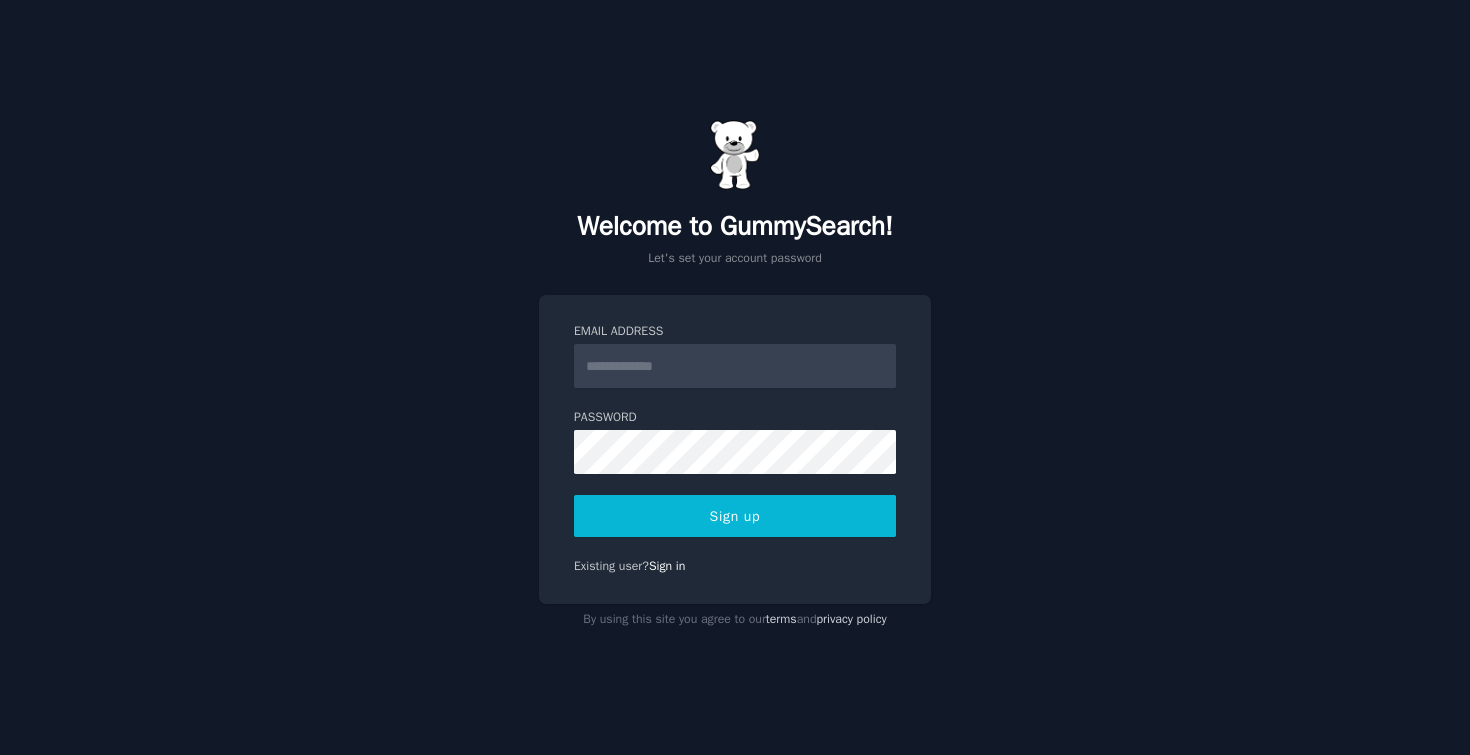 scroll, scrollTop: 0, scrollLeft: 0, axis: both 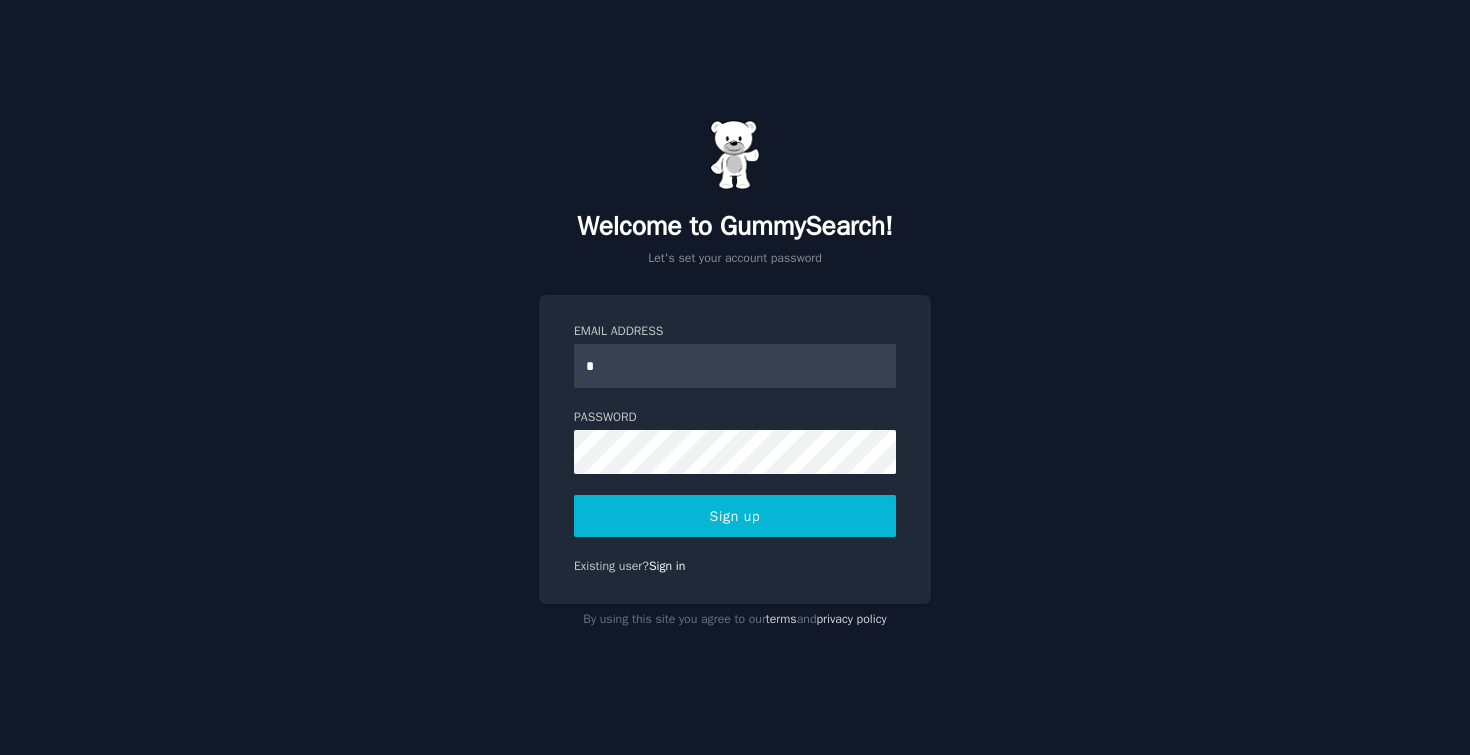 type on "**********" 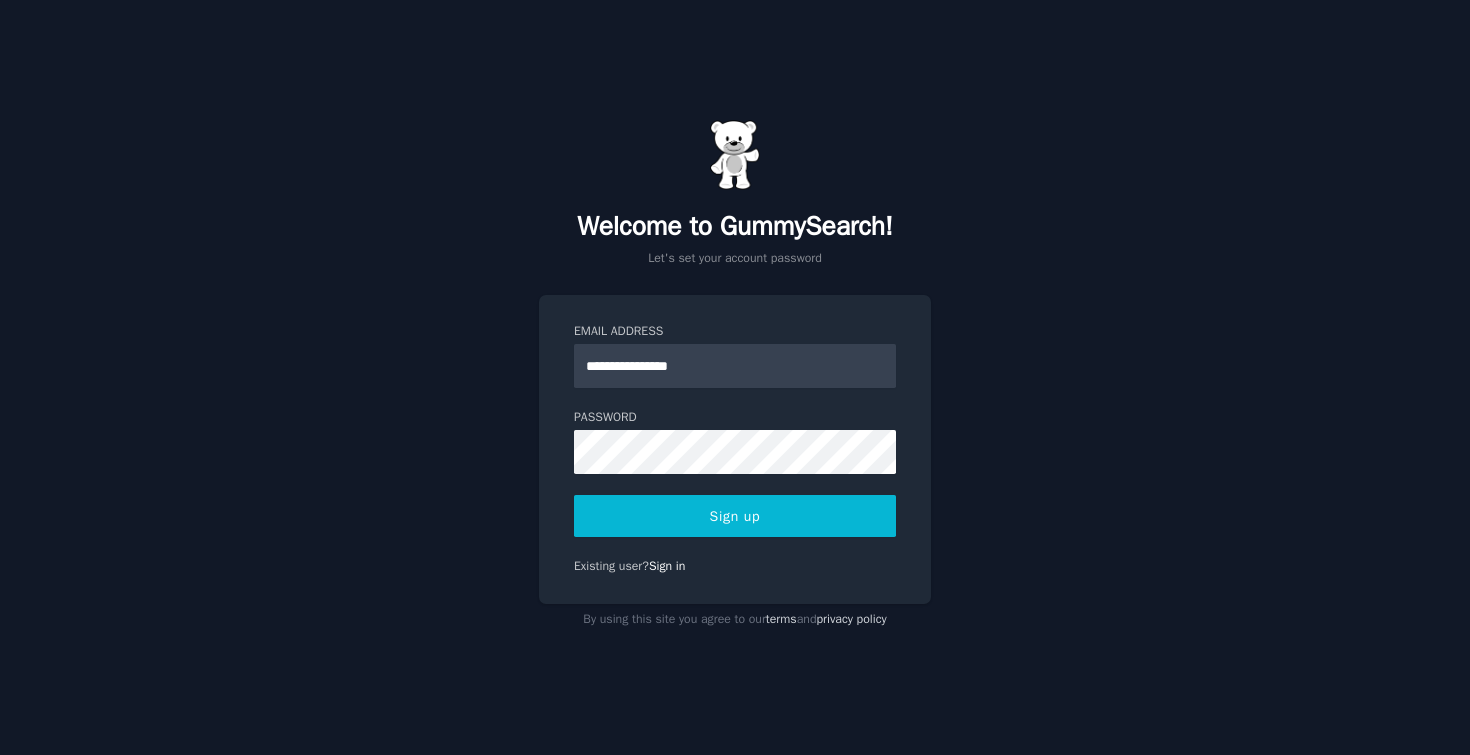 click on "Sign up" at bounding box center (735, 516) 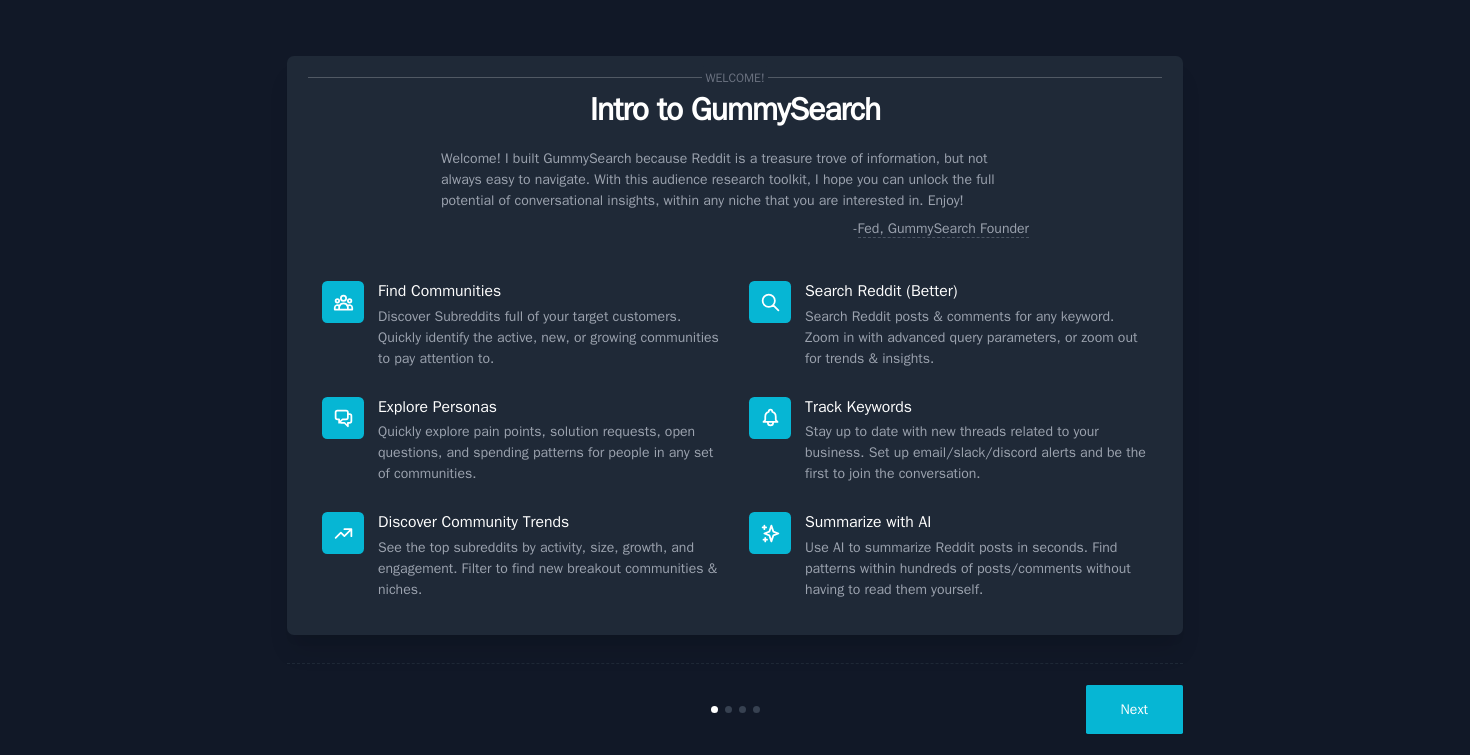scroll, scrollTop: 0, scrollLeft: 0, axis: both 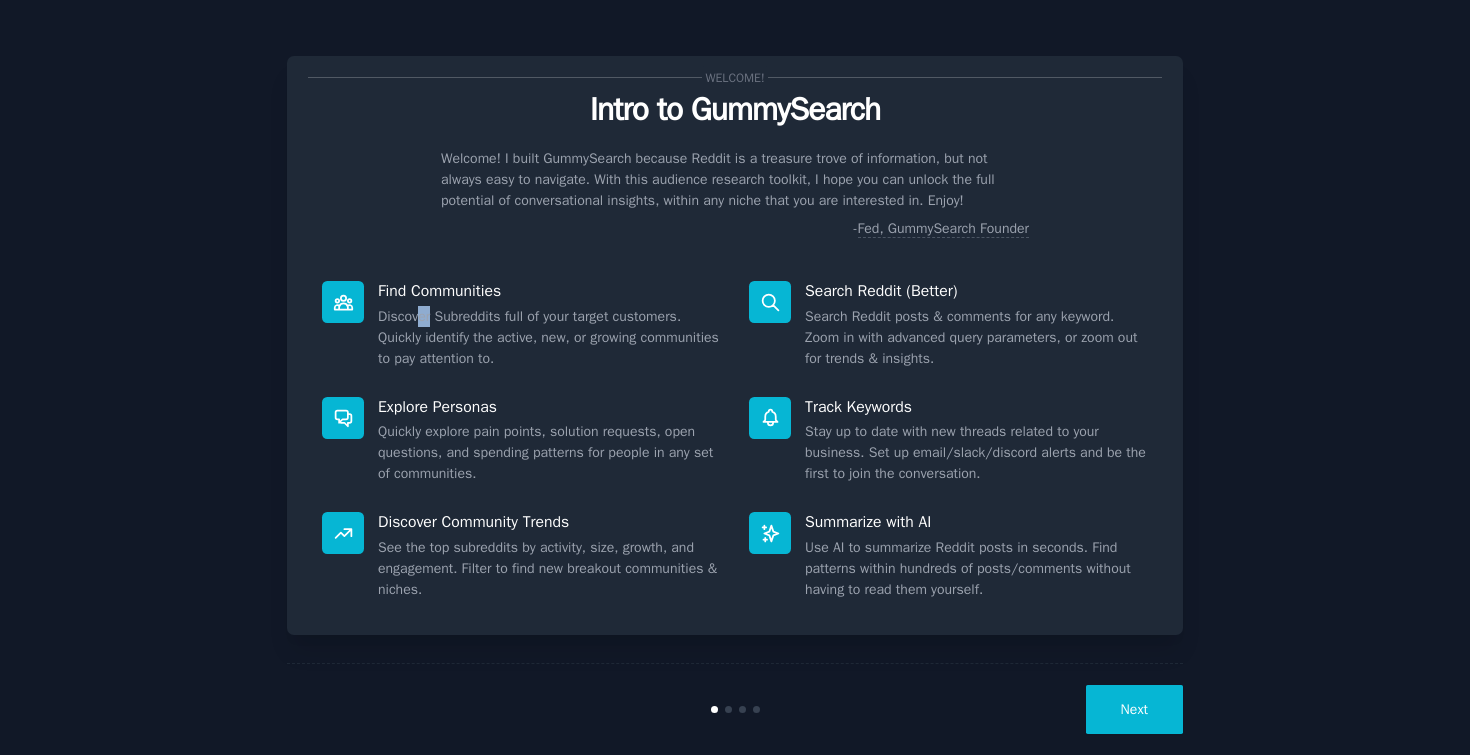 drag, startPoint x: 416, startPoint y: 322, endPoint x: 595, endPoint y: 320, distance: 179.01117 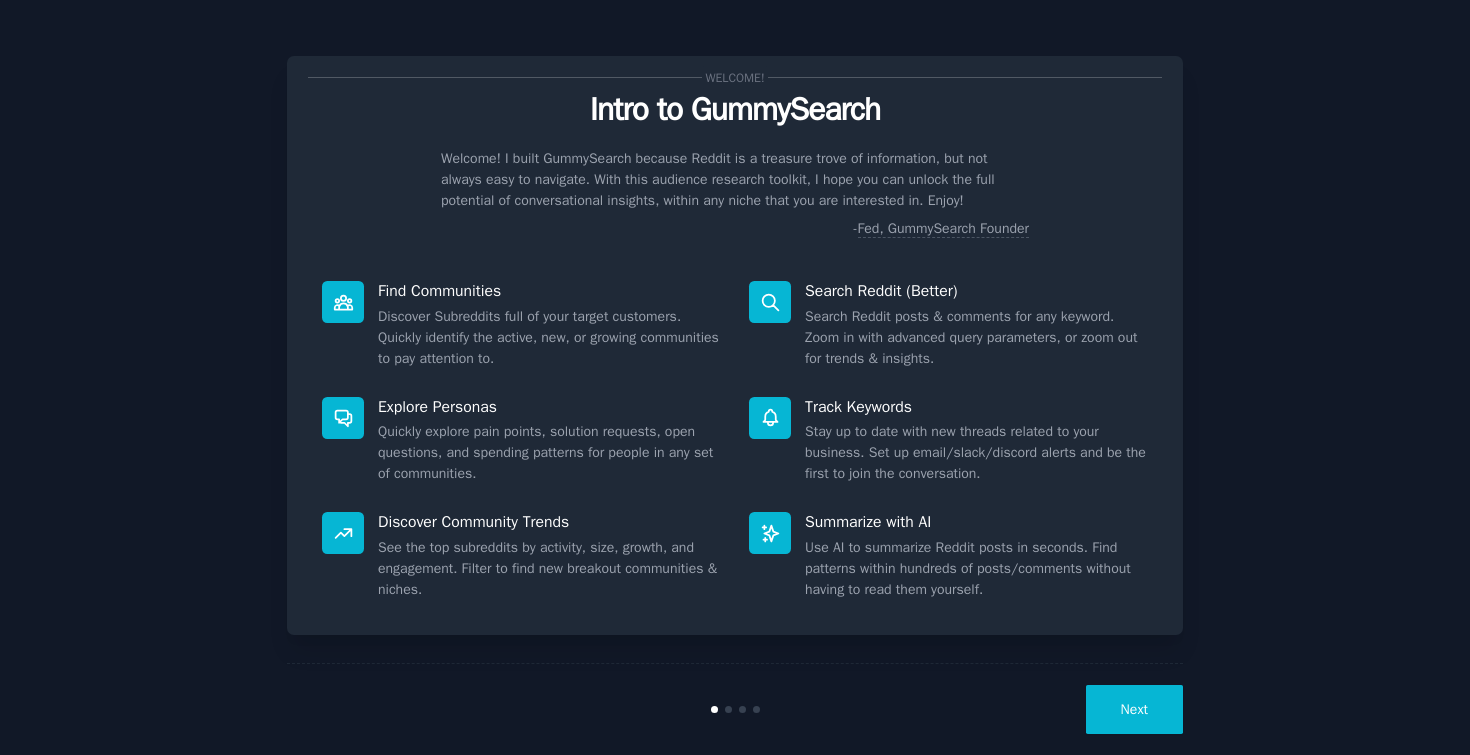 drag, startPoint x: 471, startPoint y: 340, endPoint x: 528, endPoint y: 358, distance: 59.77458 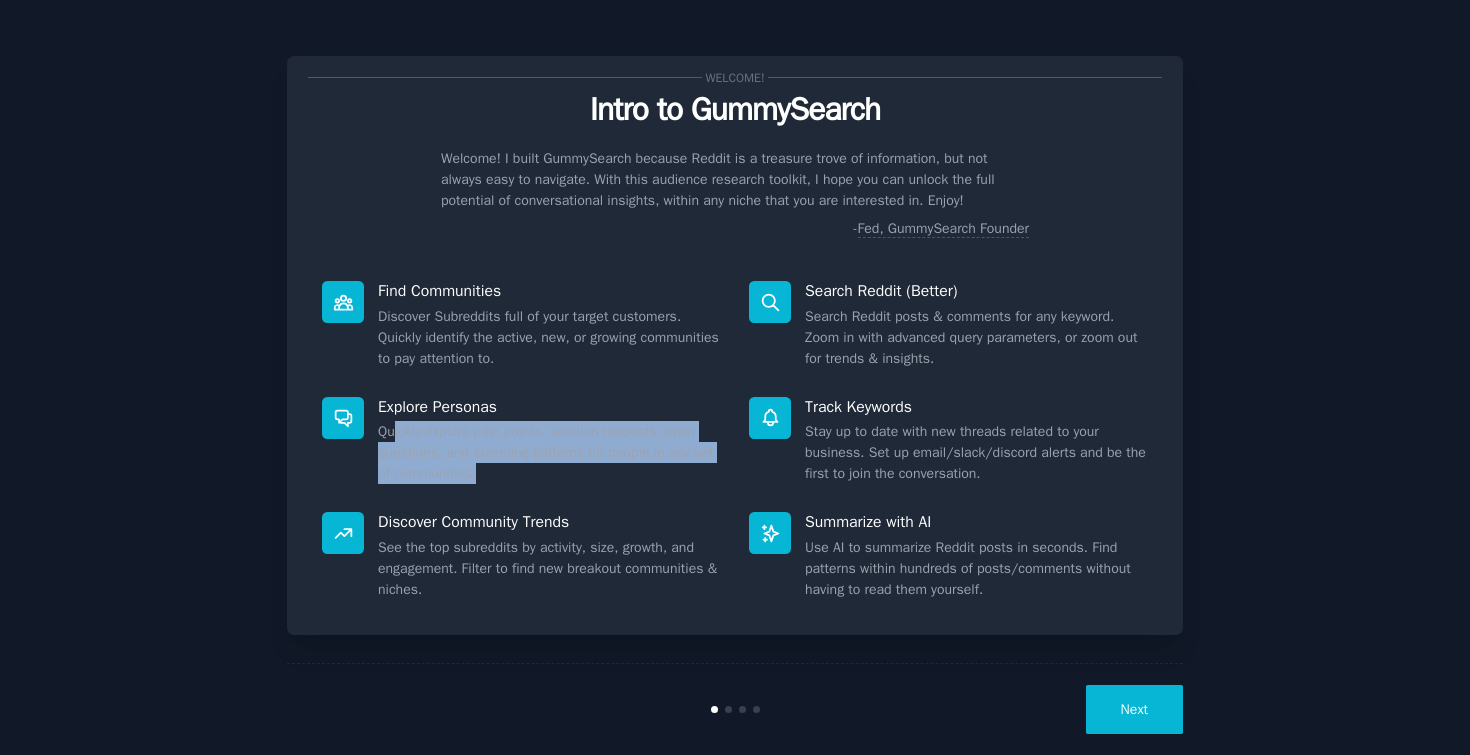 drag, startPoint x: 392, startPoint y: 433, endPoint x: 654, endPoint y: 466, distance: 264.07007 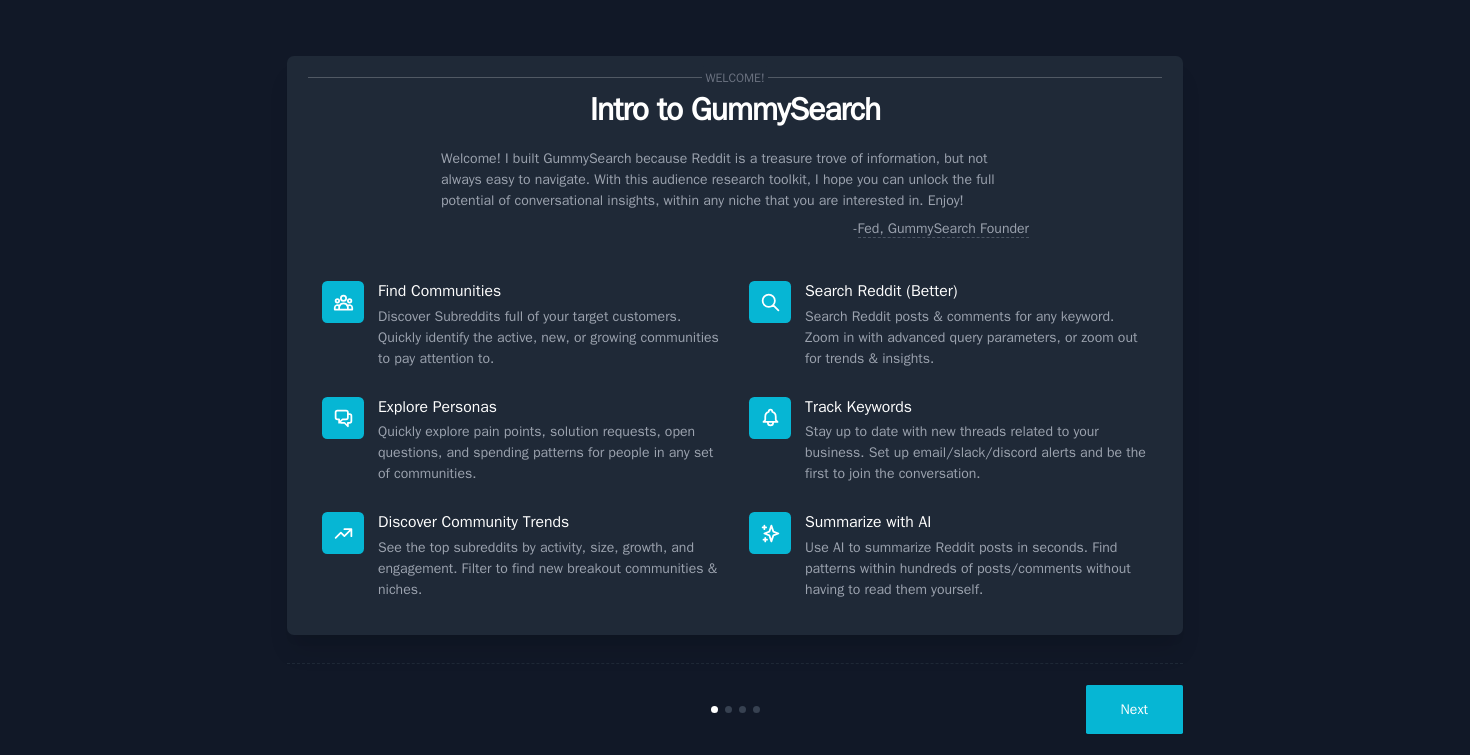 click on "Search Reddit posts & comments for any keyword. Zoom in with advanced query parameters, or zoom out for trends & insights." at bounding box center [976, 337] 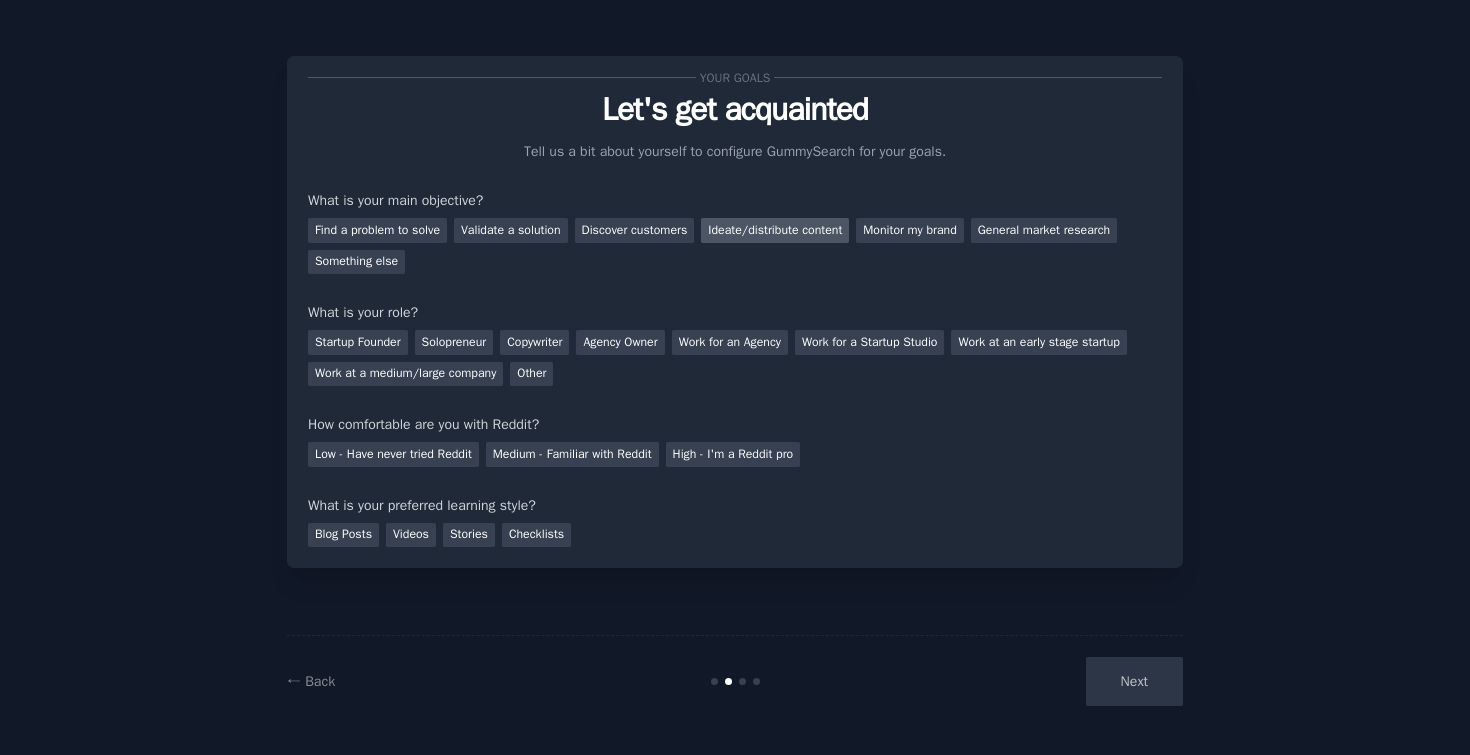 click on "Ideate/distribute content" at bounding box center (775, 230) 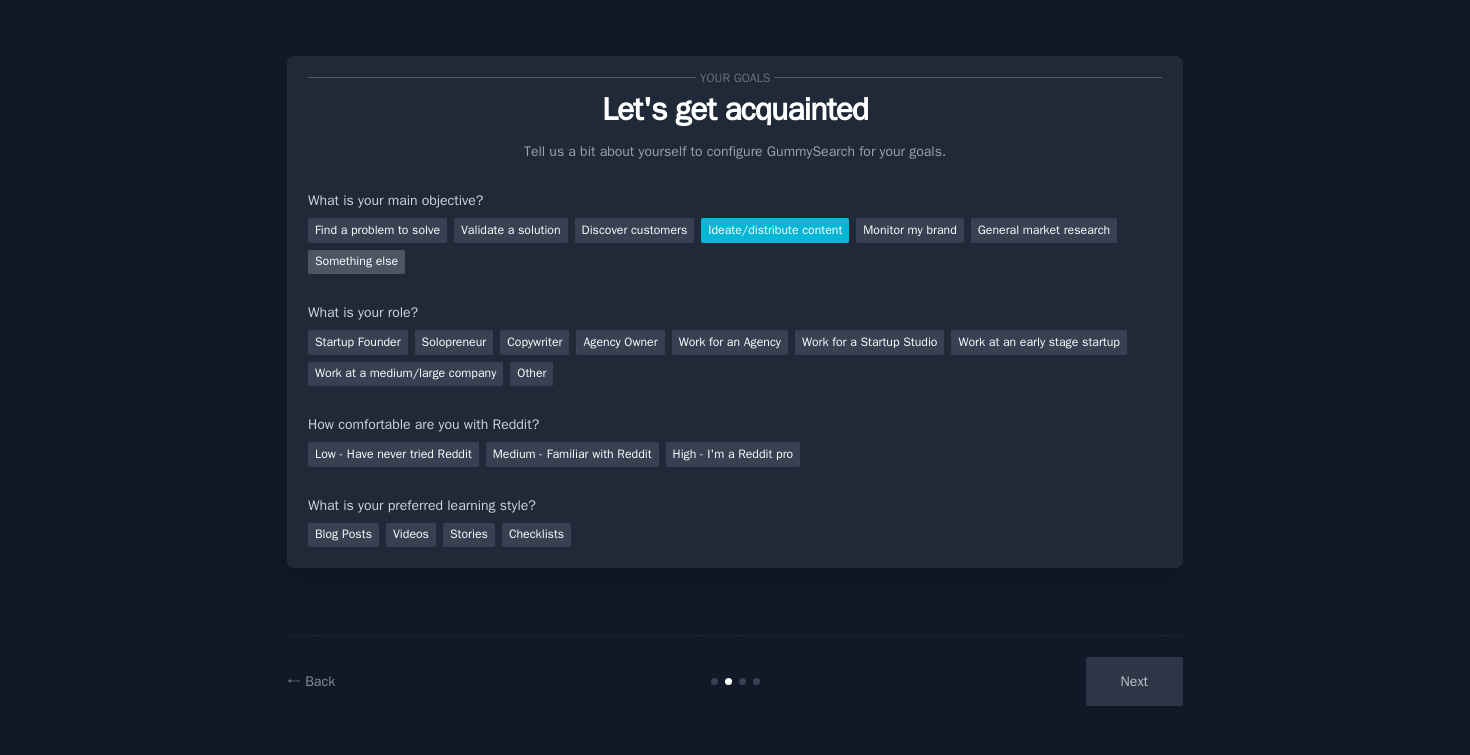 click on "Something else" at bounding box center (356, 262) 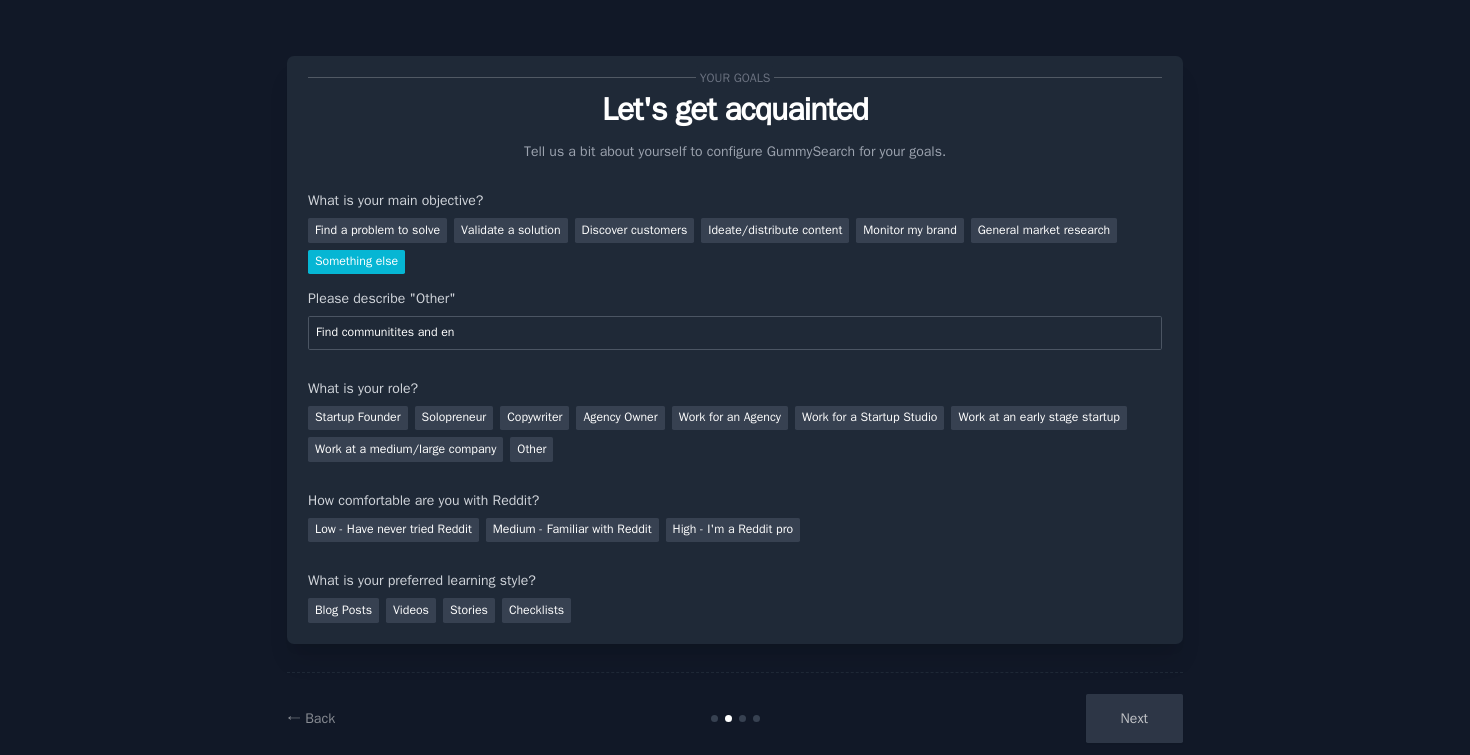 click on "Find communitites and en" at bounding box center (735, 333) 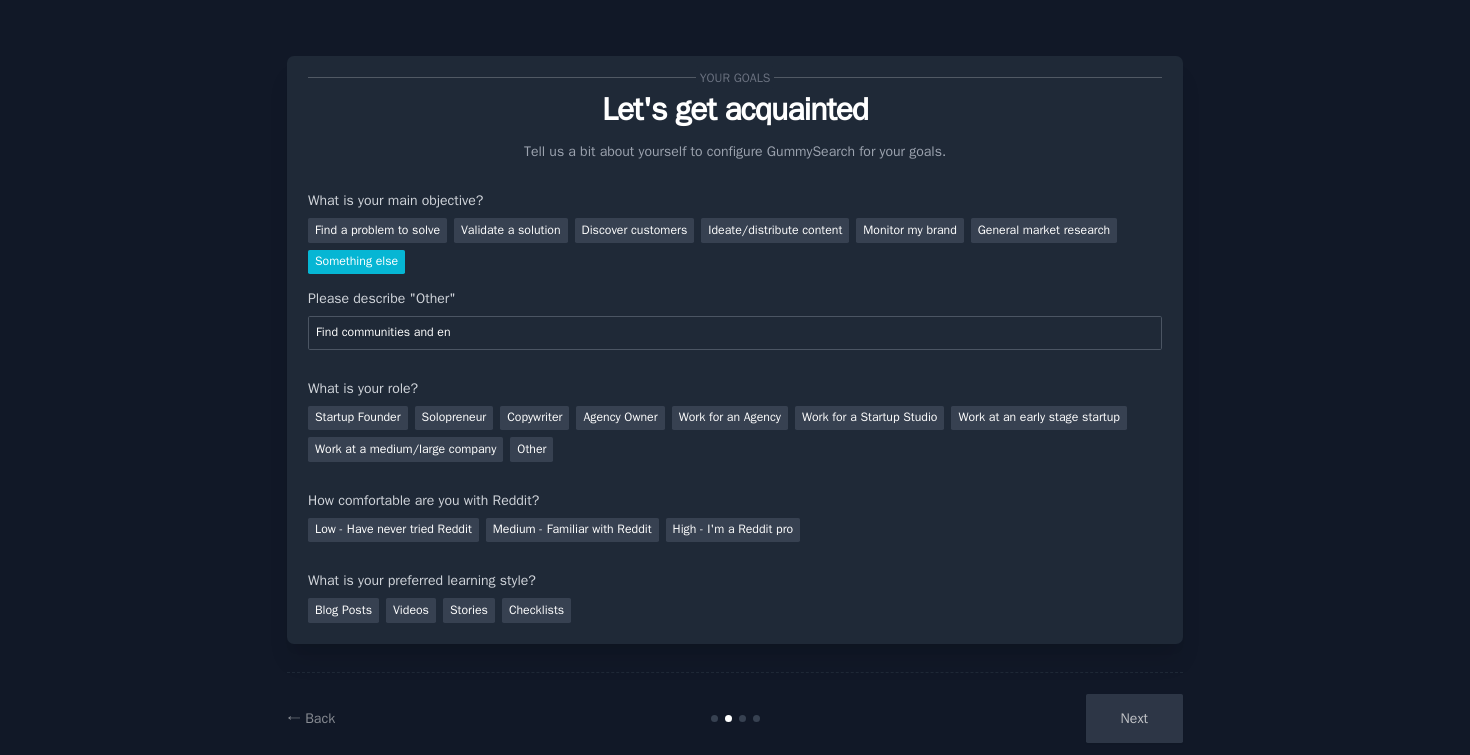click on "Find communities and en" at bounding box center (735, 333) 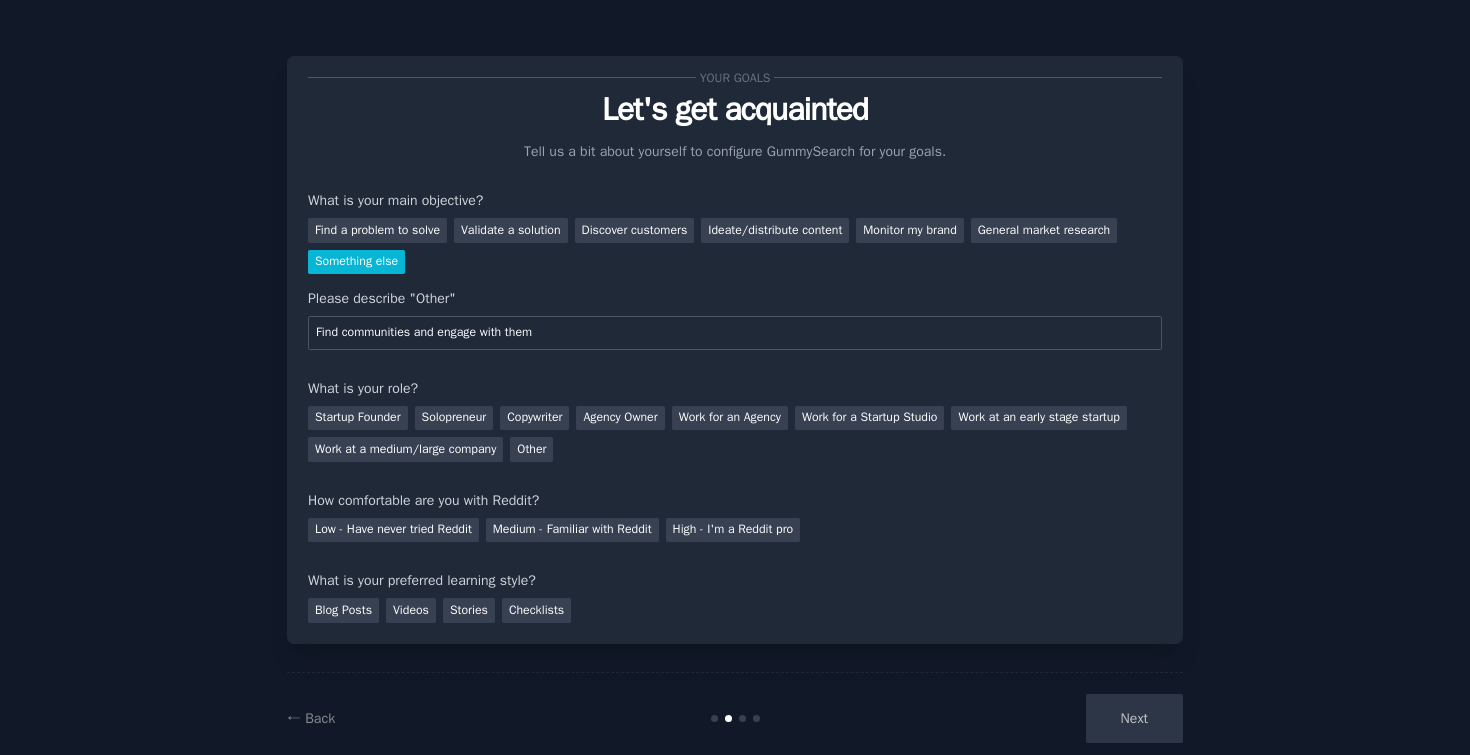 type on "Find communities and engage with them" 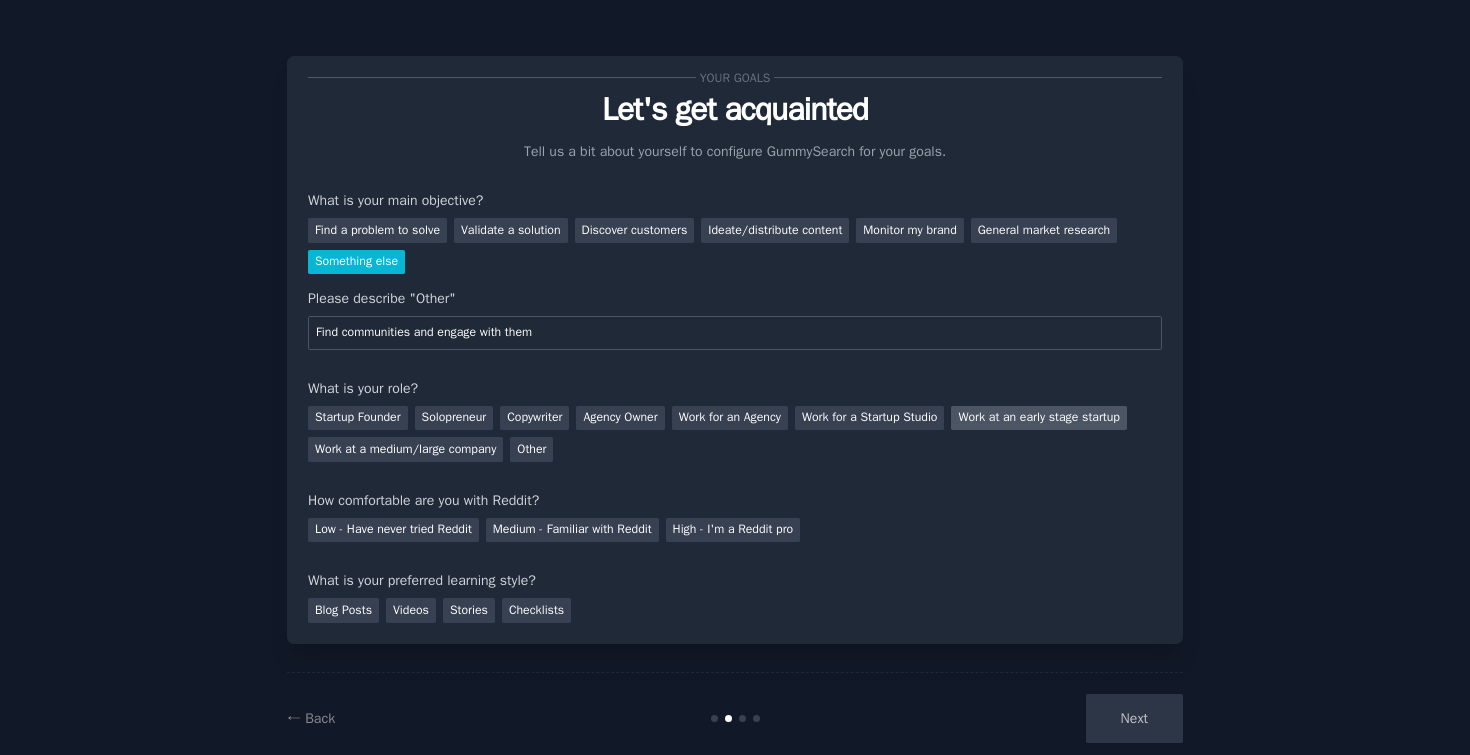 click on "Work at an early stage startup" at bounding box center (1038, 418) 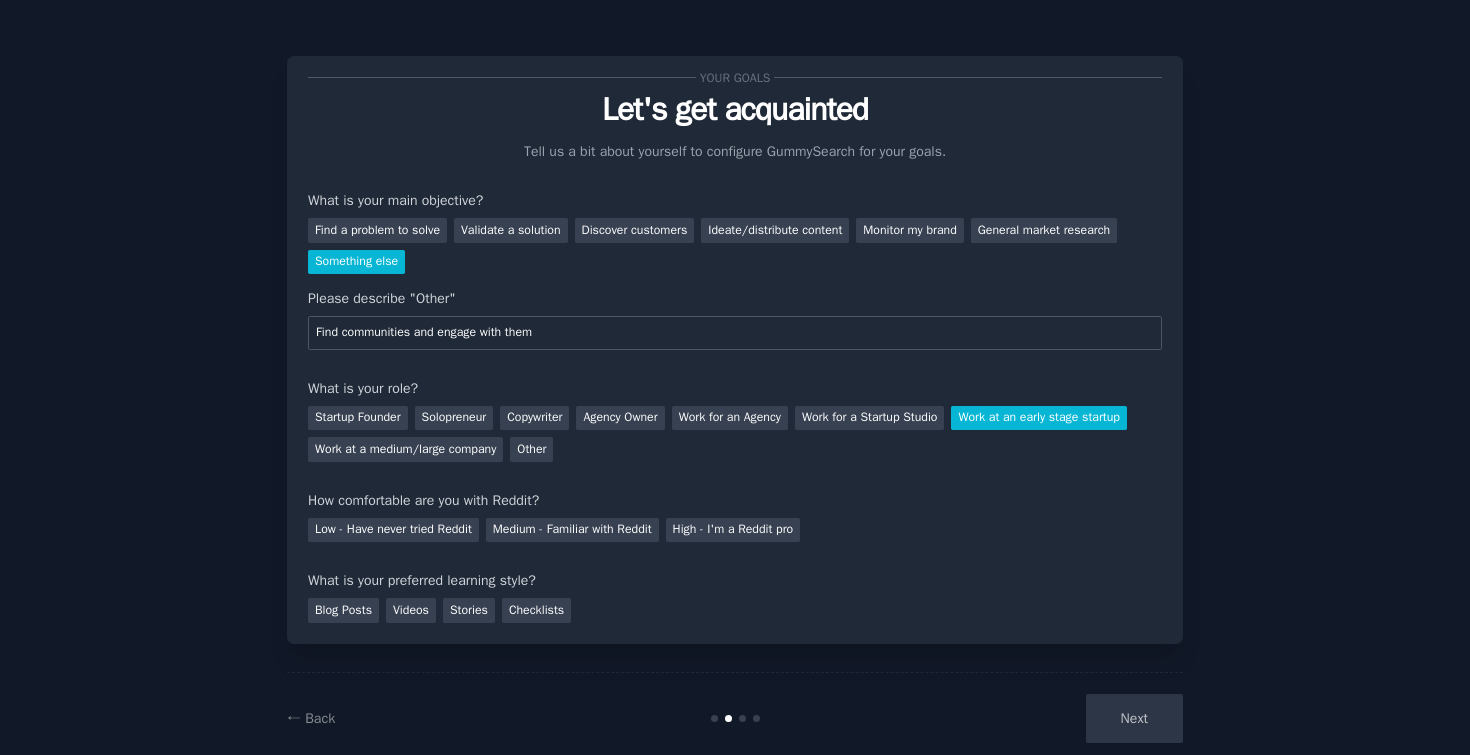 scroll, scrollTop: 36, scrollLeft: 0, axis: vertical 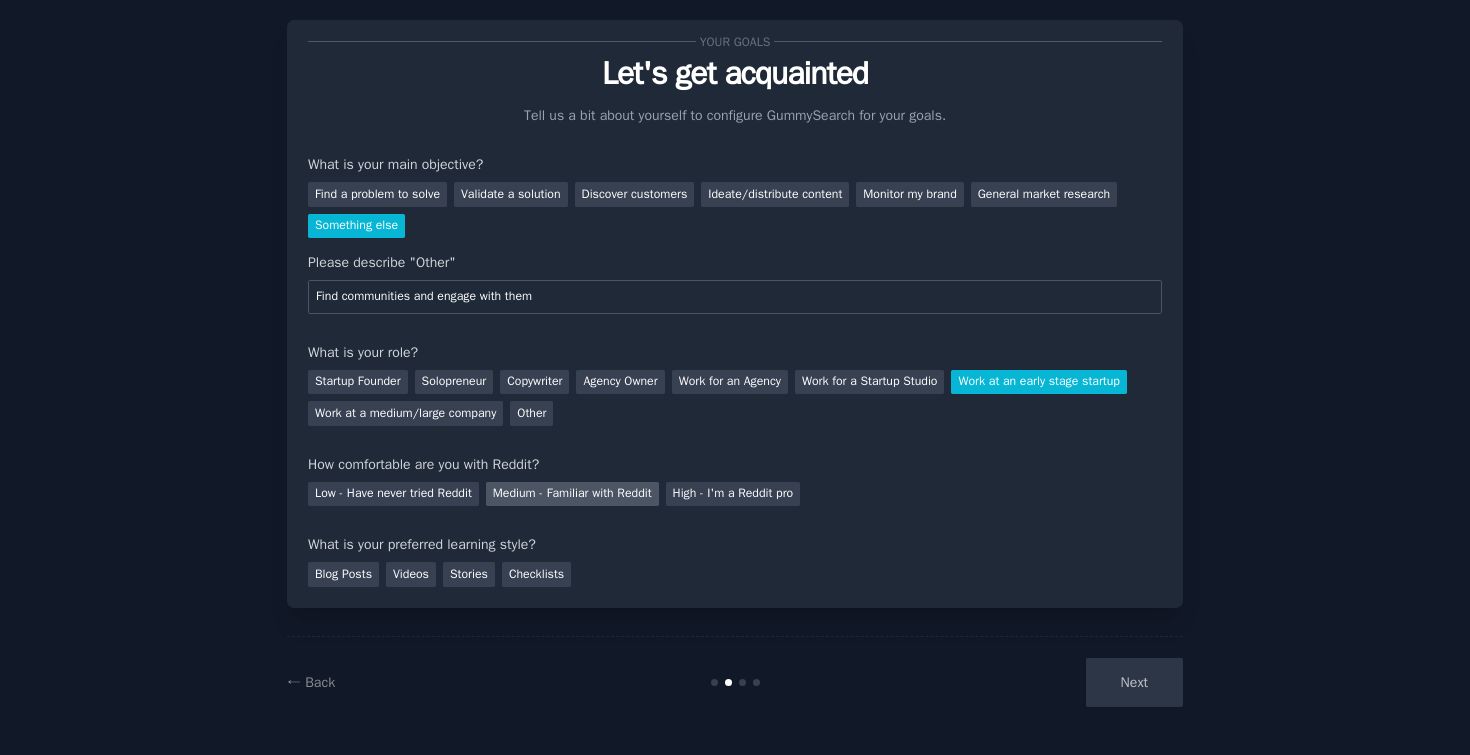 click on "Medium - Familiar with Reddit" at bounding box center [572, 494] 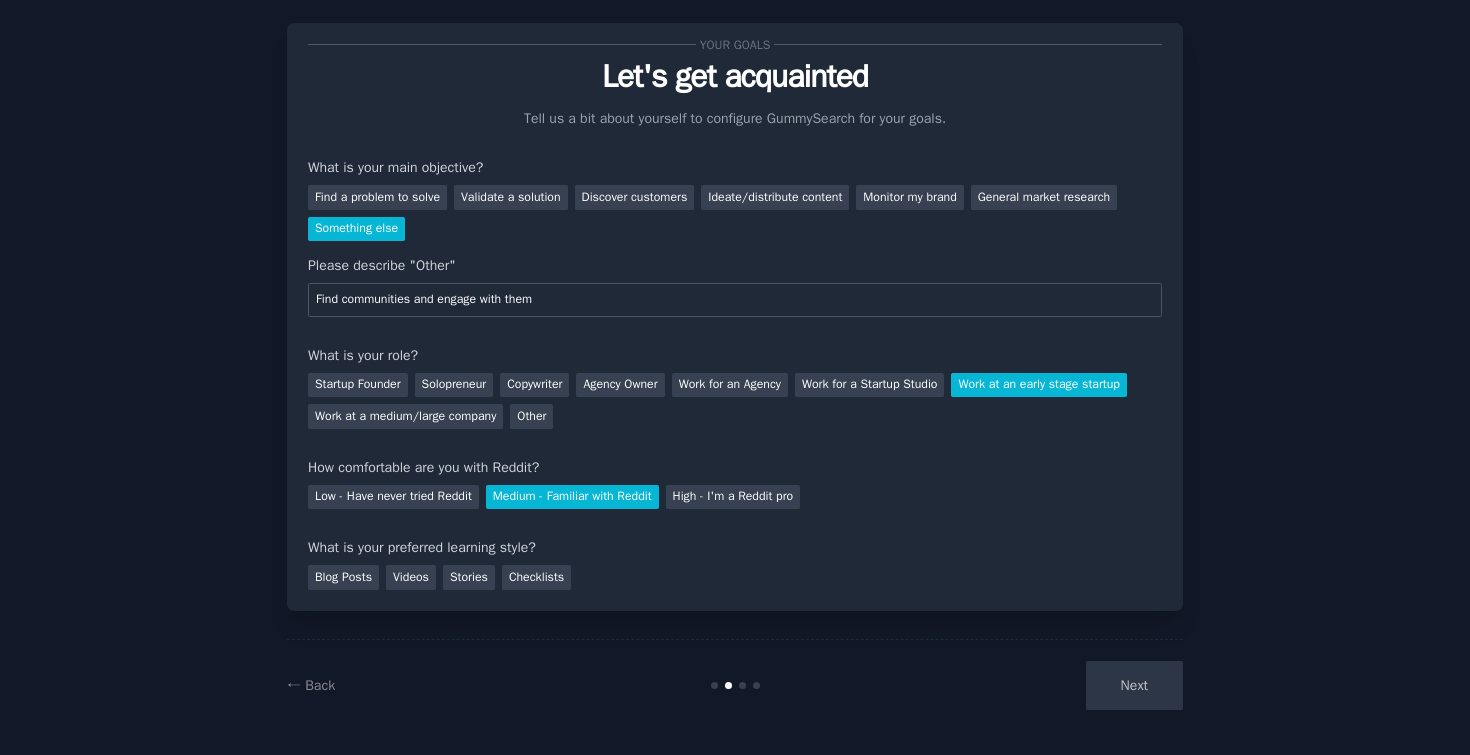 scroll, scrollTop: 36, scrollLeft: 0, axis: vertical 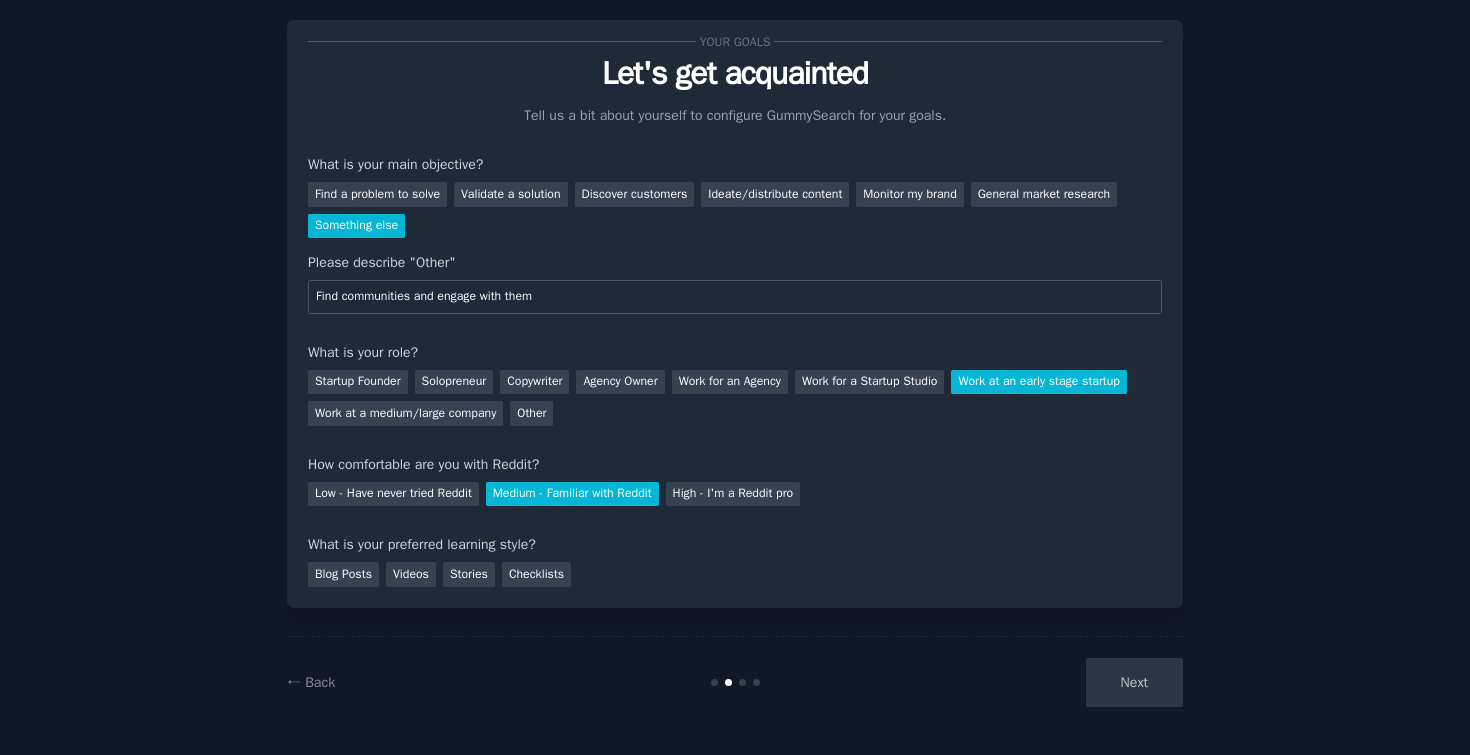 click on "Next" at bounding box center (1033, 682) 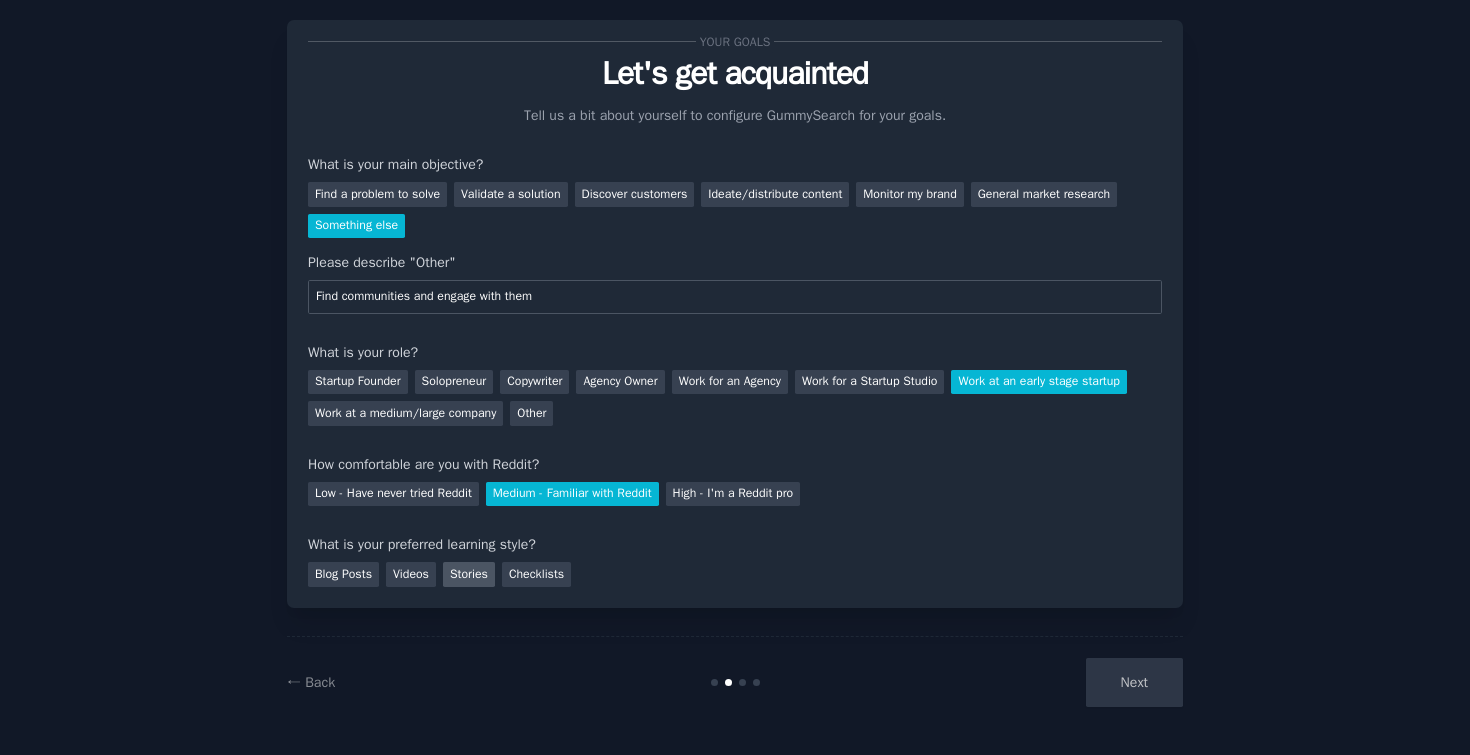 click on "Stories" at bounding box center [469, 574] 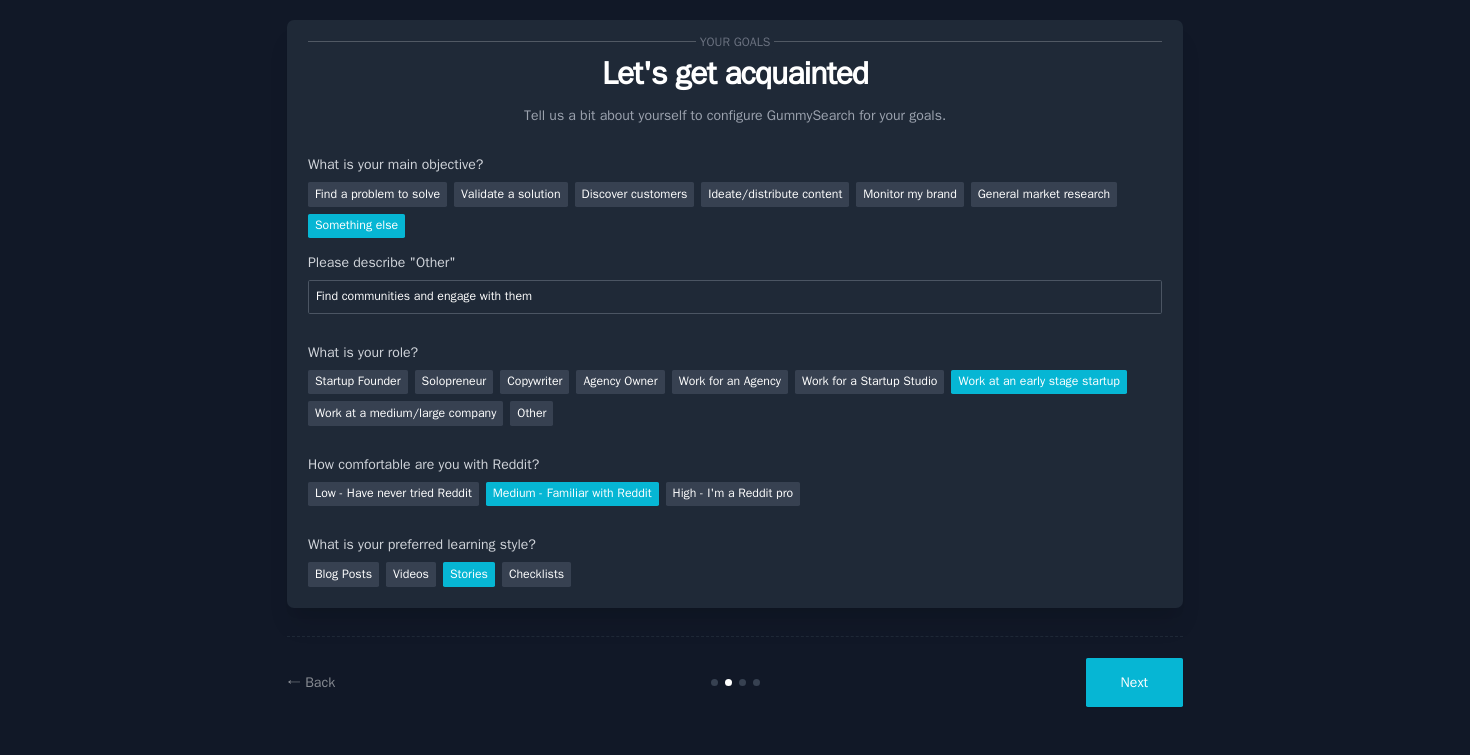 click on "Stories" at bounding box center [469, 574] 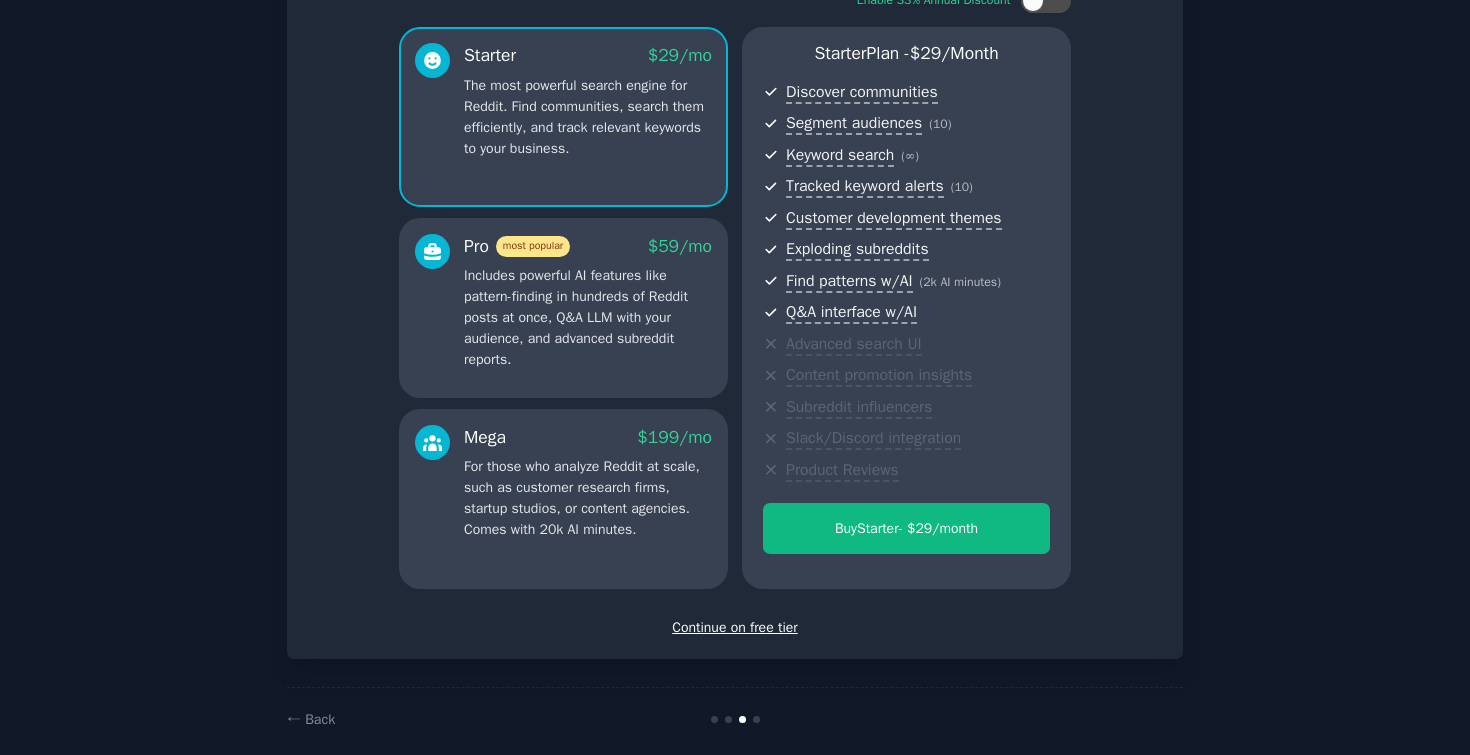 scroll, scrollTop: 176, scrollLeft: 0, axis: vertical 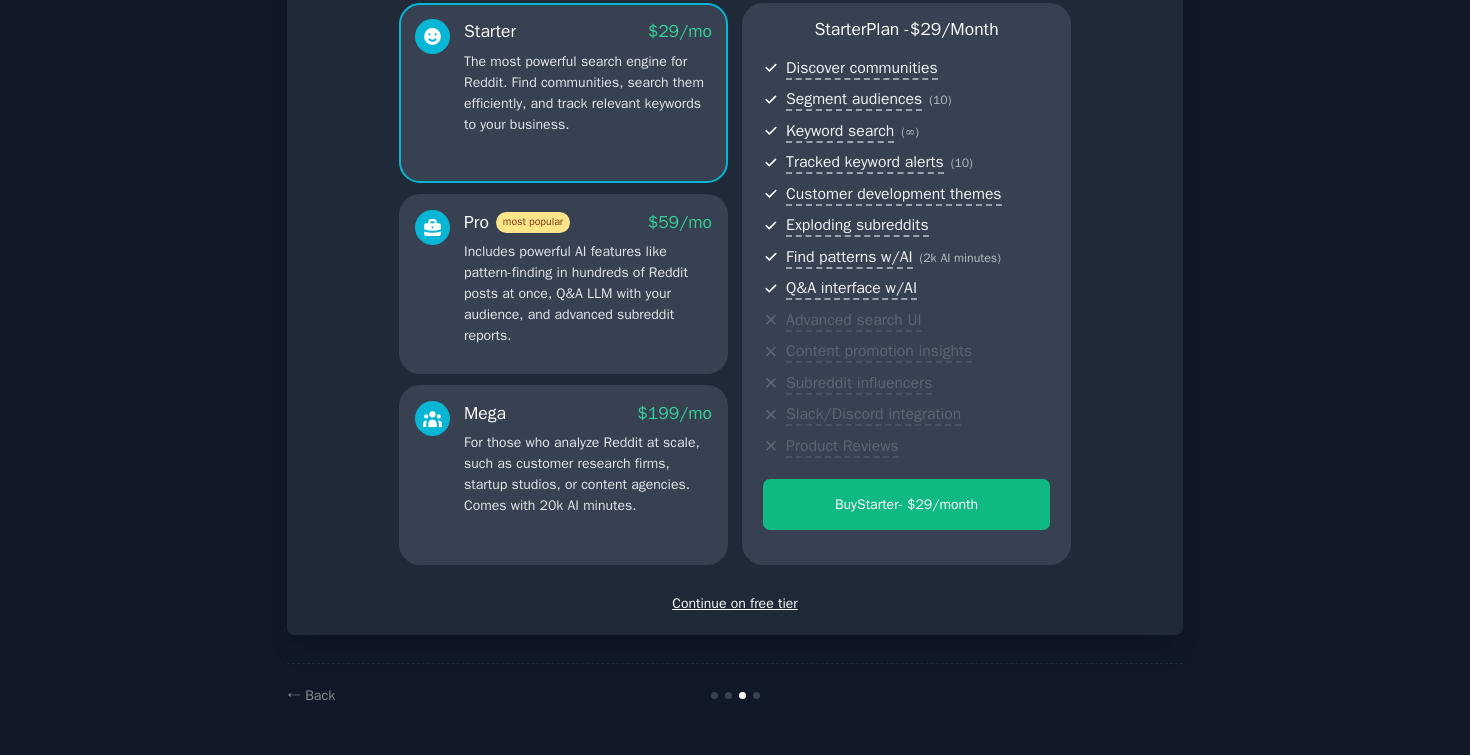 click on "Continue on free tier" at bounding box center [735, 603] 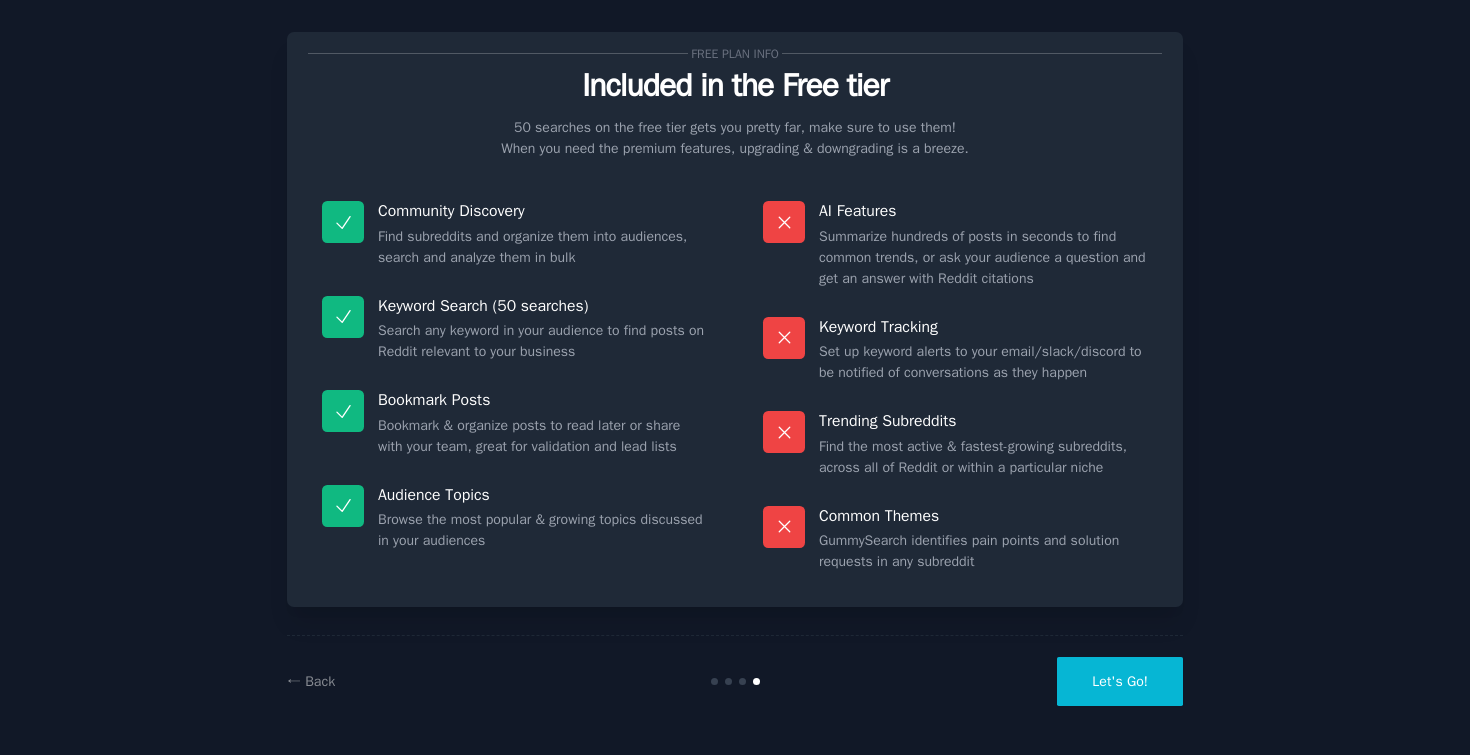 scroll, scrollTop: 0, scrollLeft: 0, axis: both 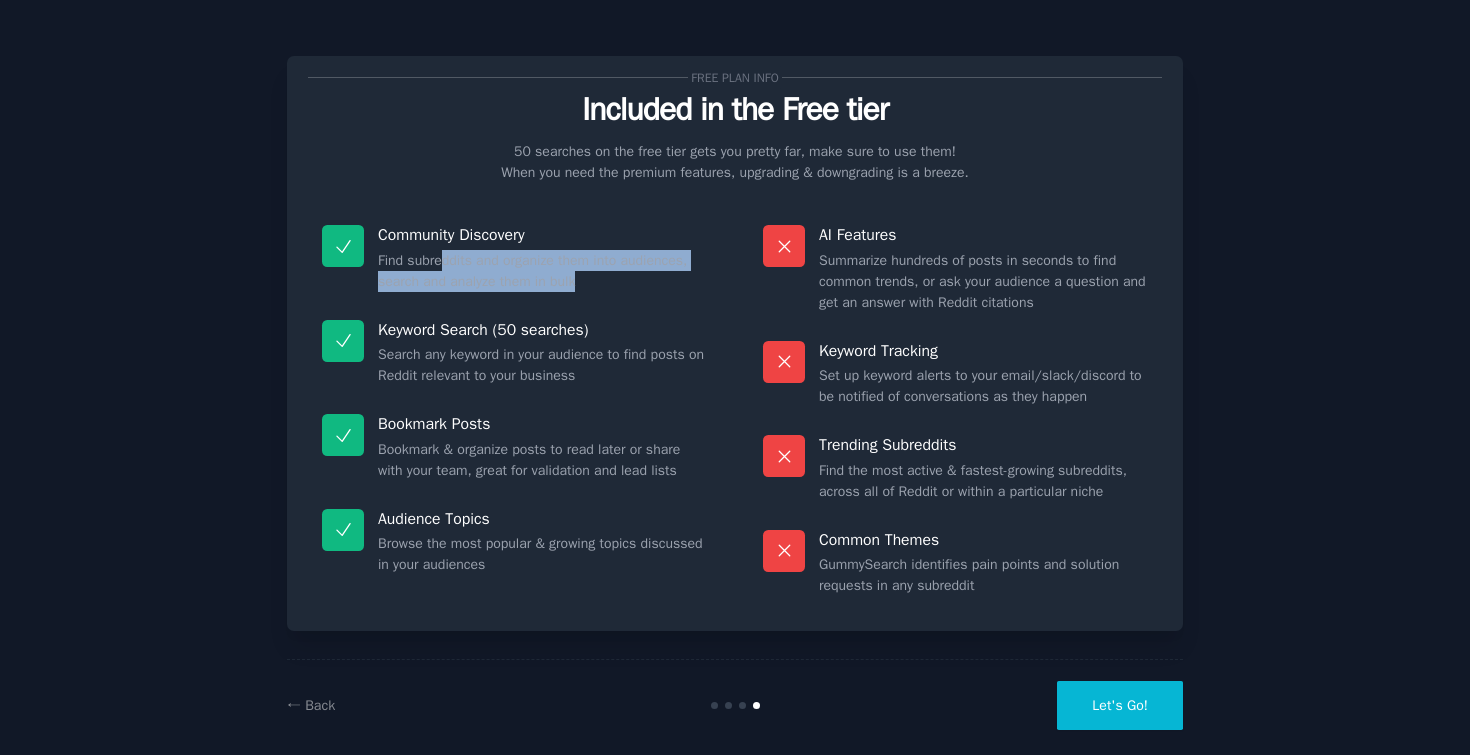 drag, startPoint x: 442, startPoint y: 268, endPoint x: 635, endPoint y: 279, distance: 193.31322 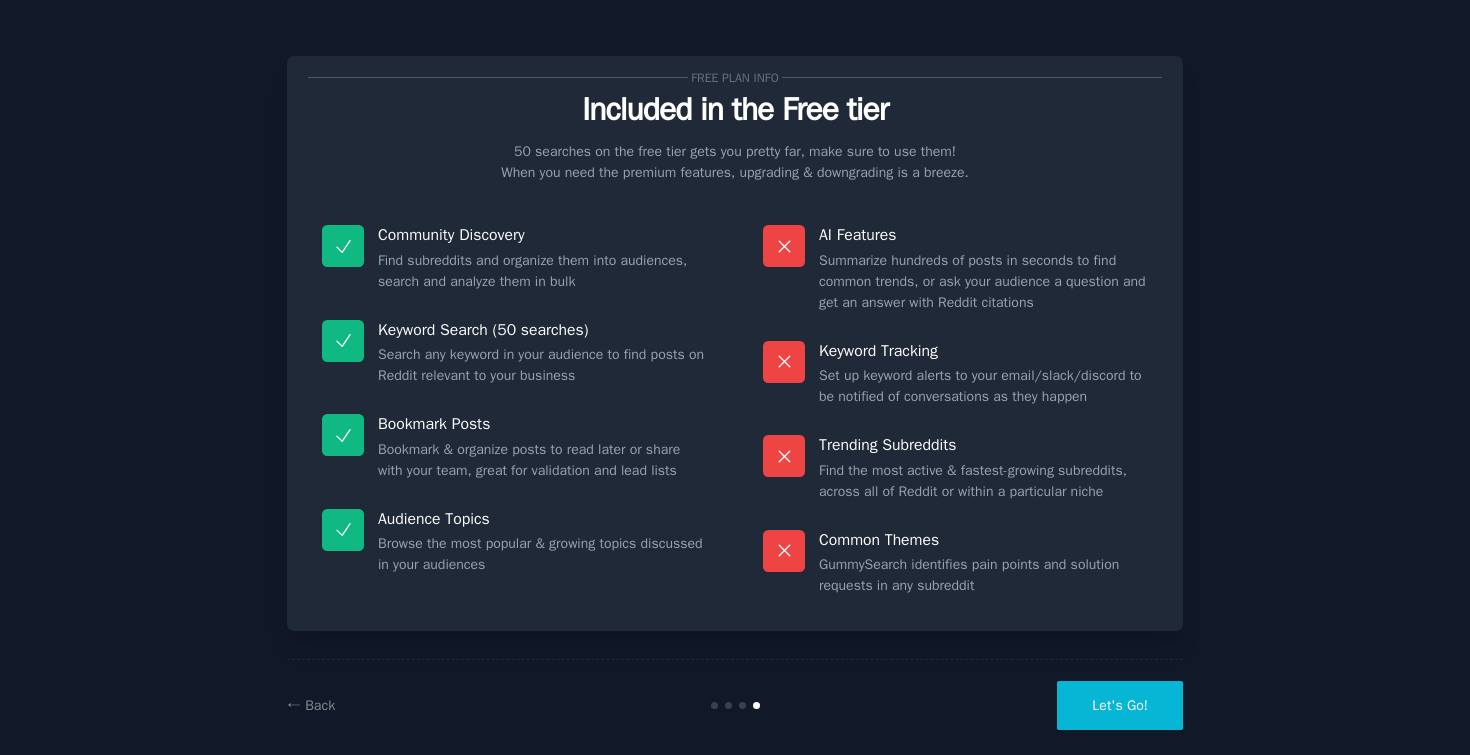 click on "Let's Go!" at bounding box center (1120, 705) 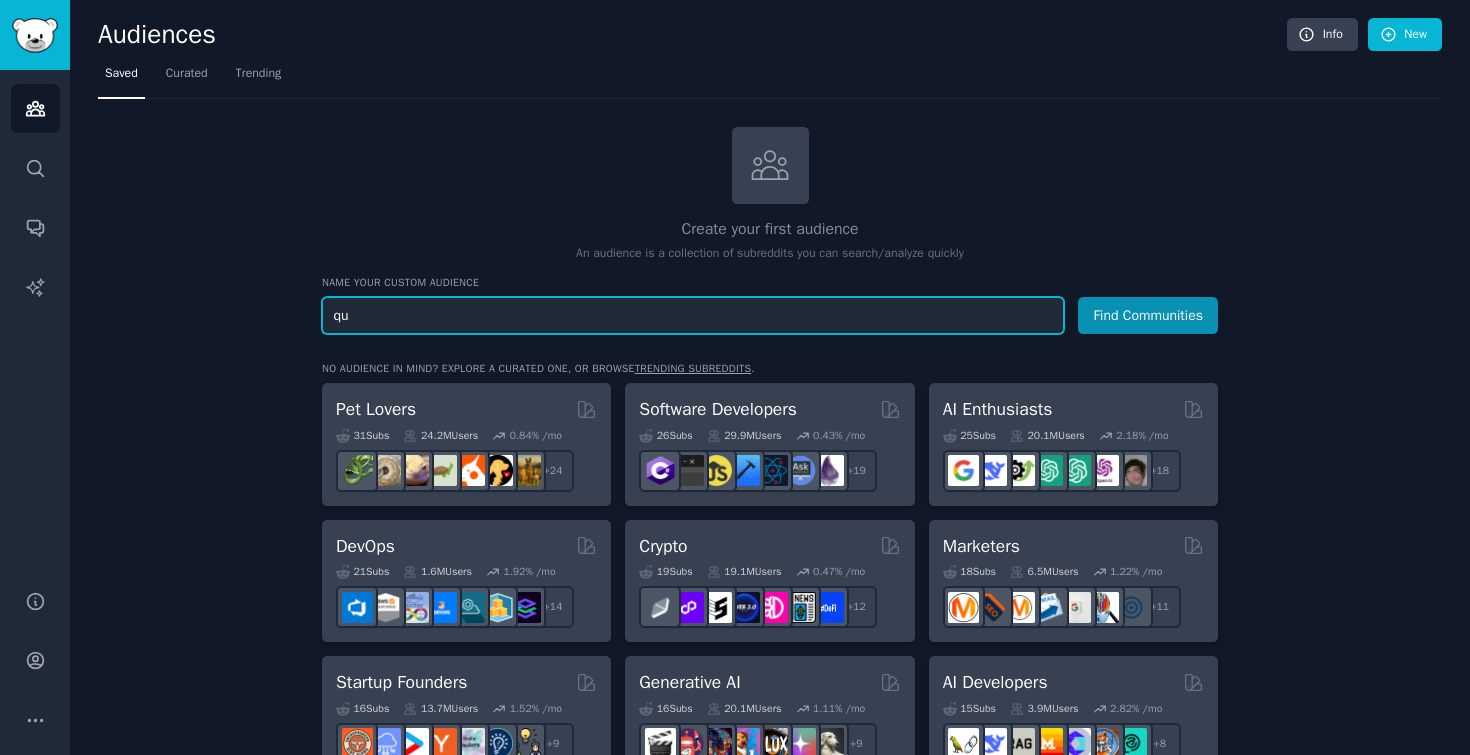 type on "q" 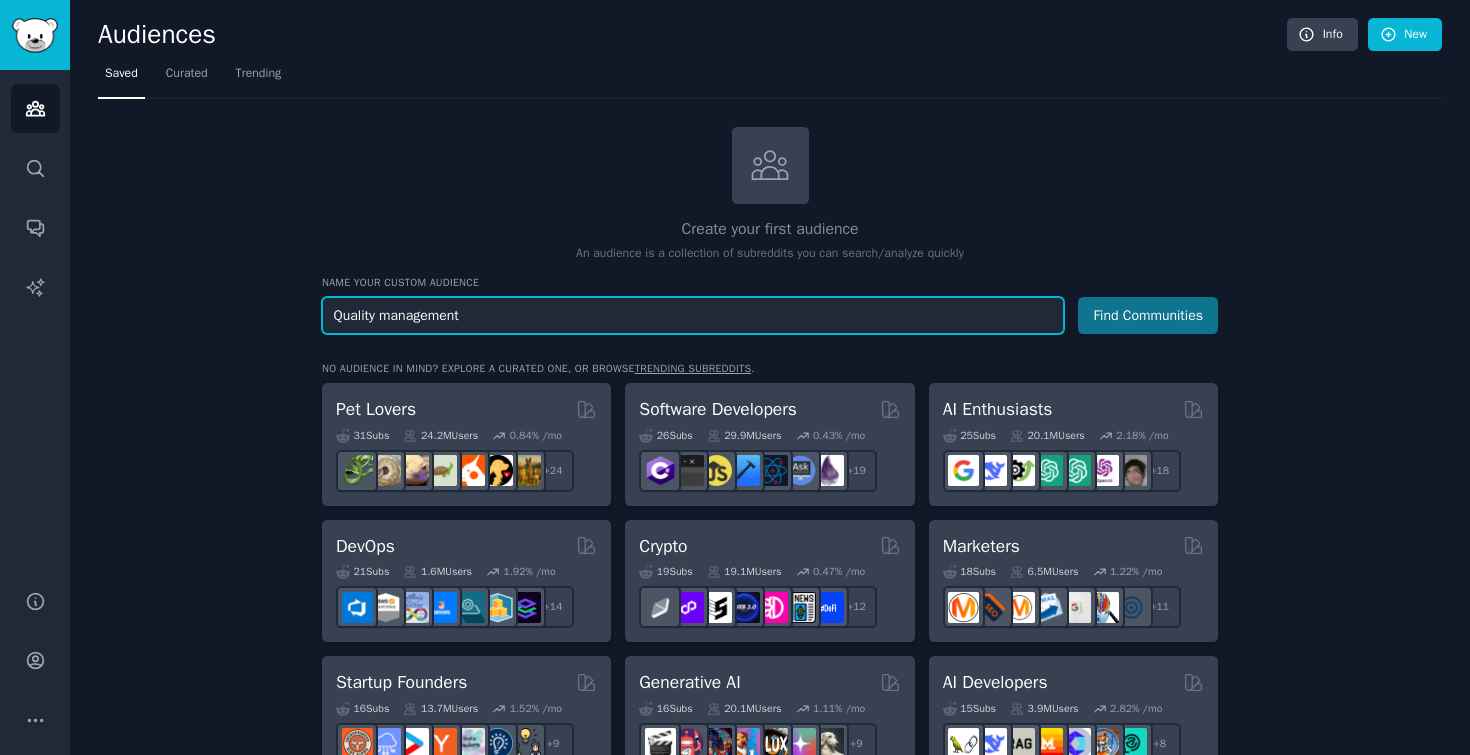 type on "Quality management" 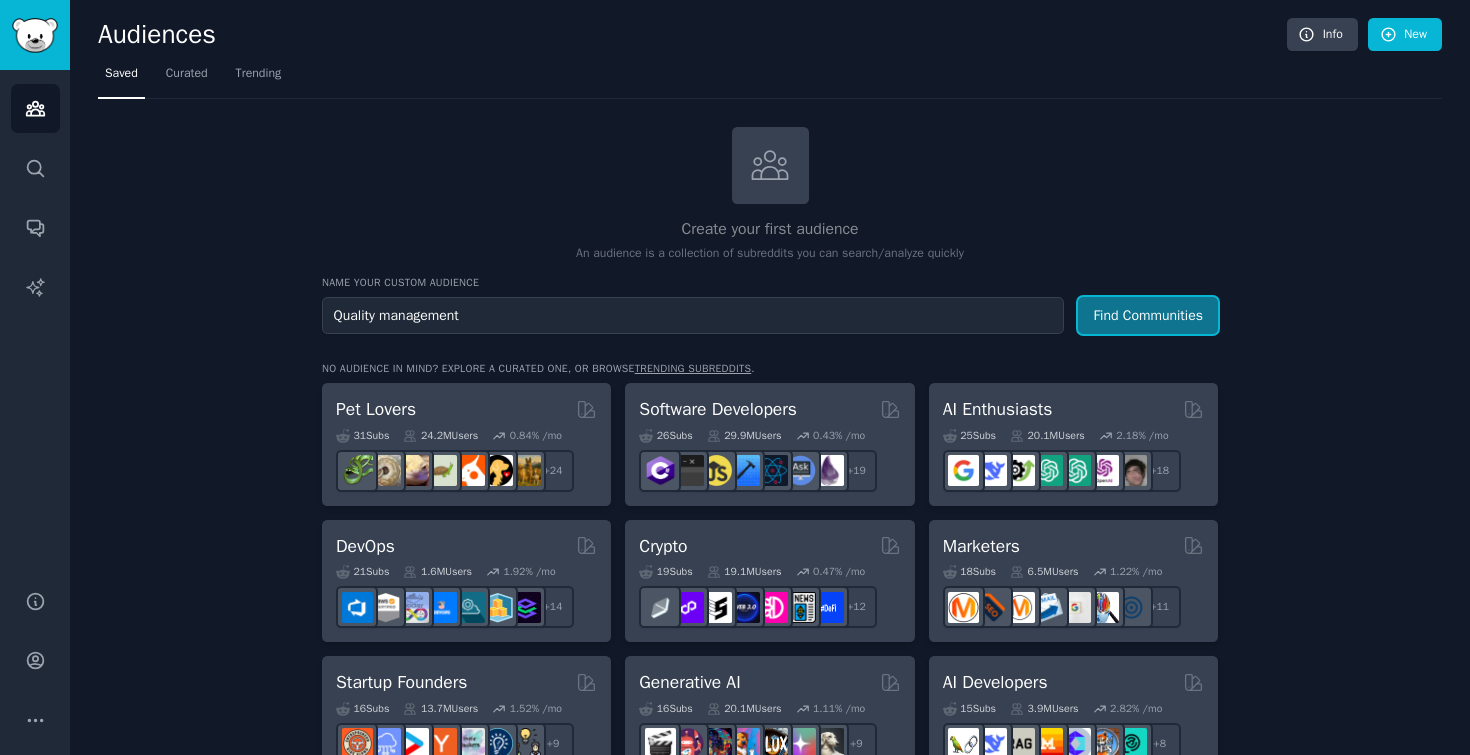 click on "Find Communities" at bounding box center (1148, 315) 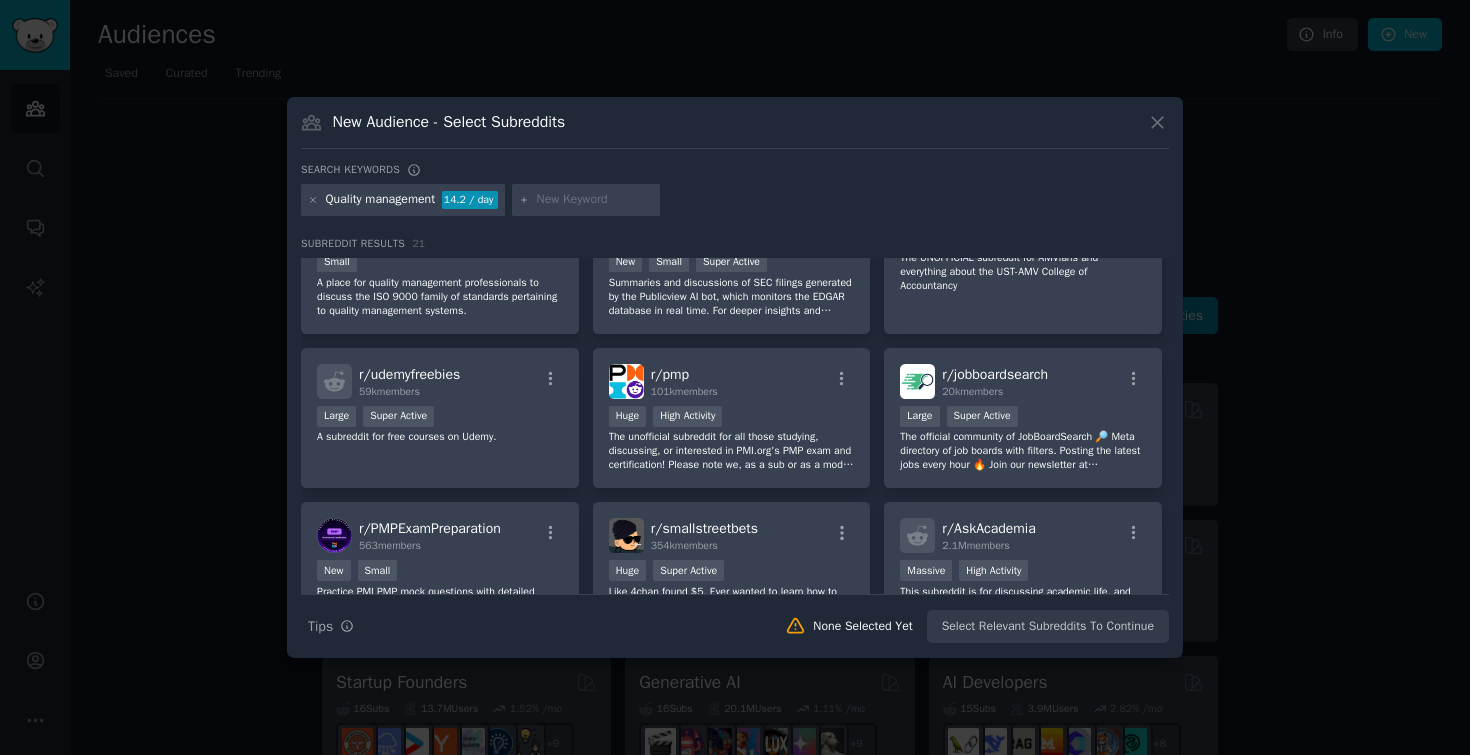 scroll, scrollTop: 0, scrollLeft: 0, axis: both 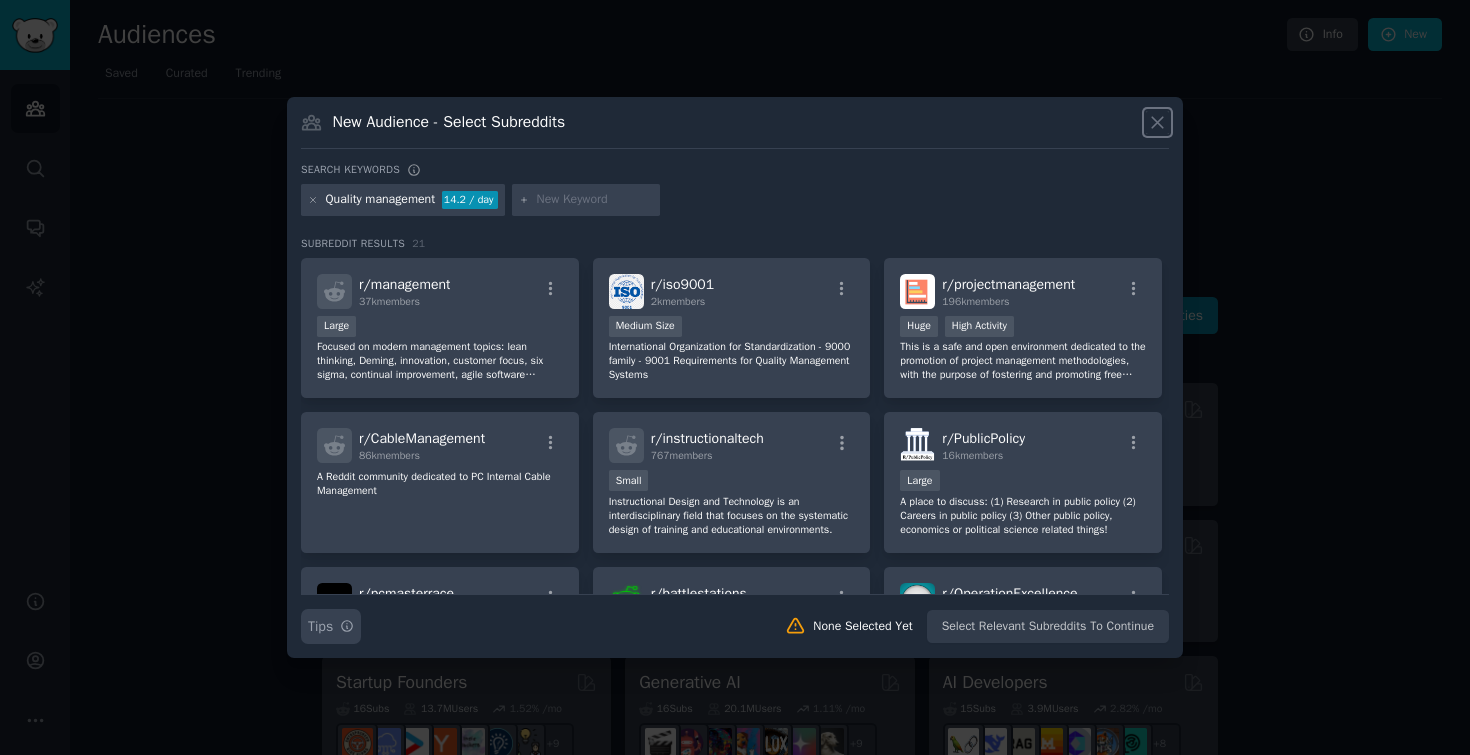 click on "Search Tips Tips" at bounding box center (331, 626) 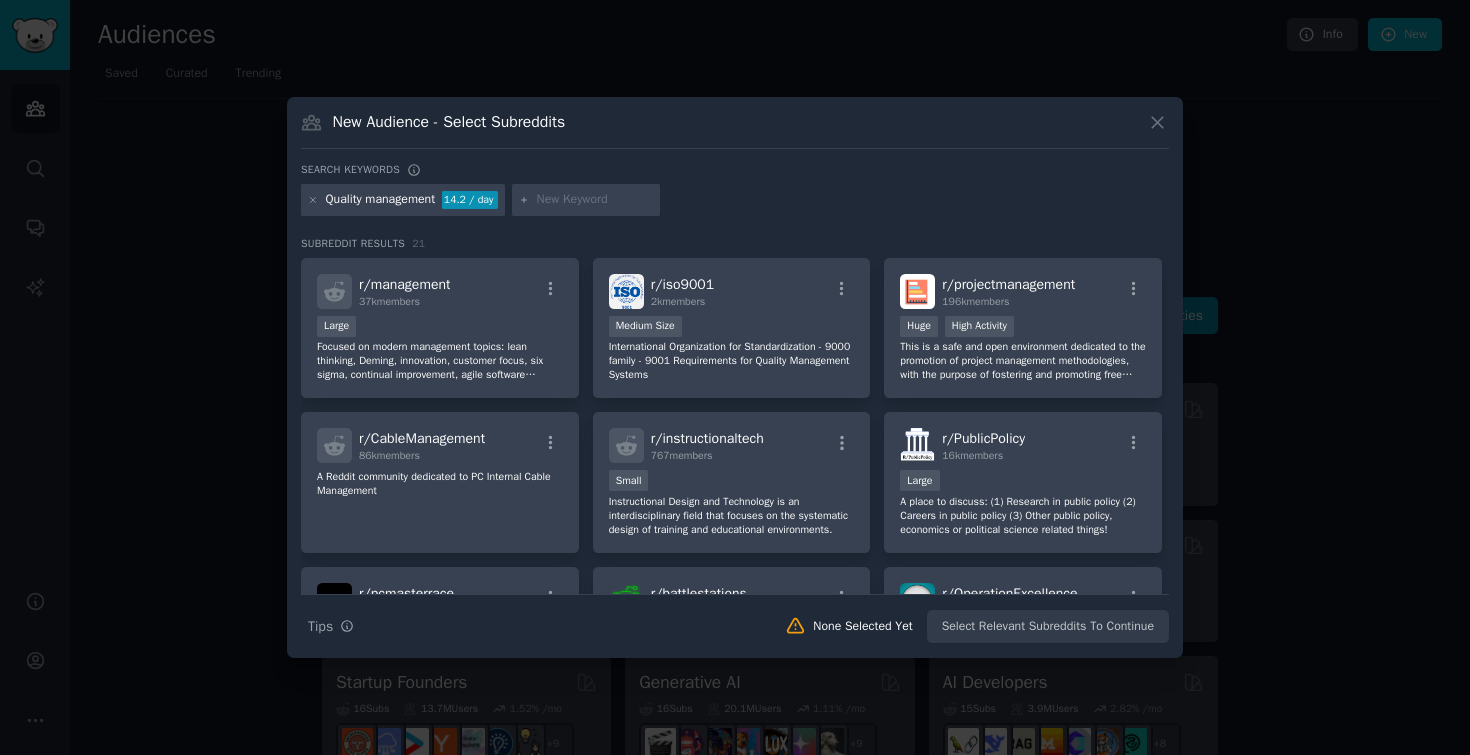 click at bounding box center (595, 200) 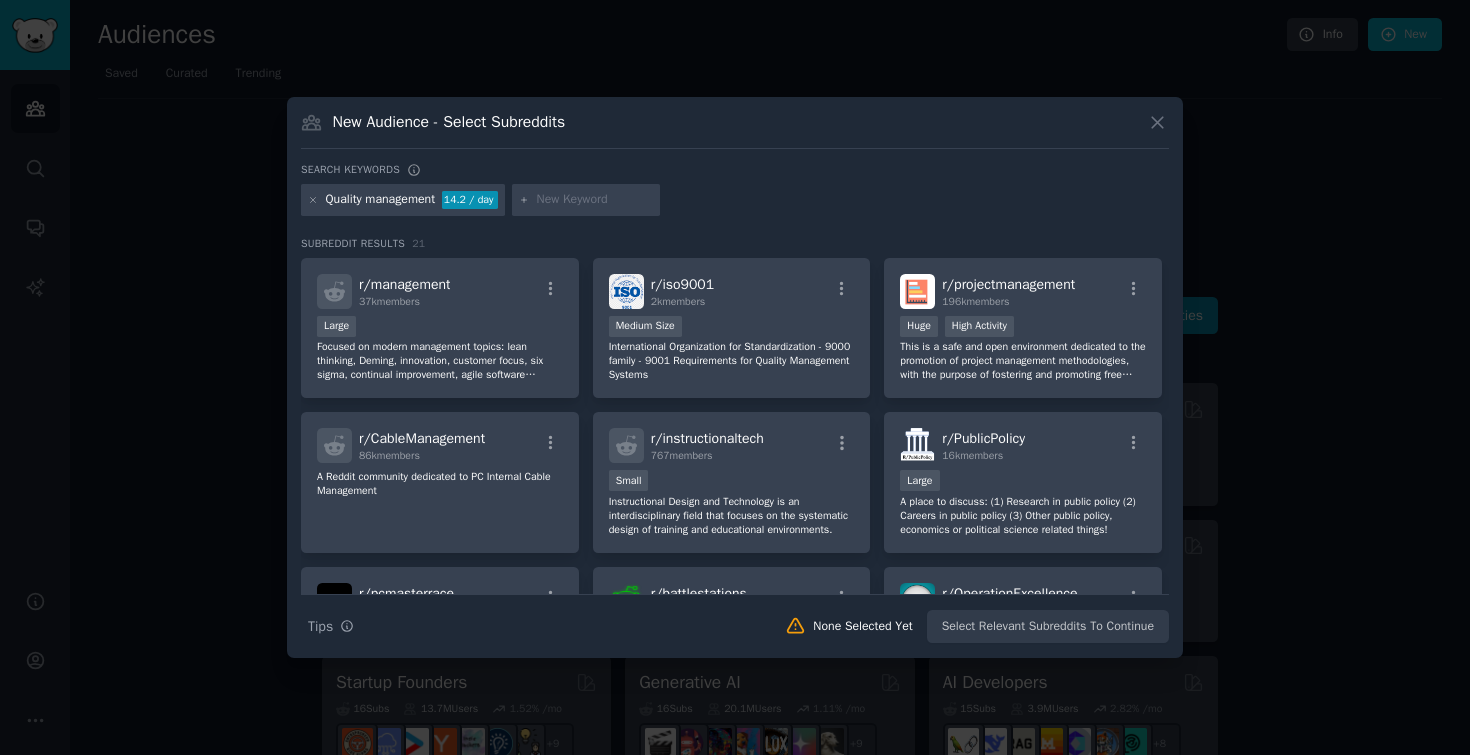 paste on "ISO 9001" 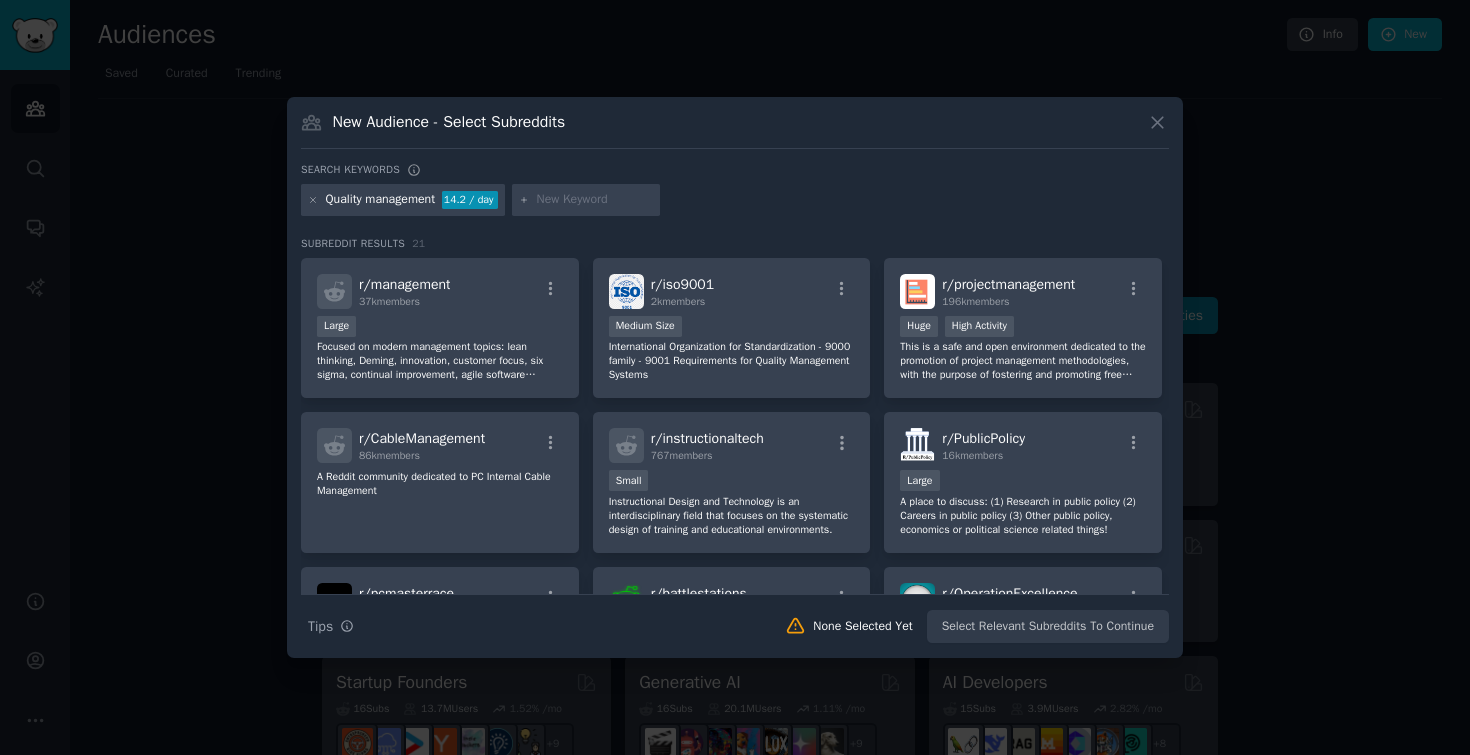 type on "ISO 9001" 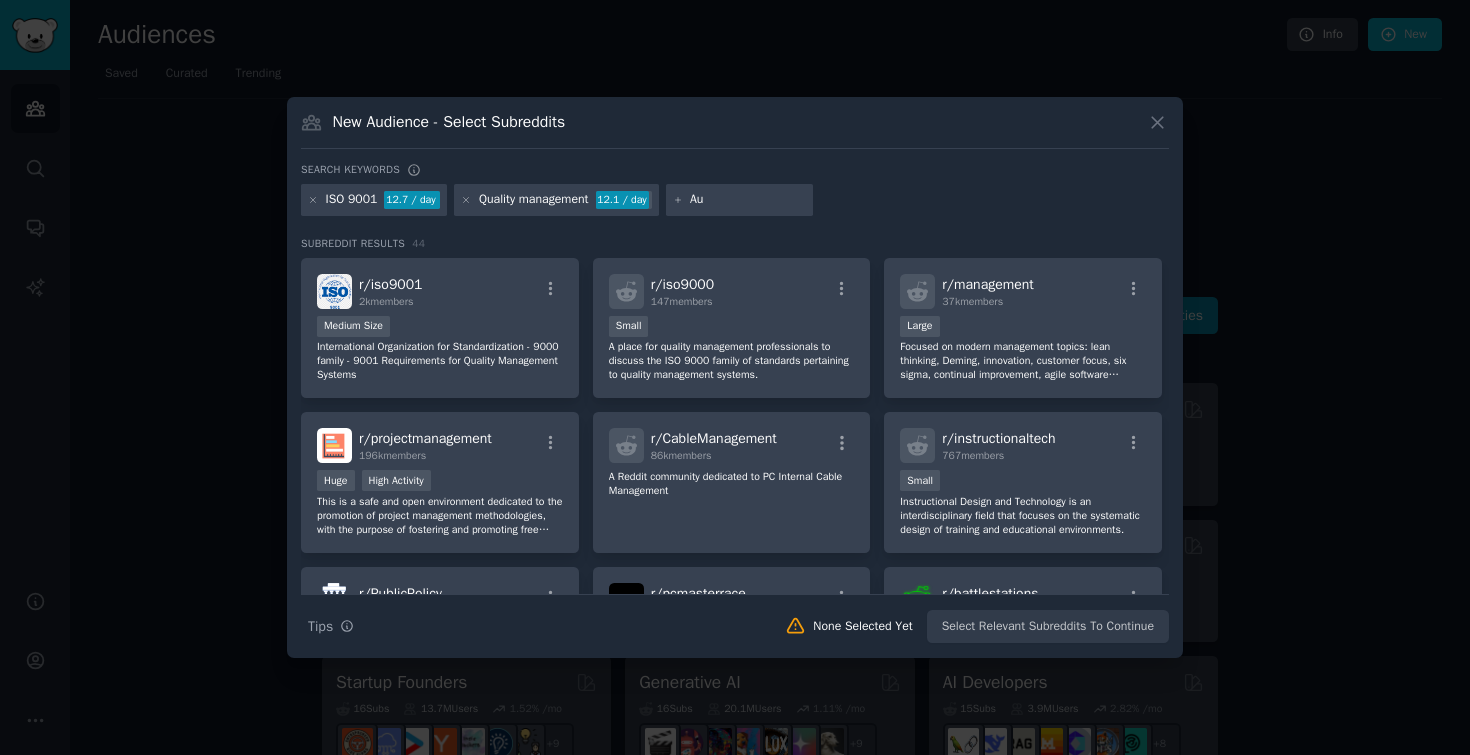 type on "A" 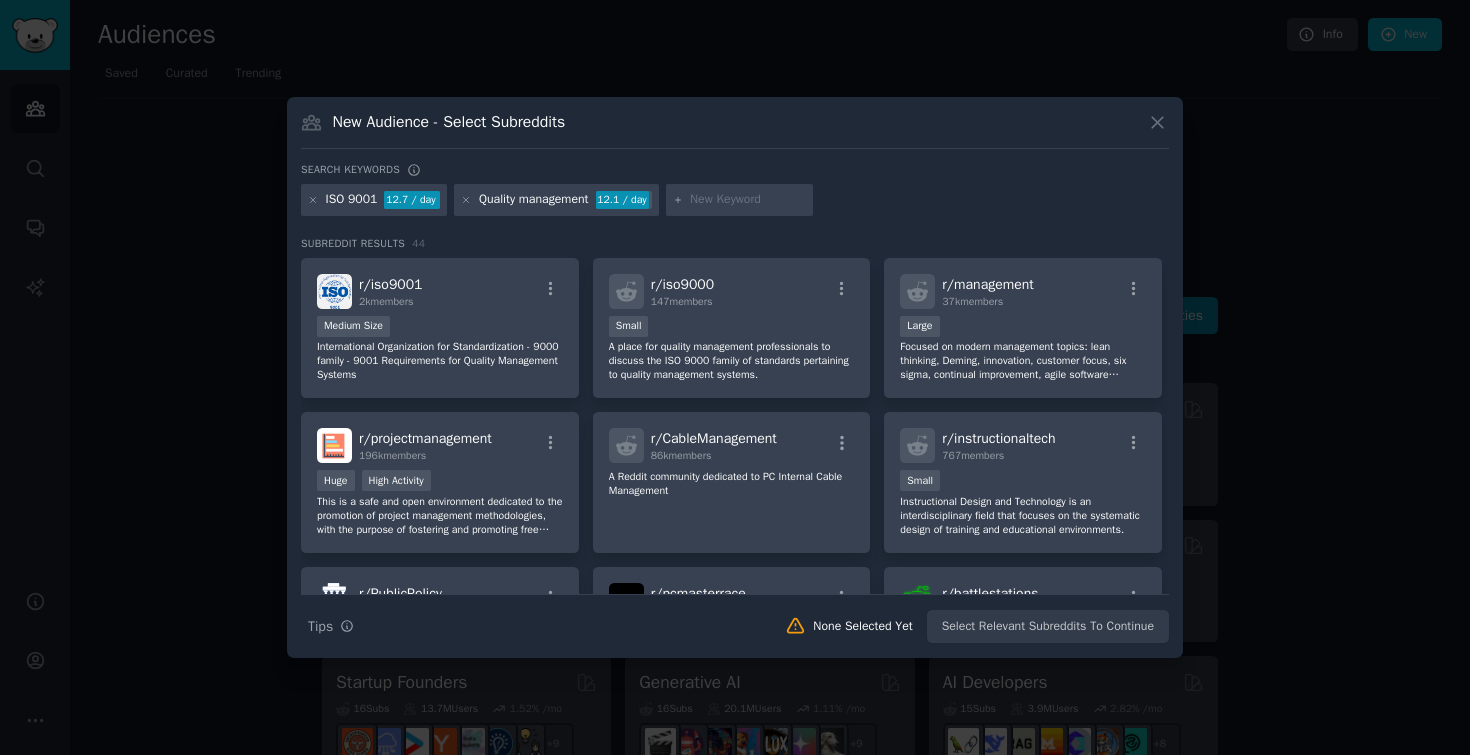 paste on "compliance audit" 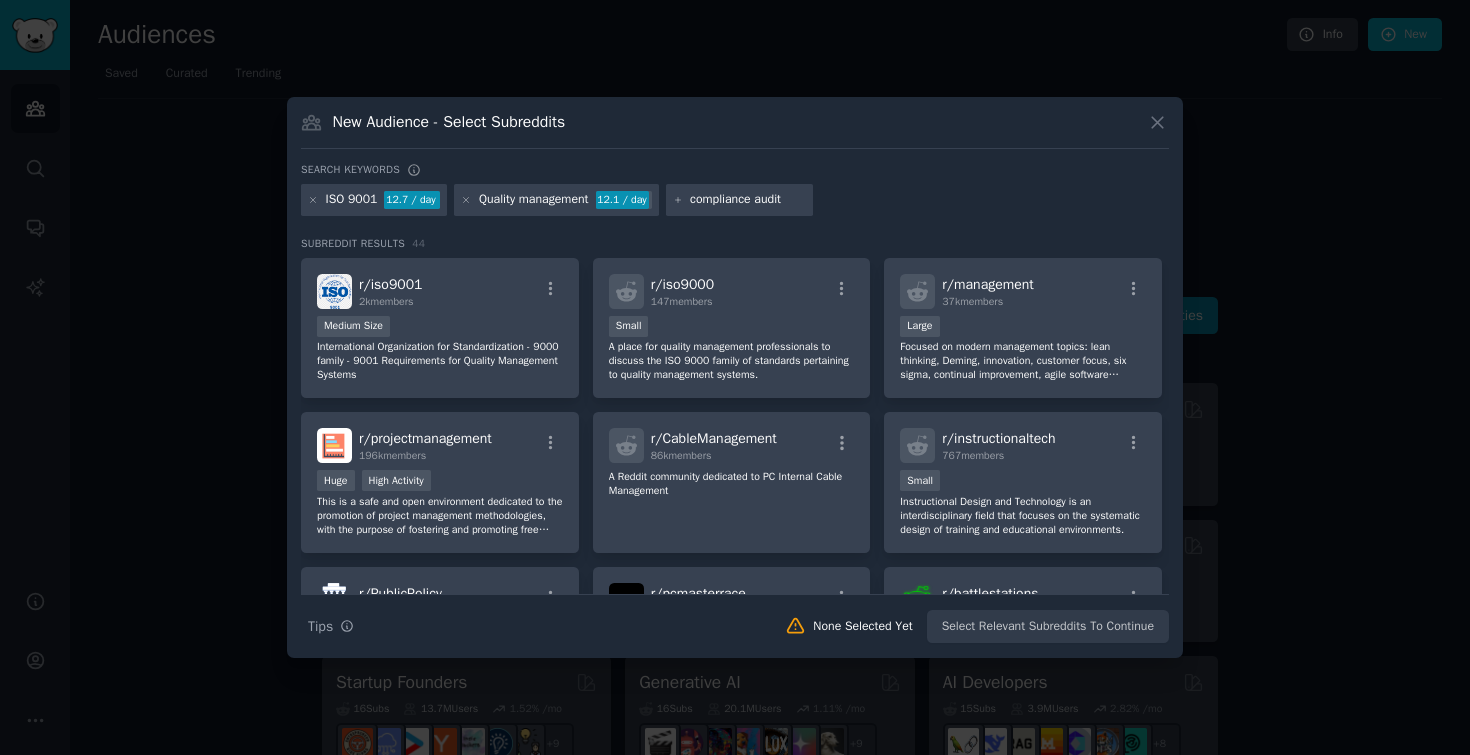 click on "compliance audit" at bounding box center (748, 200) 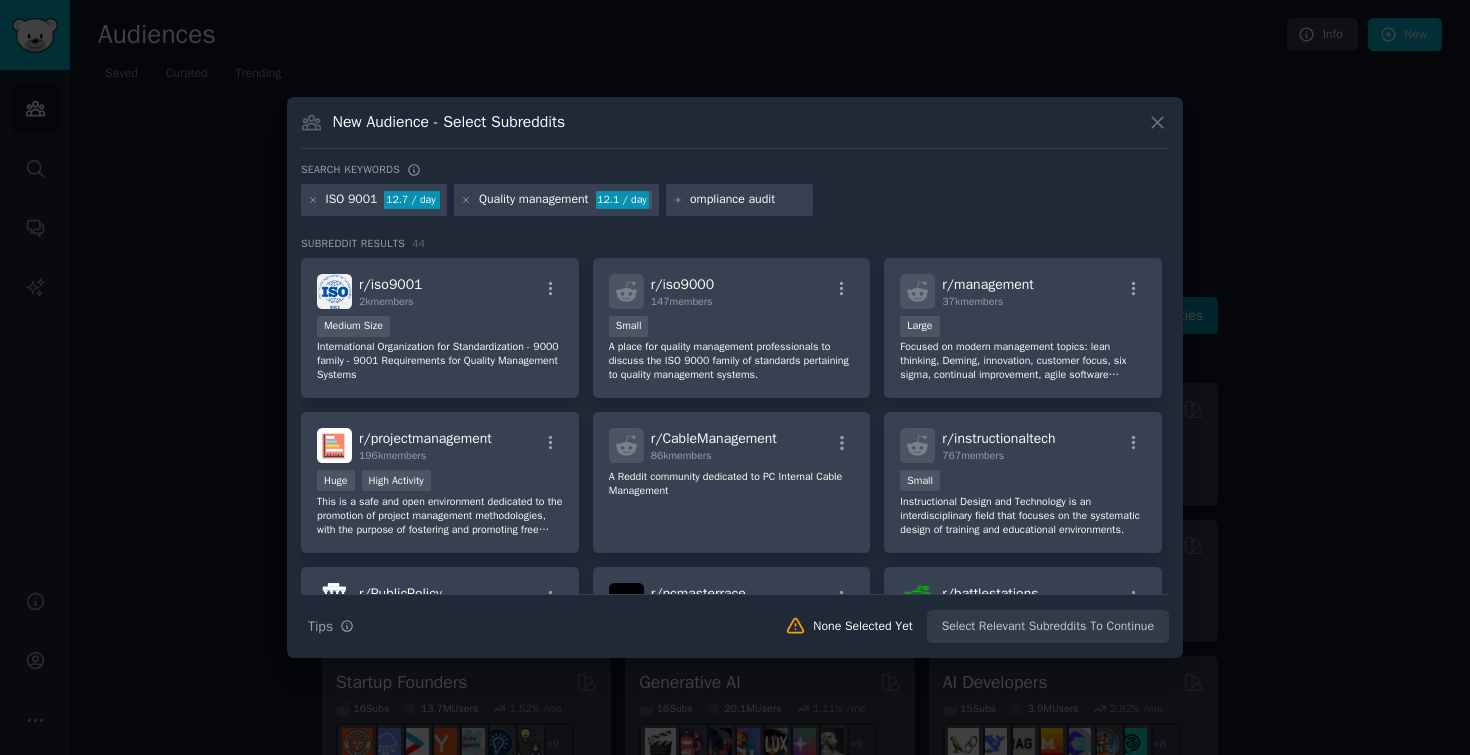 type on "Compliance audit" 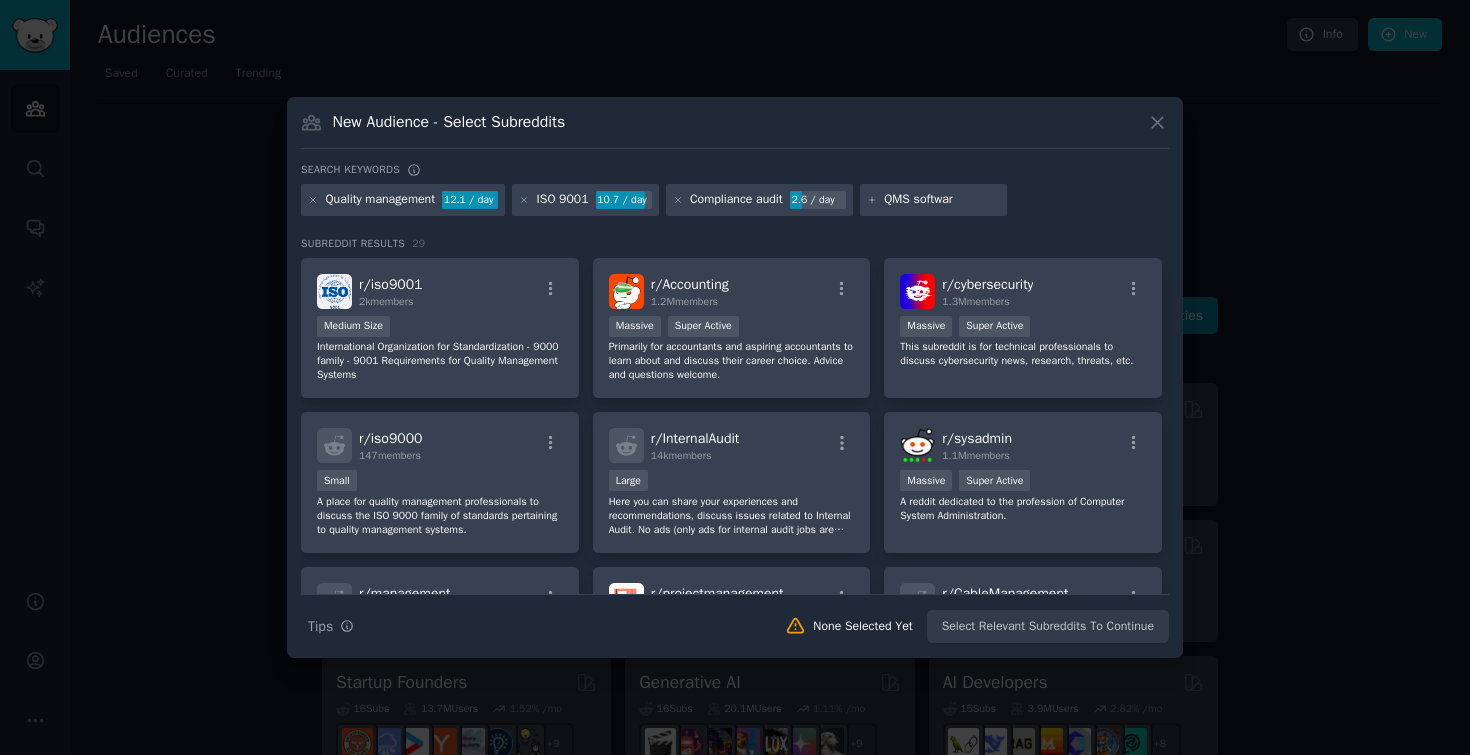 type on "QMS software" 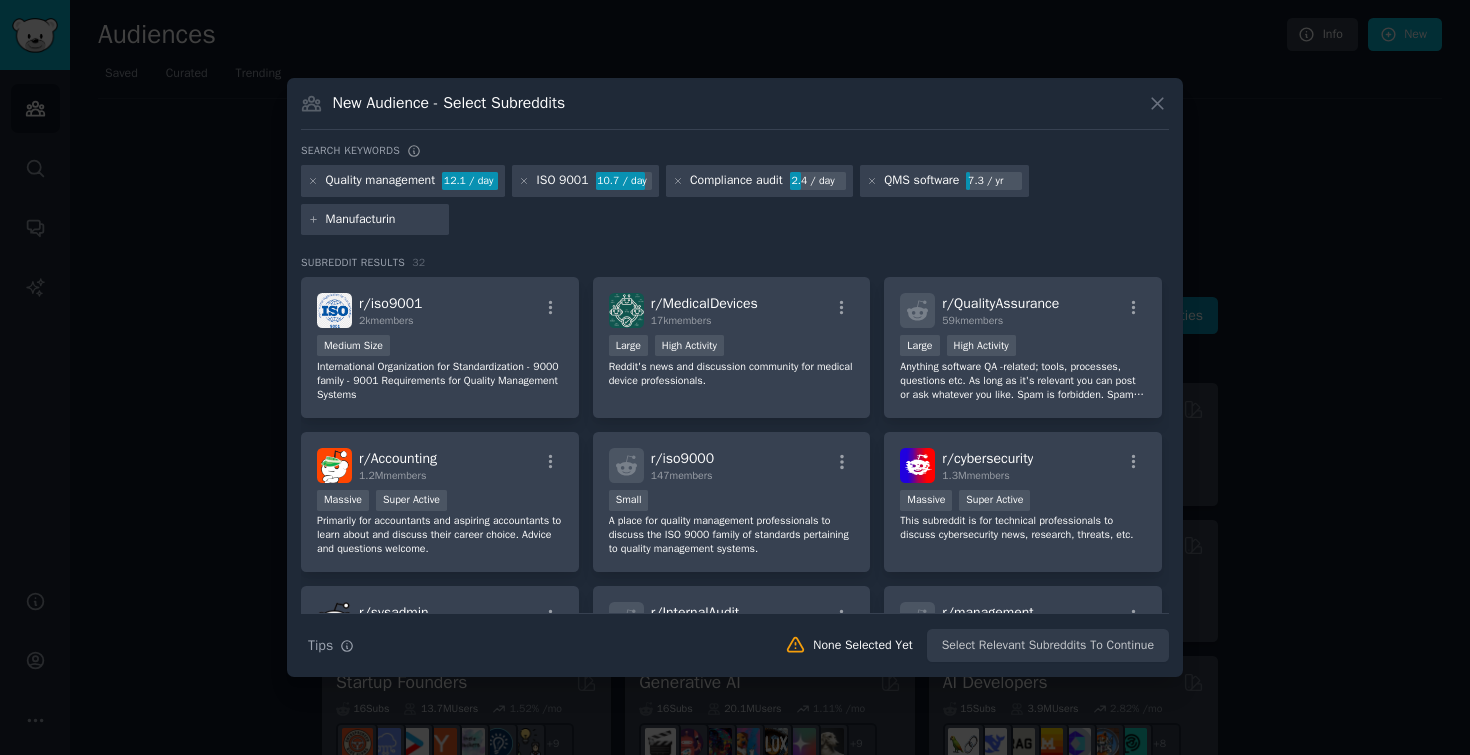 type on "Manufacturing" 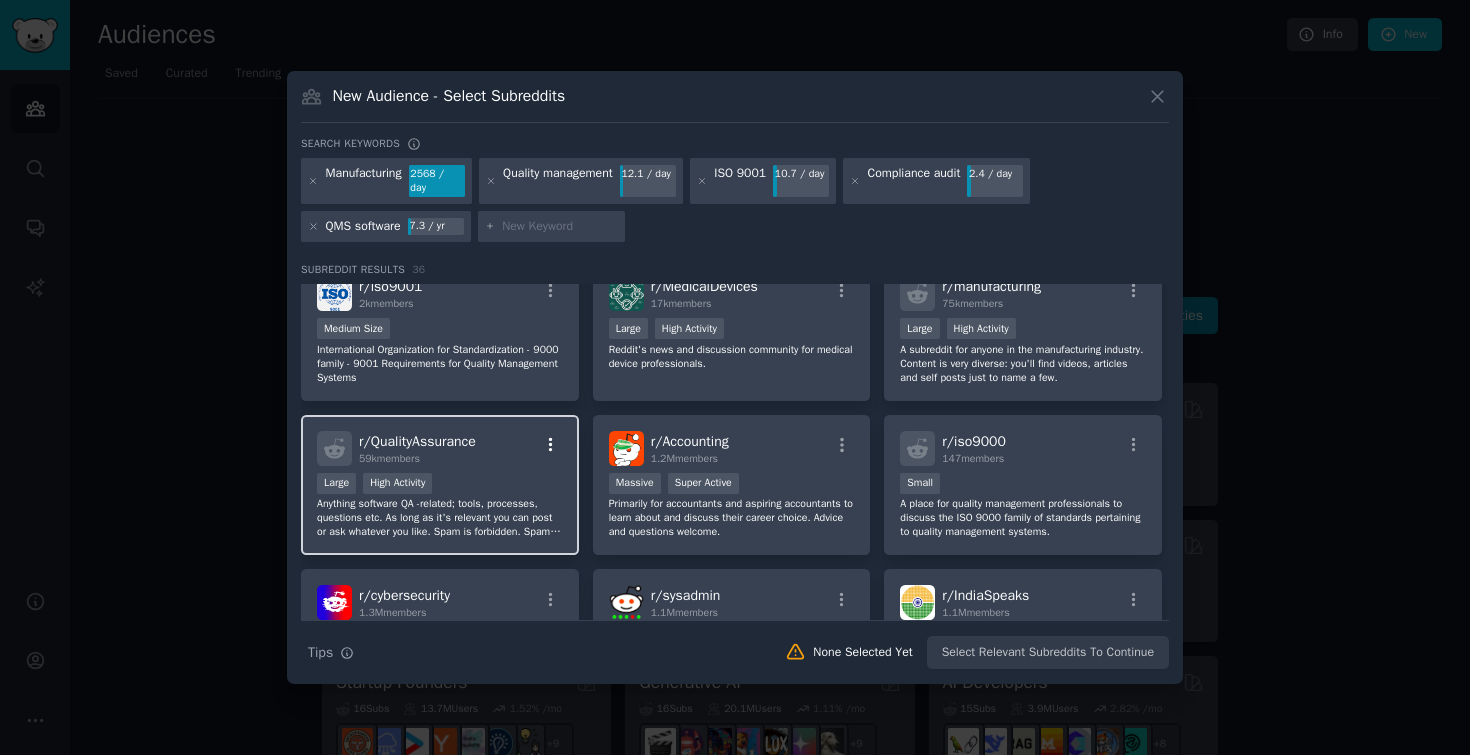 scroll, scrollTop: 0, scrollLeft: 0, axis: both 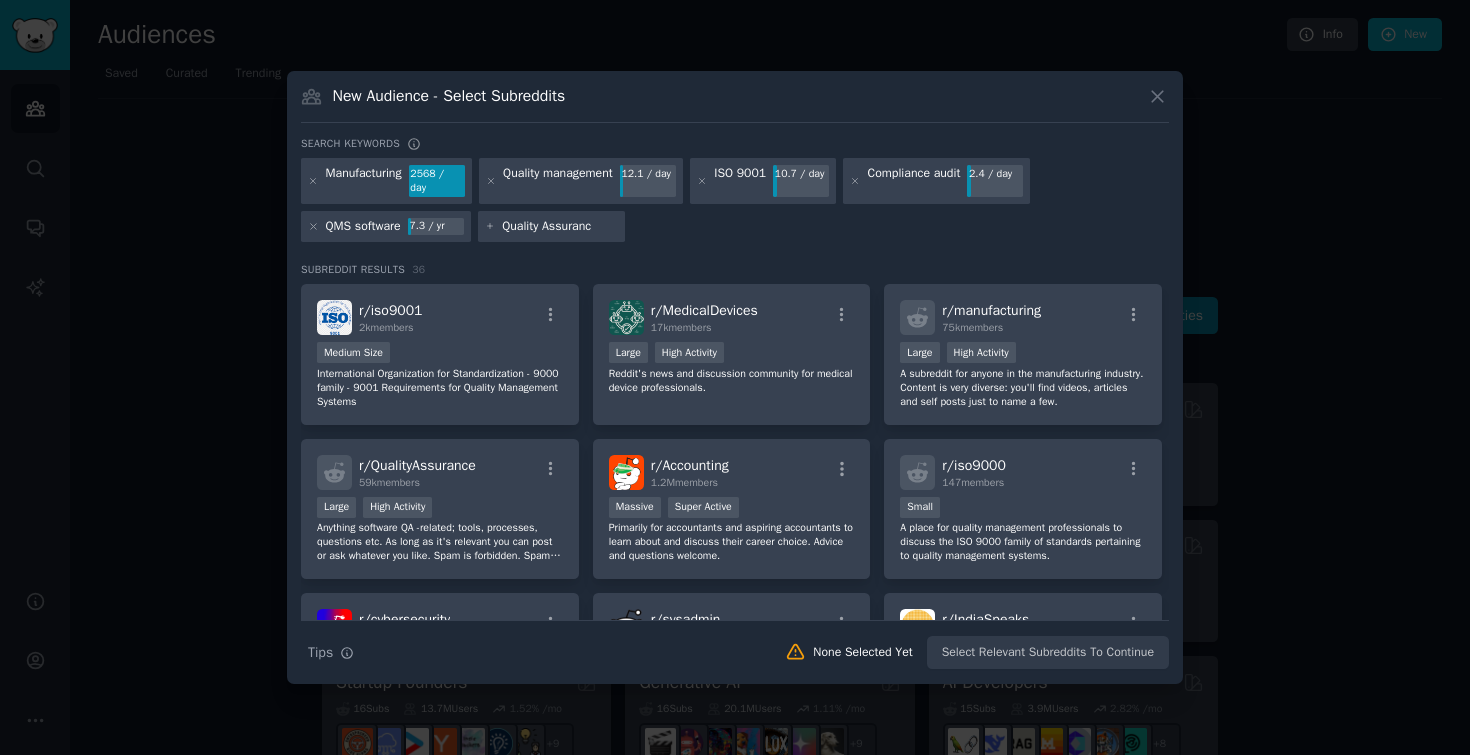 type on "Quality Assurance" 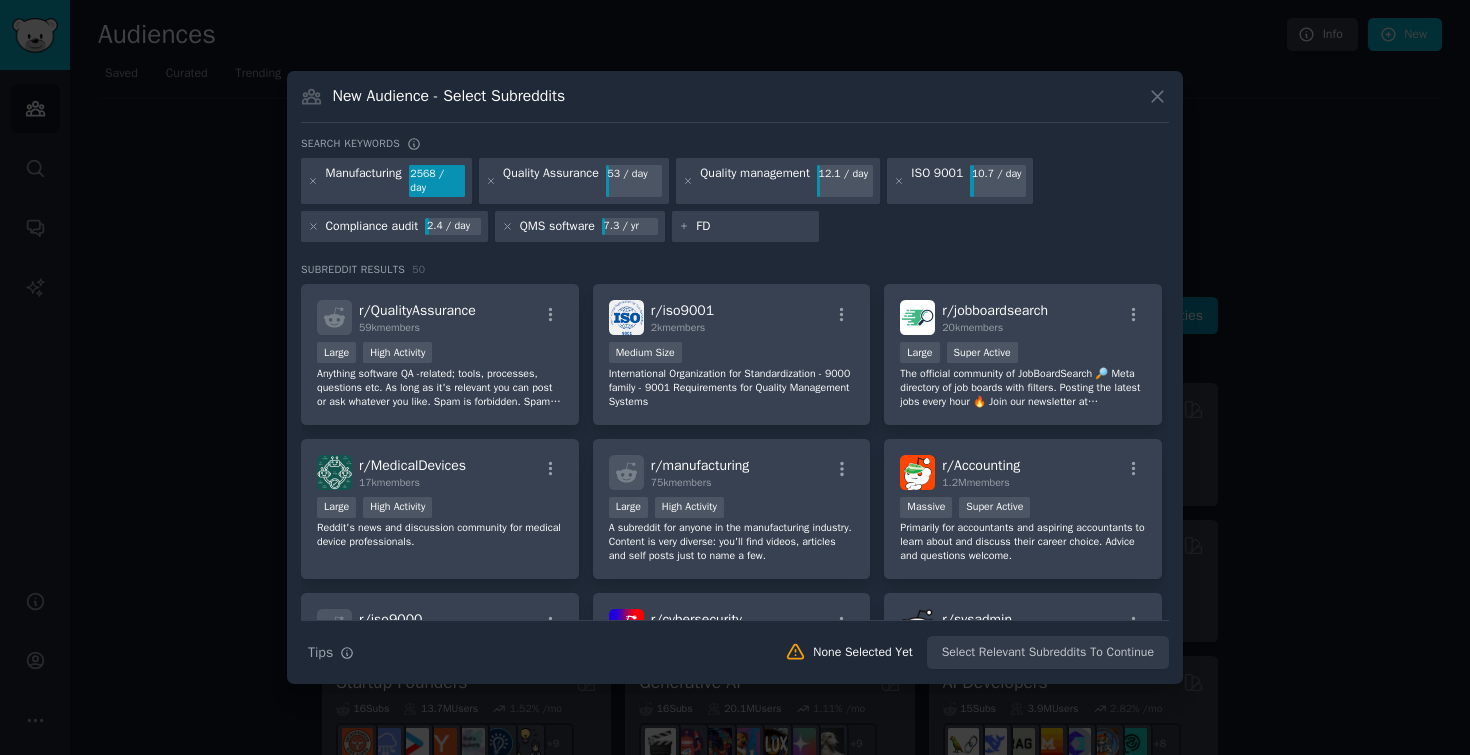 type on "FDA" 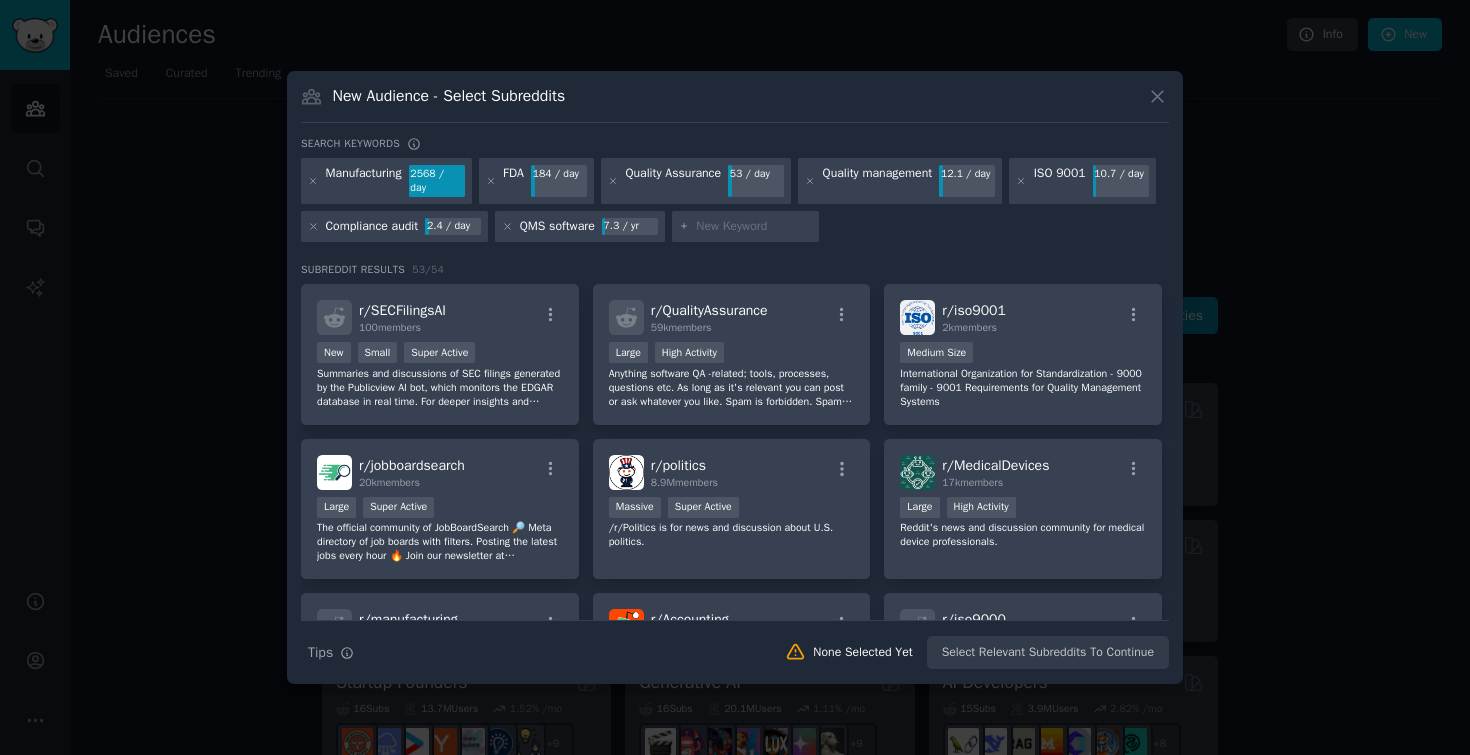 paste on "SOP document control" 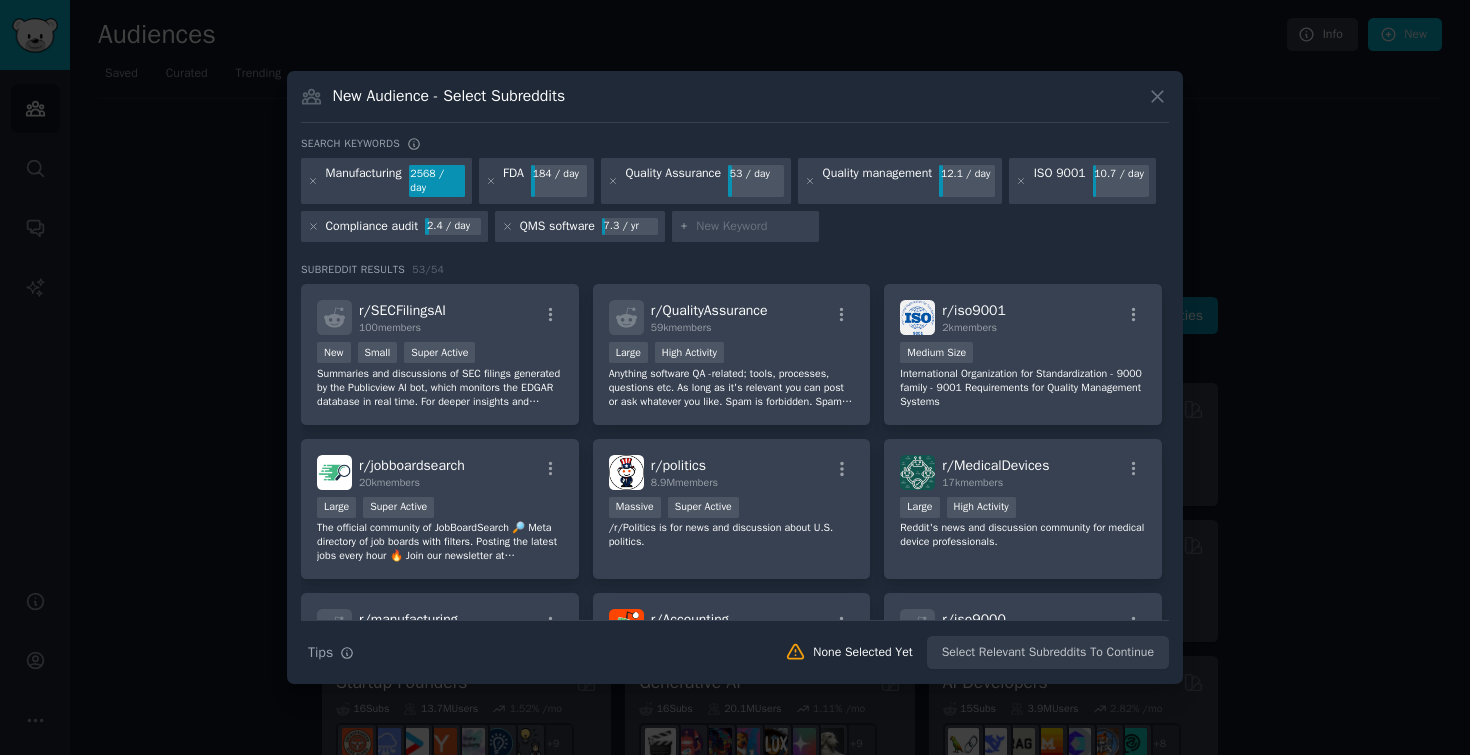 type on "SOP document control" 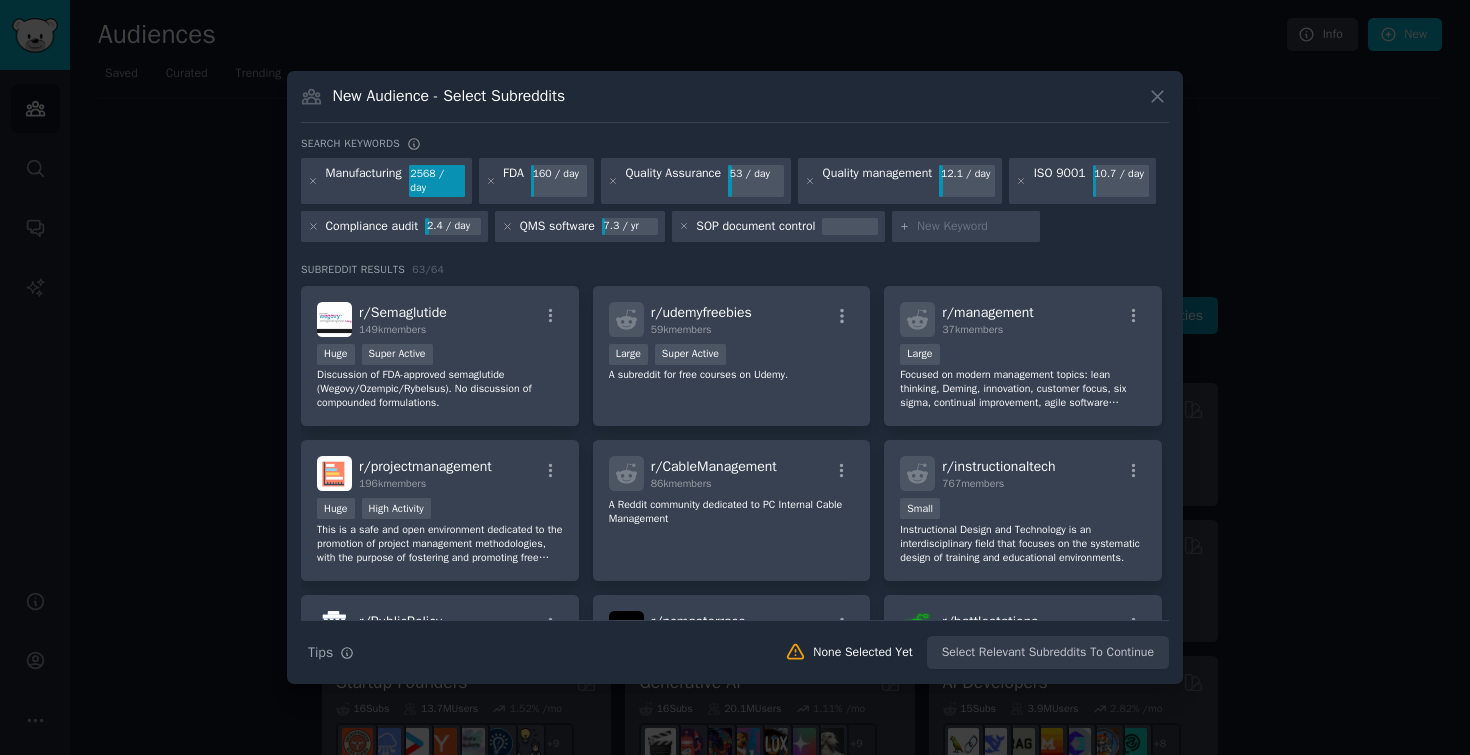 scroll, scrollTop: 970, scrollLeft: 0, axis: vertical 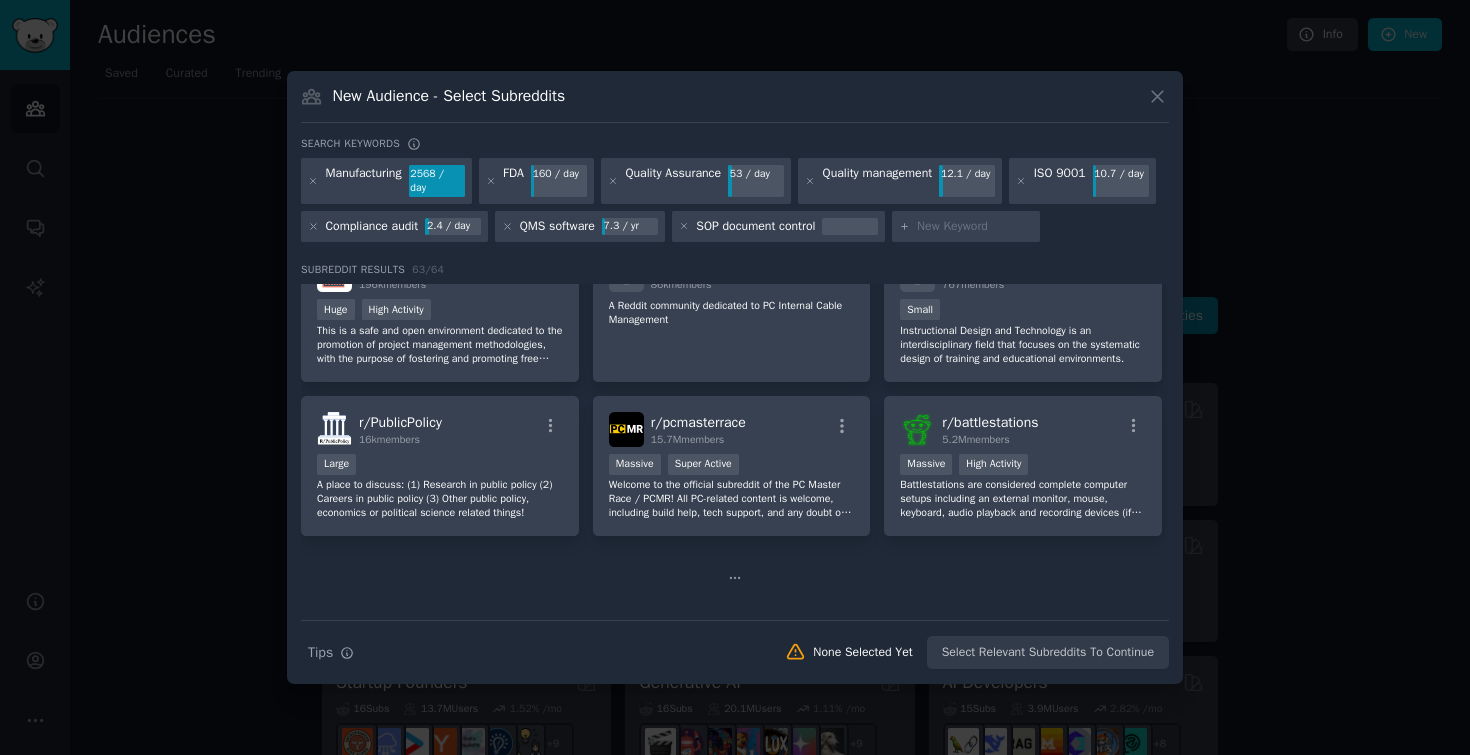 click 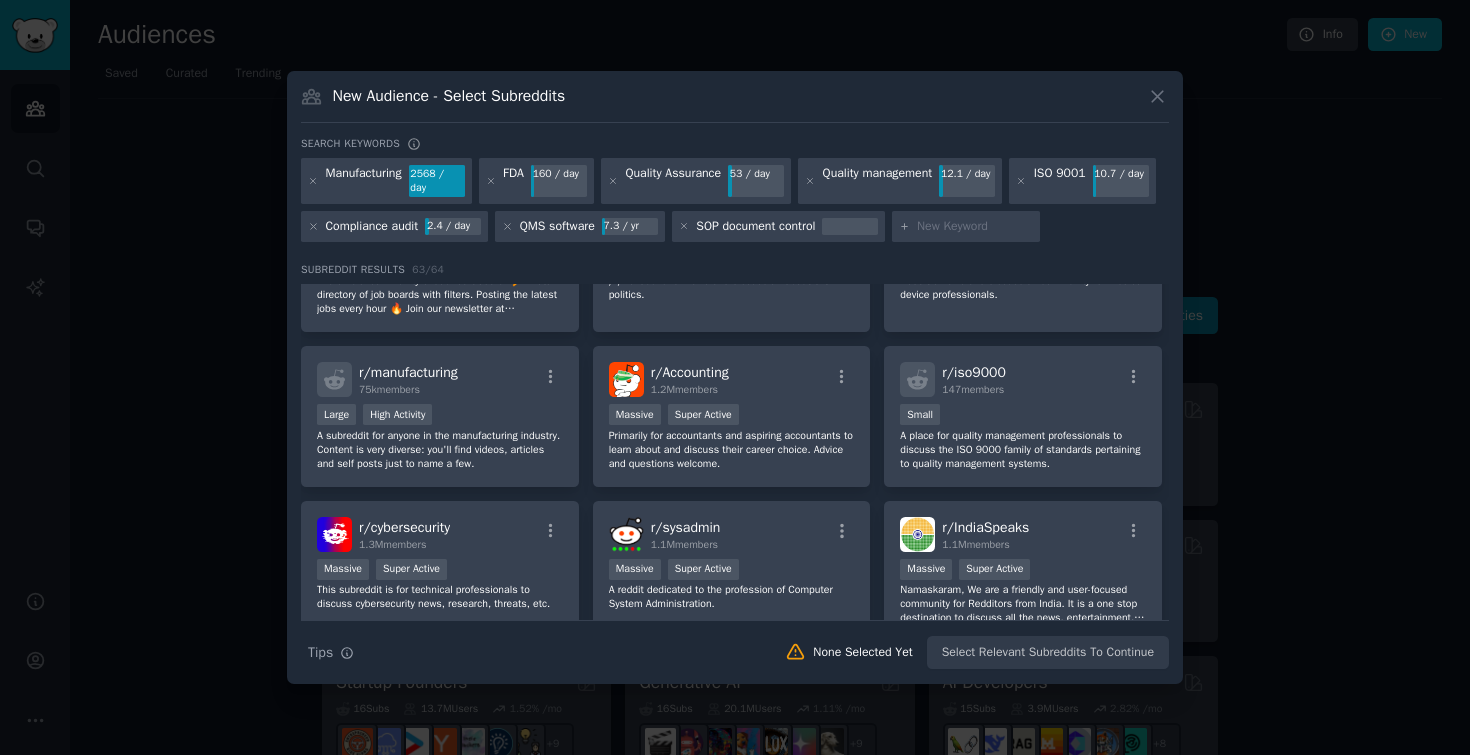scroll, scrollTop: 0, scrollLeft: 0, axis: both 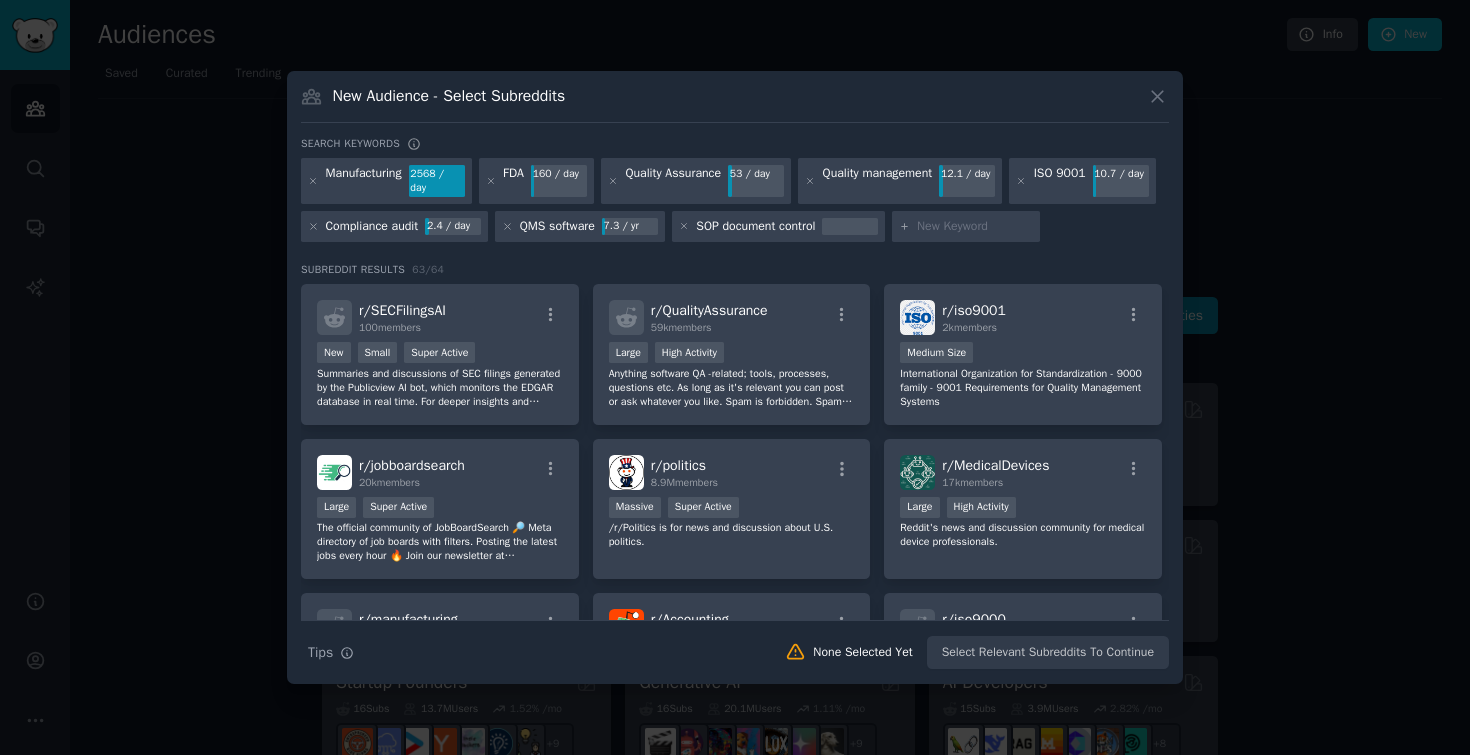 click at bounding box center [850, 227] 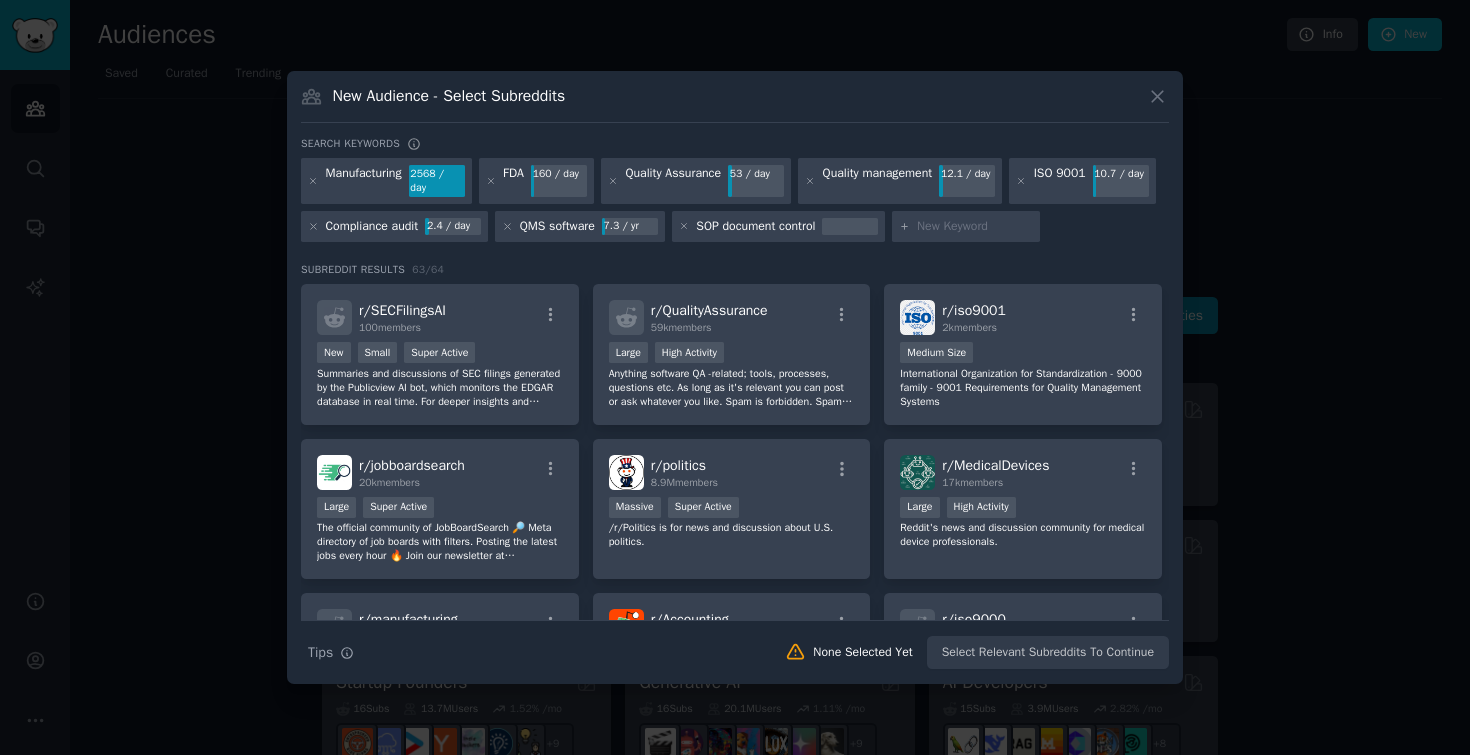 click at bounding box center (975, 227) 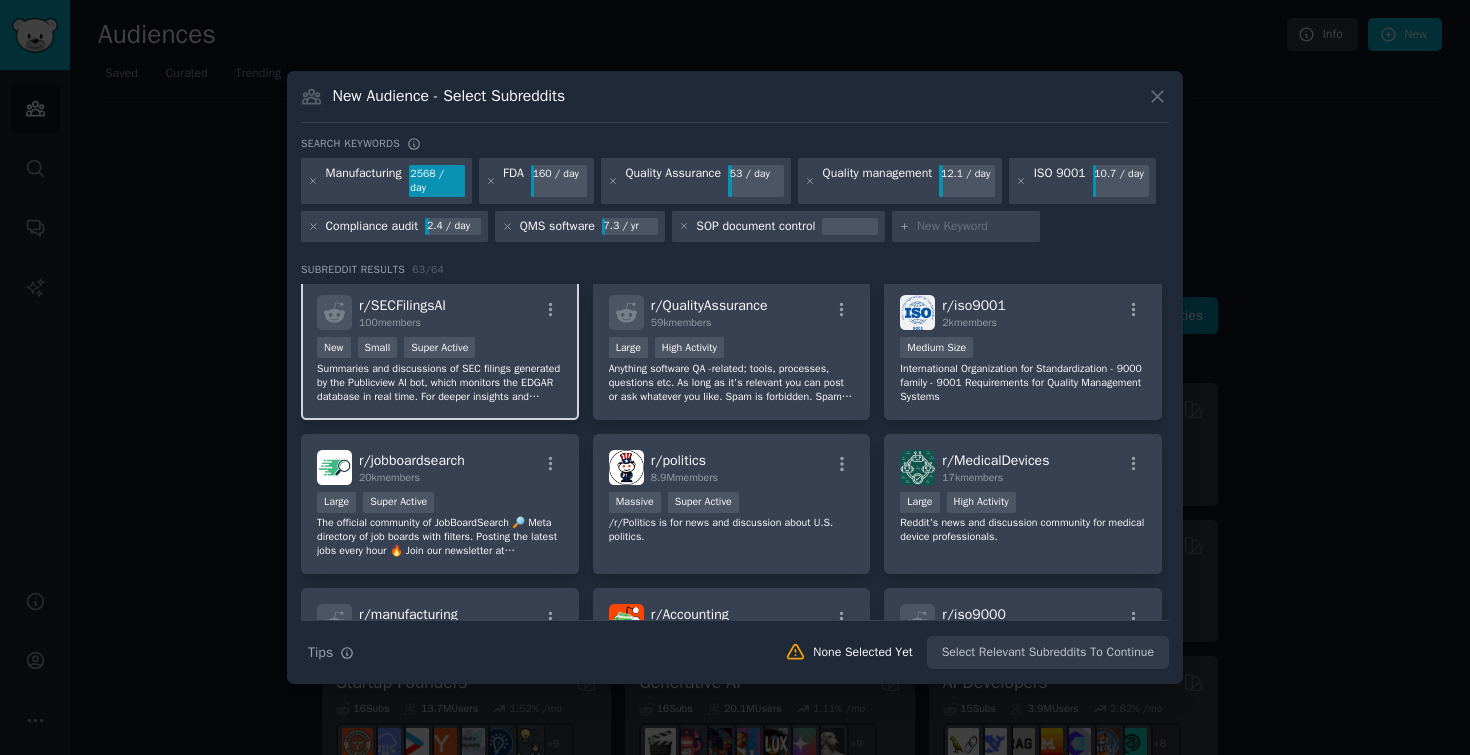 scroll, scrollTop: 0, scrollLeft: 0, axis: both 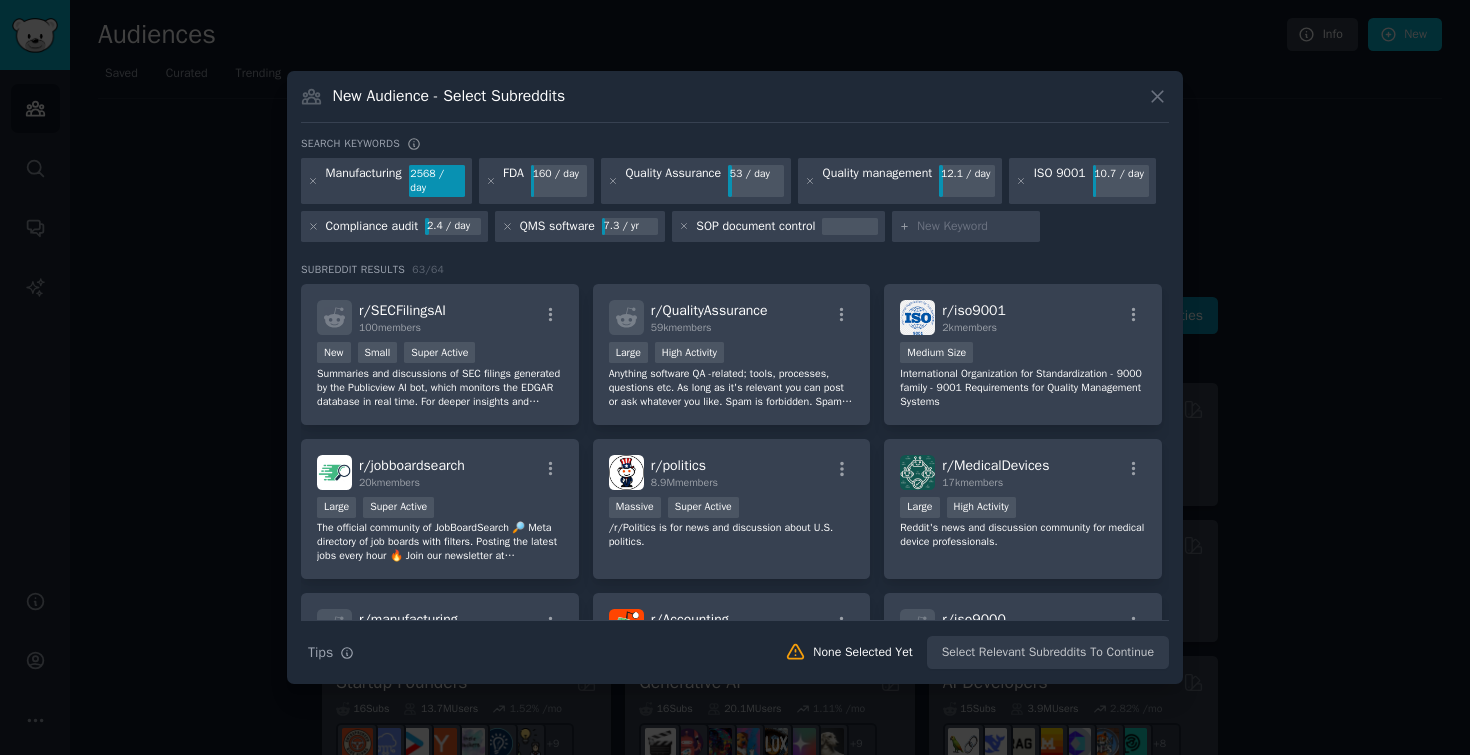 click at bounding box center [975, 227] 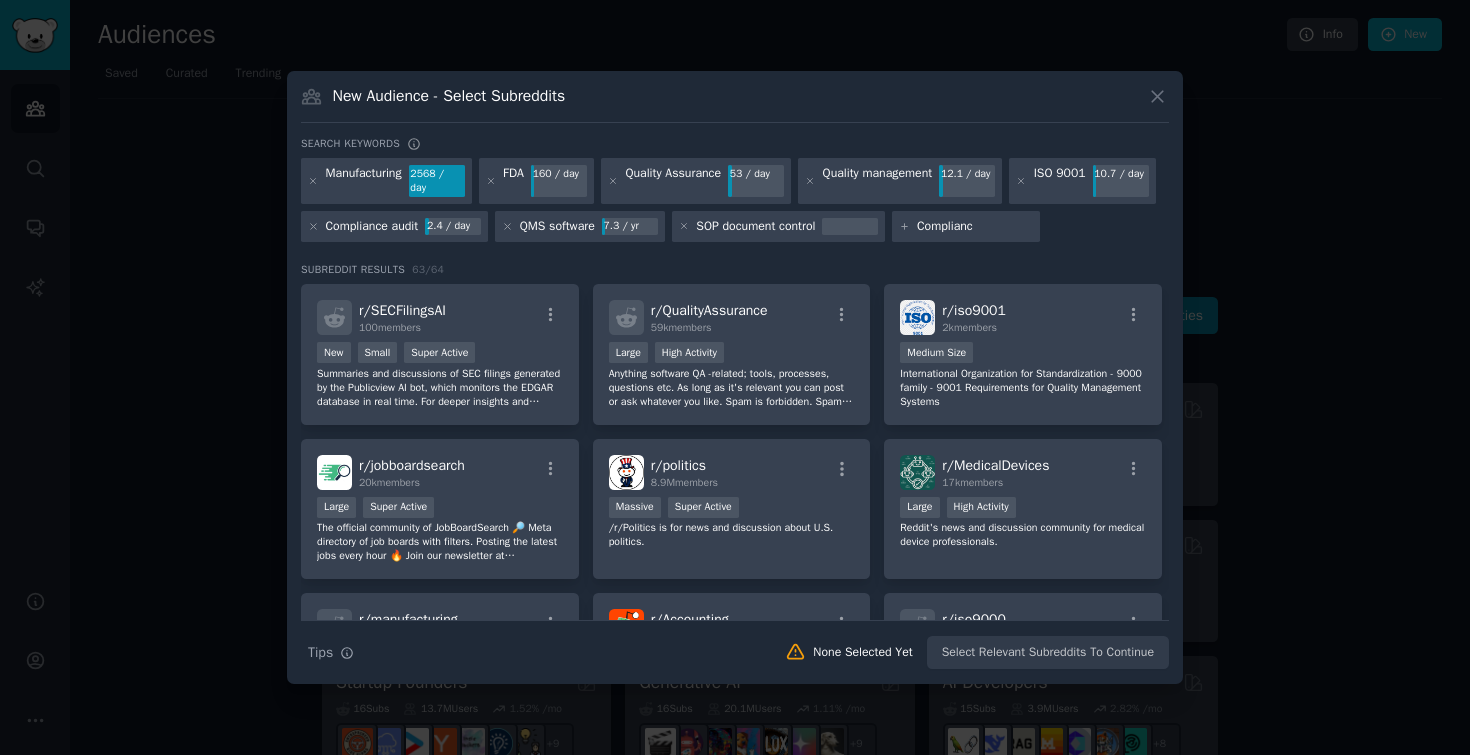 type on "Compliance" 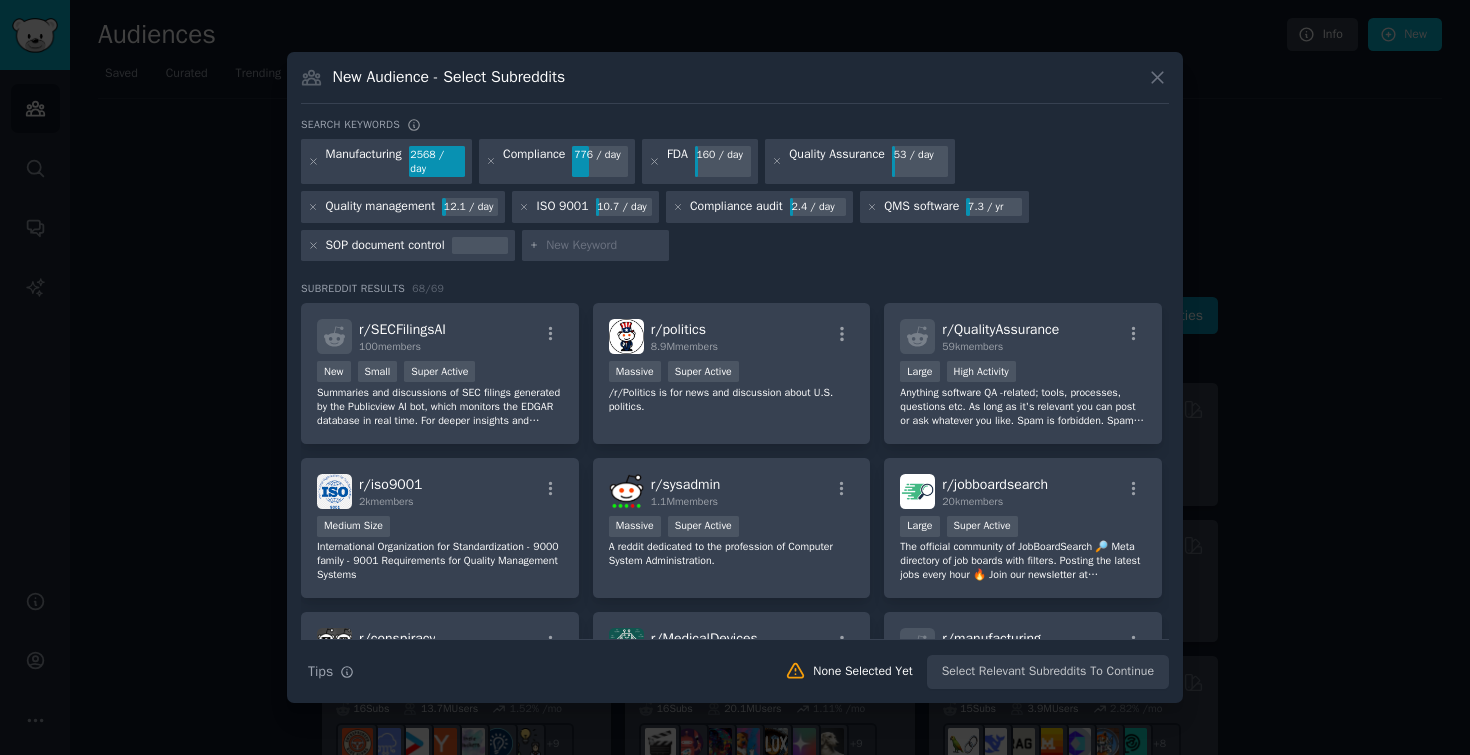 paste on "CAPA" 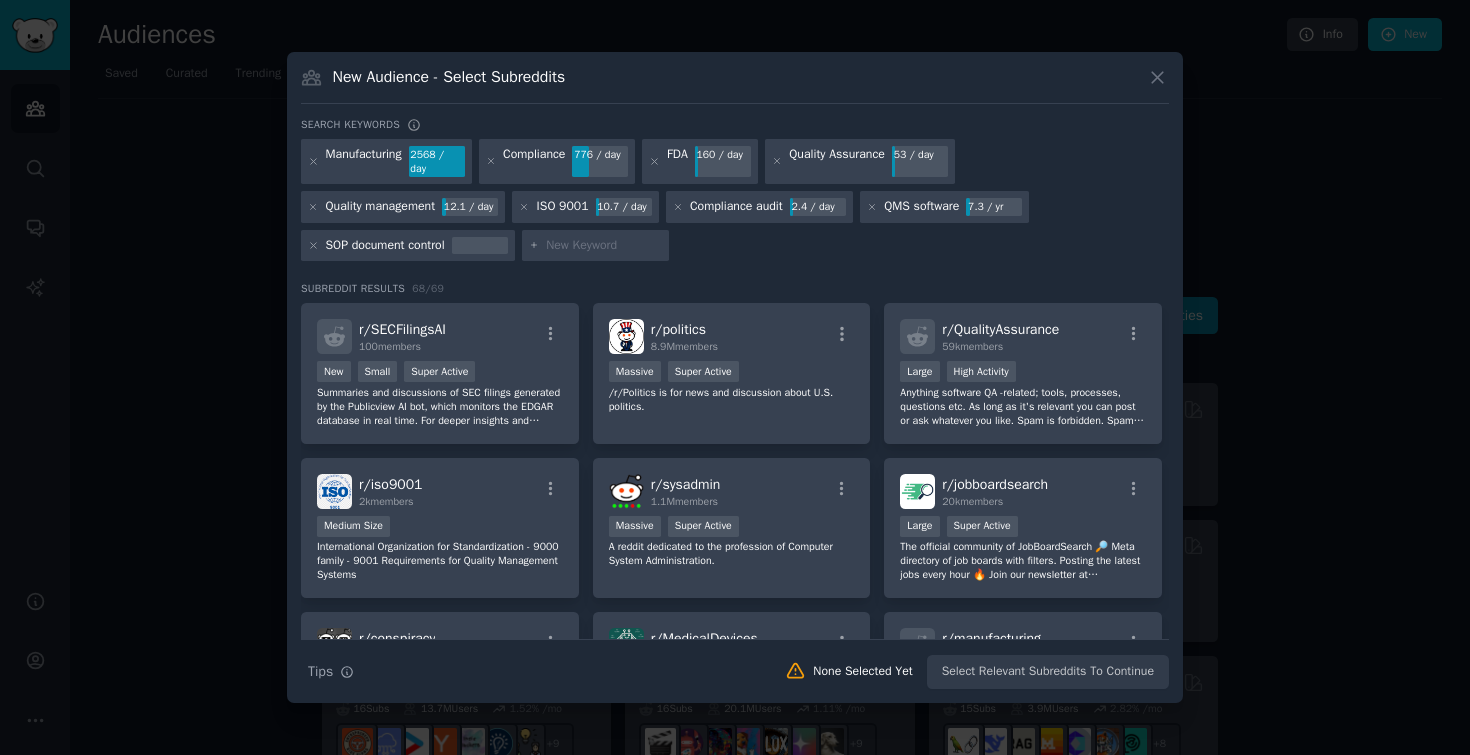 type on "CAPA" 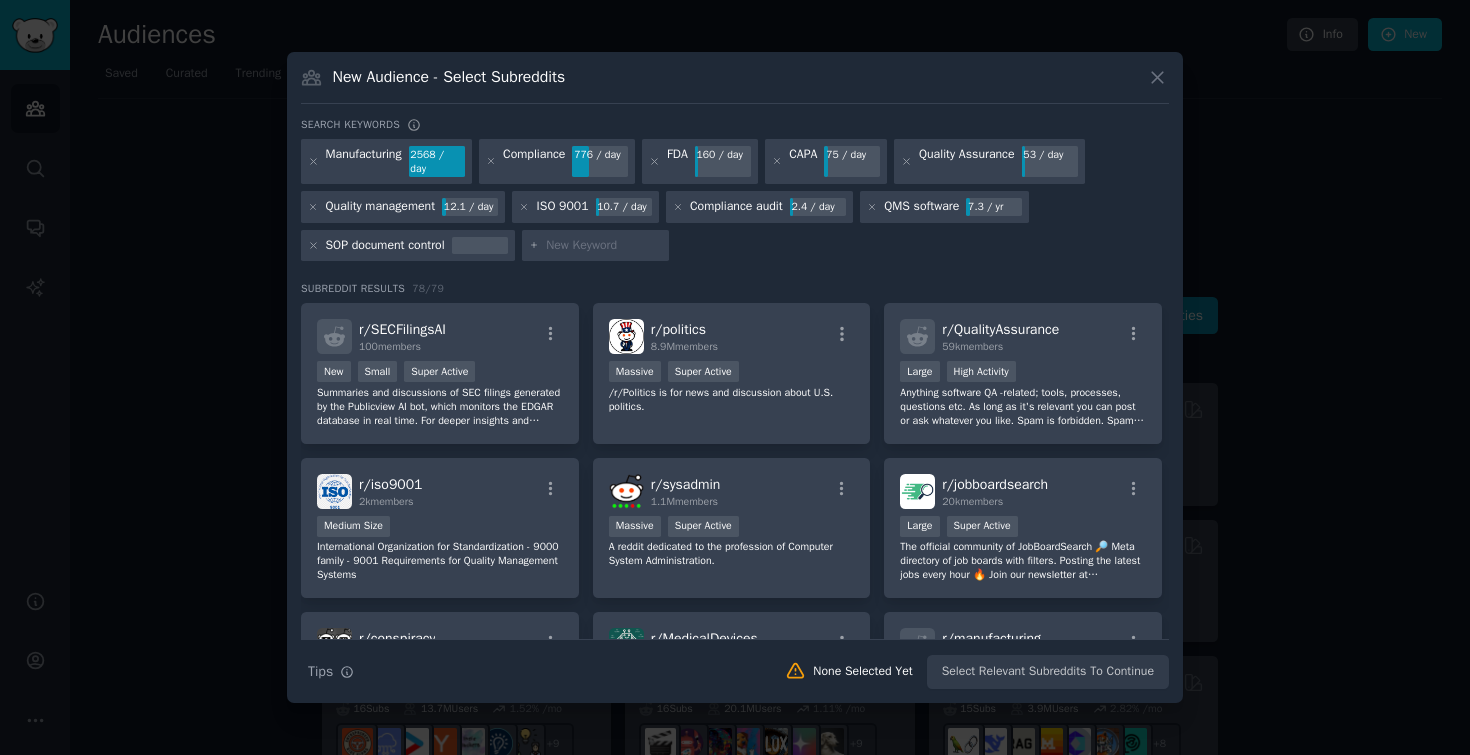 click on "SOP document control" at bounding box center (408, 246) 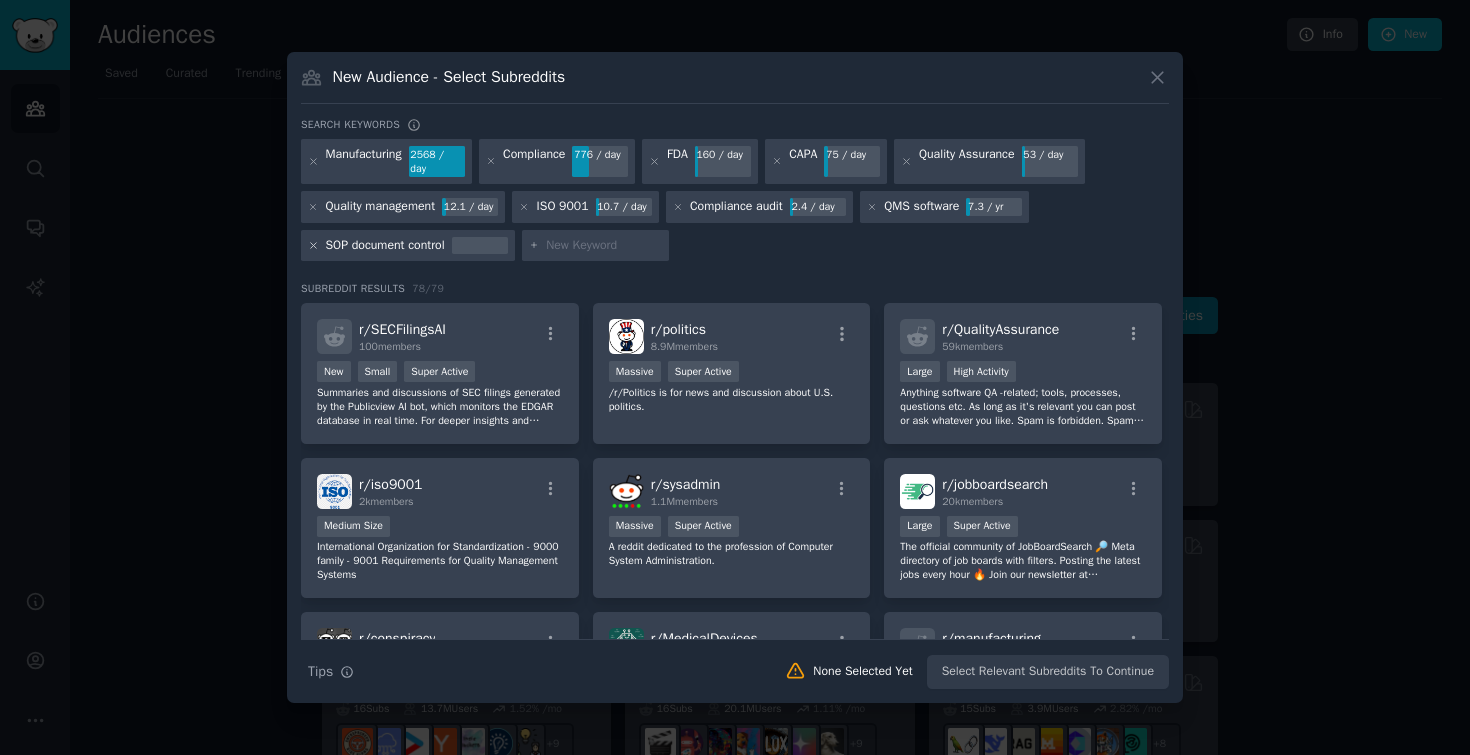 click 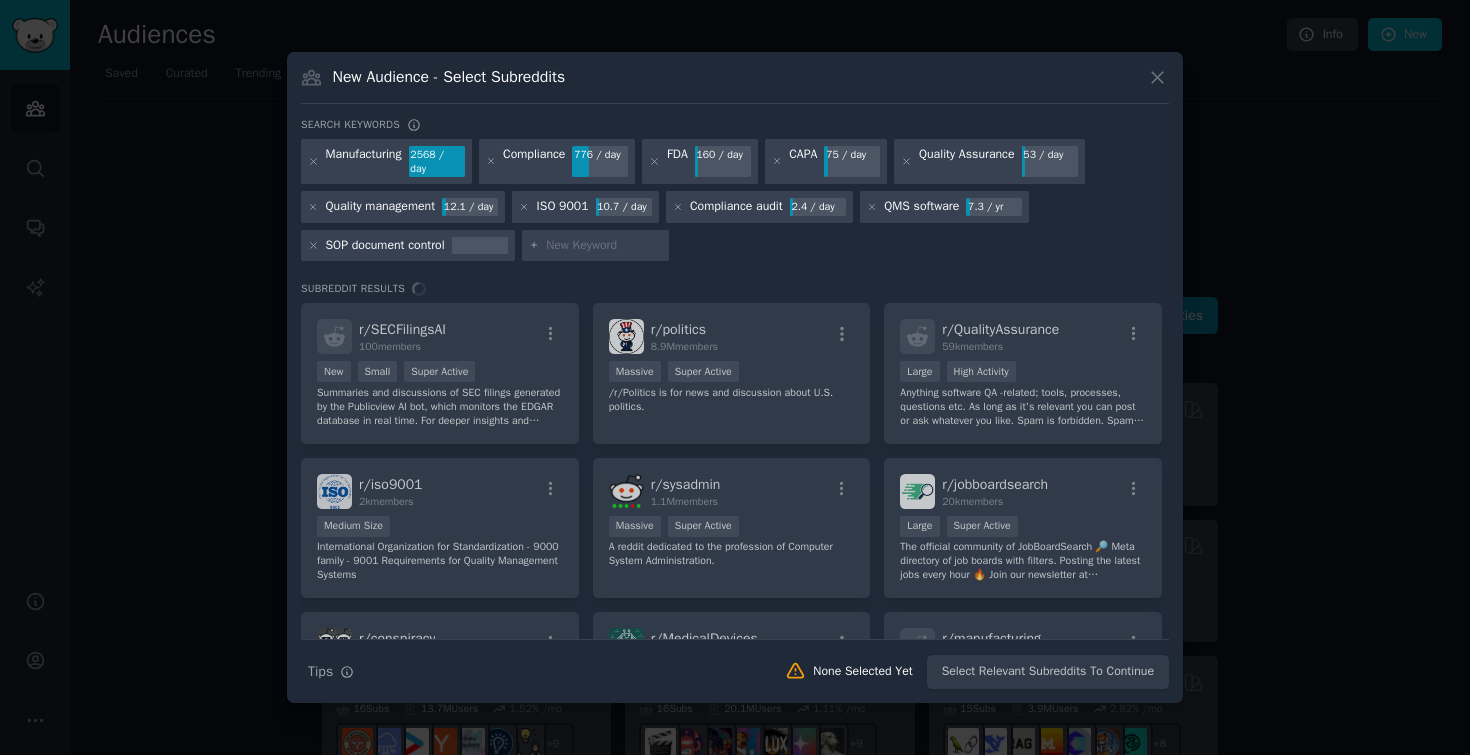 click on "Manufacturing 2568 / day Compliance 776 / day FDA 160 / day CAPA 75 / day Quality Assurance 53 / day Quality management 12.1 / day ISO 9001 10.7 / day Compliance audit 2.4 / day QMS software 7.3 / yr SOP document control" at bounding box center [735, 204] 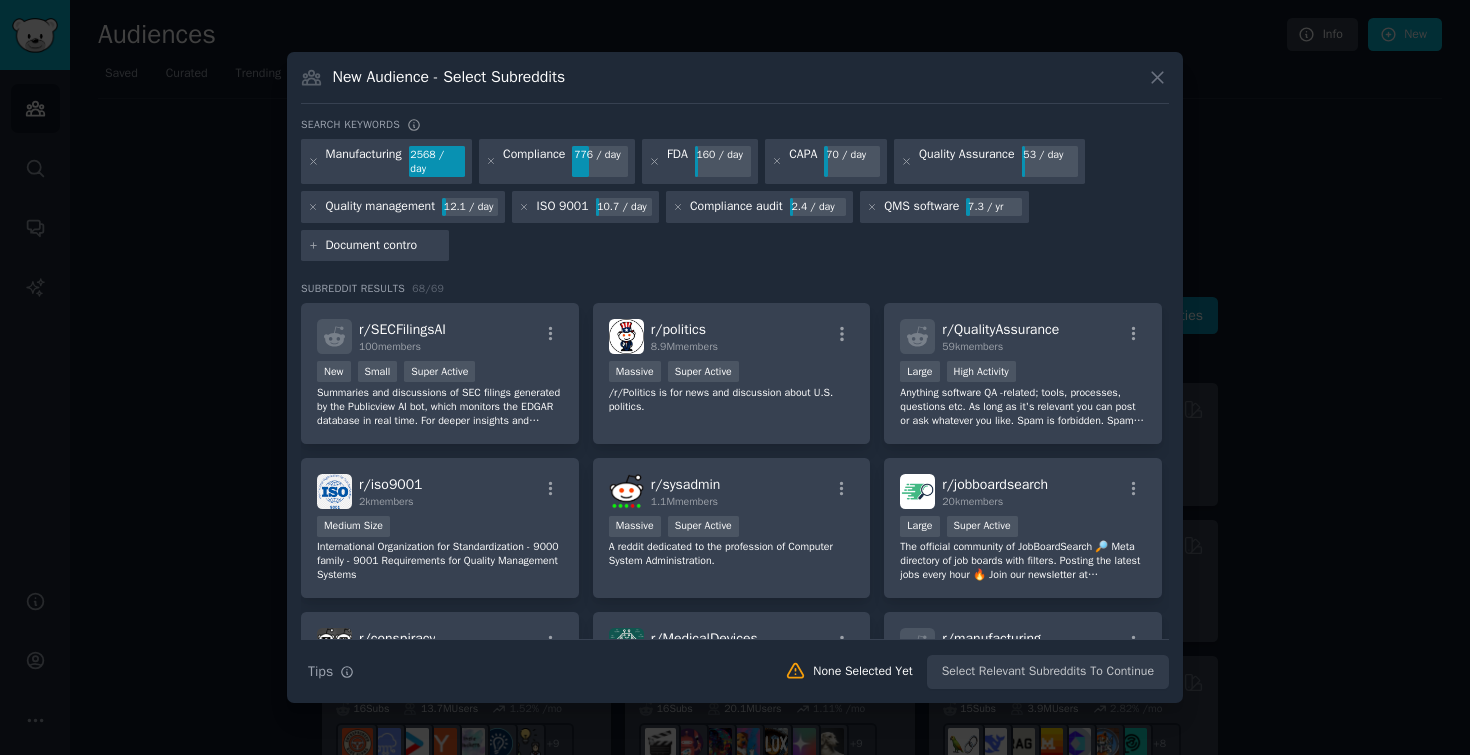 type on "Document control" 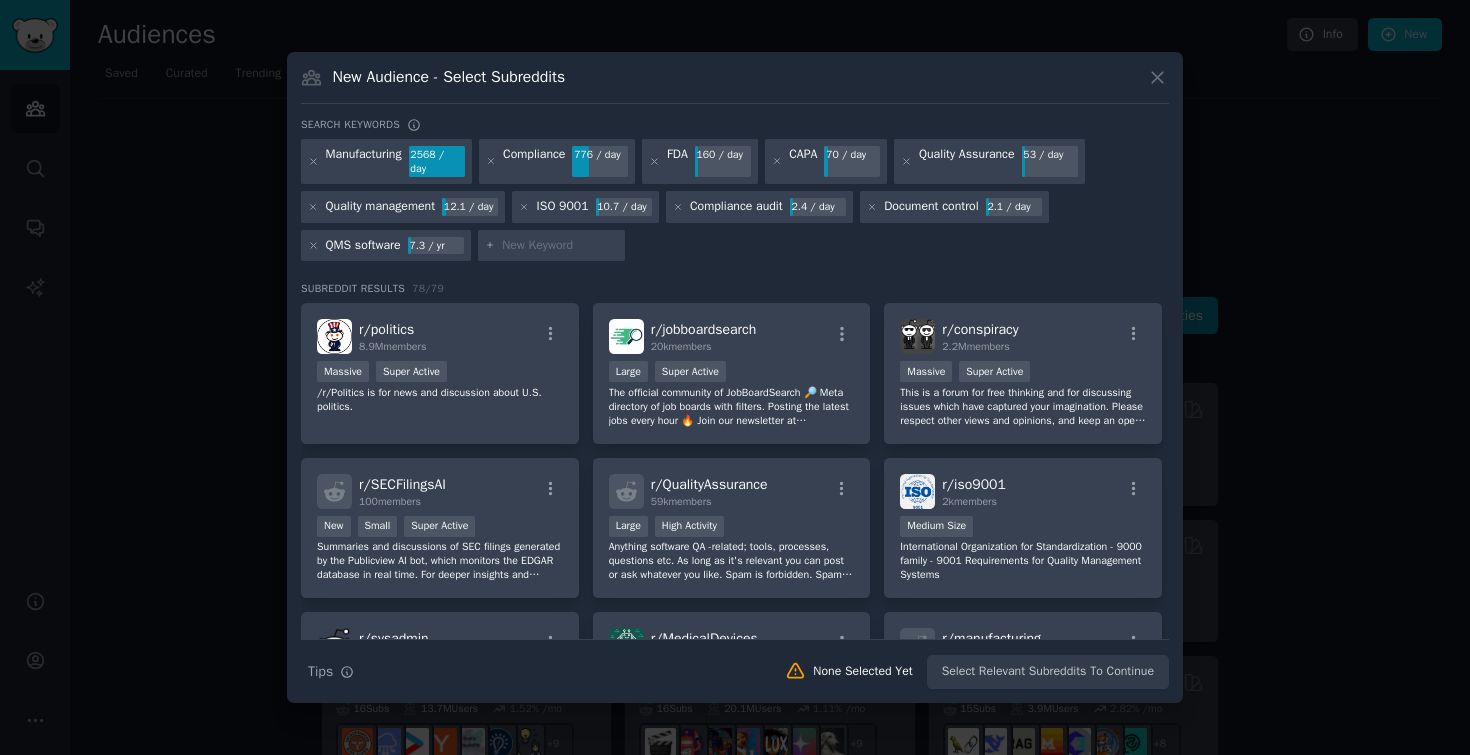 paste on "Batch records" 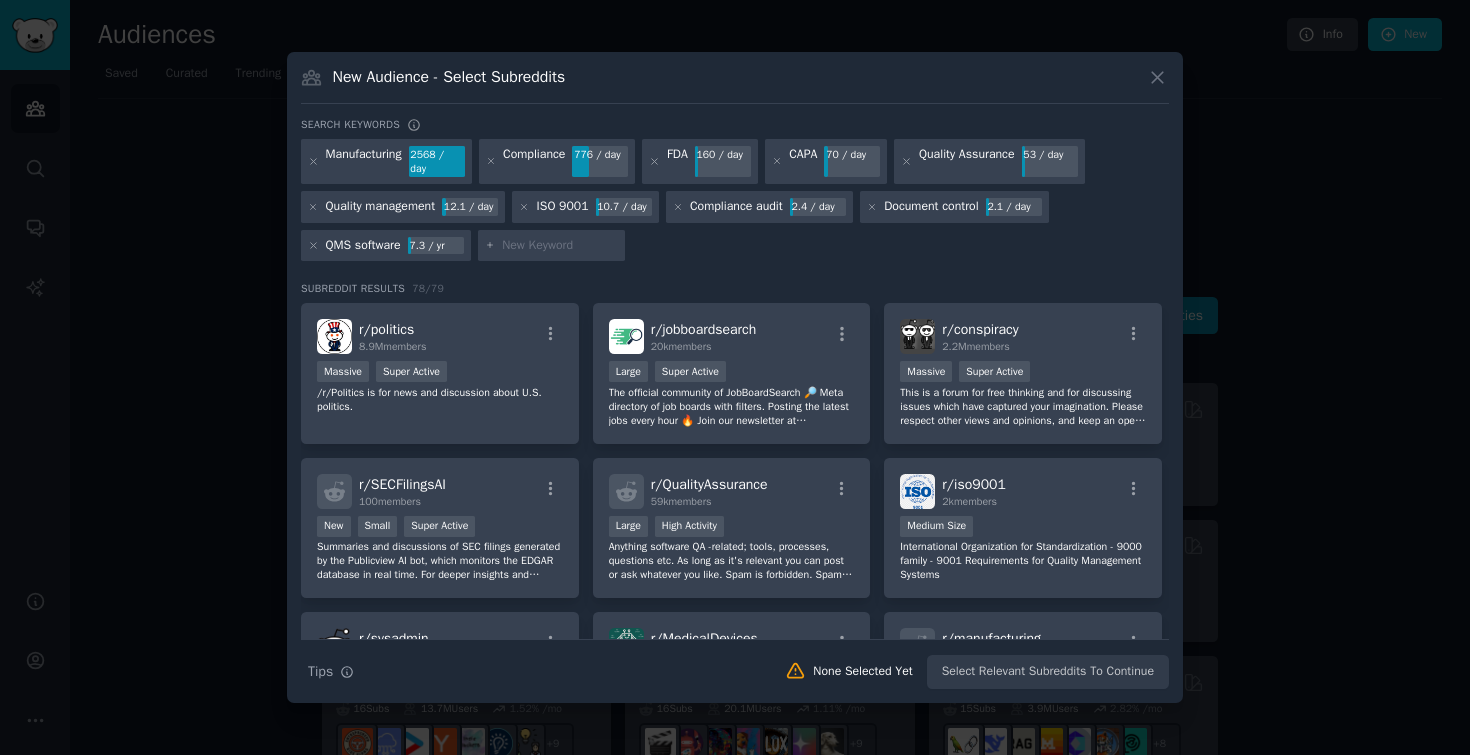 type on "Batch records" 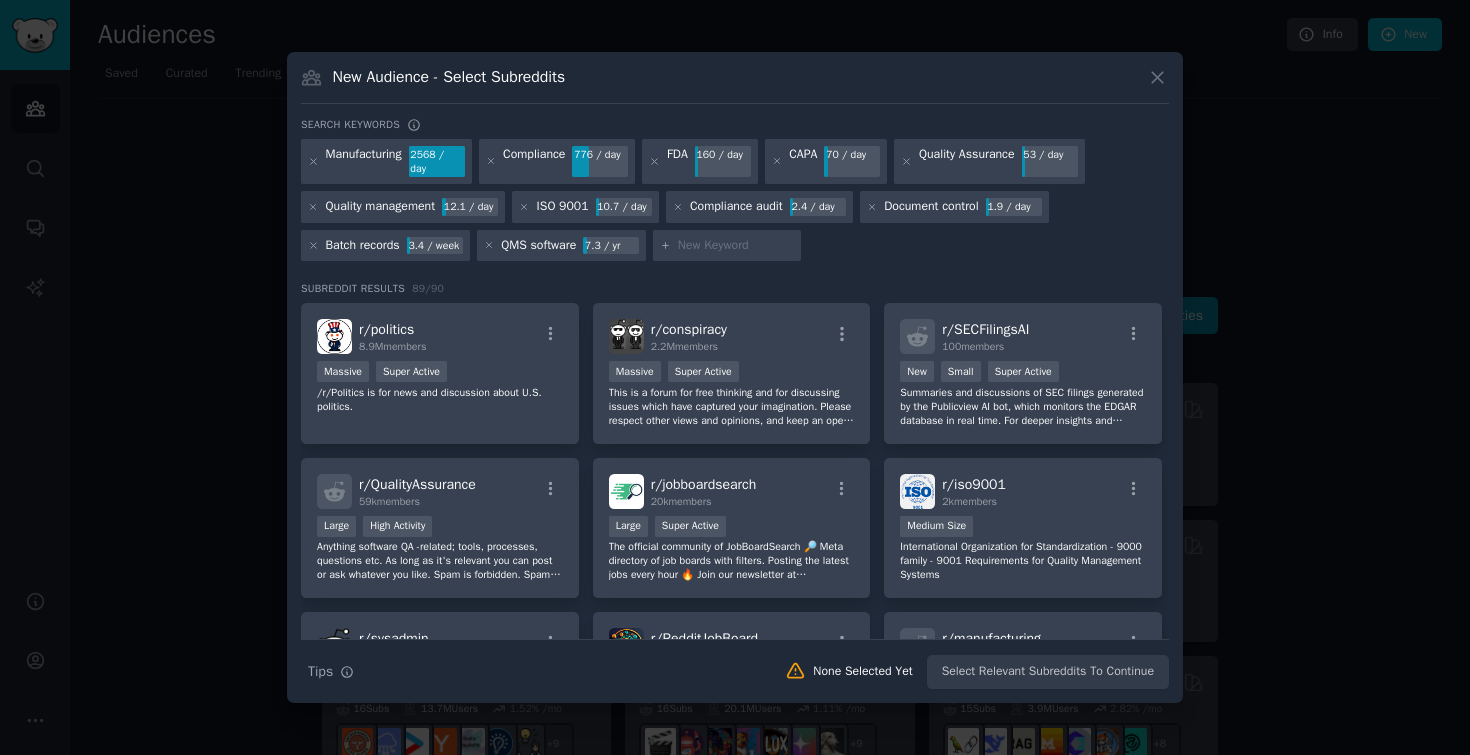 paste on "GMP" 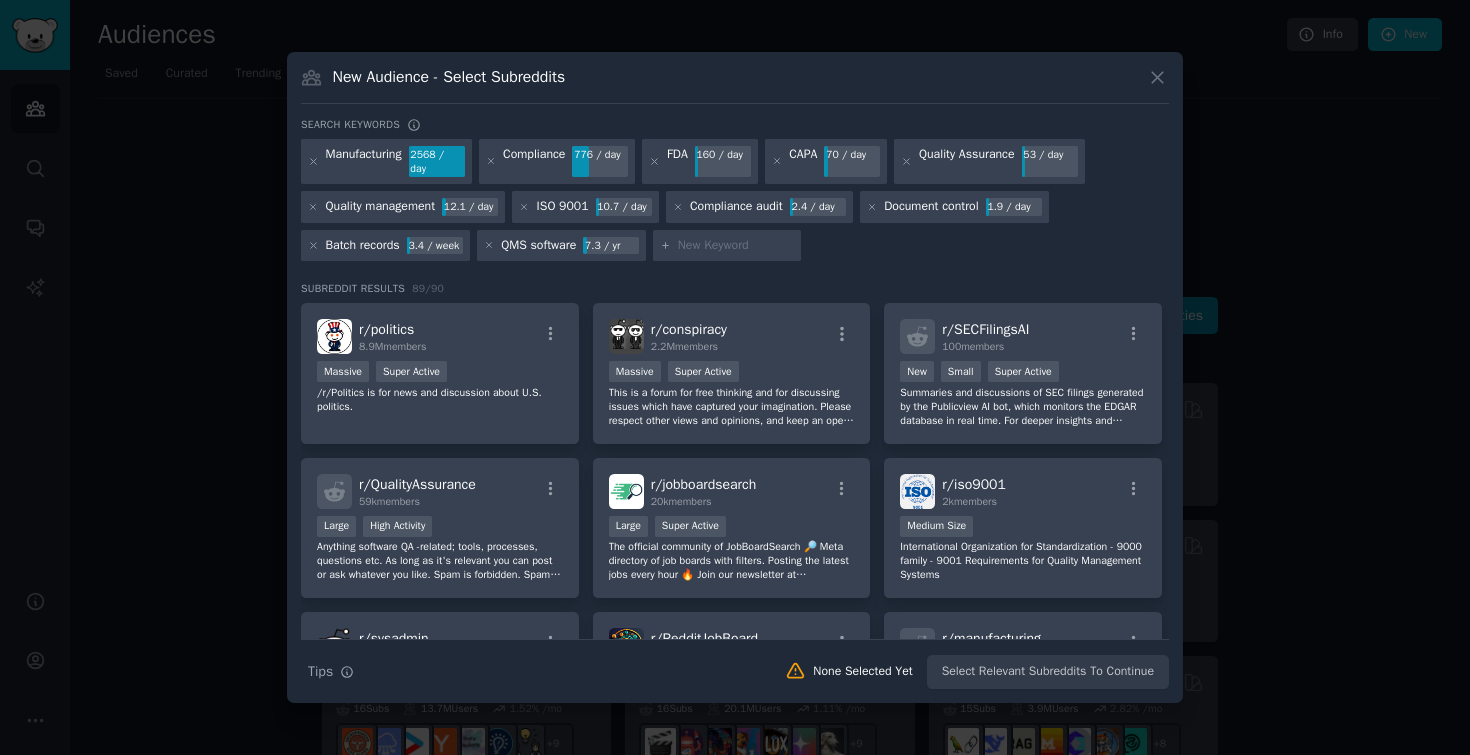 type on "GMP" 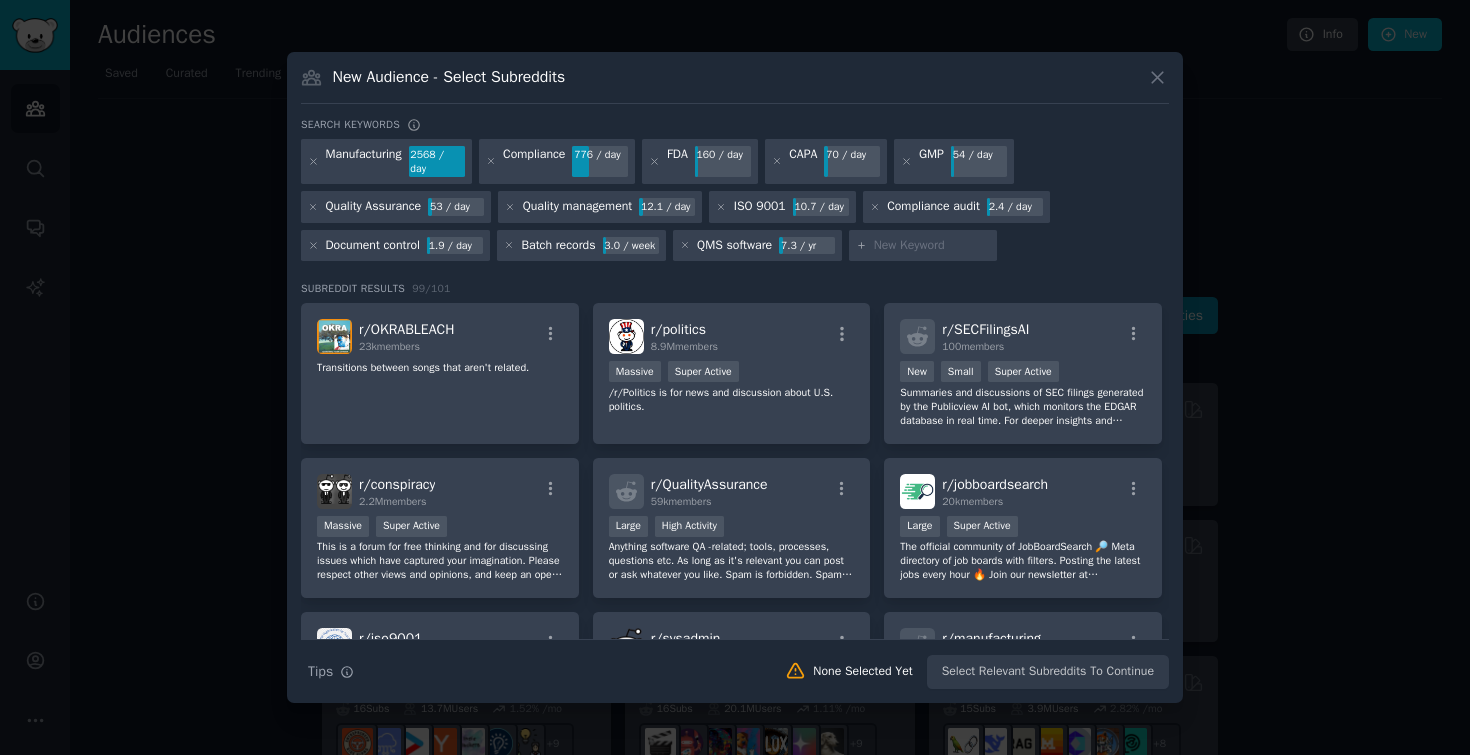 click at bounding box center [932, 246] 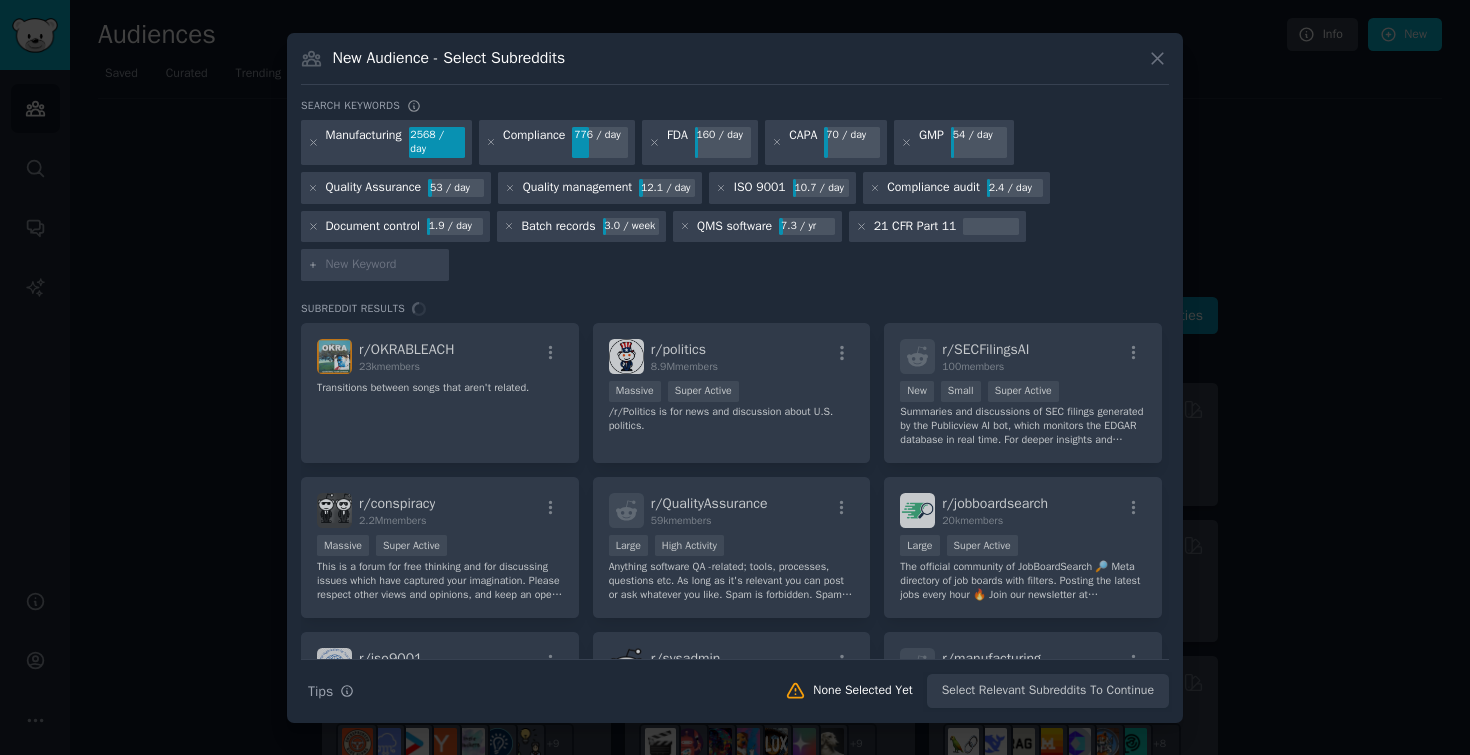 click at bounding box center (384, 265) 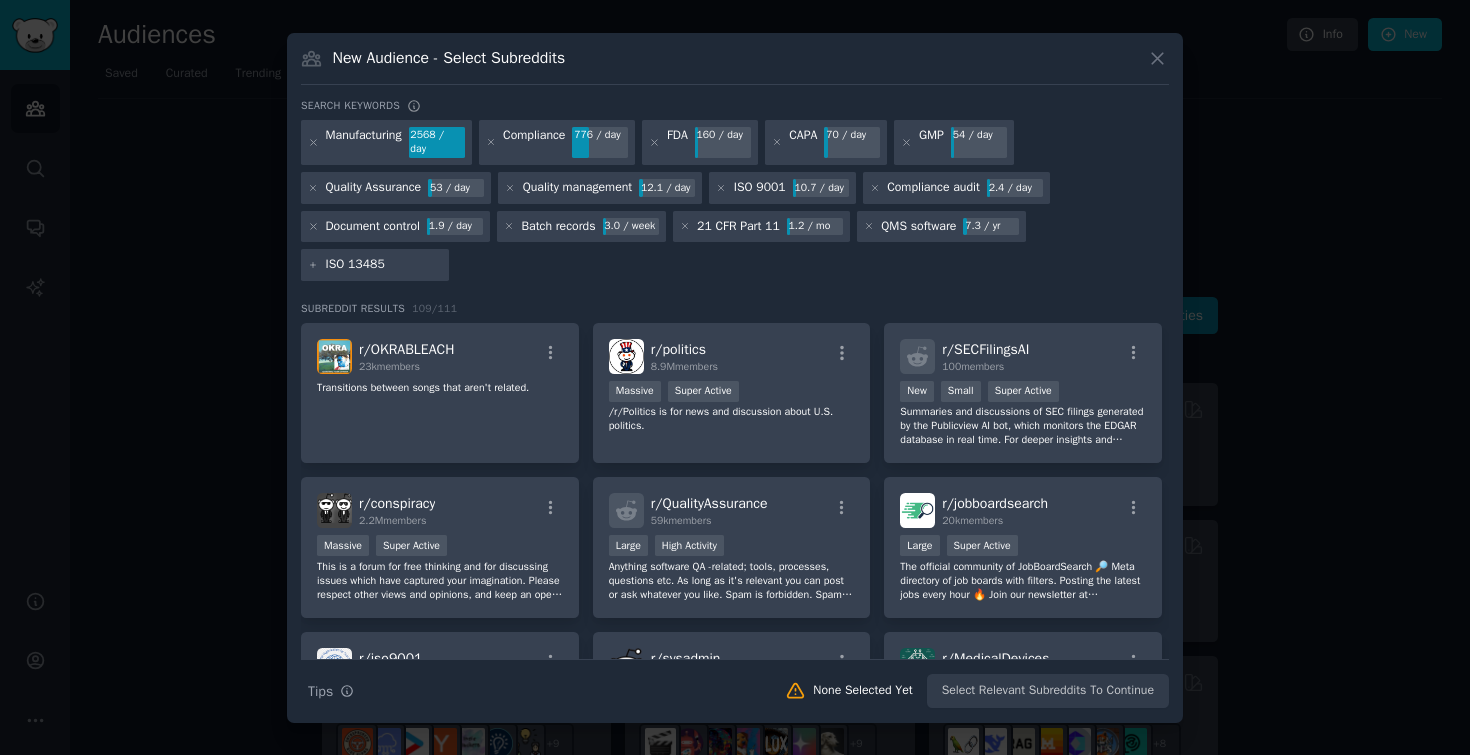 type 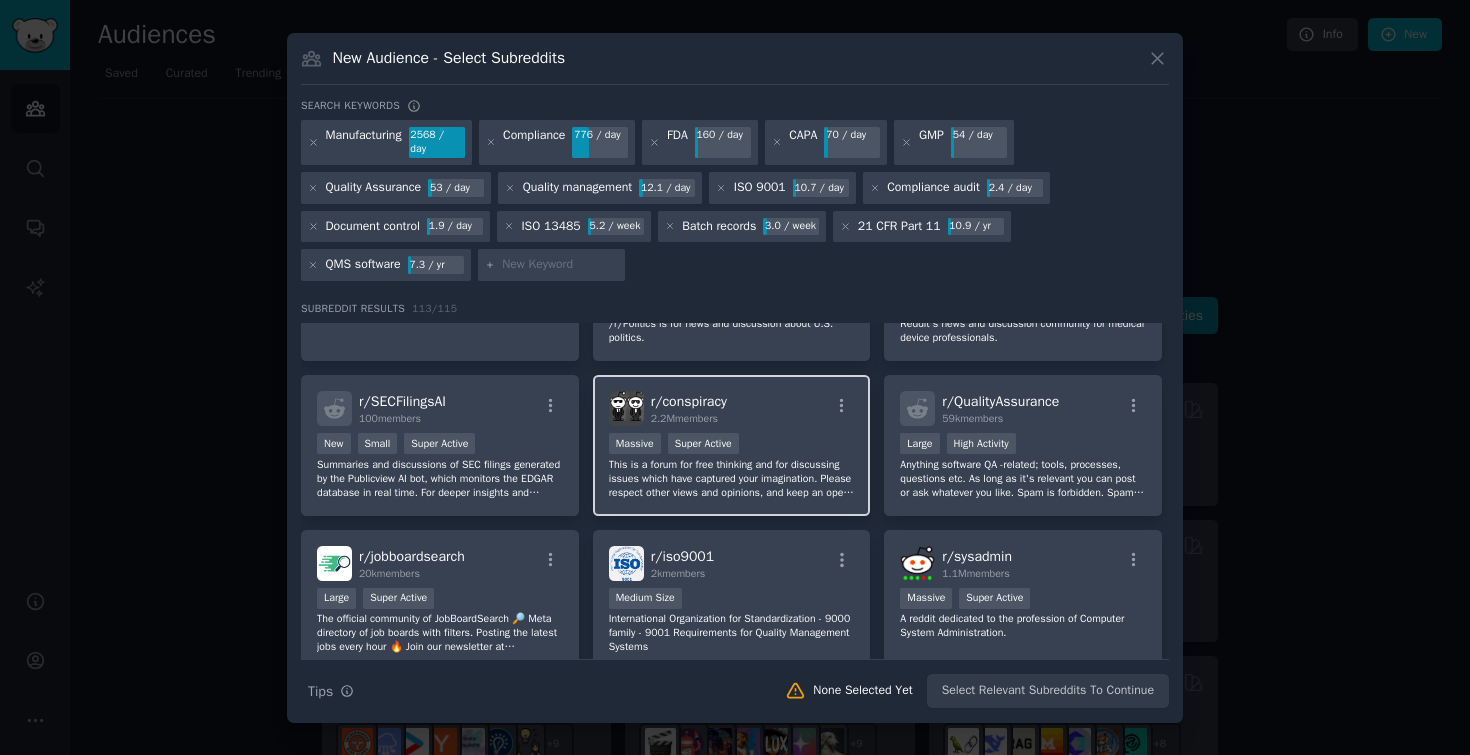 scroll, scrollTop: 94, scrollLeft: 0, axis: vertical 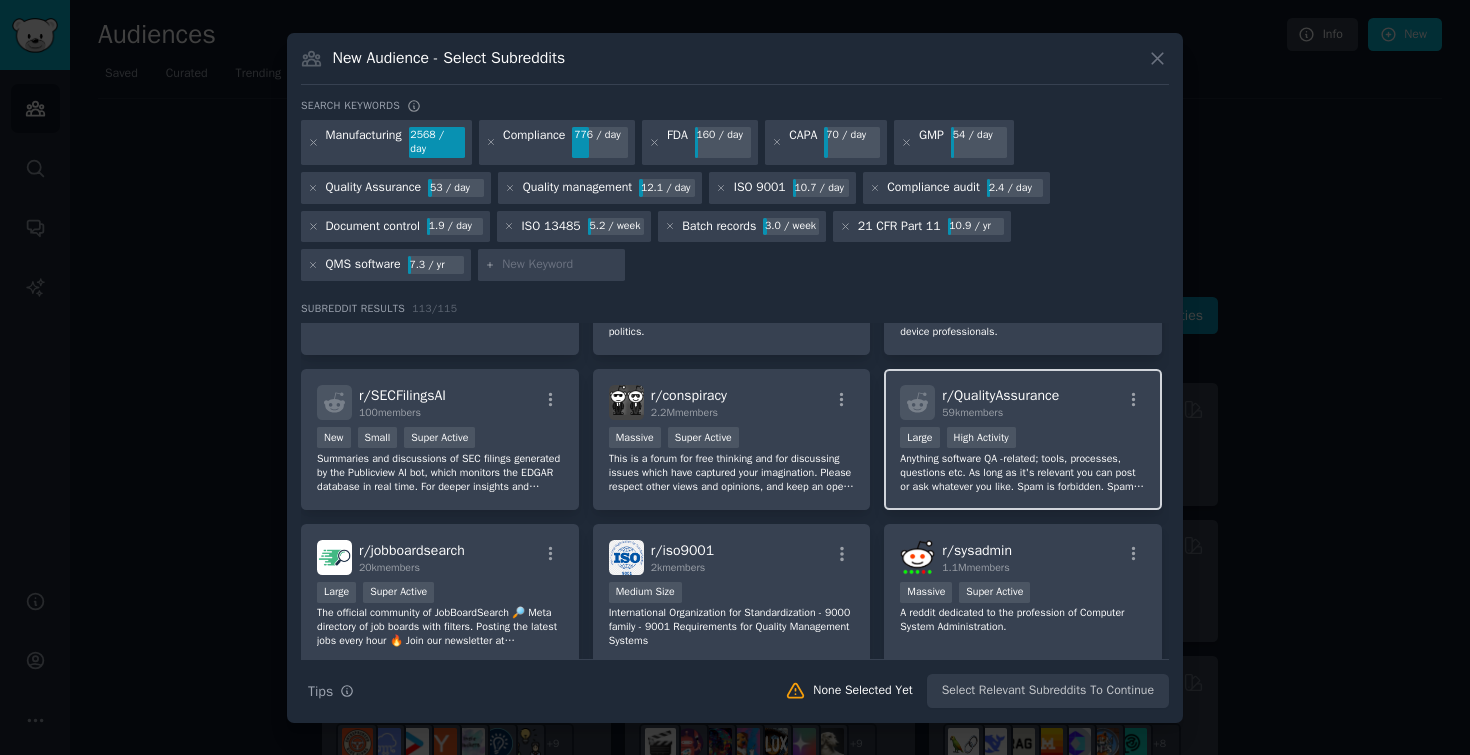 click on "Large High Activity" at bounding box center [1023, 439] 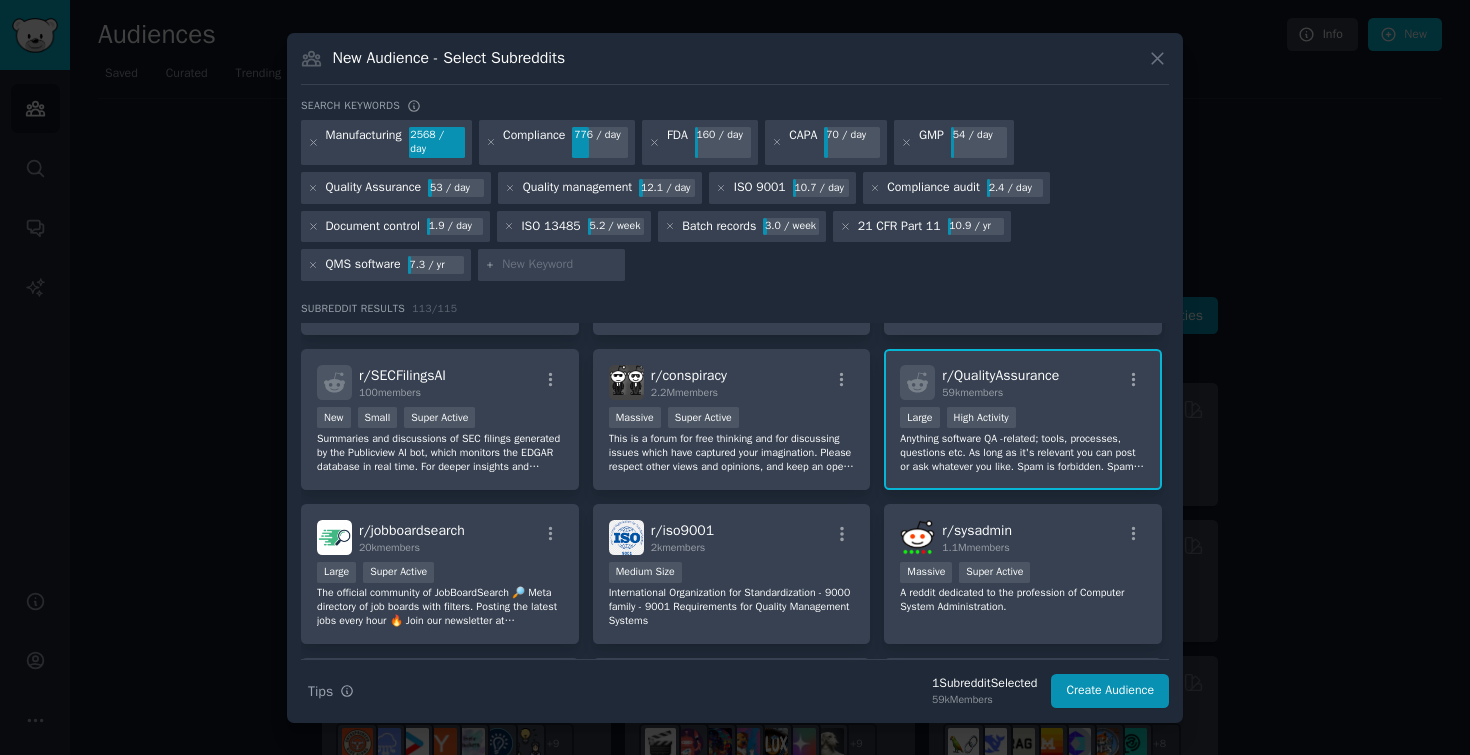 scroll, scrollTop: 118, scrollLeft: 0, axis: vertical 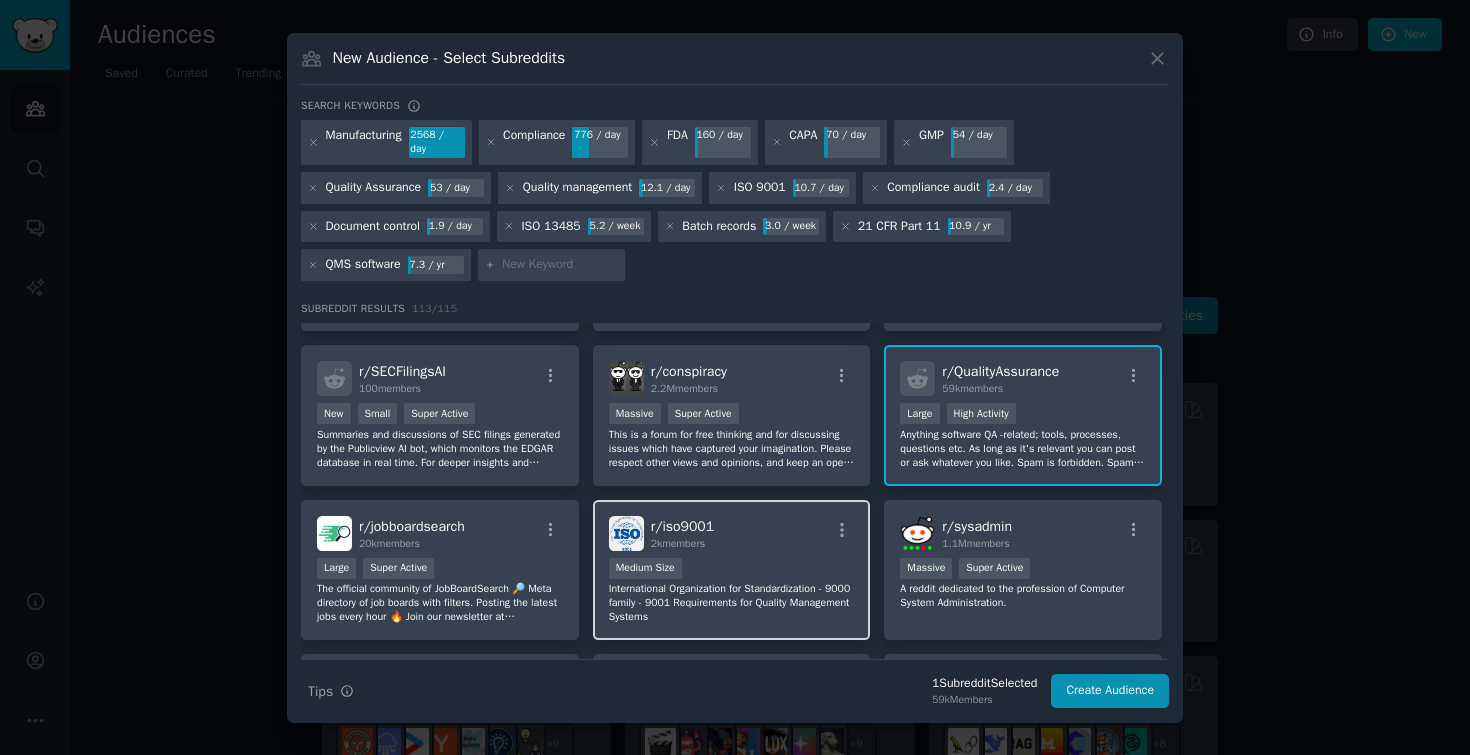 click on "Medium Size" at bounding box center (732, 570) 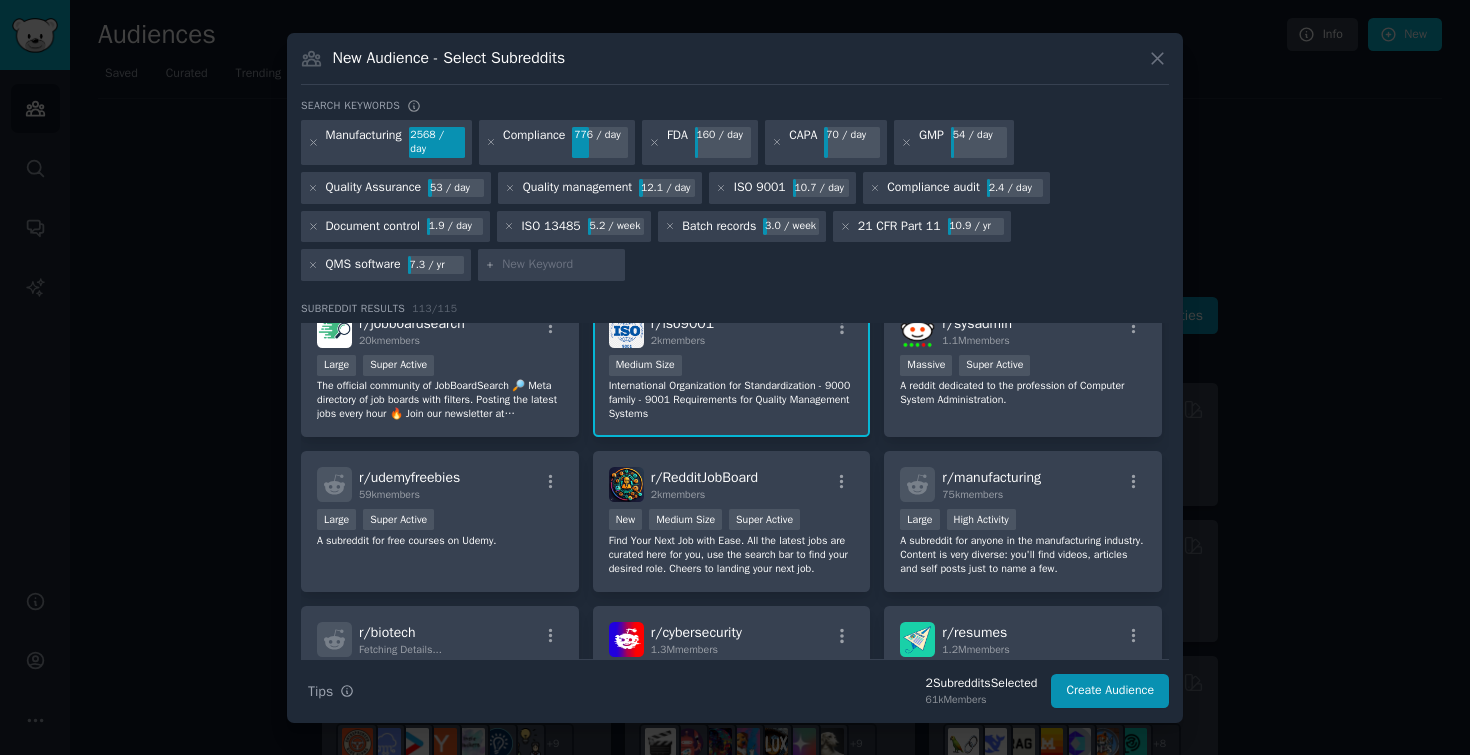 scroll, scrollTop: 328, scrollLeft: 0, axis: vertical 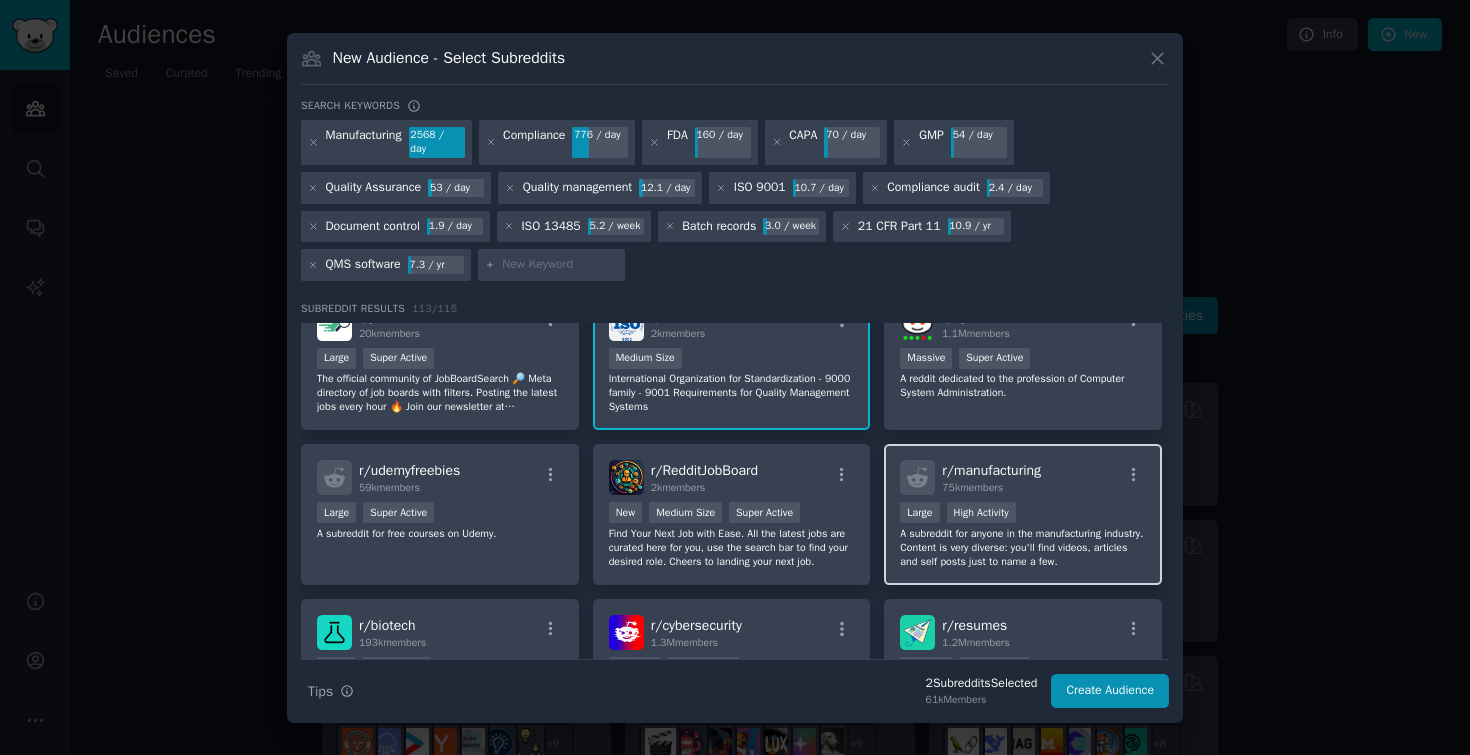 click on "A subreddit for anyone in the manufacturing industry. Content is very diverse: you'll find videos, articles and self posts just to name a few." at bounding box center (1023, 548) 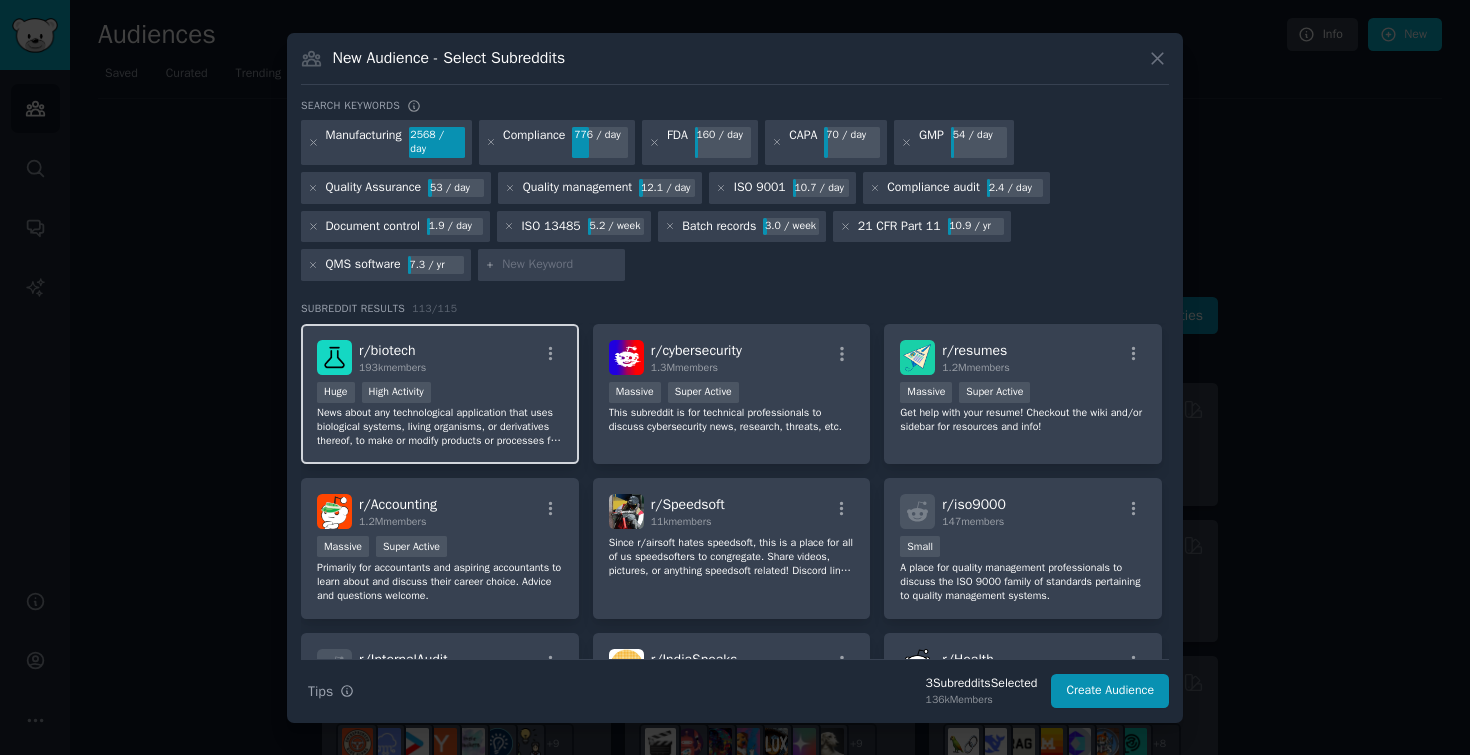 scroll, scrollTop: 616, scrollLeft: 0, axis: vertical 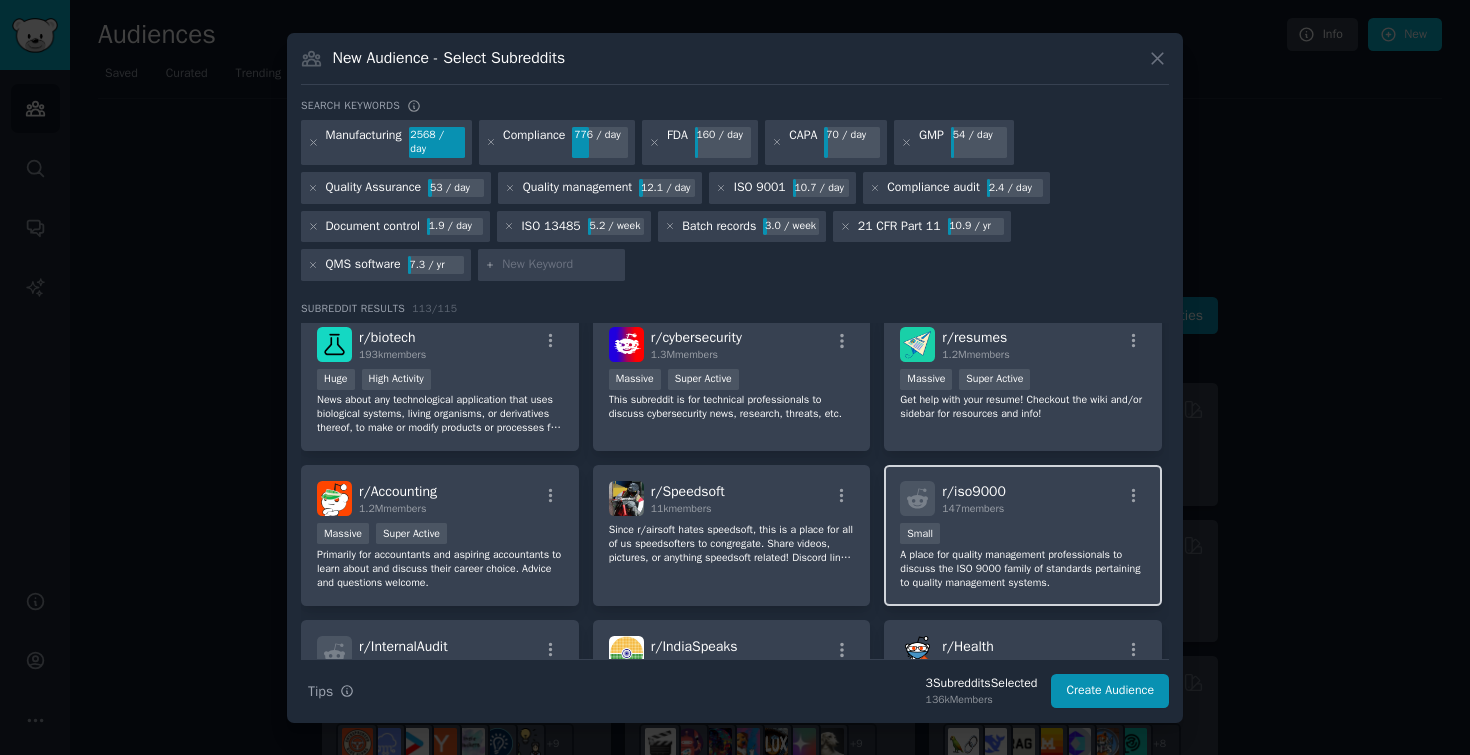click on "A place for quality management professionals to discuss the ISO 9000 family of standards pertaining to quality management systems." at bounding box center [1023, 569] 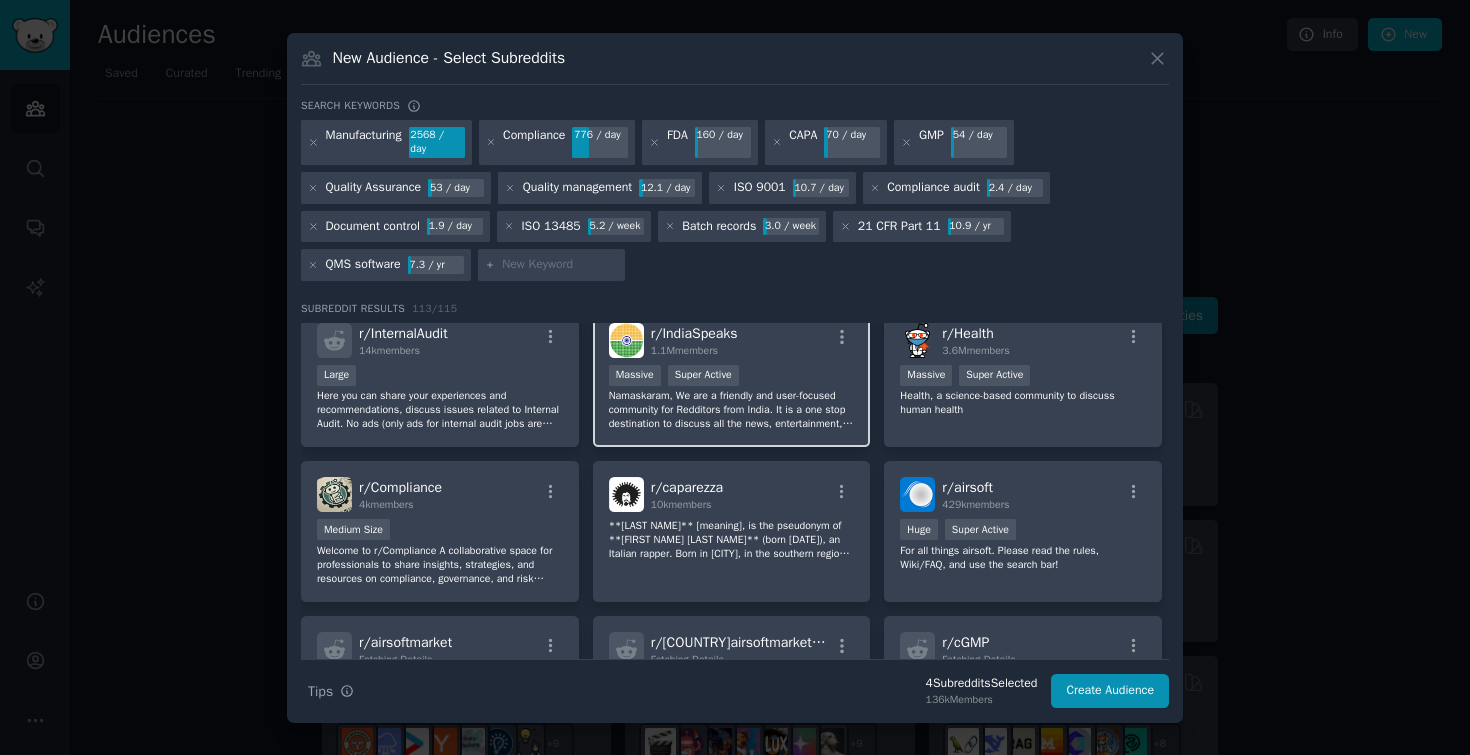 scroll, scrollTop: 939, scrollLeft: 0, axis: vertical 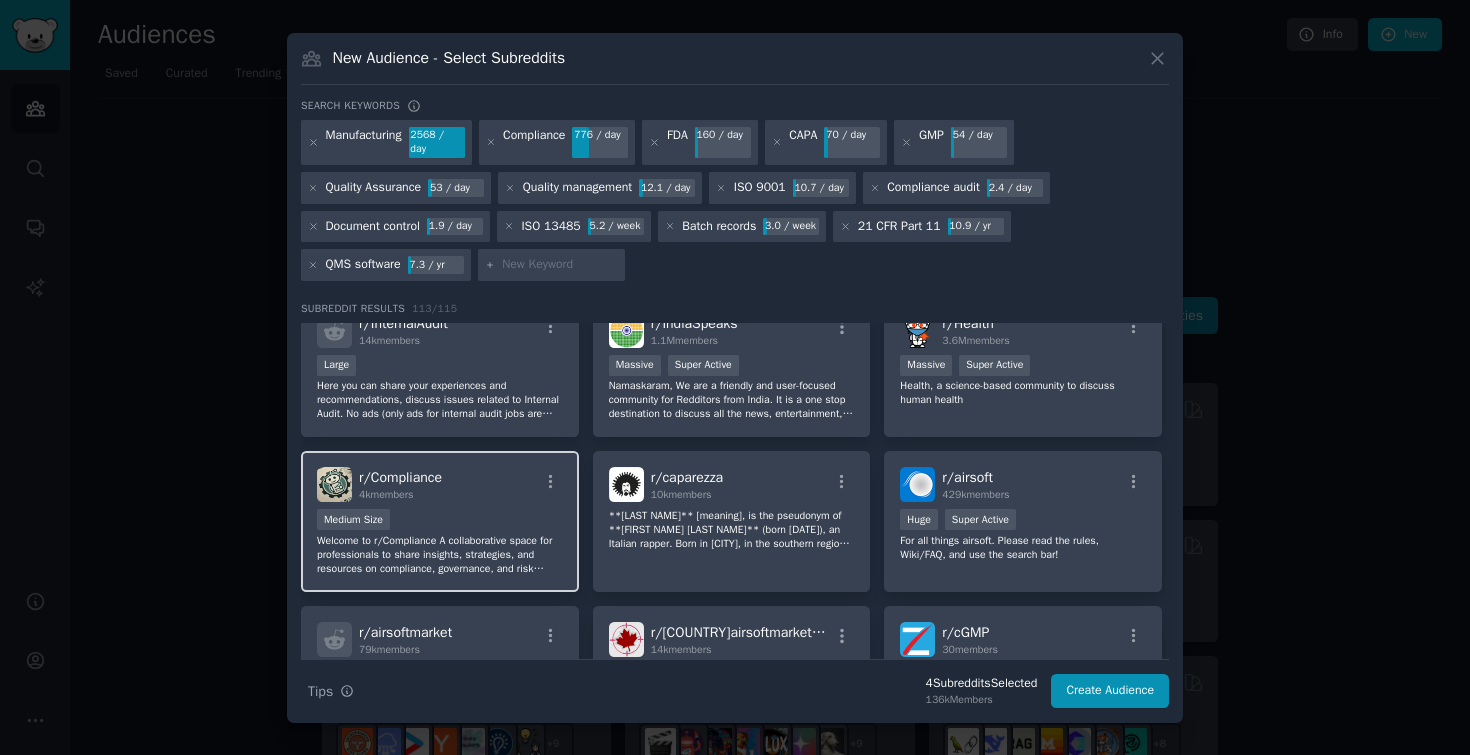 click on "Welcome to r/Compliance A collaborative space for professionals to share insights, strategies, and resources on compliance, governance, and risk management. No spam, self-promotion, or vendor advertisements—just real discussions and advice from those in the trenches. Join us to learn, share, and elevate your compliance game together!" at bounding box center [440, 555] 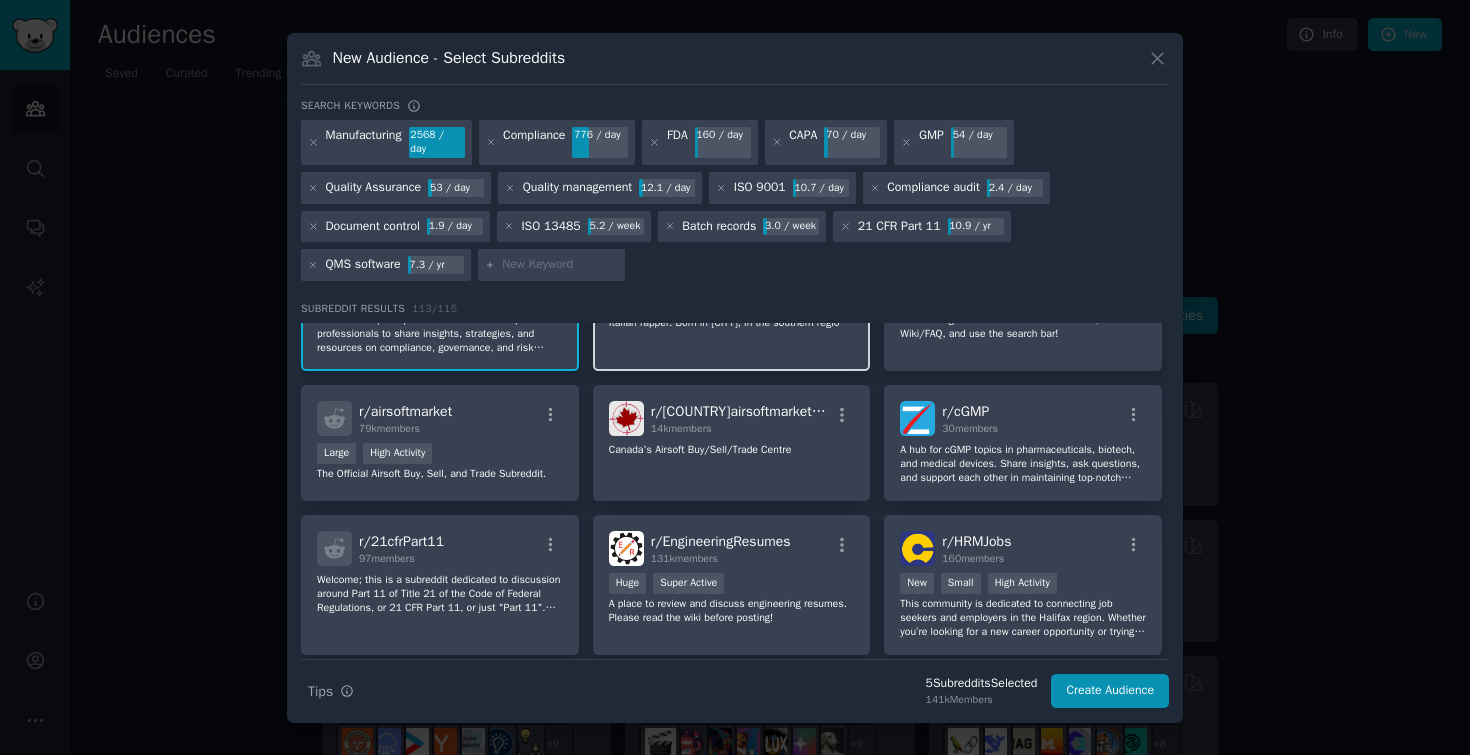 scroll, scrollTop: 1169, scrollLeft: 0, axis: vertical 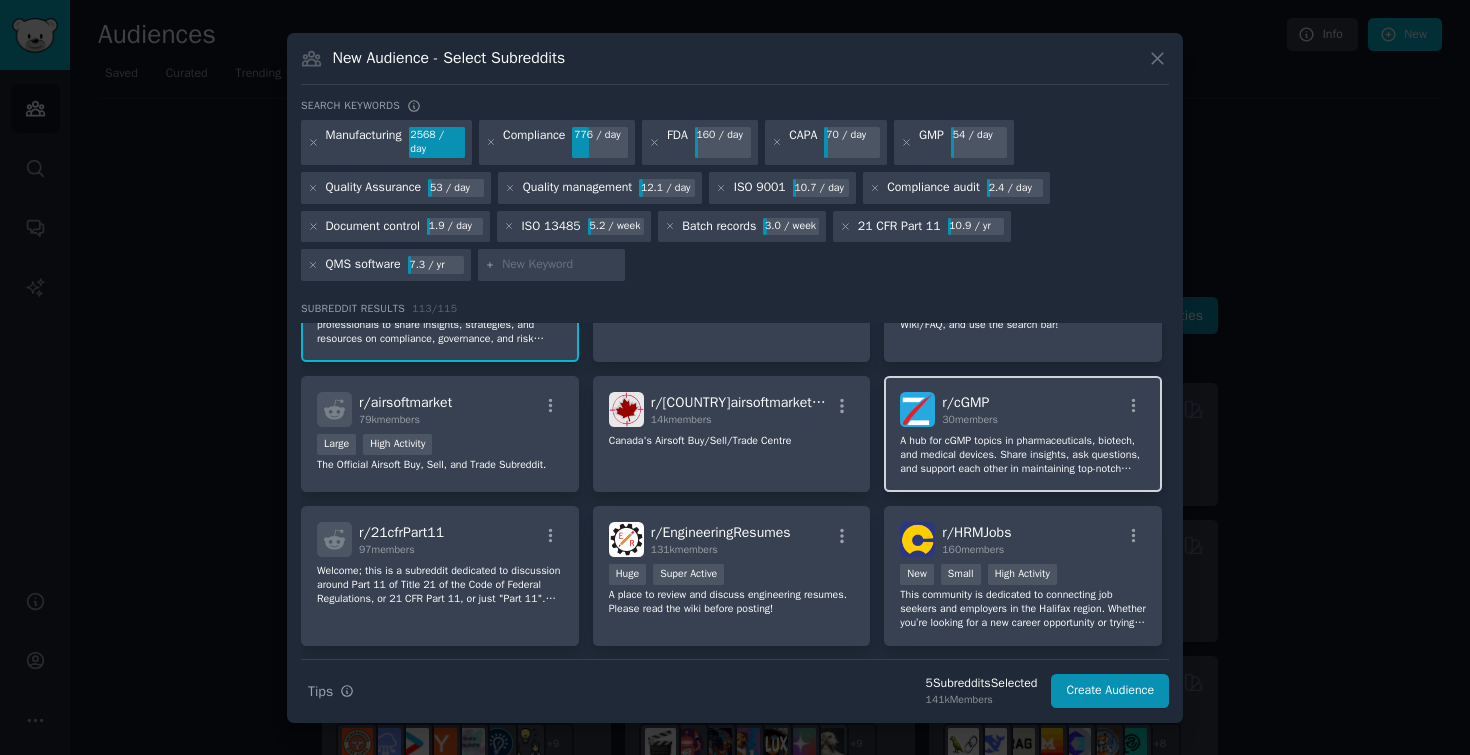 click on "A hub for cGMP topics in pharmaceuticals, biotech, and medical devices. Share insights, ask questions, and support each other in maintaining top-notch safety and quality standards." 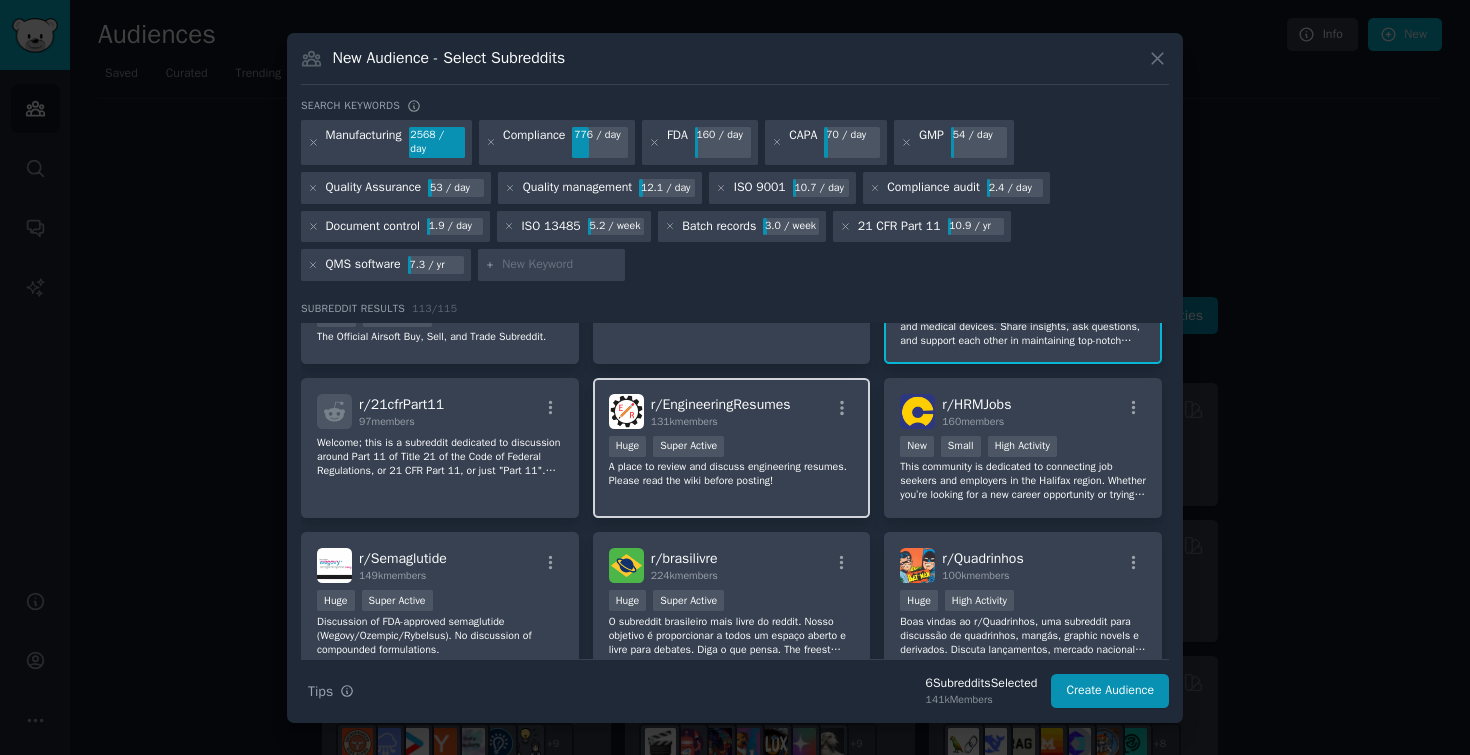 scroll, scrollTop: 1287, scrollLeft: 0, axis: vertical 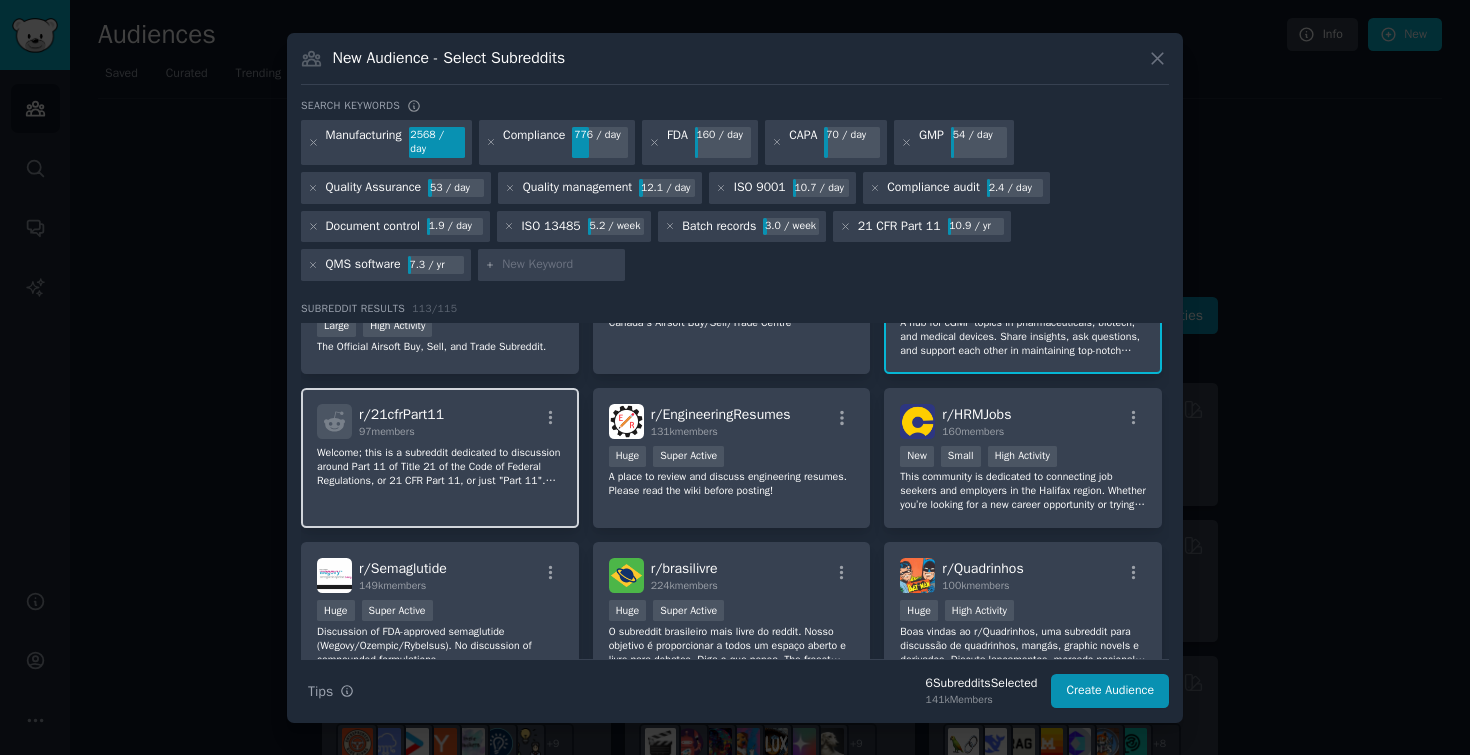 click on "r/ 21cfrPart11 97  members Welcome; this is a subreddit dedicated to discussion around Part 11 of Title 21 of the Code of Federal Regulations, or 21 CFR Part 11, or just "Part 11".
Part 11 is the FDA's rules on electronic records and signatures within FDA regulated industries, such as drug makers and medical device manufacturers. Basically, it is what a company needs to do in order to say, "these computer records and signatures are as valid as those paper ones".
Feel free to ask questions, post advice, or just rant." at bounding box center (440, 458) 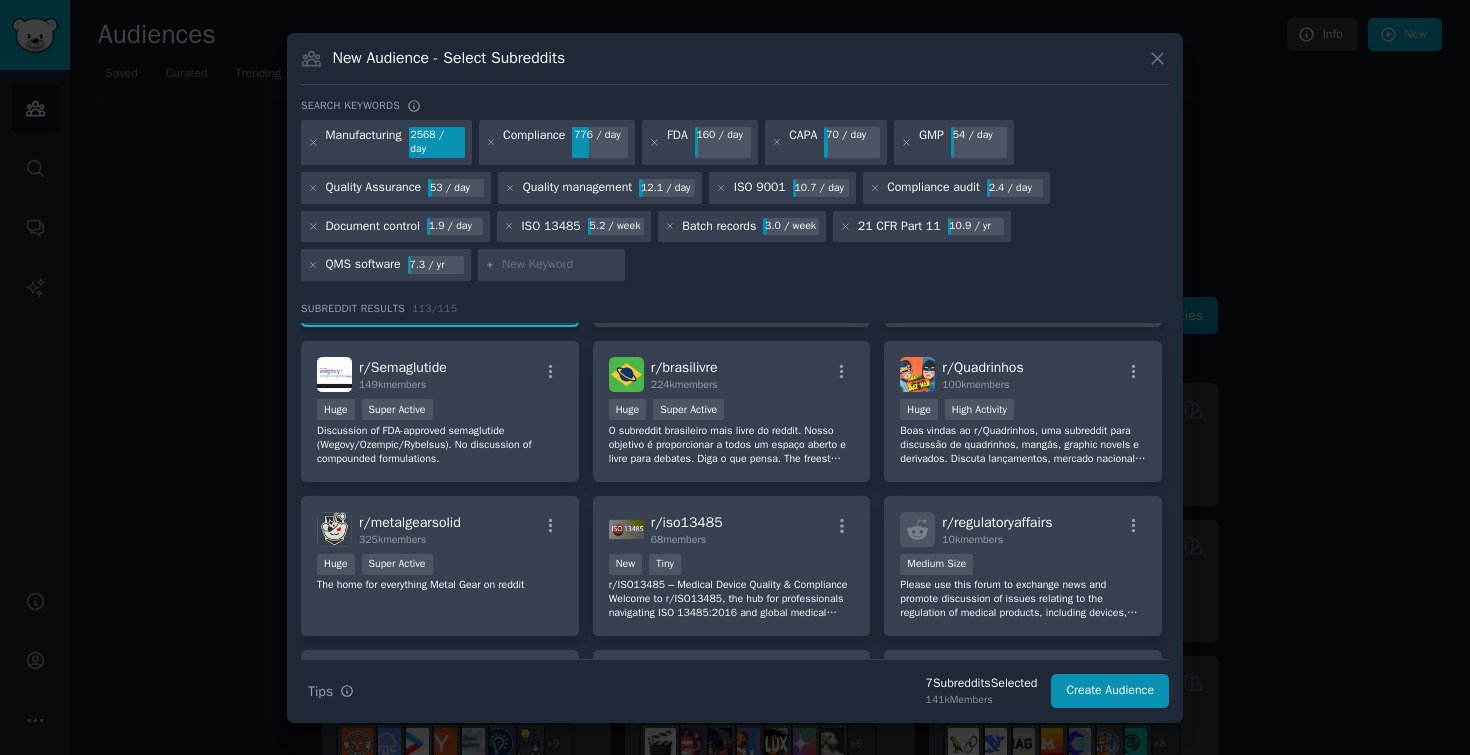 scroll, scrollTop: 1512, scrollLeft: 0, axis: vertical 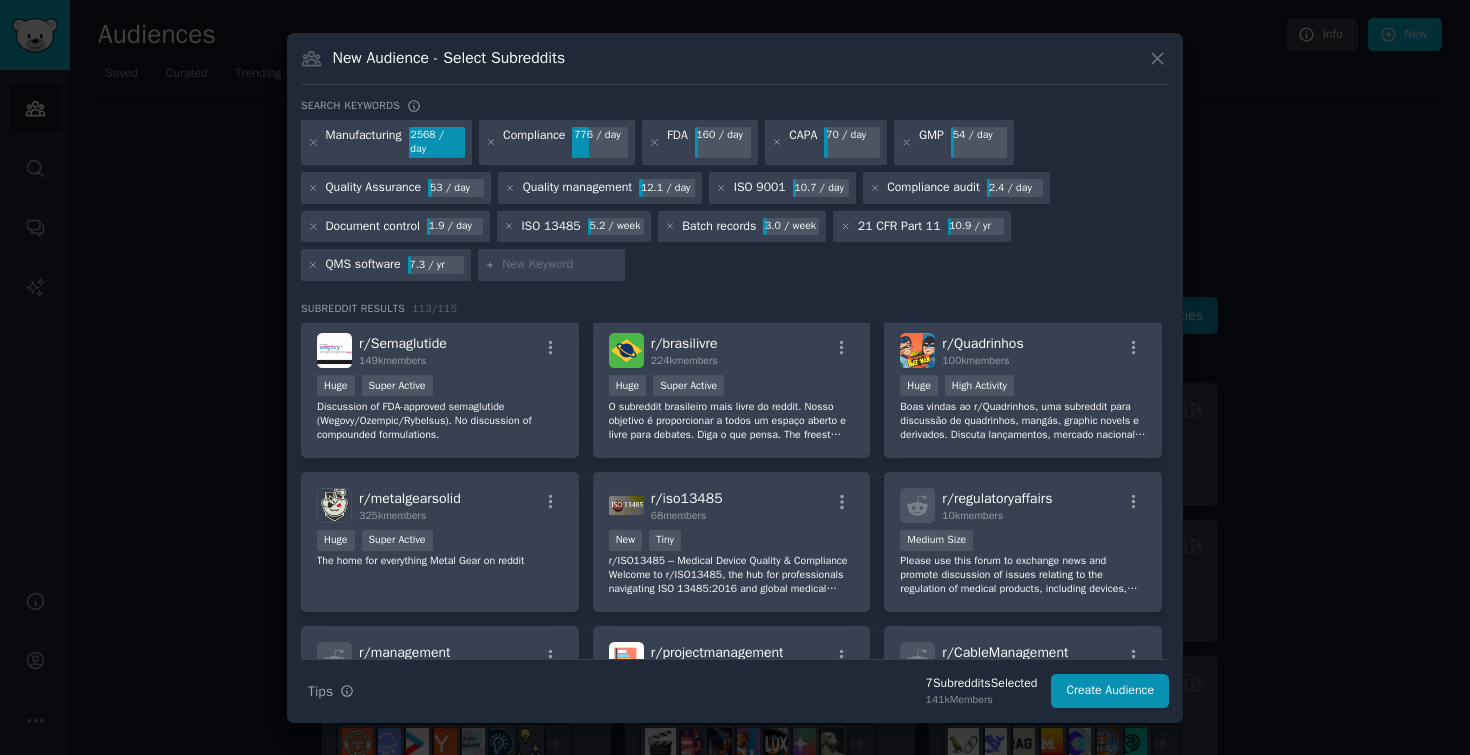 click on "New Tiny" at bounding box center (732, 542) 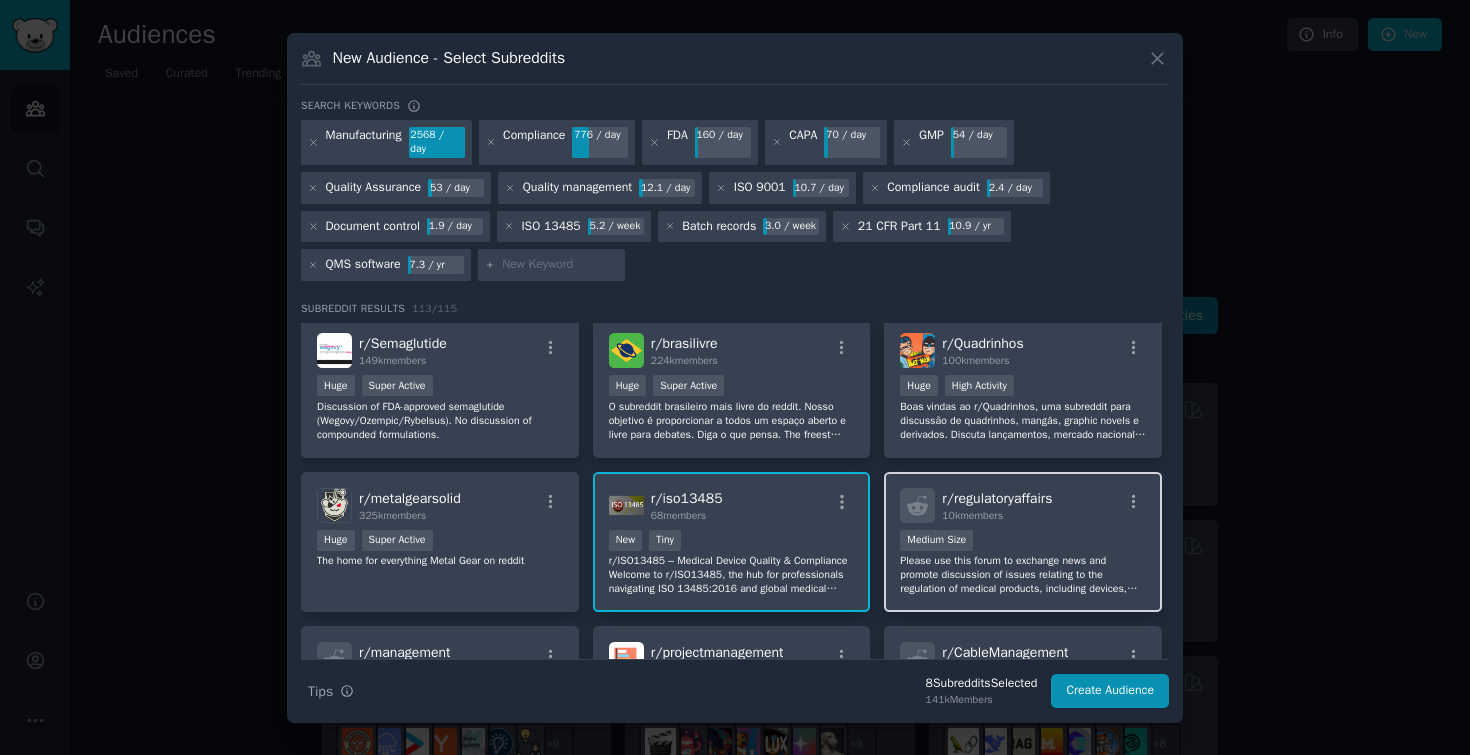 click on "Please use this forum to exchange news and promote discussion of issues relating to the regulation of medical products, including devices, drugs, and biologics. Feel free to not only discuss issues relevant to the US FDA, but foreign regulatory environments as well.  We all know global strategy is more important than ever...and always changing quickly." at bounding box center (1023, 575) 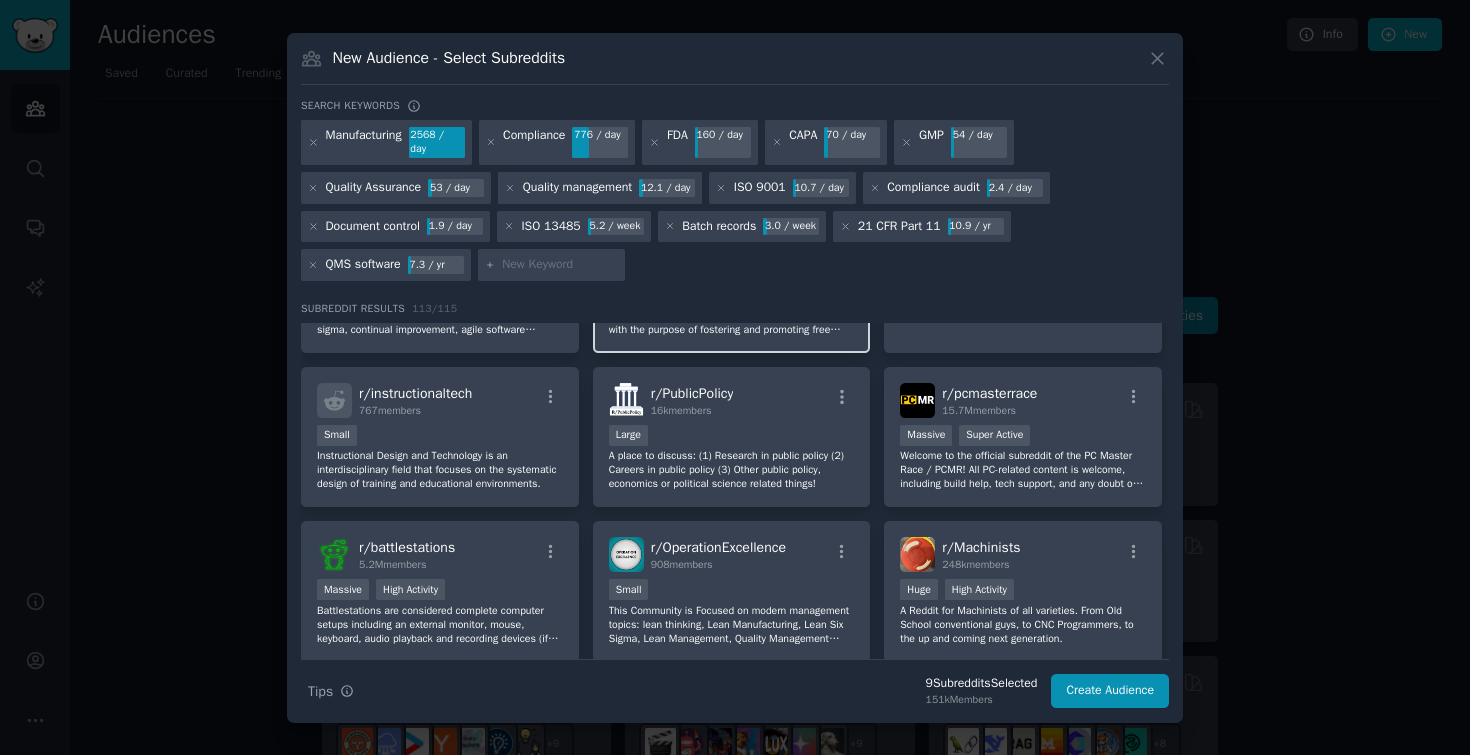 scroll, scrollTop: 1962, scrollLeft: 0, axis: vertical 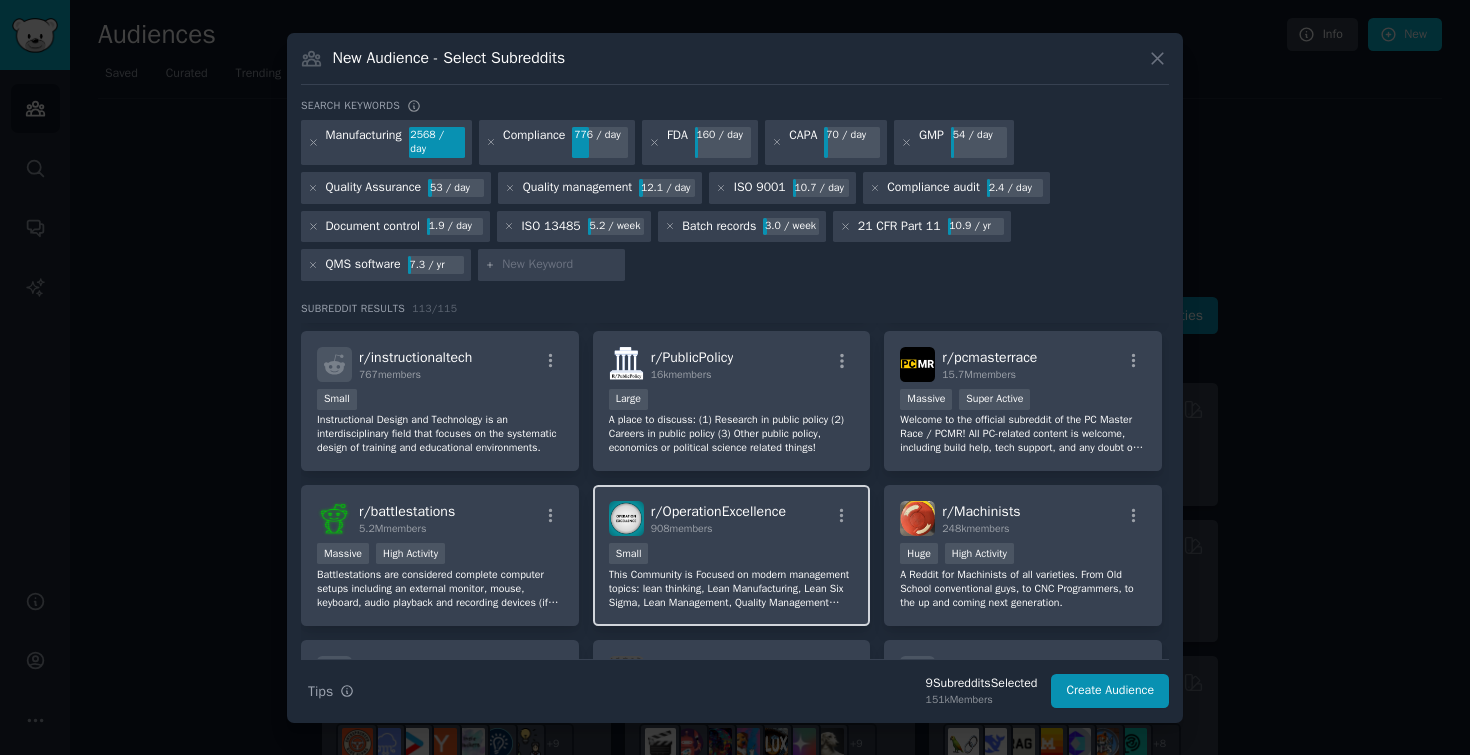 click on "908  members" at bounding box center [682, 528] 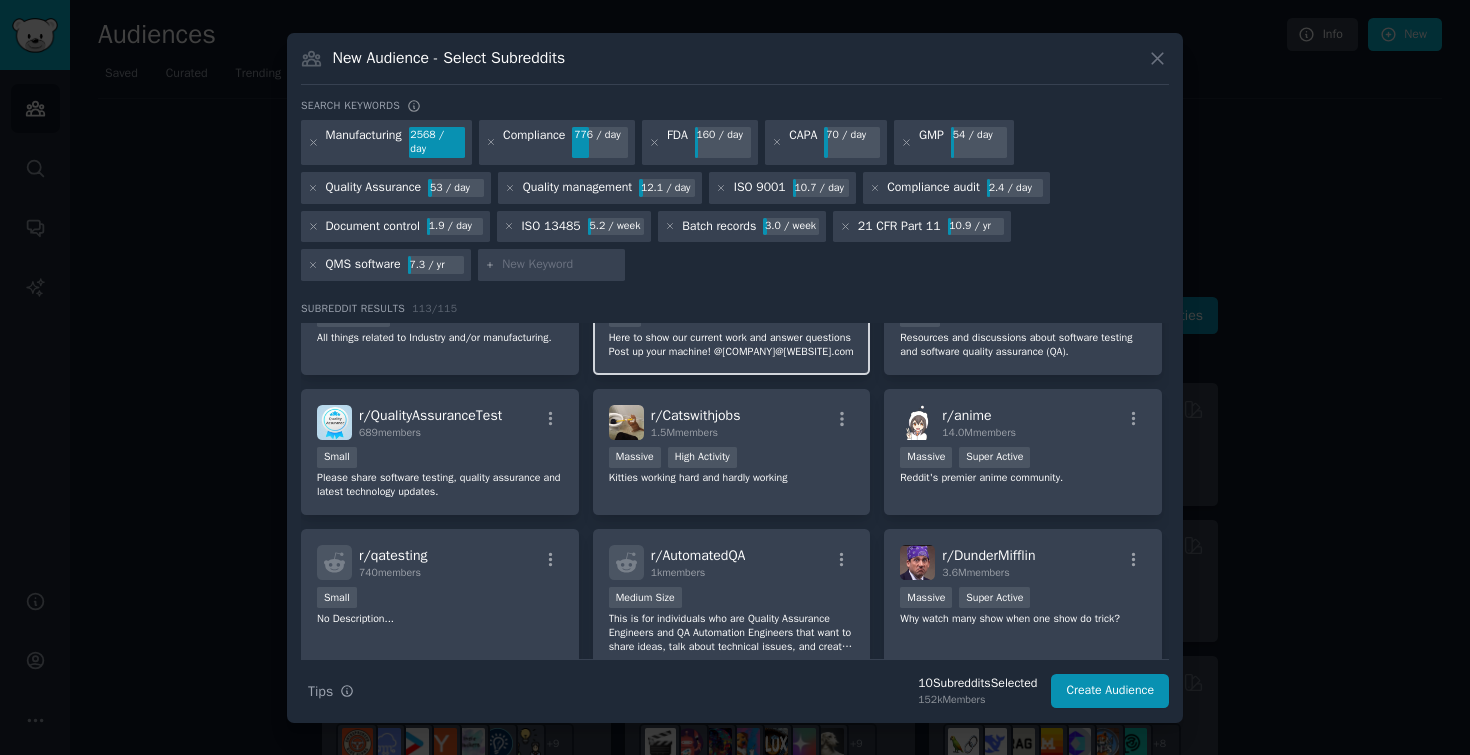 scroll, scrollTop: 2821, scrollLeft: 0, axis: vertical 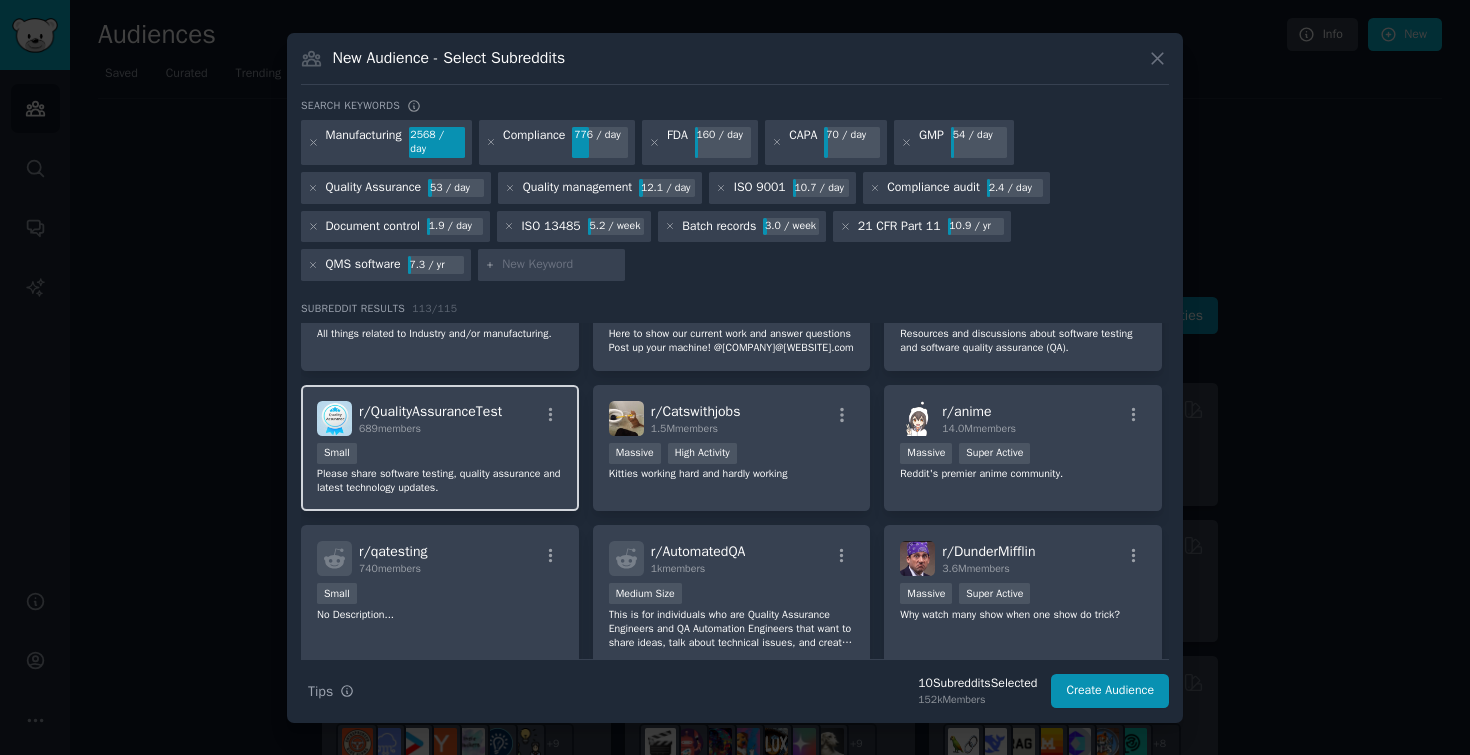 click on "Please share software testing, quality assurance and latest technology updates." at bounding box center [440, 481] 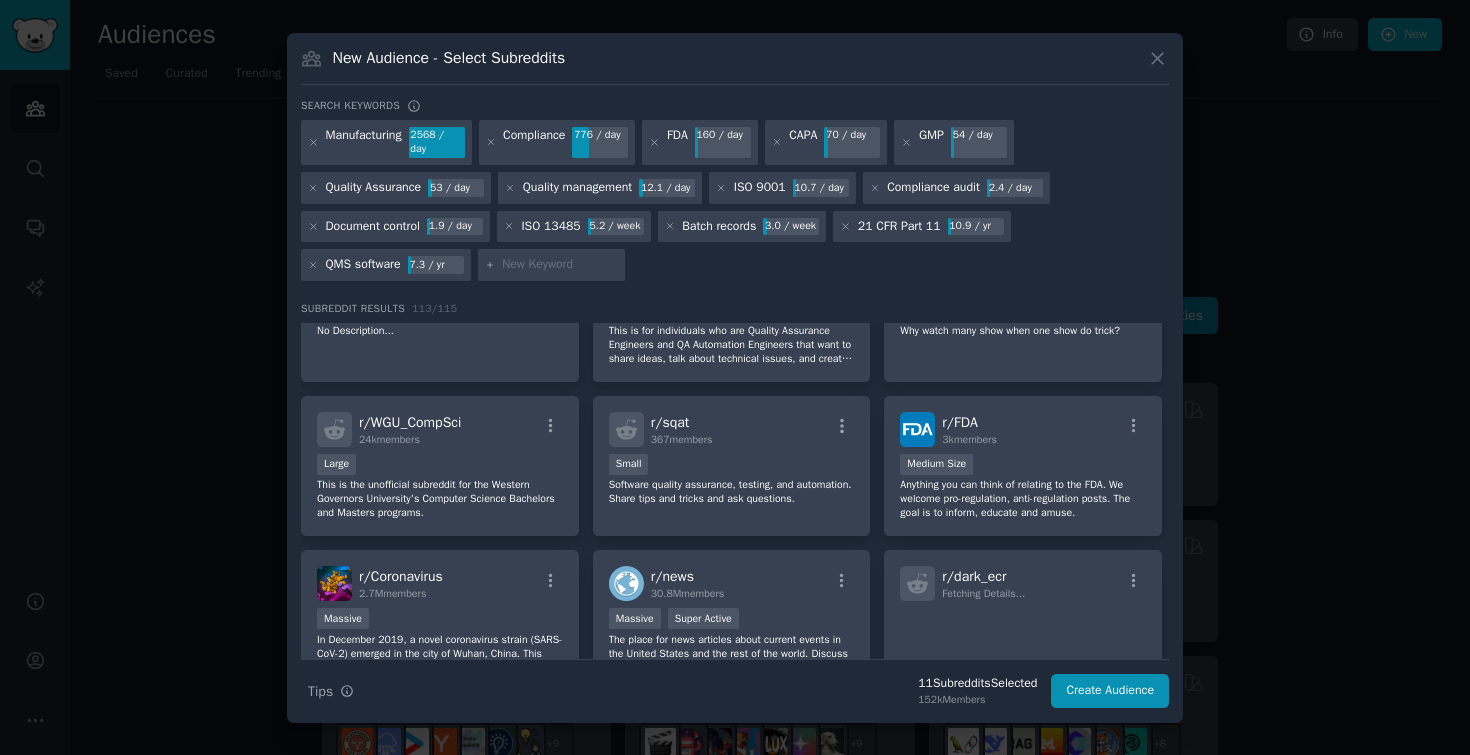 scroll, scrollTop: 3108, scrollLeft: 0, axis: vertical 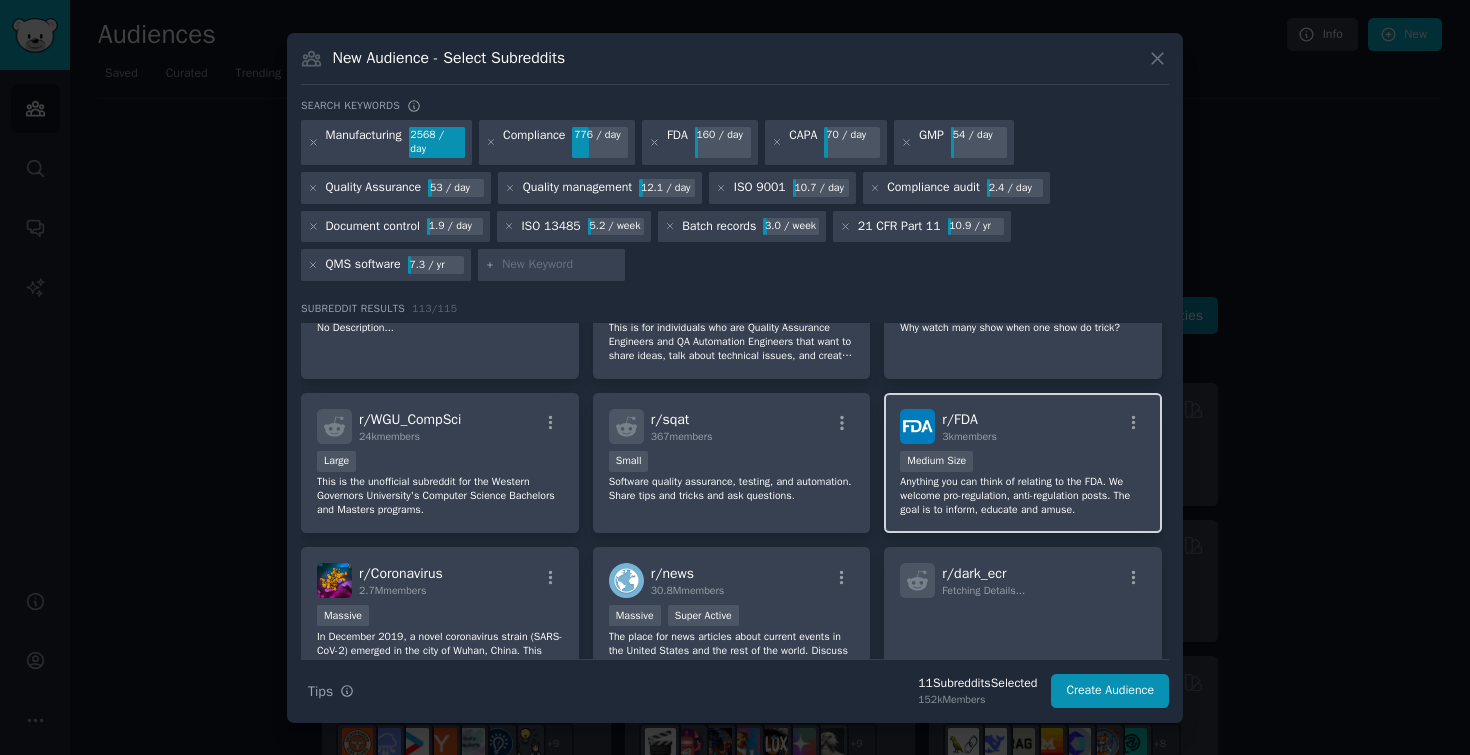 click on "Anything you can think of relating to the FDA.  We welcome pro-regulation, anti-regulation posts.  The goal is to inform, educate and amuse." at bounding box center (1023, 496) 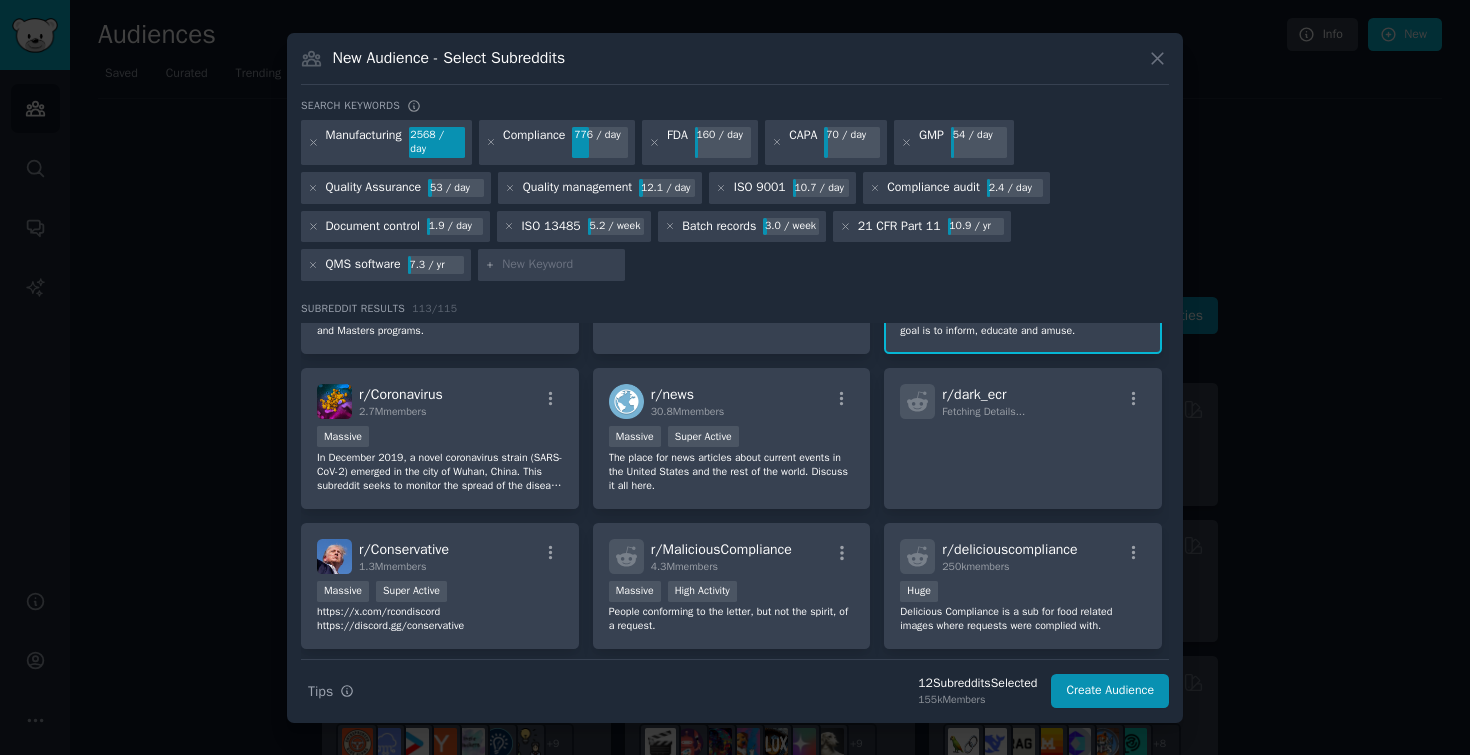 scroll, scrollTop: 3134, scrollLeft: 0, axis: vertical 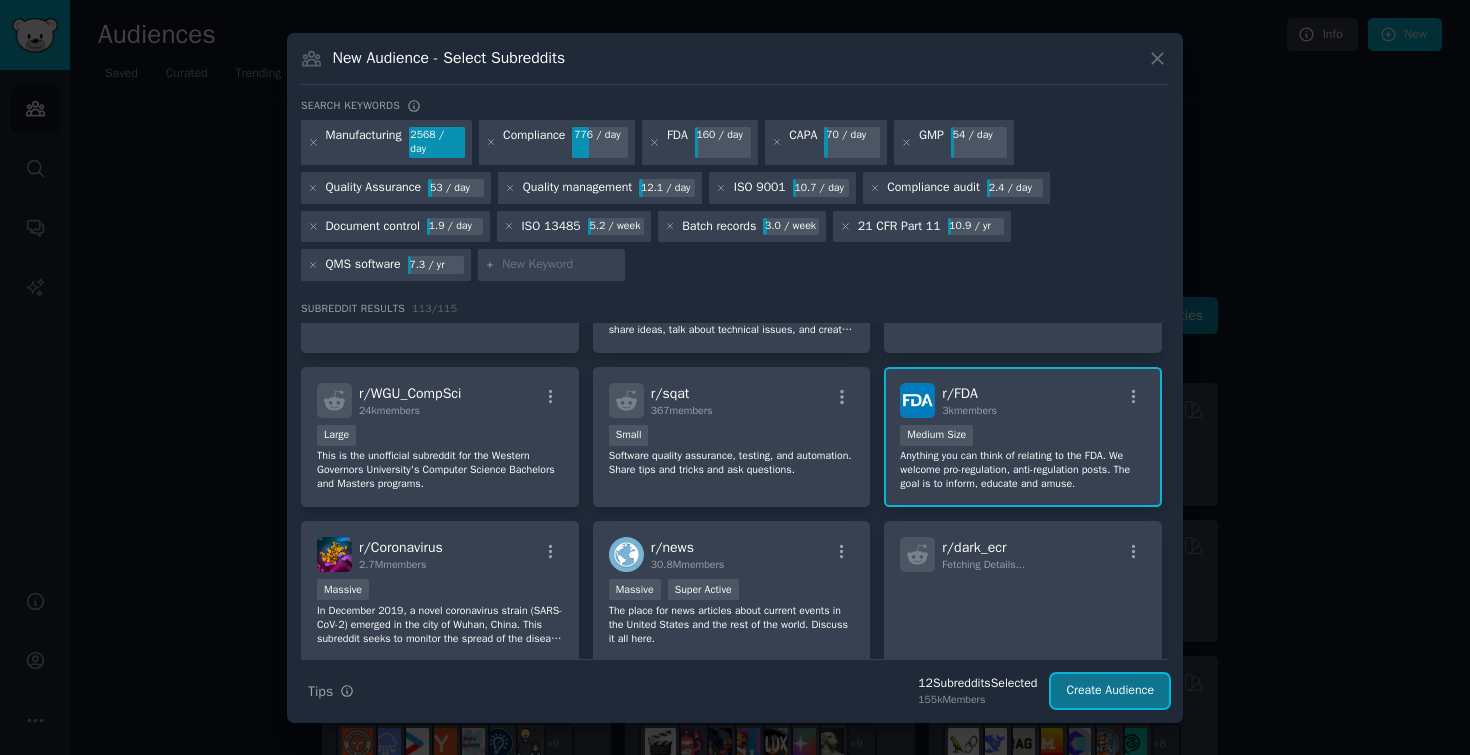 click on "Create Audience" at bounding box center (1110, 691) 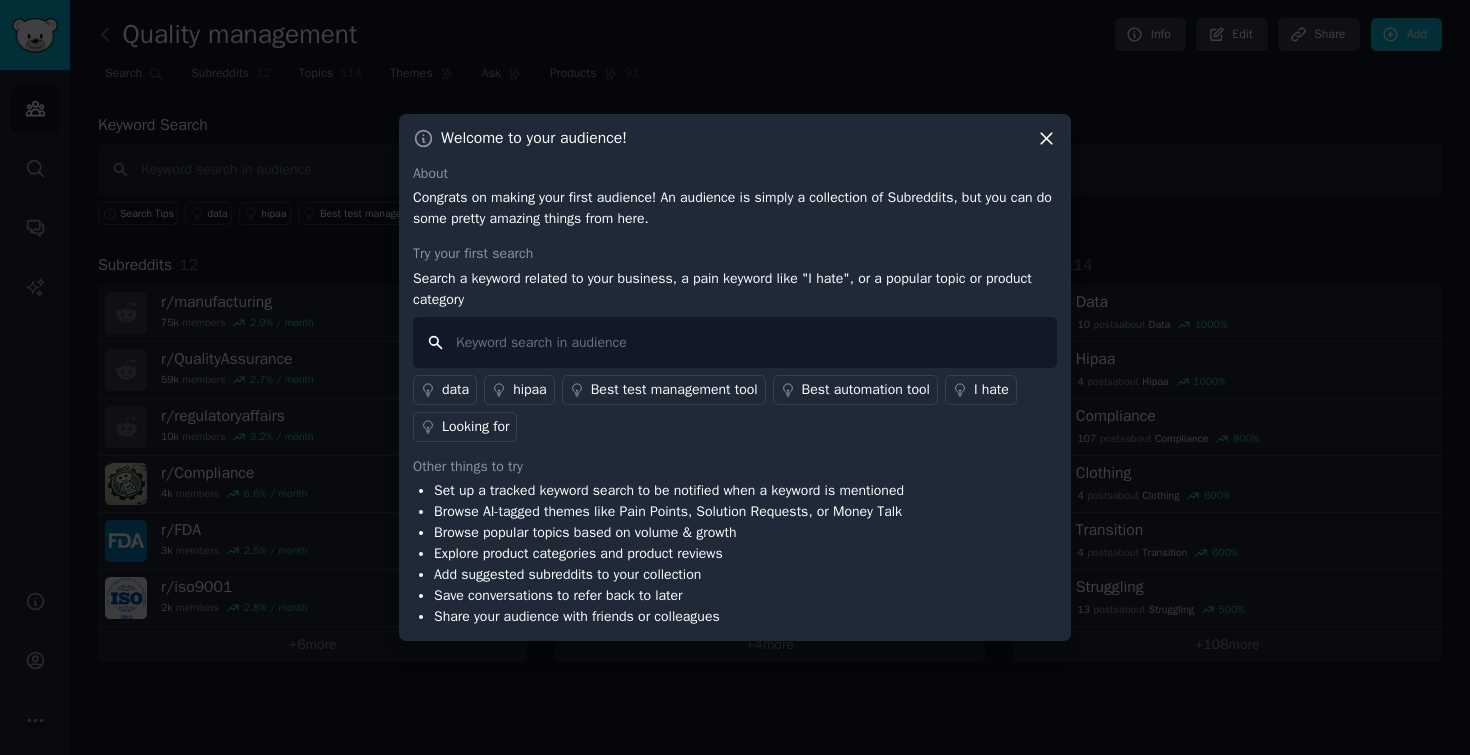 click at bounding box center [735, 342] 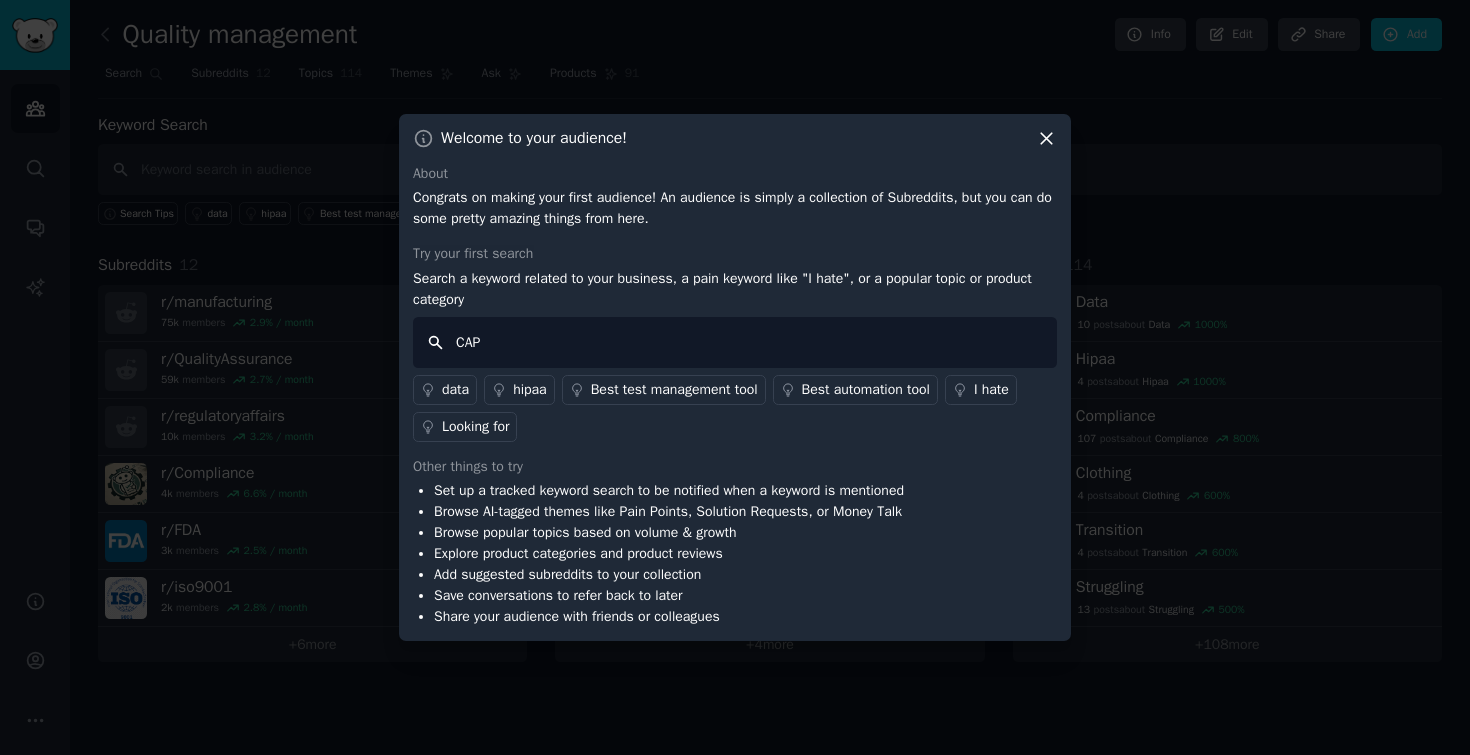 type on "CAPA" 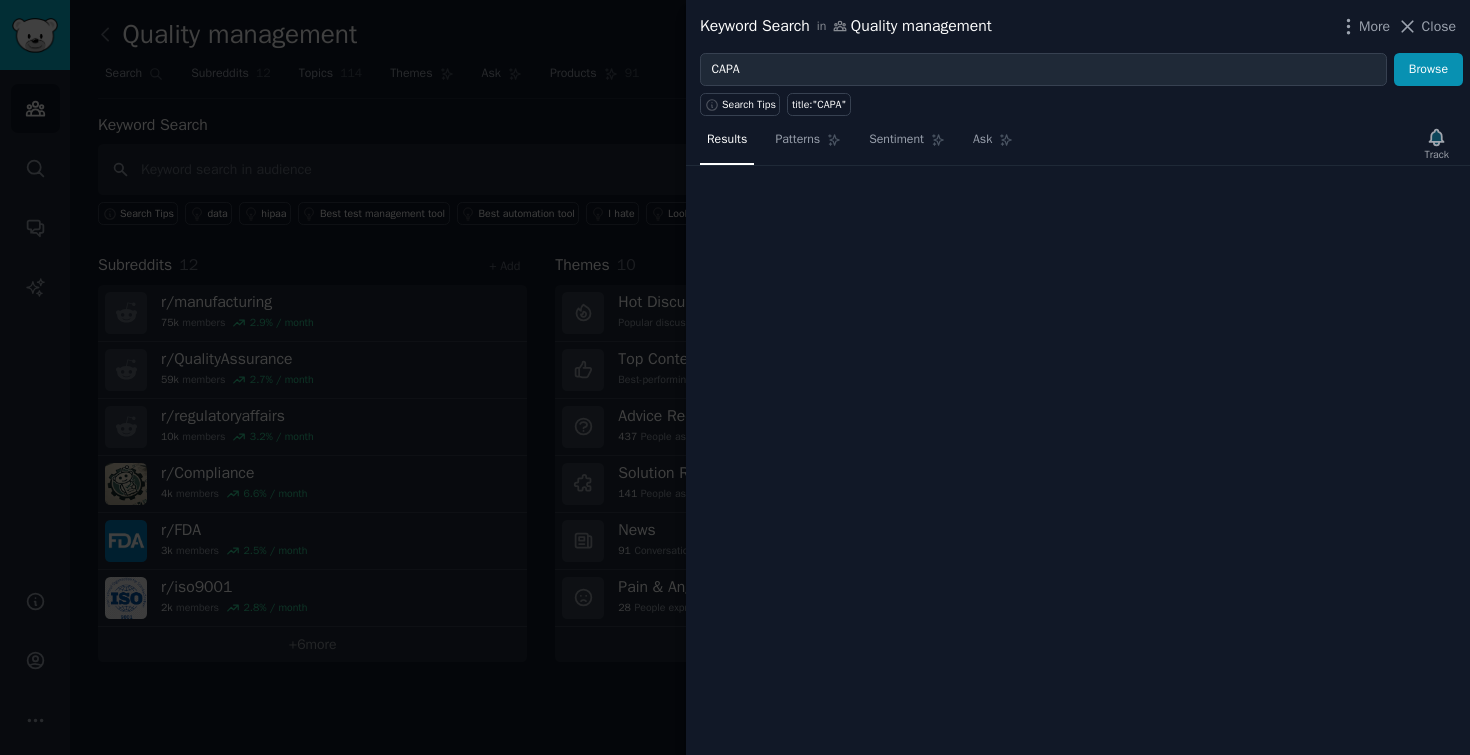 type 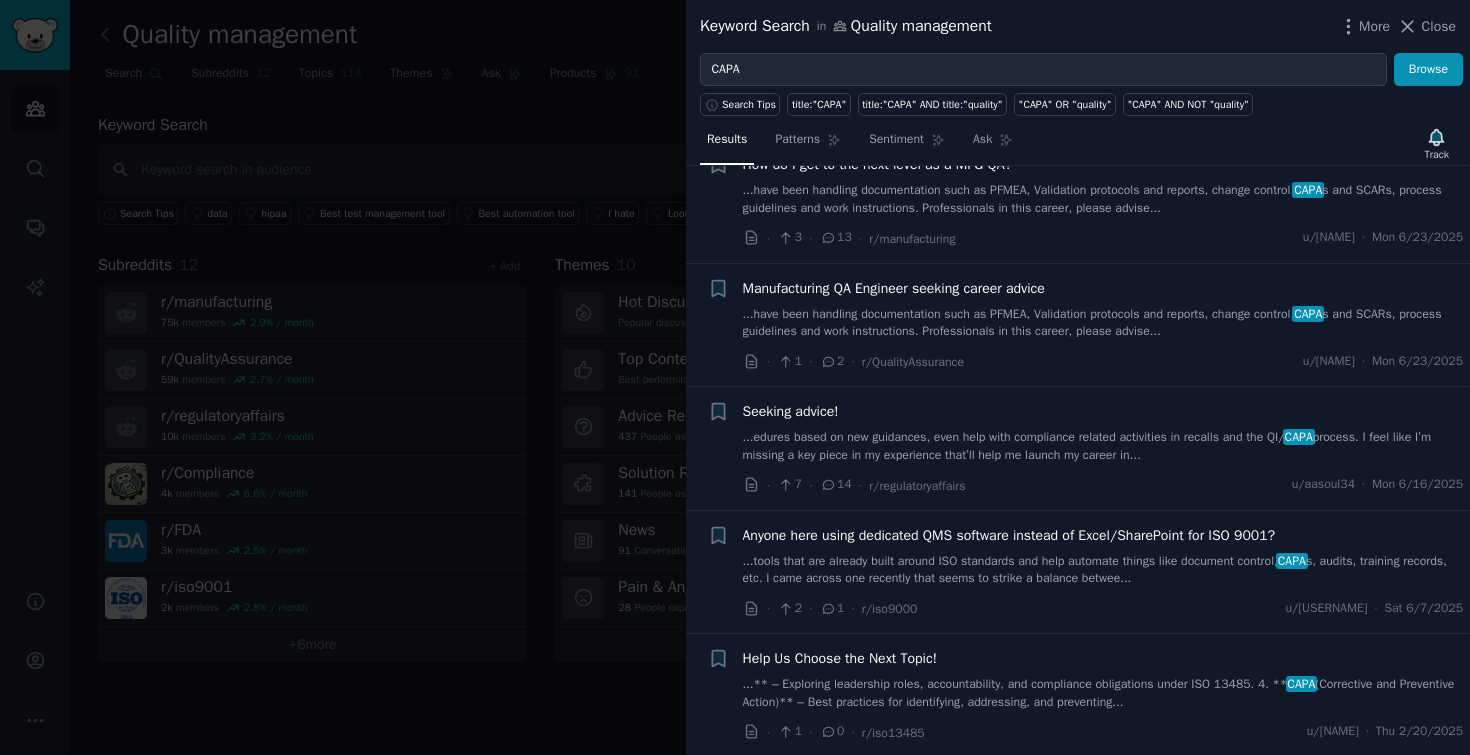 scroll, scrollTop: 0, scrollLeft: 0, axis: both 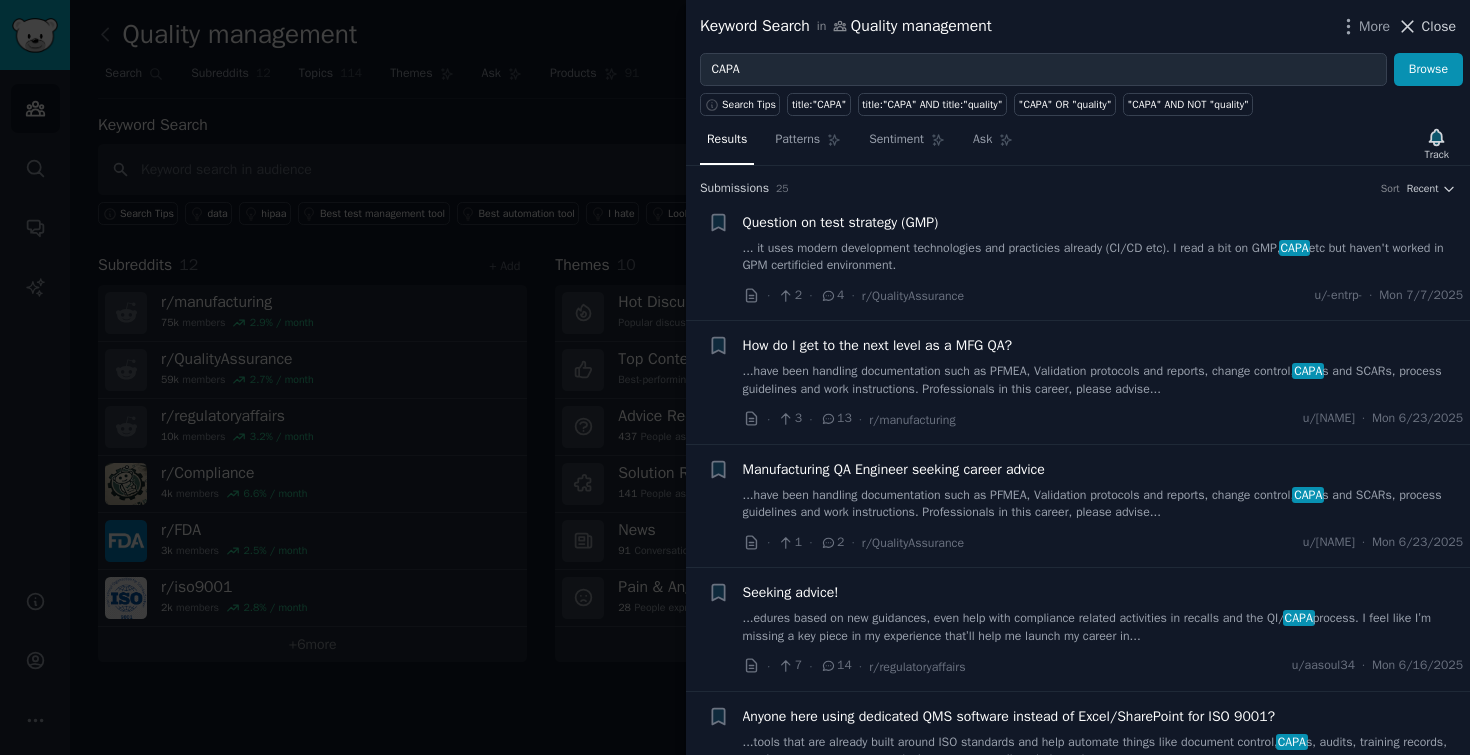 click on "Close" at bounding box center [1439, 26] 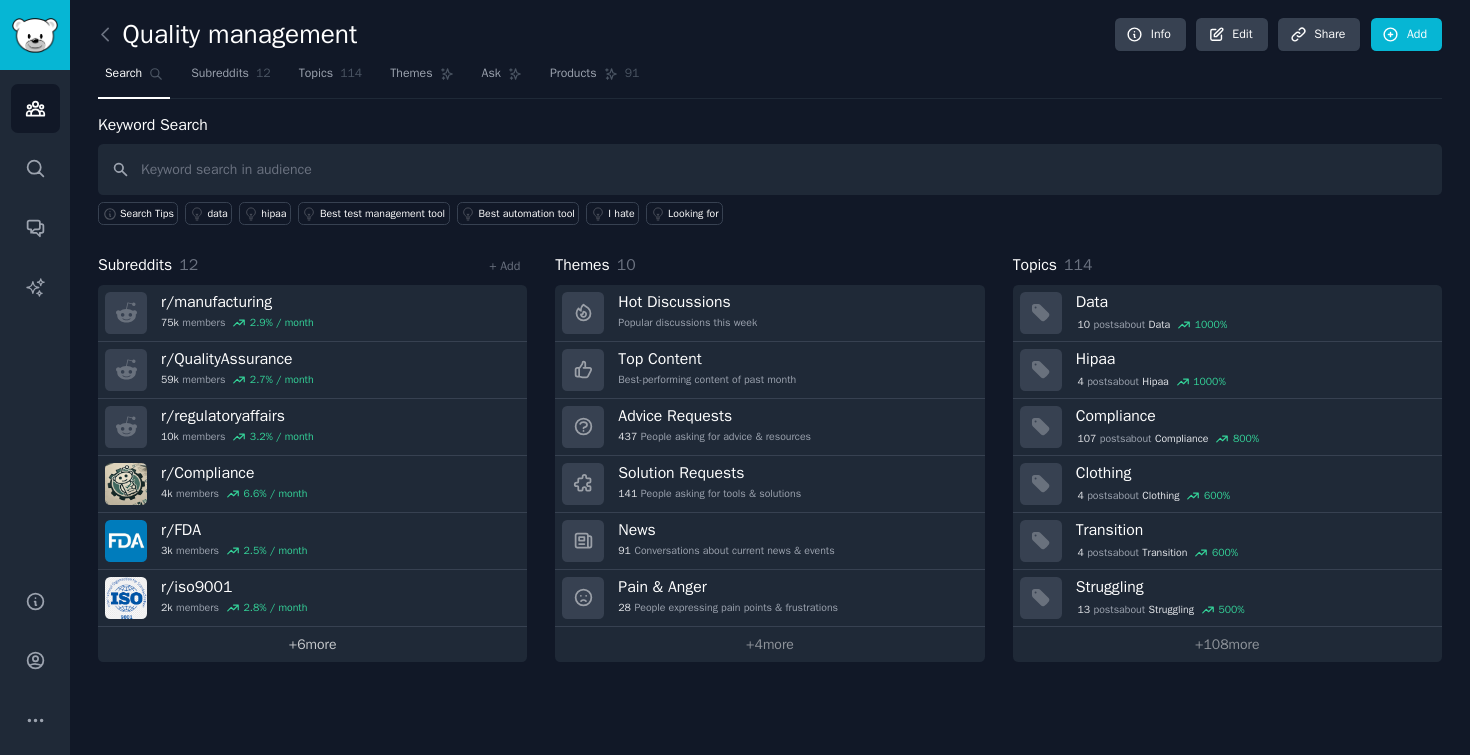 click on "+  6  more" at bounding box center (312, 644) 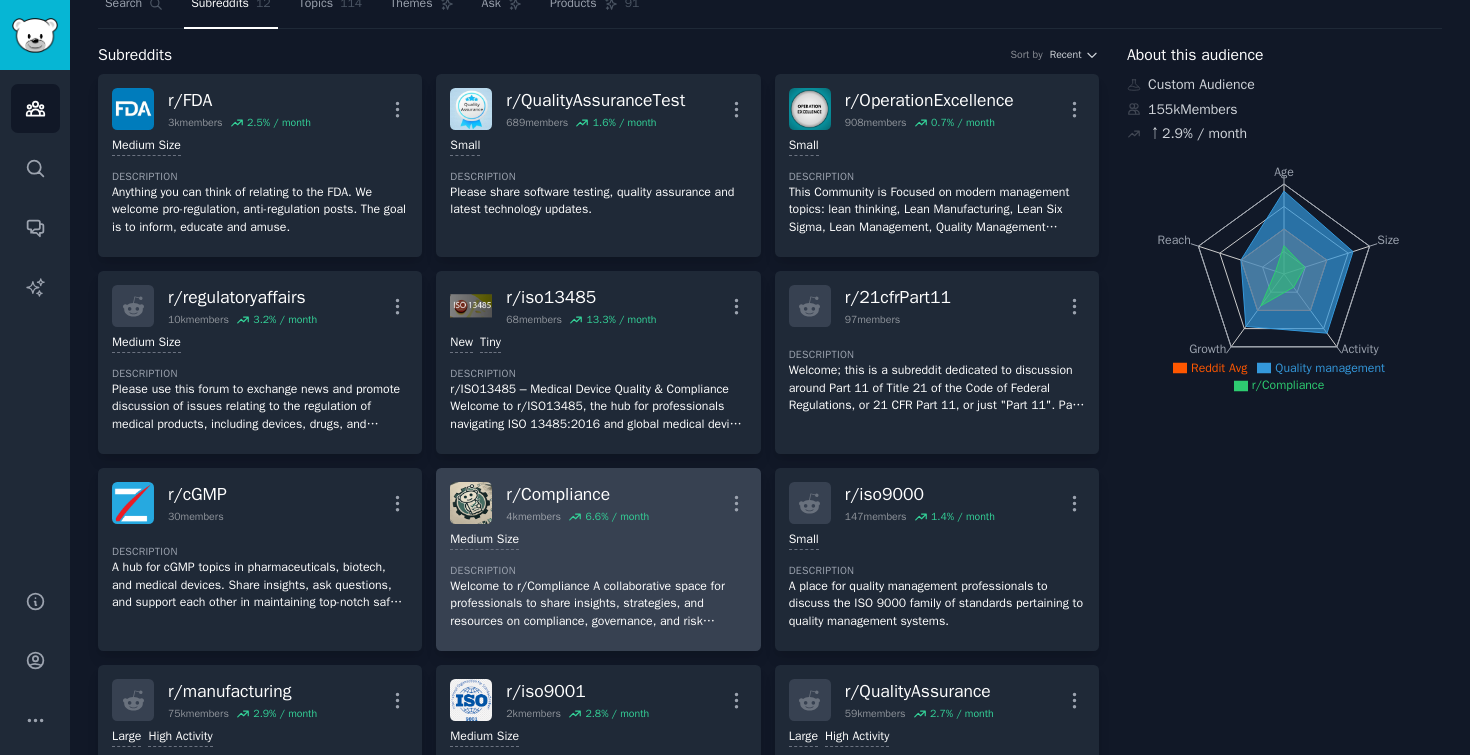 scroll, scrollTop: 0, scrollLeft: 0, axis: both 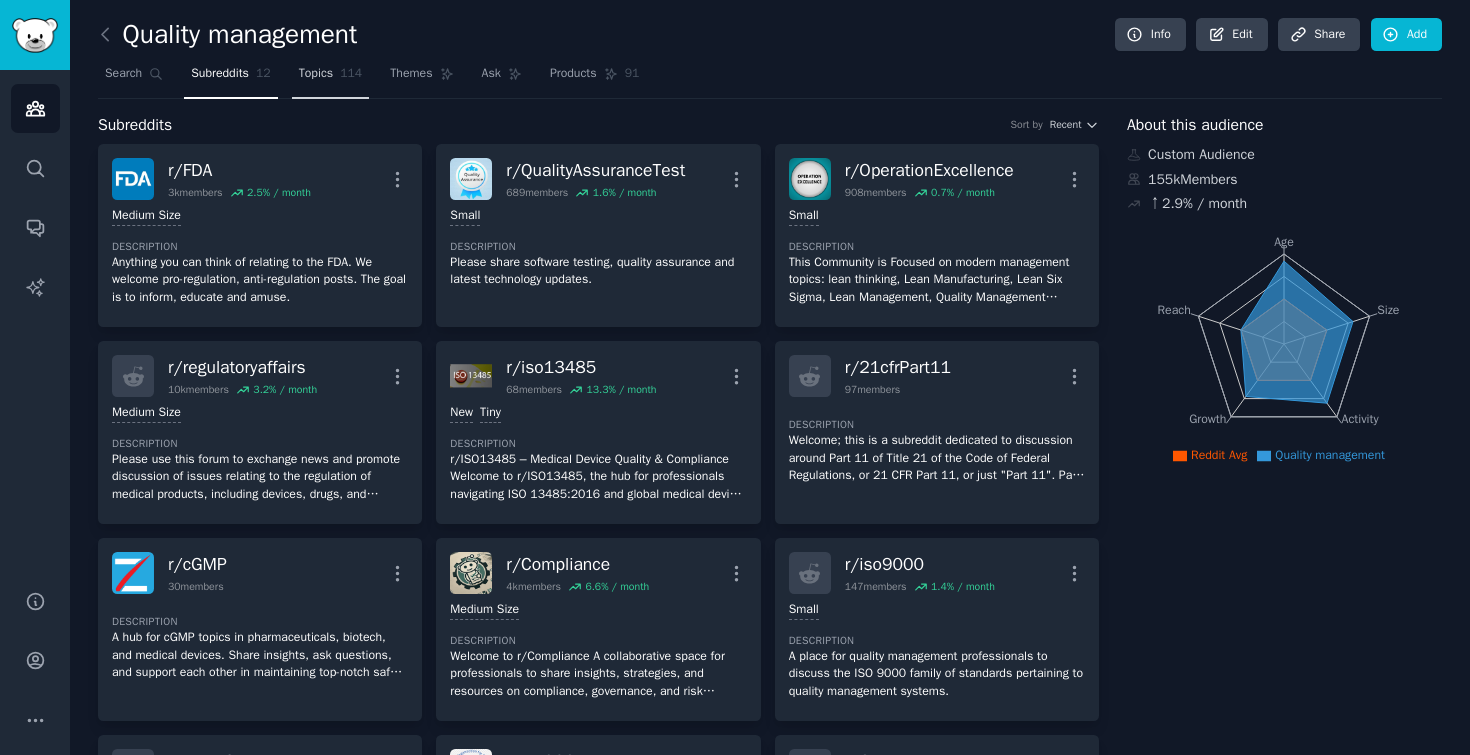 click on "Topics 114" at bounding box center (331, 78) 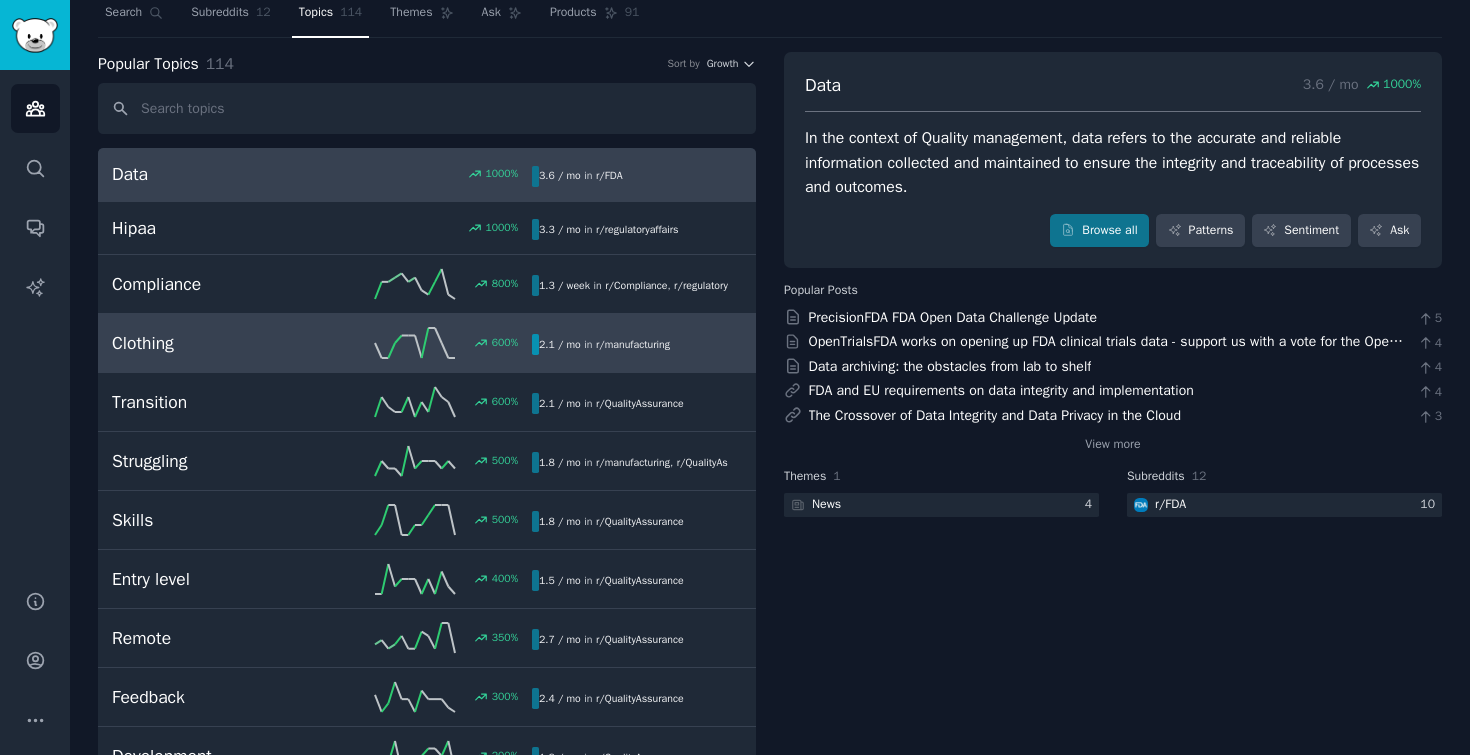 scroll, scrollTop: 0, scrollLeft: 0, axis: both 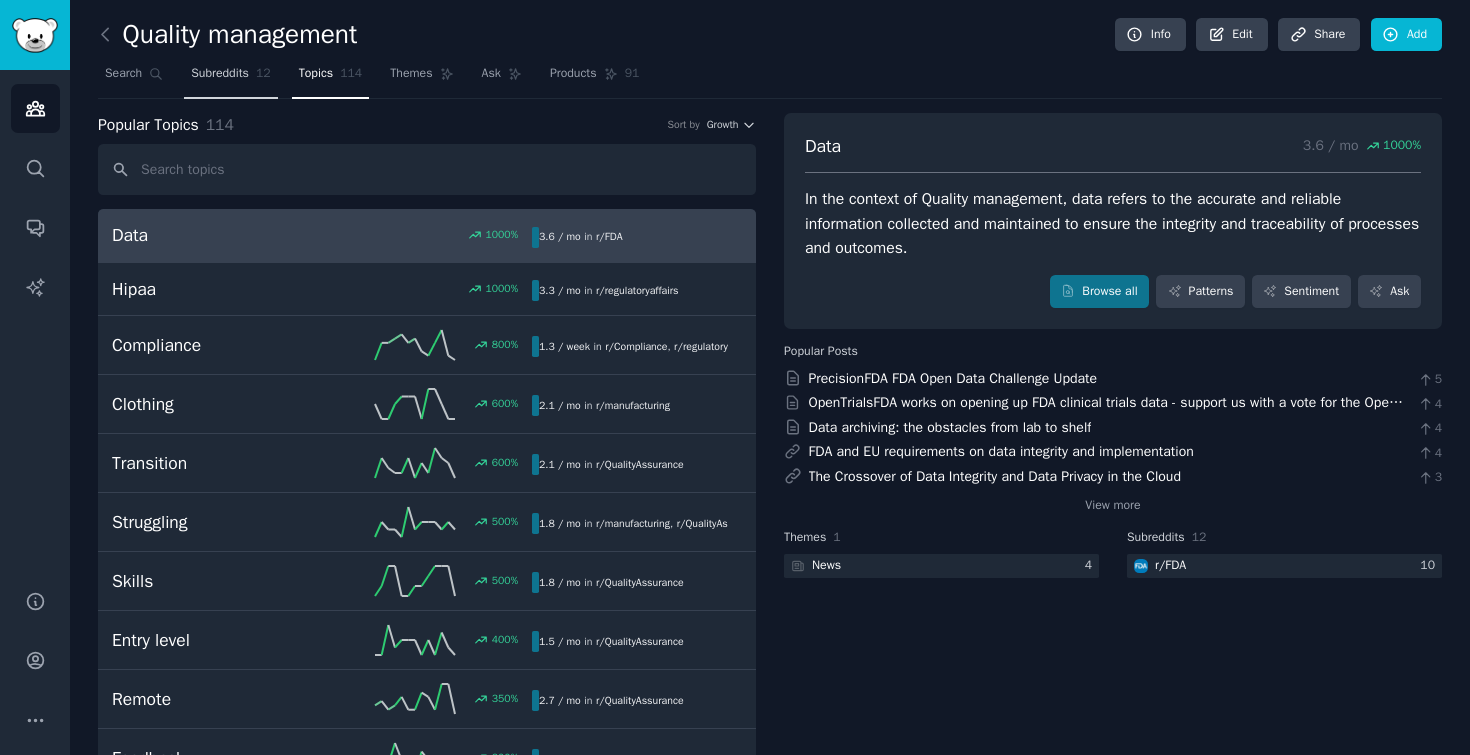 click on "Subreddits" at bounding box center [220, 74] 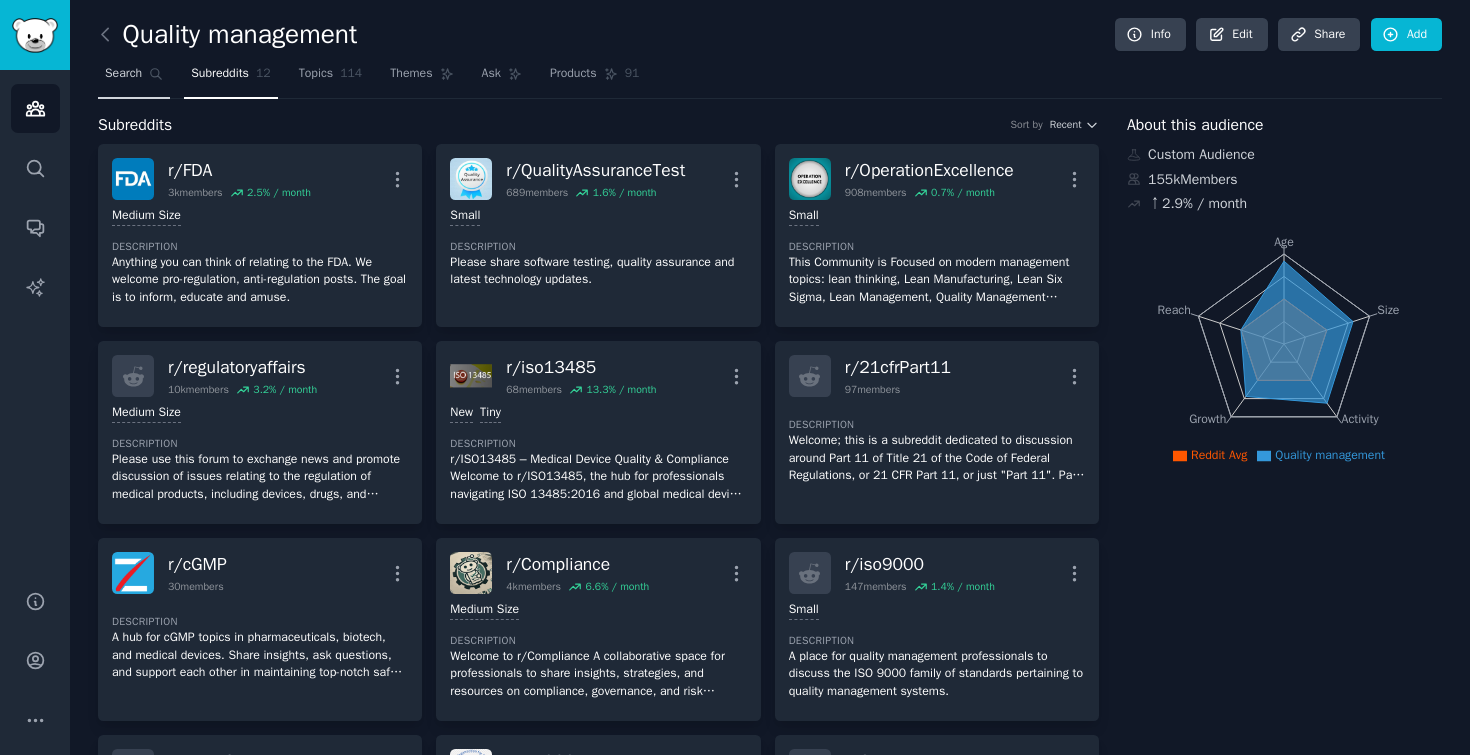 click on "Search" at bounding box center [123, 74] 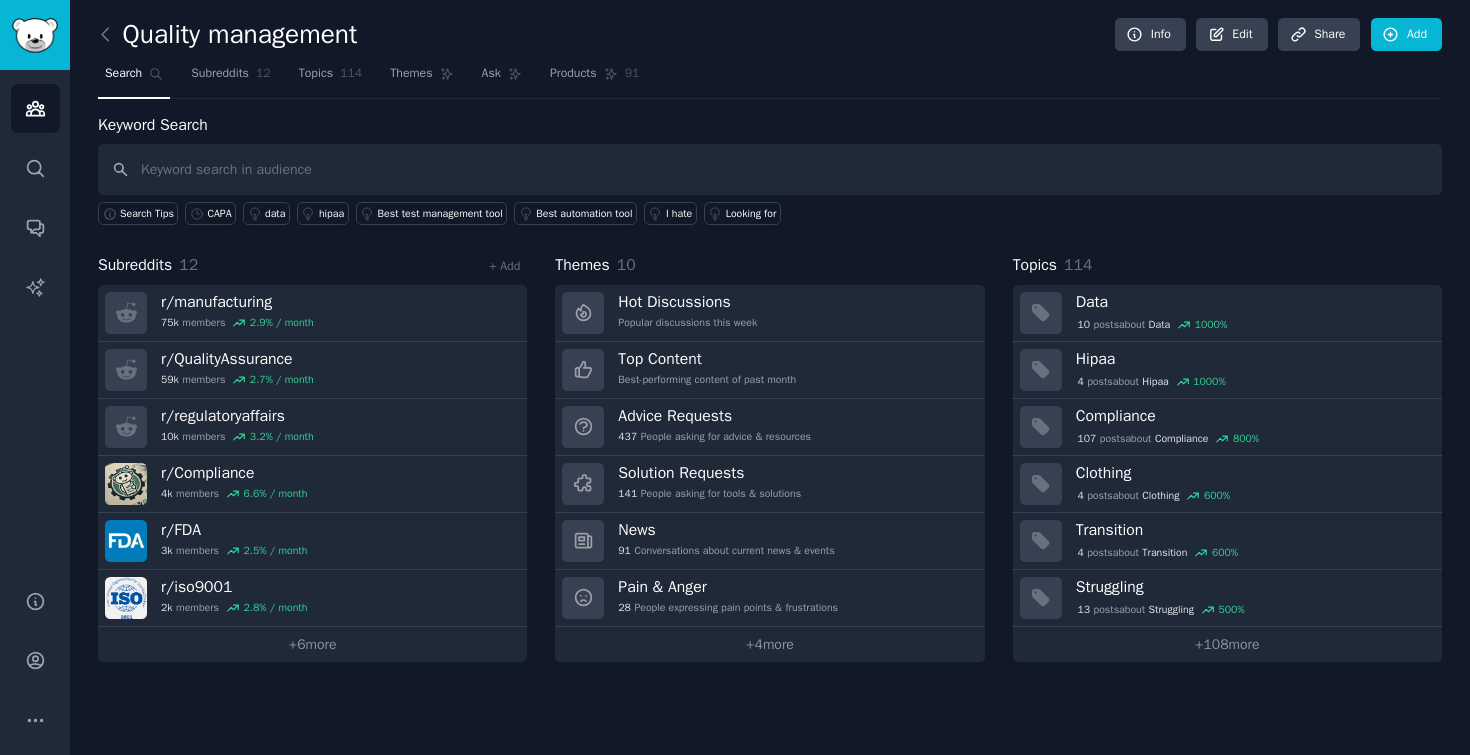 click at bounding box center [110, 35] 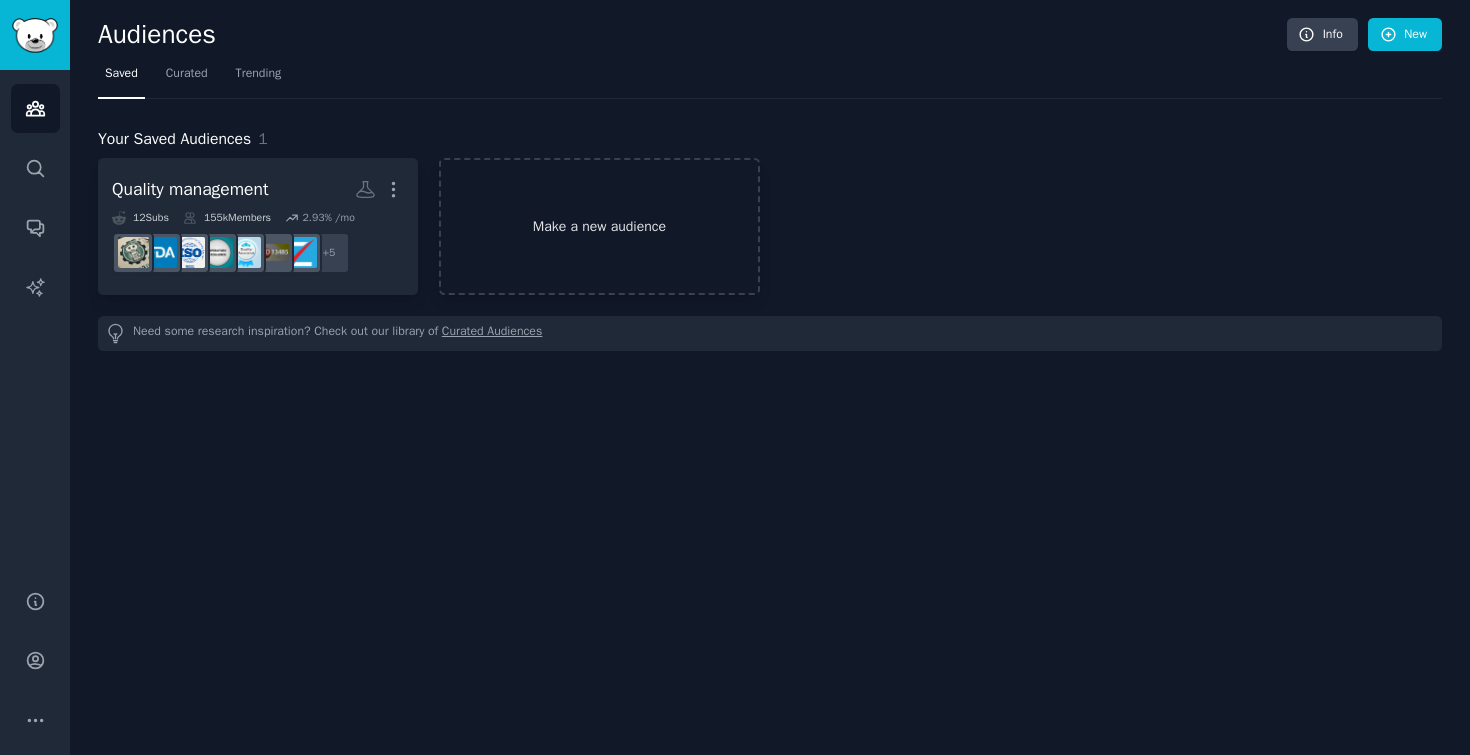 click on "Make a new audience" at bounding box center (599, 226) 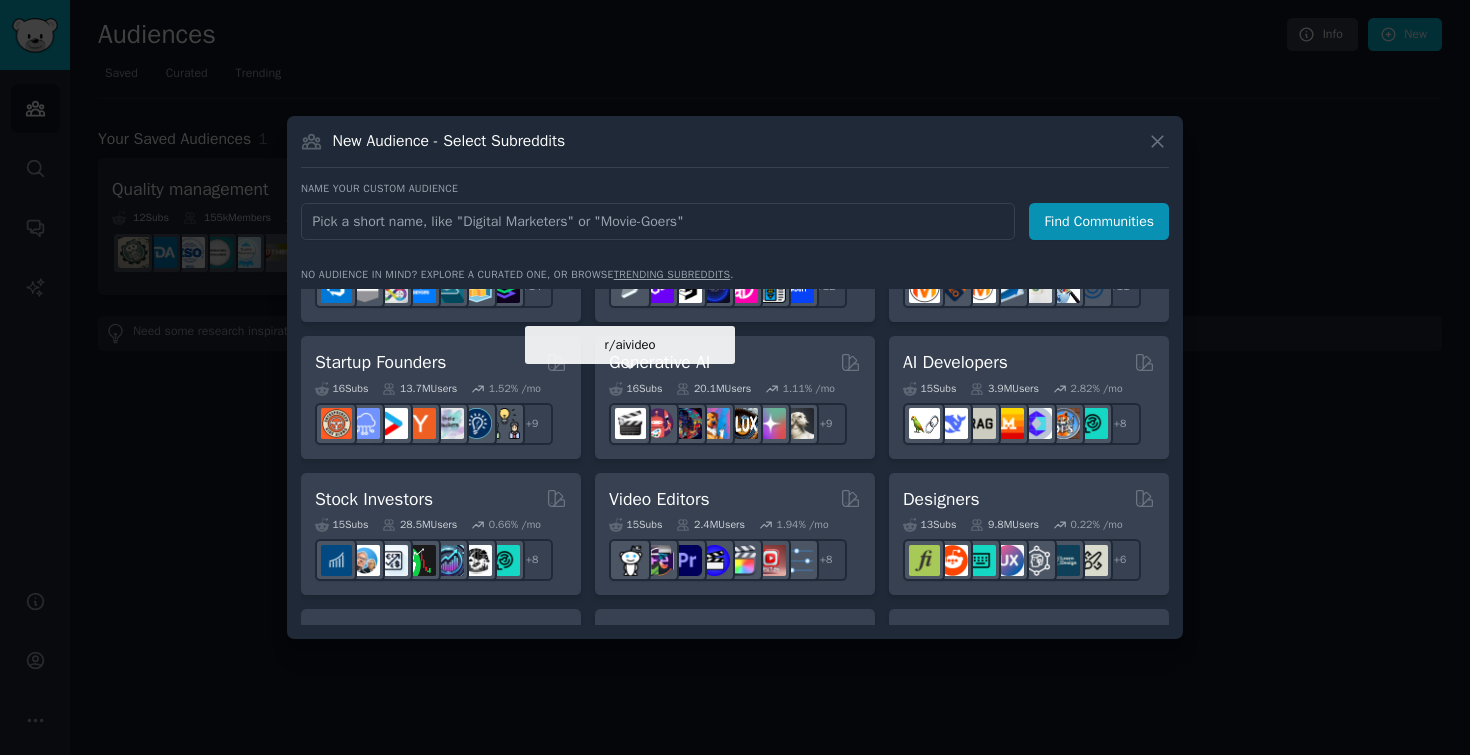 scroll, scrollTop: 0, scrollLeft: 0, axis: both 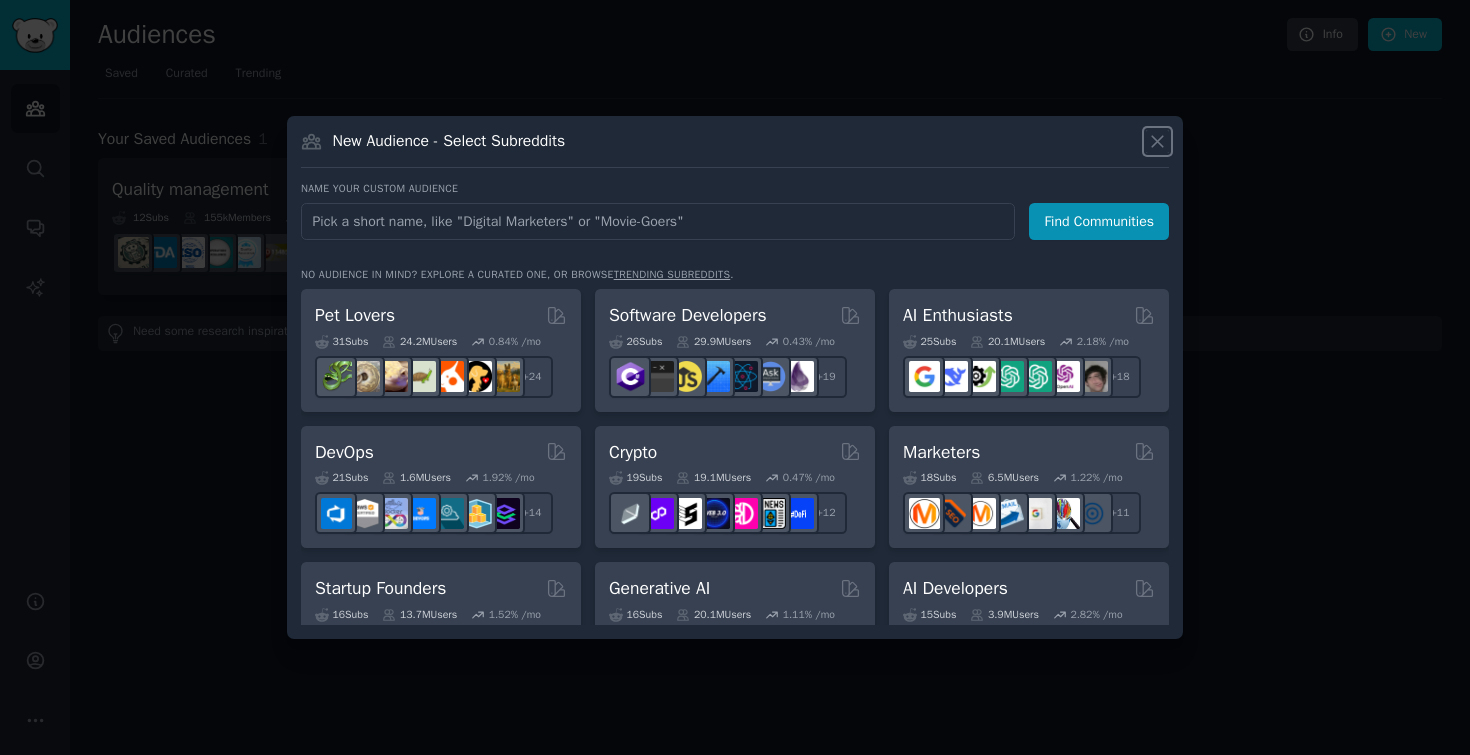 click 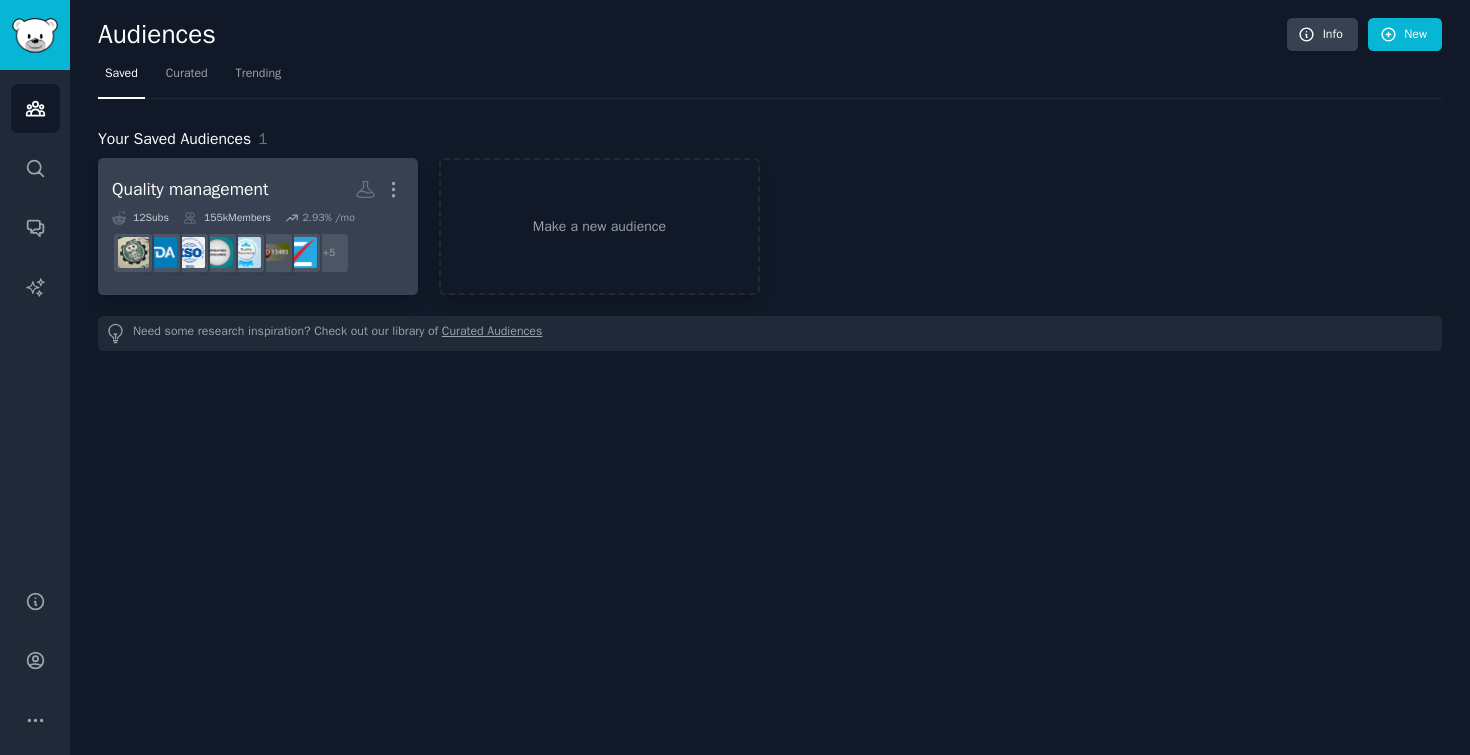 click on "Quality management" at bounding box center (190, 189) 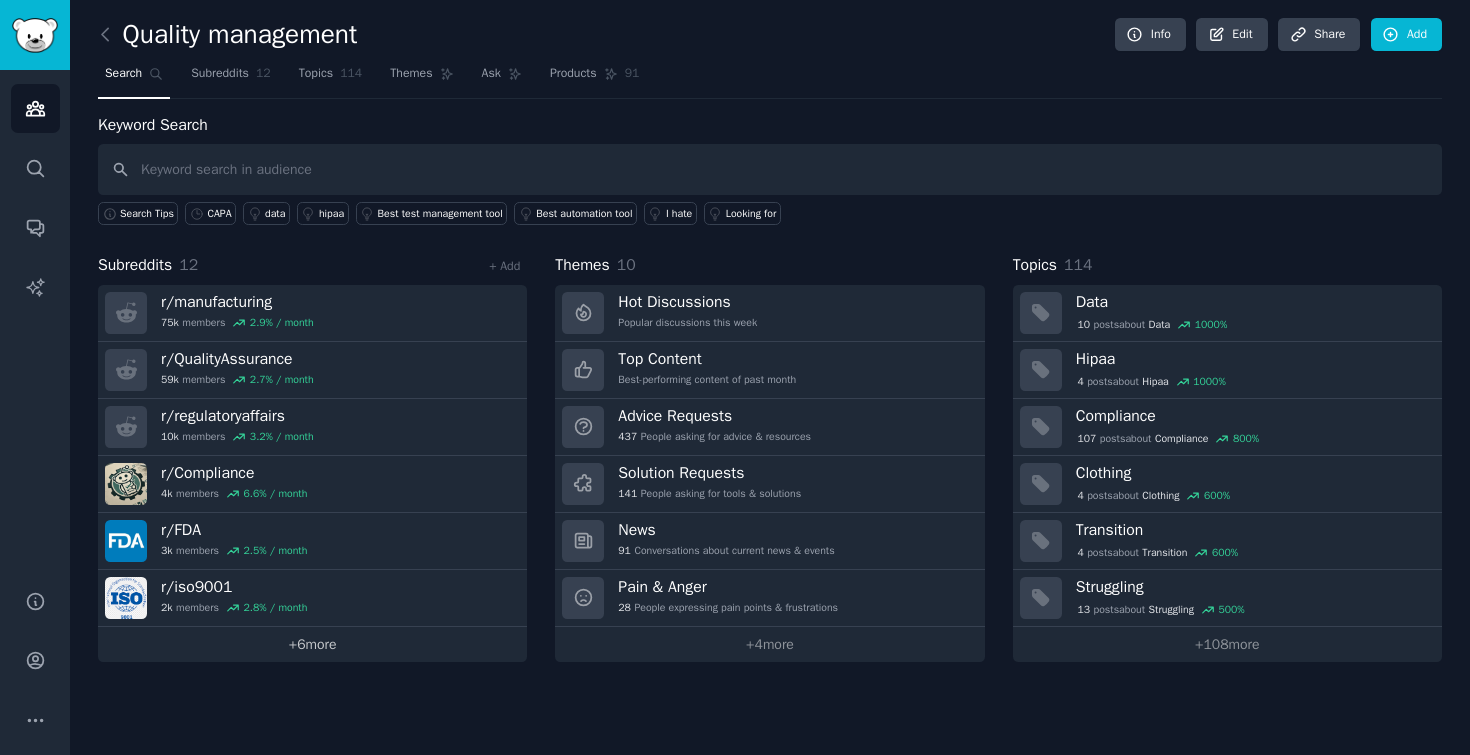 click on "+  6  more" at bounding box center (312, 644) 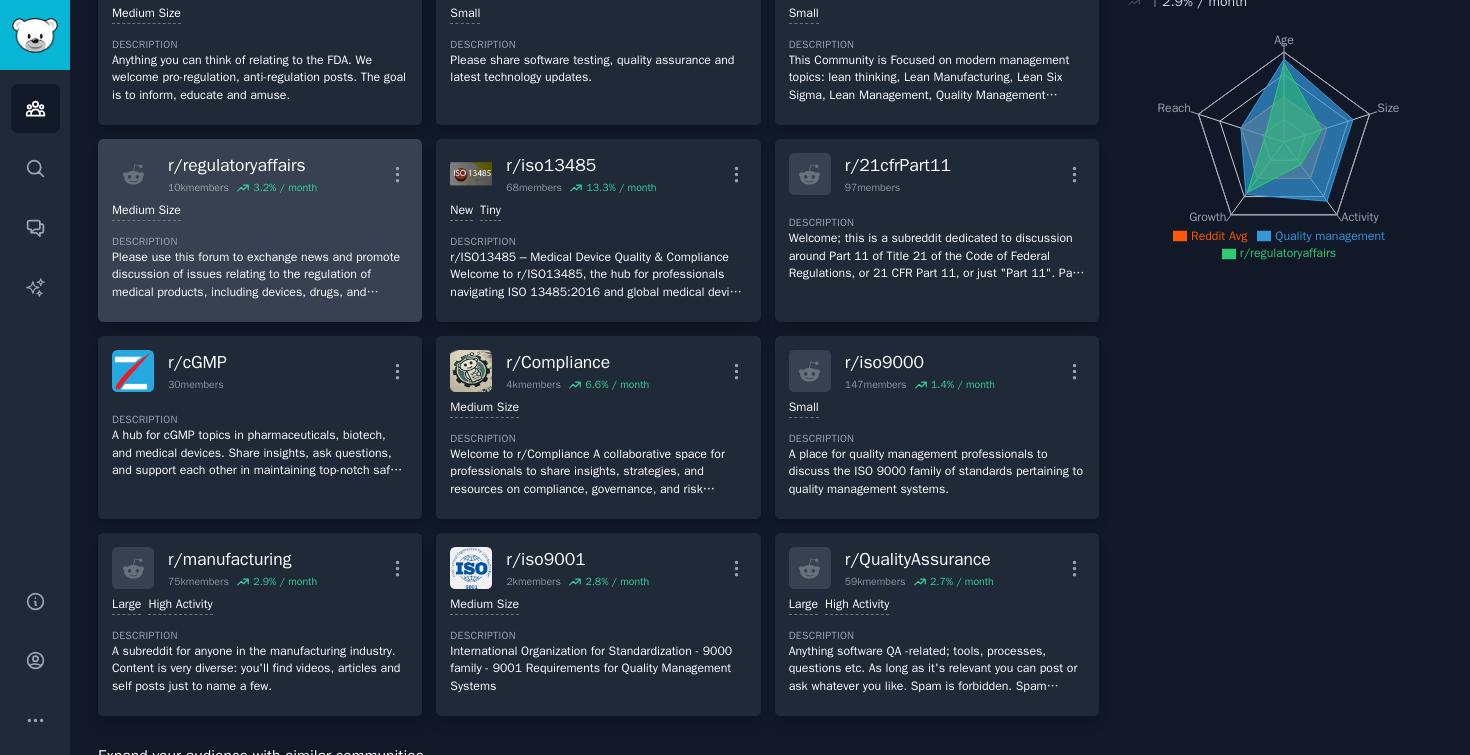 scroll, scrollTop: 0, scrollLeft: 0, axis: both 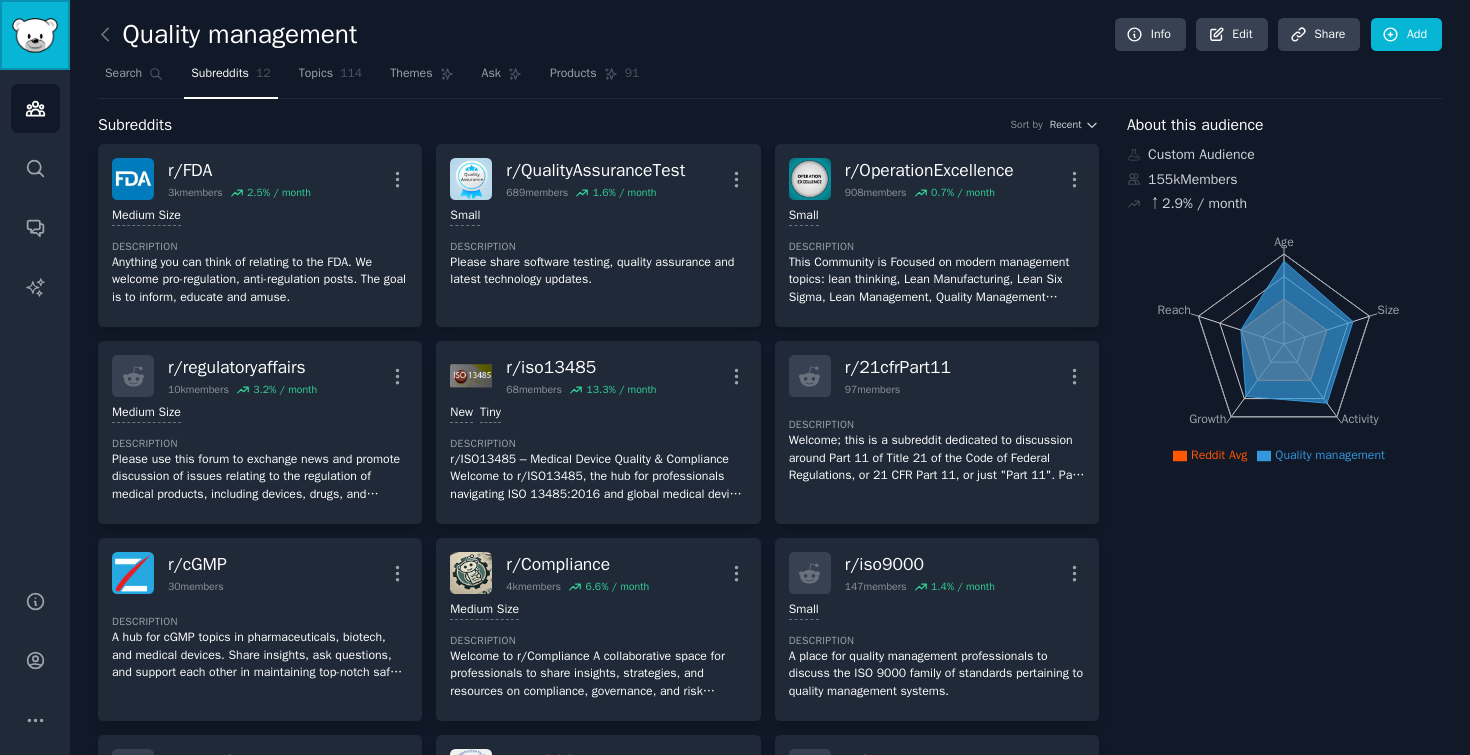 click at bounding box center (35, 35) 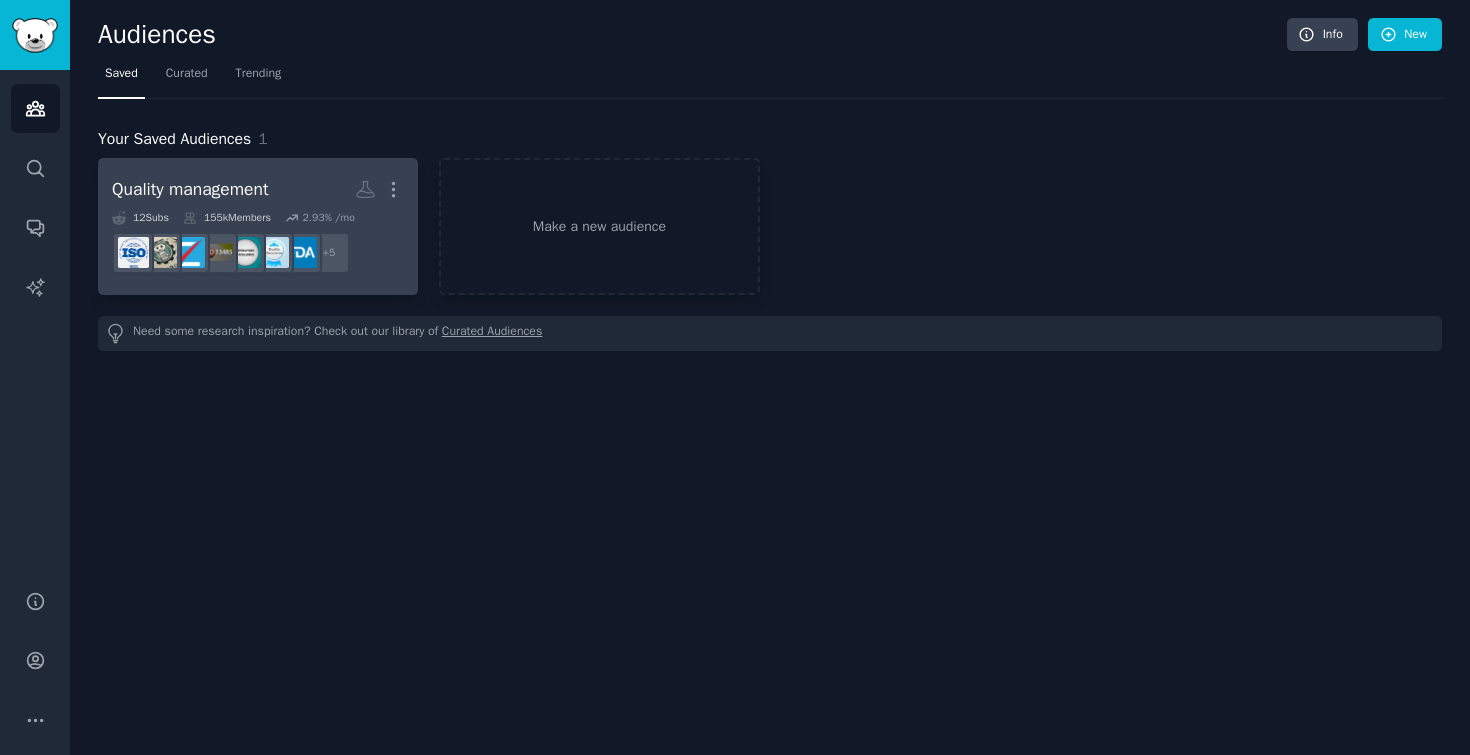 click on "Quality management More" at bounding box center [258, 189] 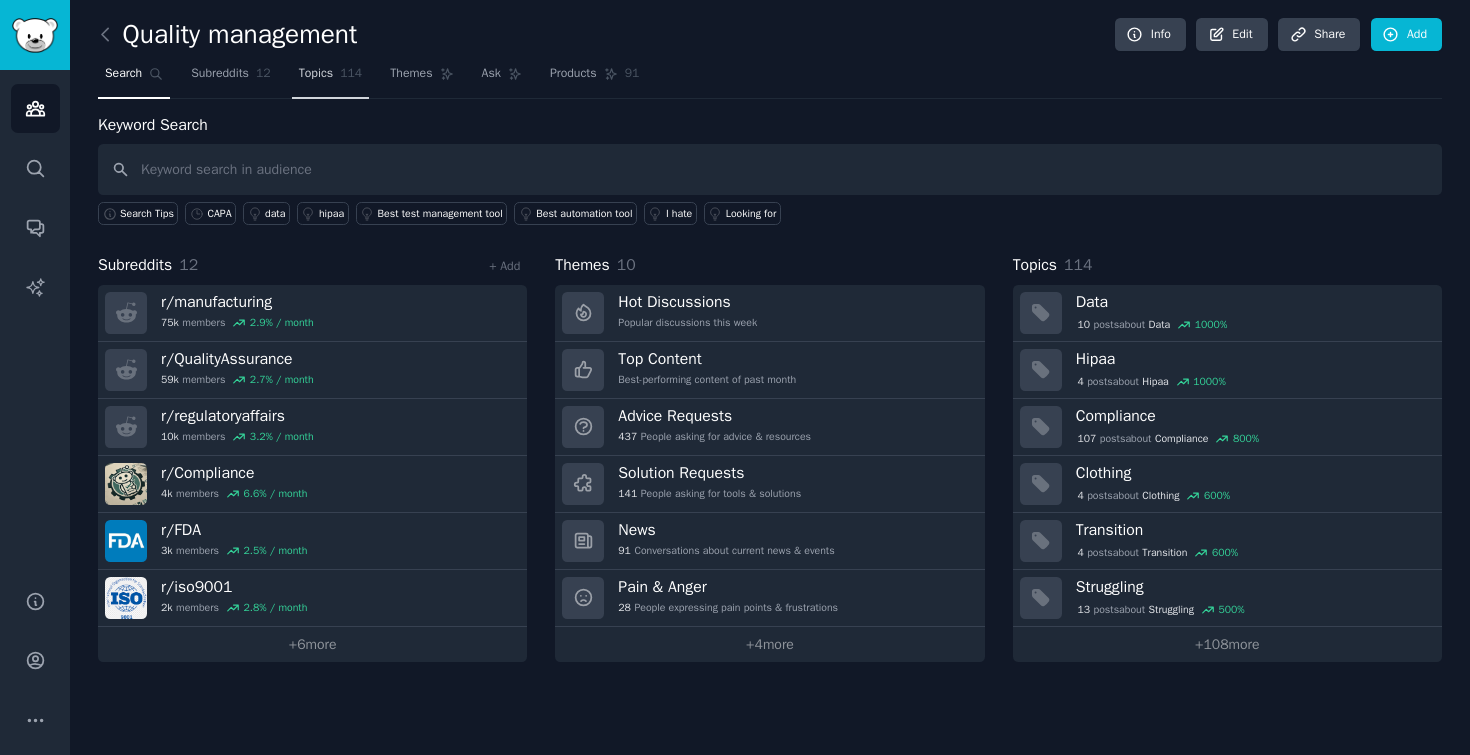 click on "114" 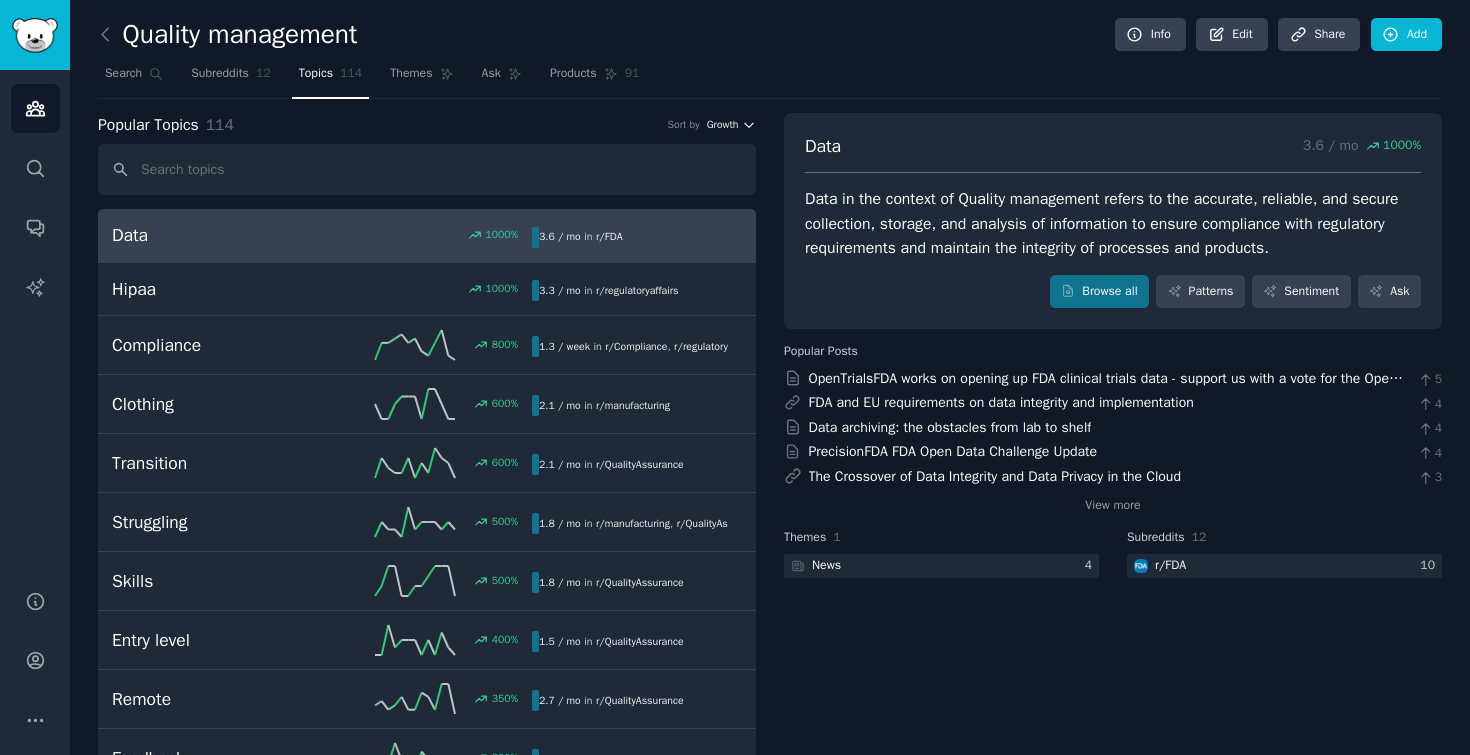 click 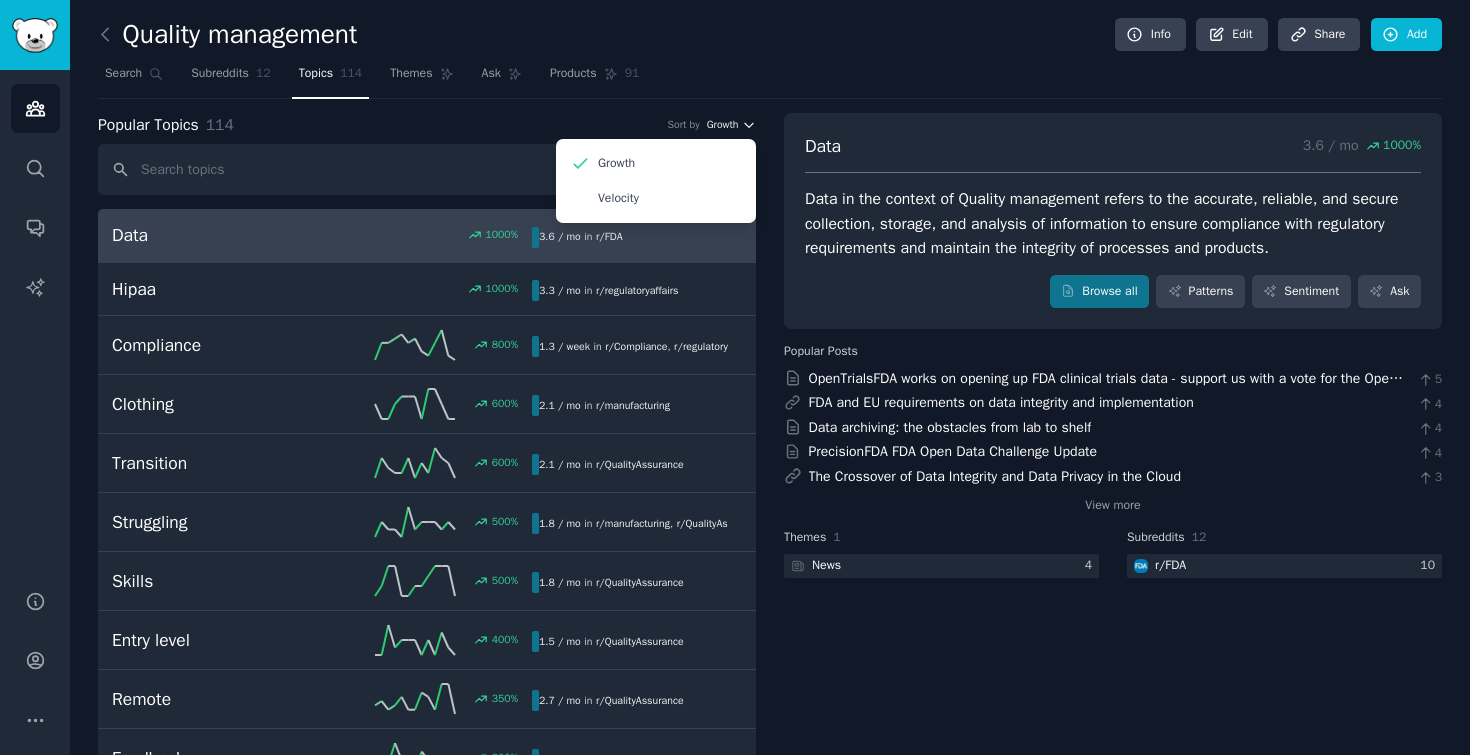click 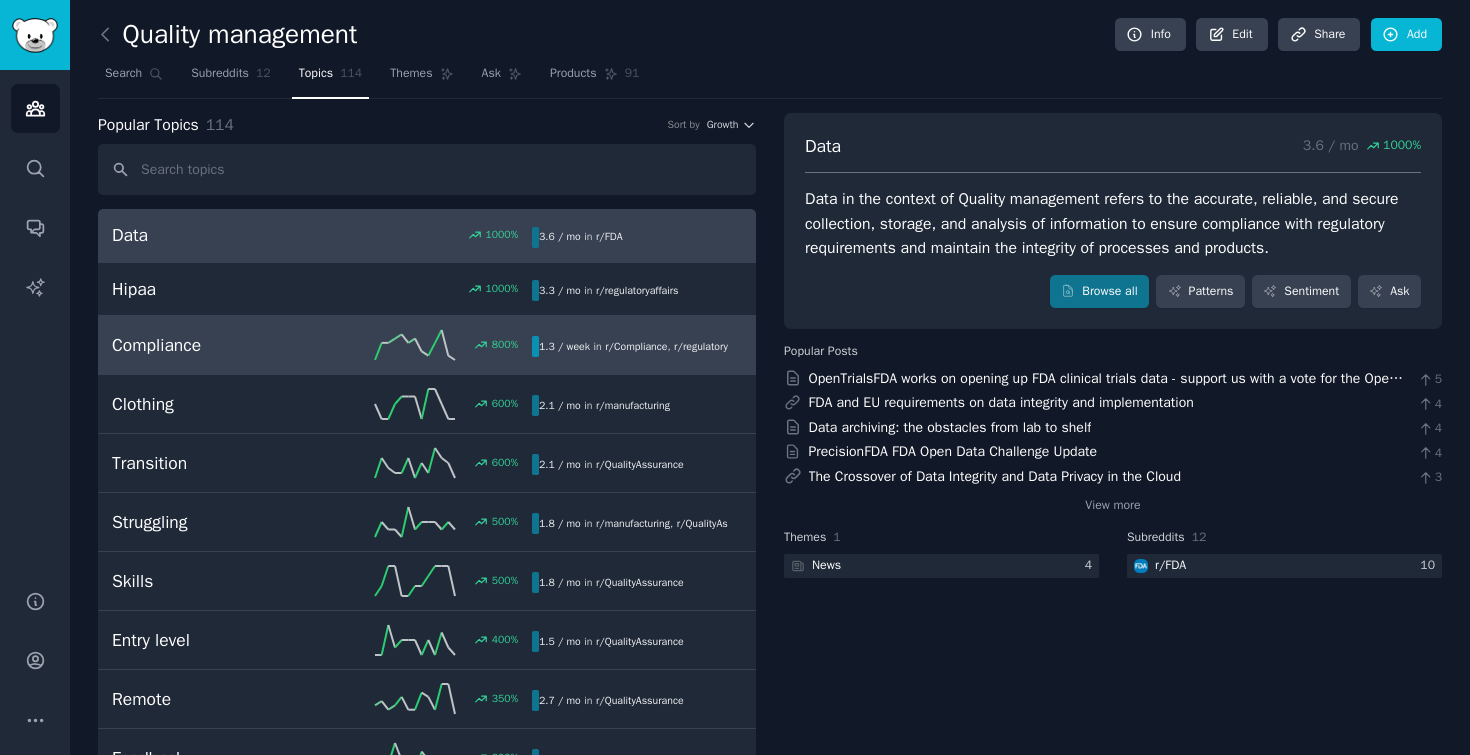 click on "Compliance 800 % 1.3 / week  in    r/ Compliance ,  r/ regulatoryaffairs ,   and  1  other" at bounding box center (427, 345) 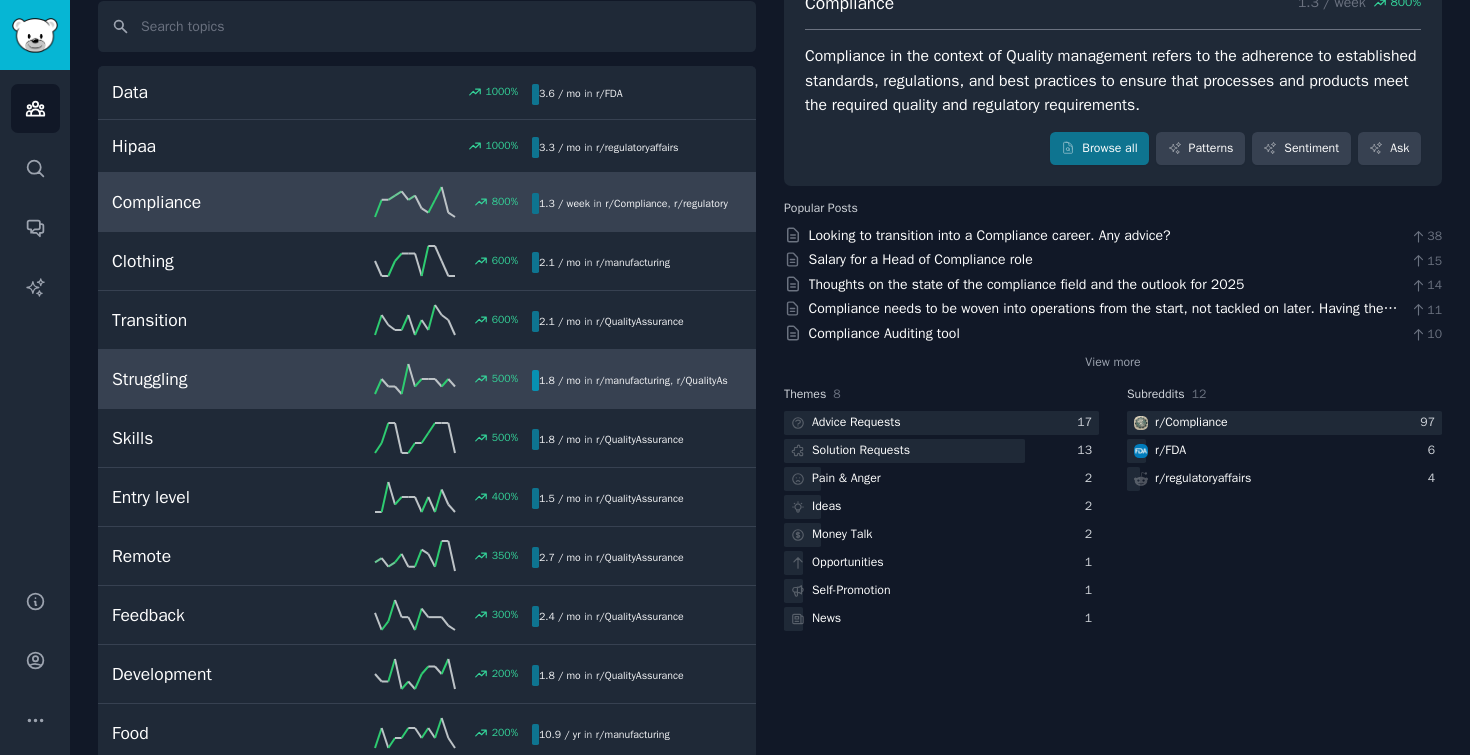 scroll, scrollTop: 154, scrollLeft: 0, axis: vertical 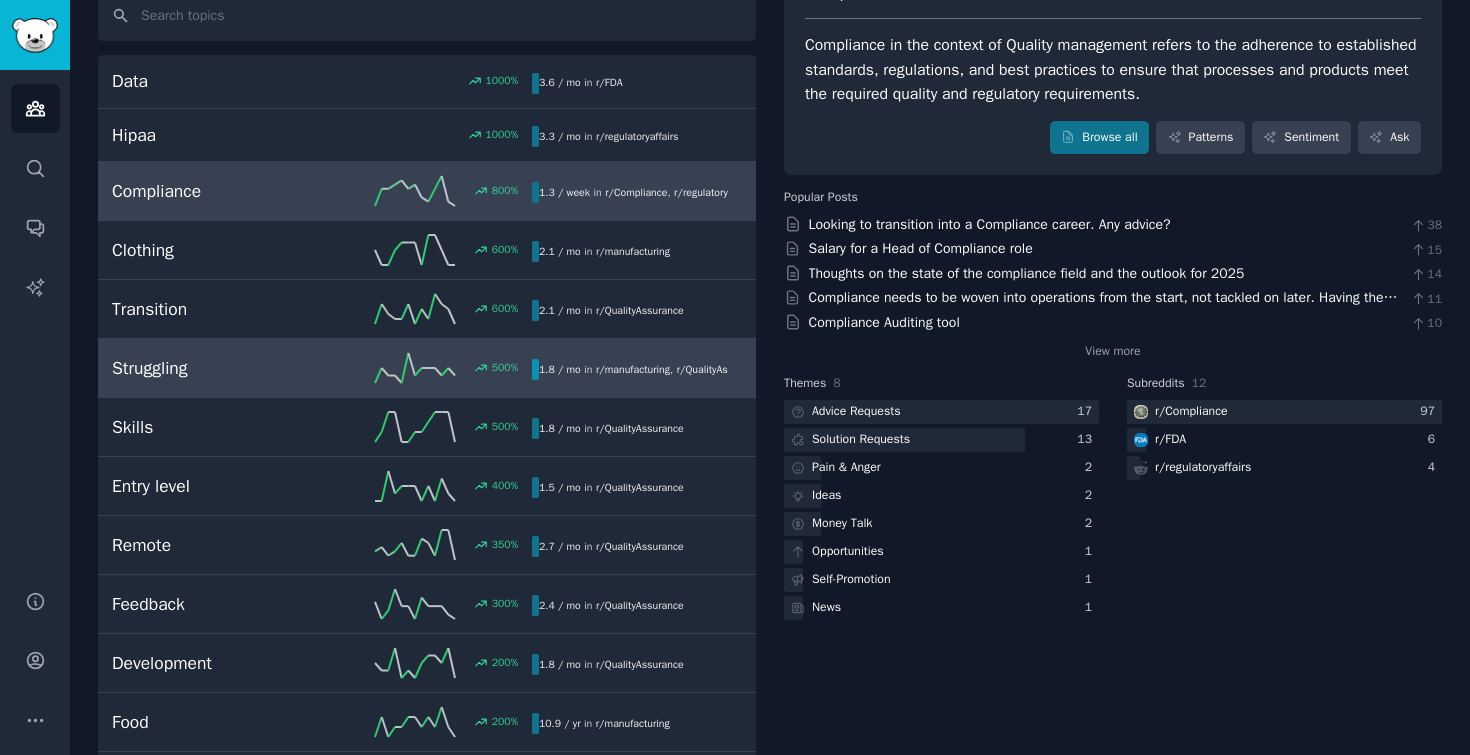 click on "Struggling 500 % 1.8 / mo  in    r/ manufacturing ,  r/ QualityAssurance" at bounding box center [427, 368] 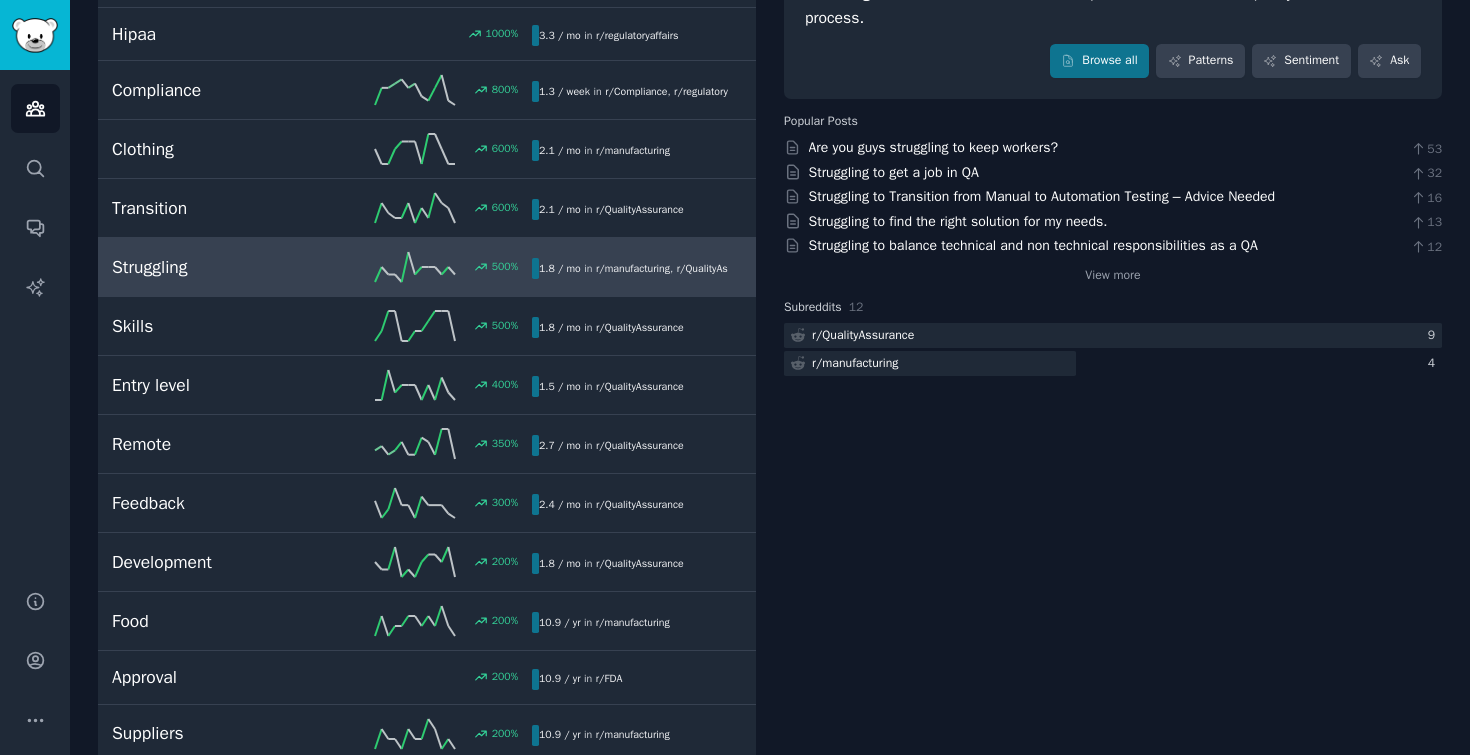 scroll, scrollTop: 0, scrollLeft: 0, axis: both 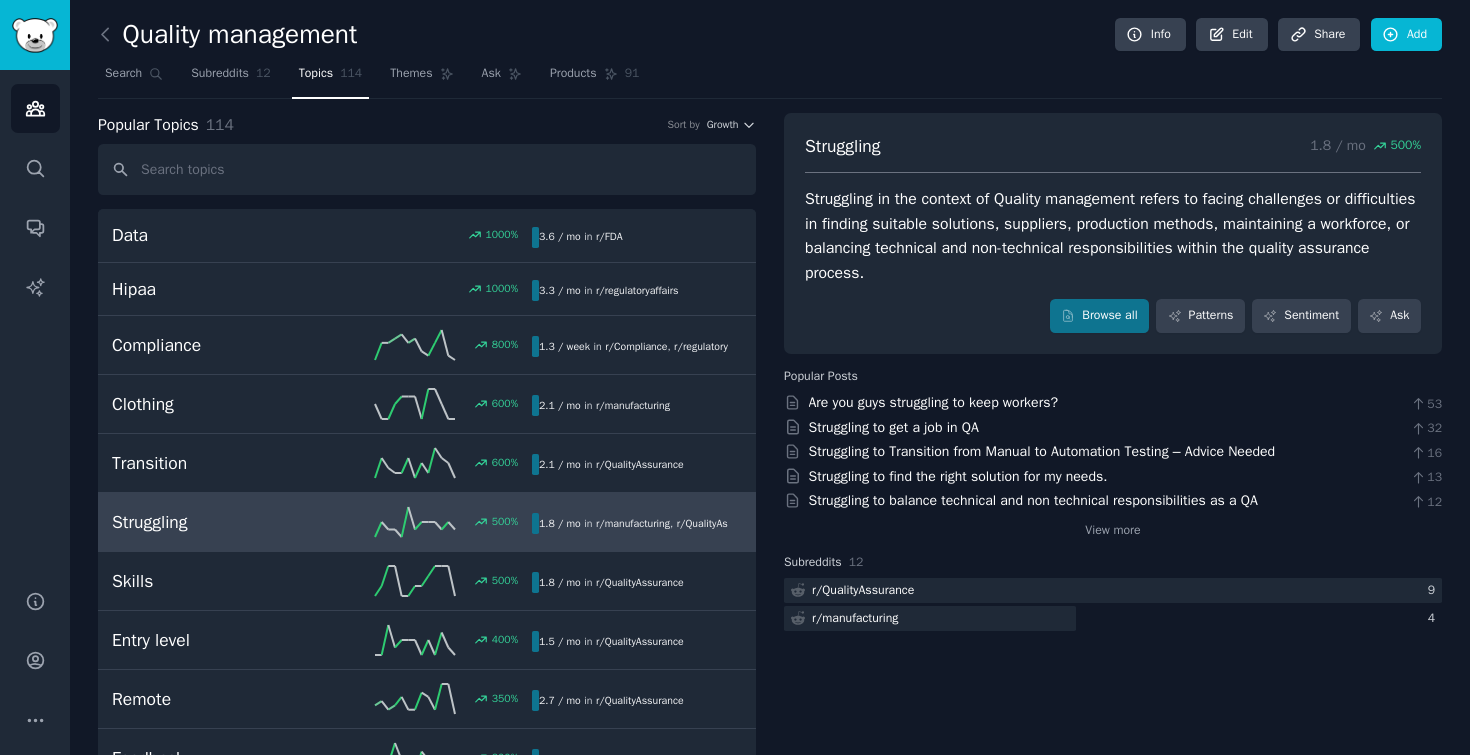 click on "Quality management Info Edit Share Add" at bounding box center [770, 38] 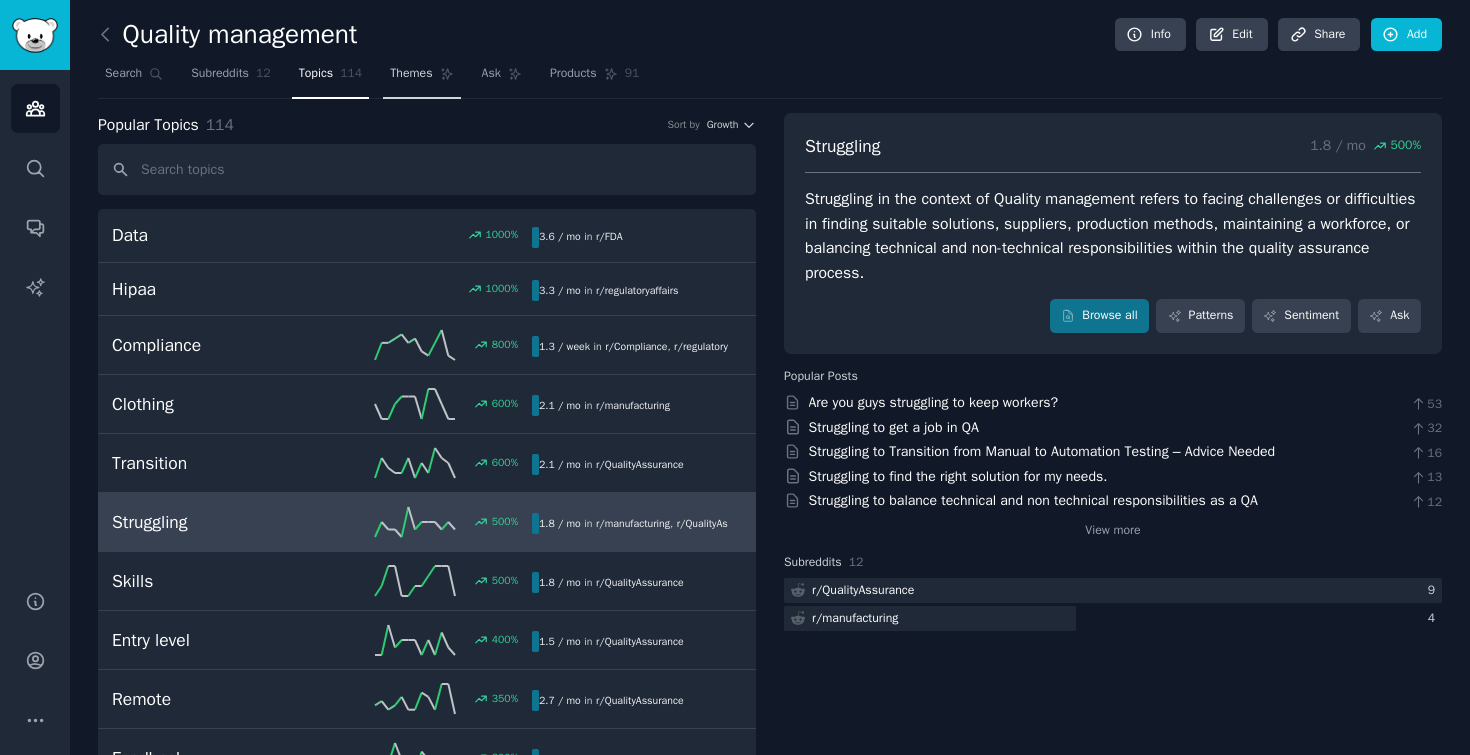 click on "Themes" at bounding box center [421, 78] 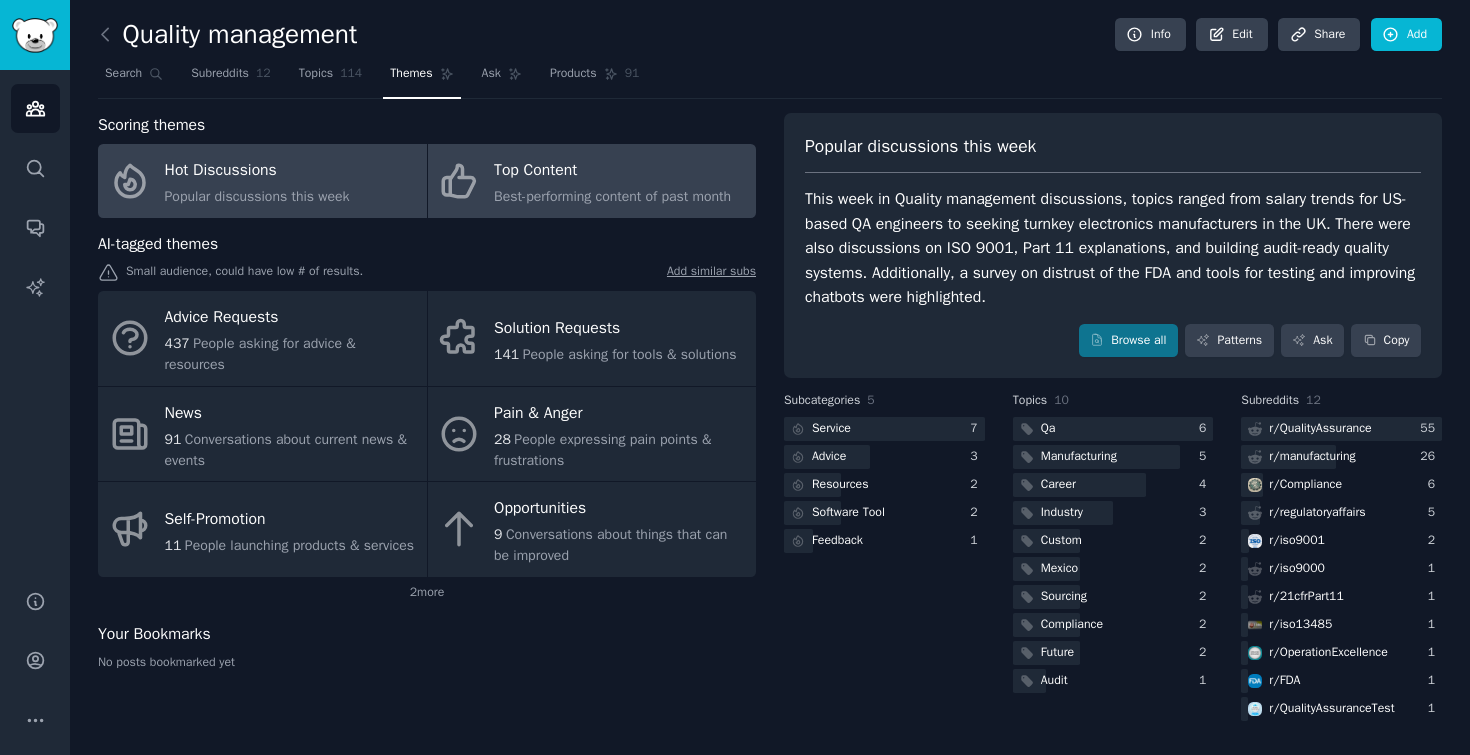 click on "Best-performing content of past month" at bounding box center (612, 196) 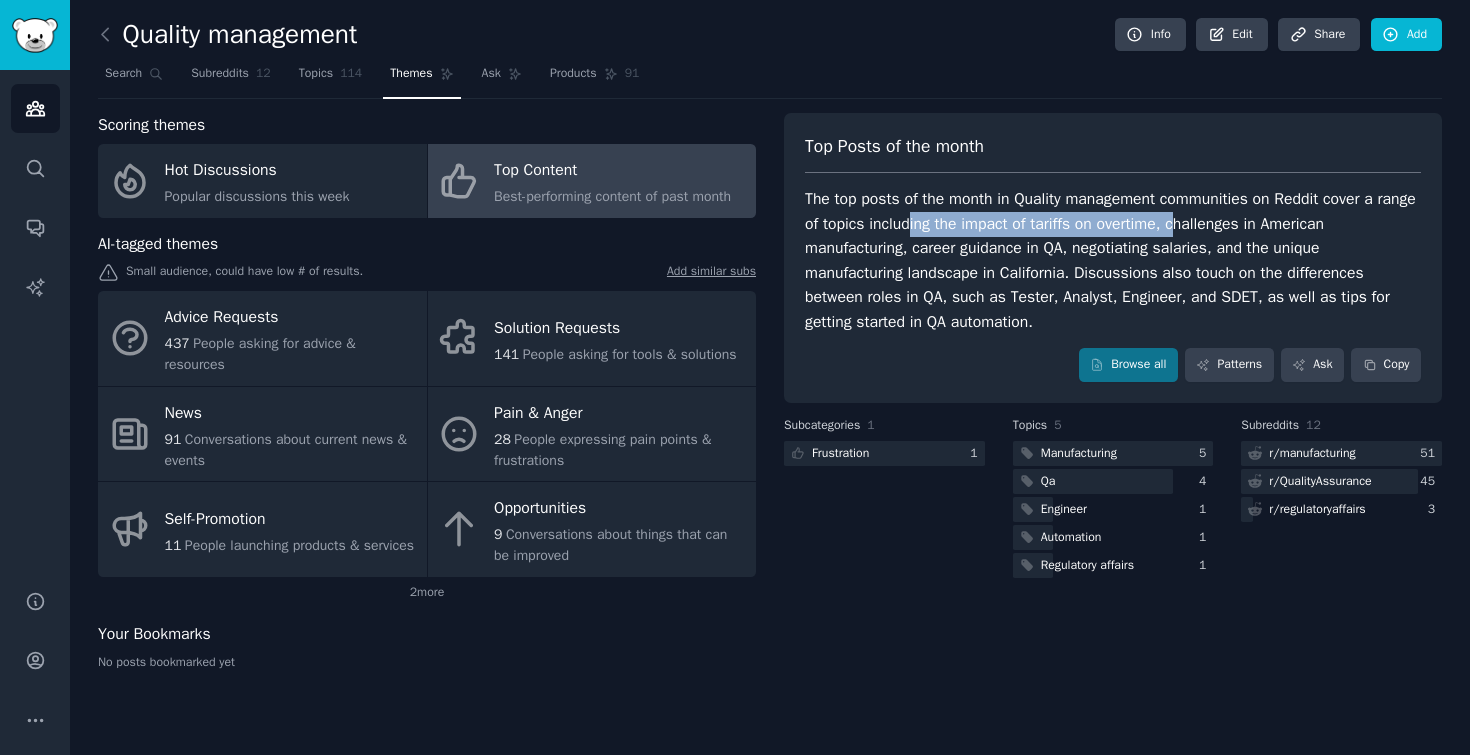 drag, startPoint x: 961, startPoint y: 226, endPoint x: 1232, endPoint y: 228, distance: 271.0074 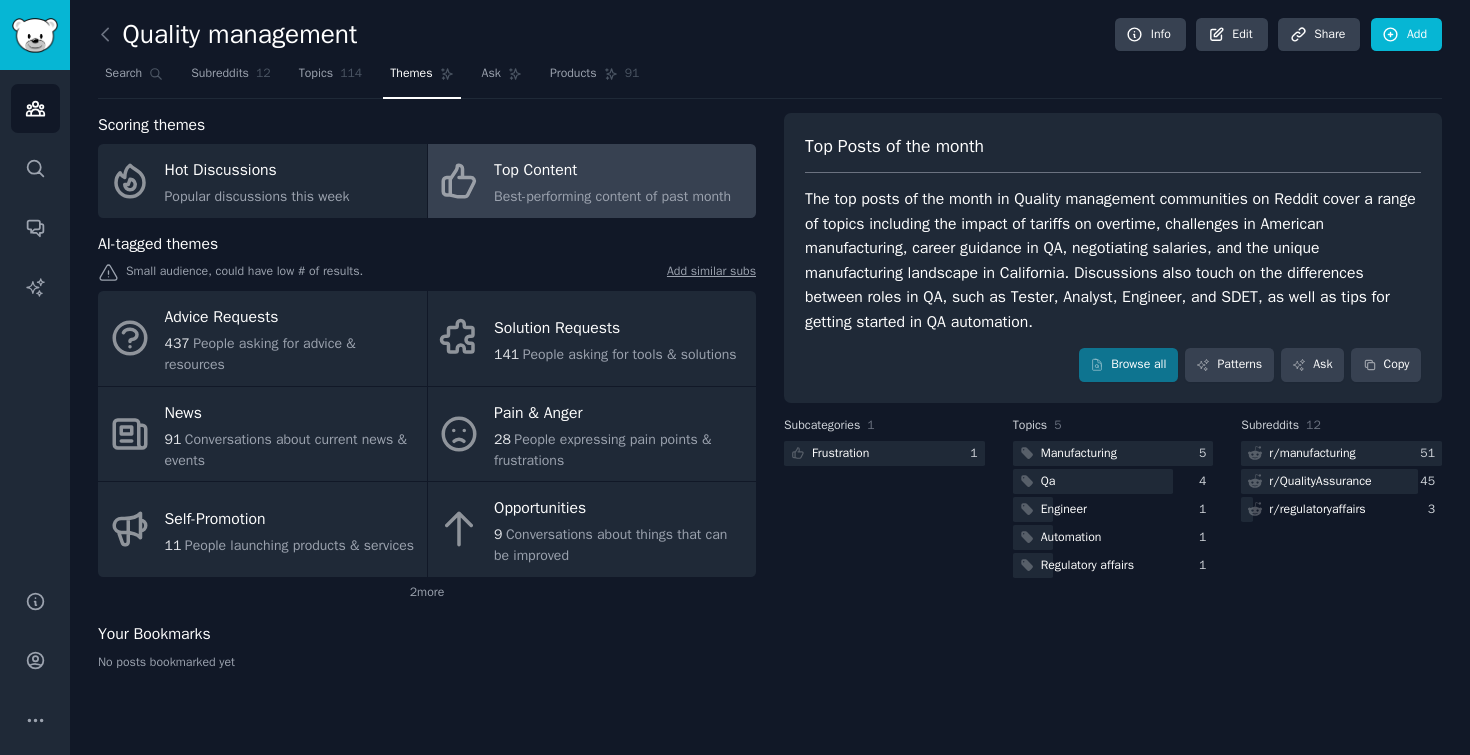 click on "The top posts of the month in Quality management communities on Reddit cover a range of topics including the impact of tariffs on overtime, challenges in American manufacturing, career guidance in QA, negotiating salaries, and the unique manufacturing landscape in California. Discussions also touch on the differences between roles in QA, such as Tester, Analyst, Engineer, and SDET, as well as tips for getting started in QA automation." at bounding box center [1113, 260] 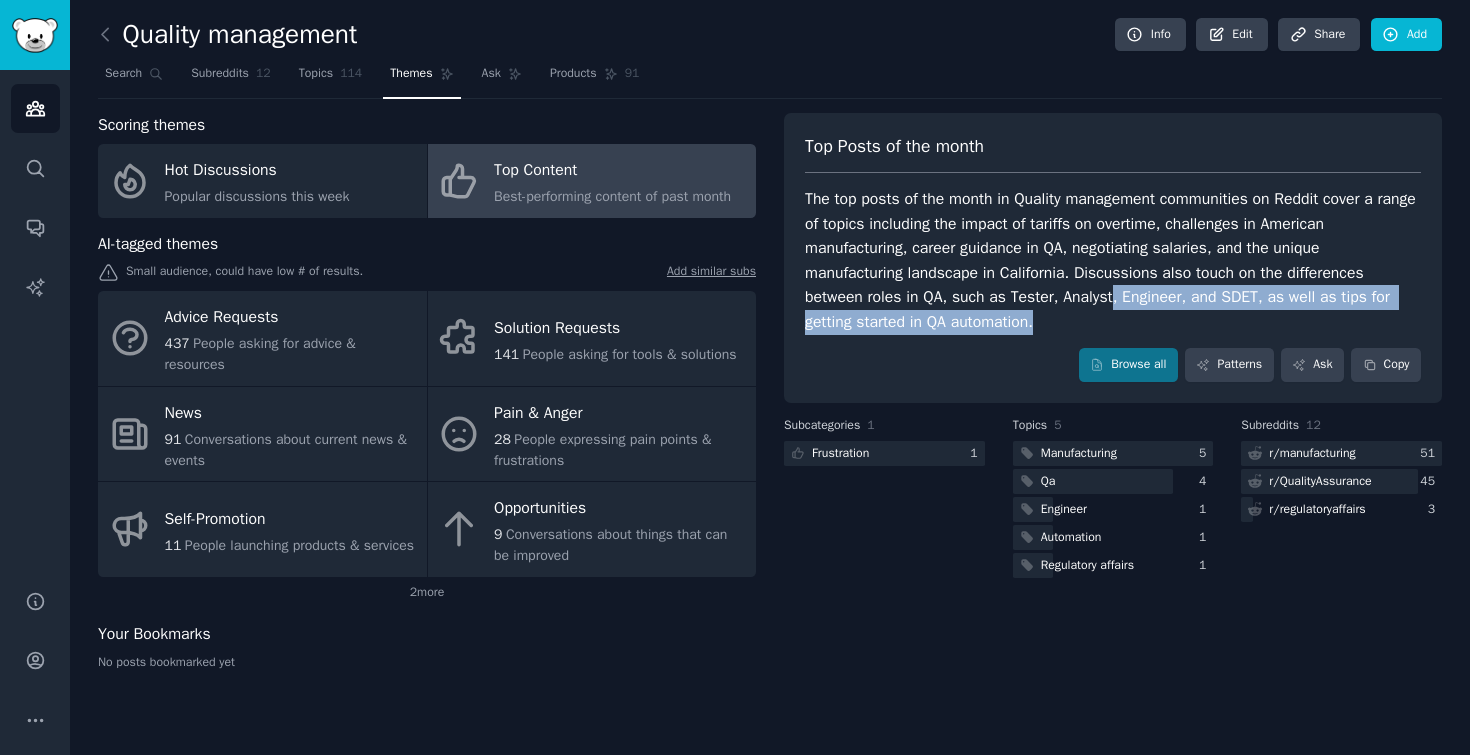 drag, startPoint x: 1121, startPoint y: 286, endPoint x: 1179, endPoint y: 315, distance: 64.84597 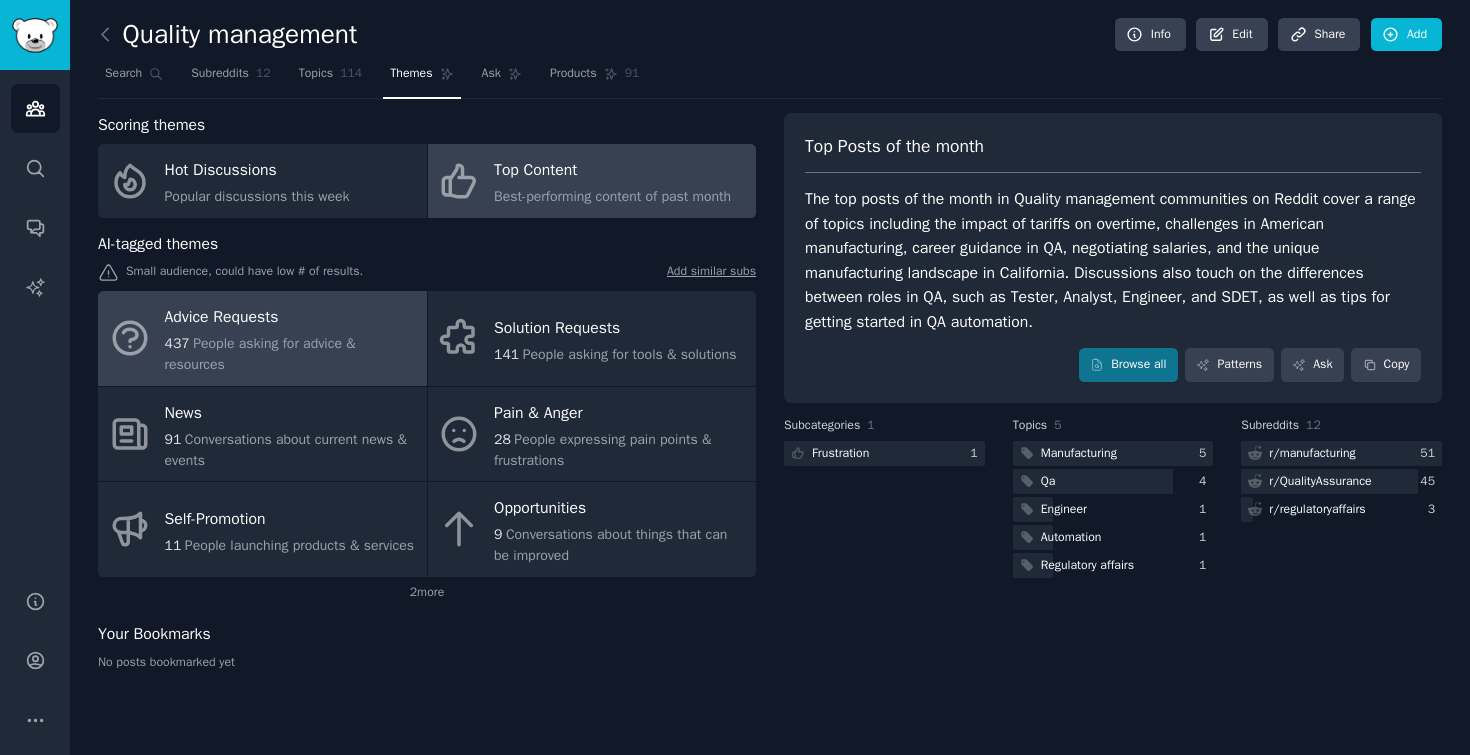 click on "Advice Requests 437 People asking for advice & resources" at bounding box center [262, 338] 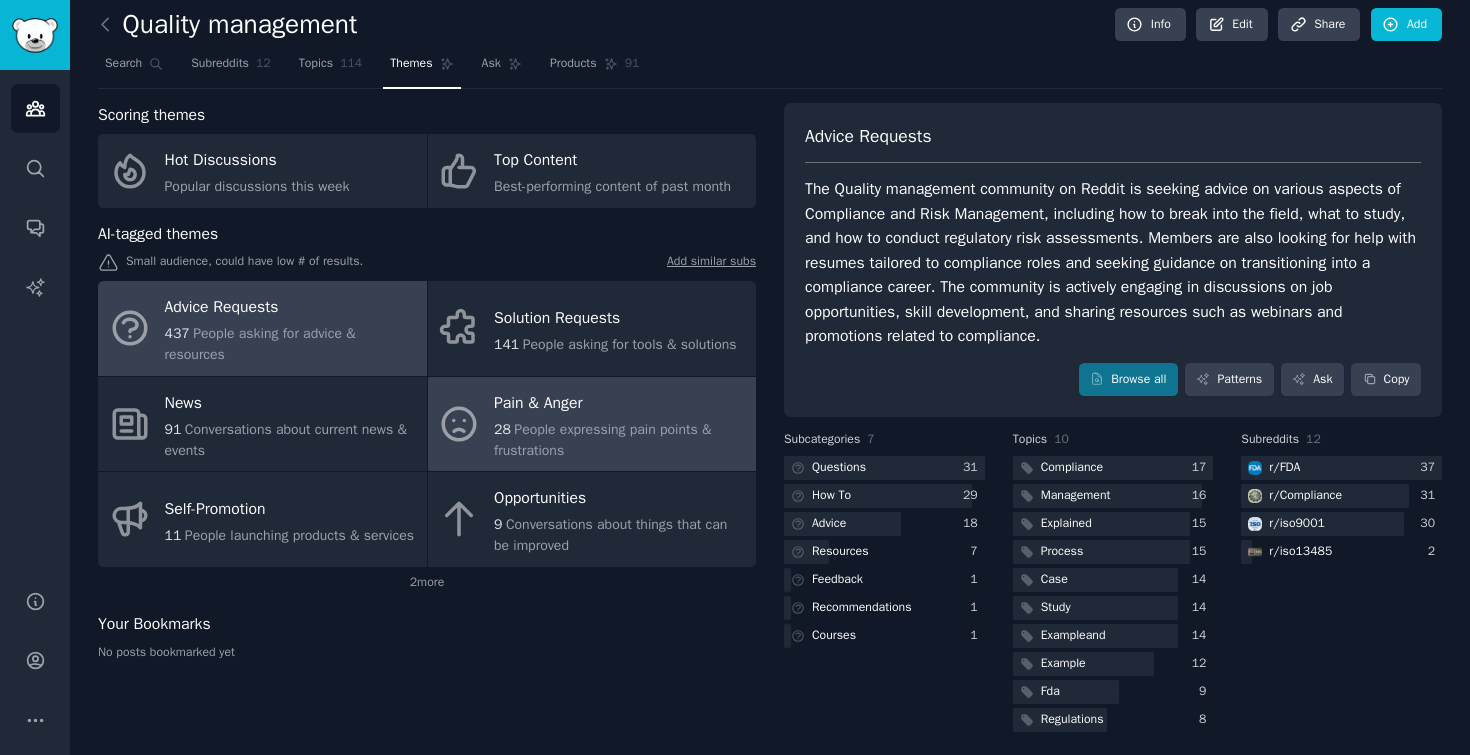 scroll, scrollTop: 0, scrollLeft: 0, axis: both 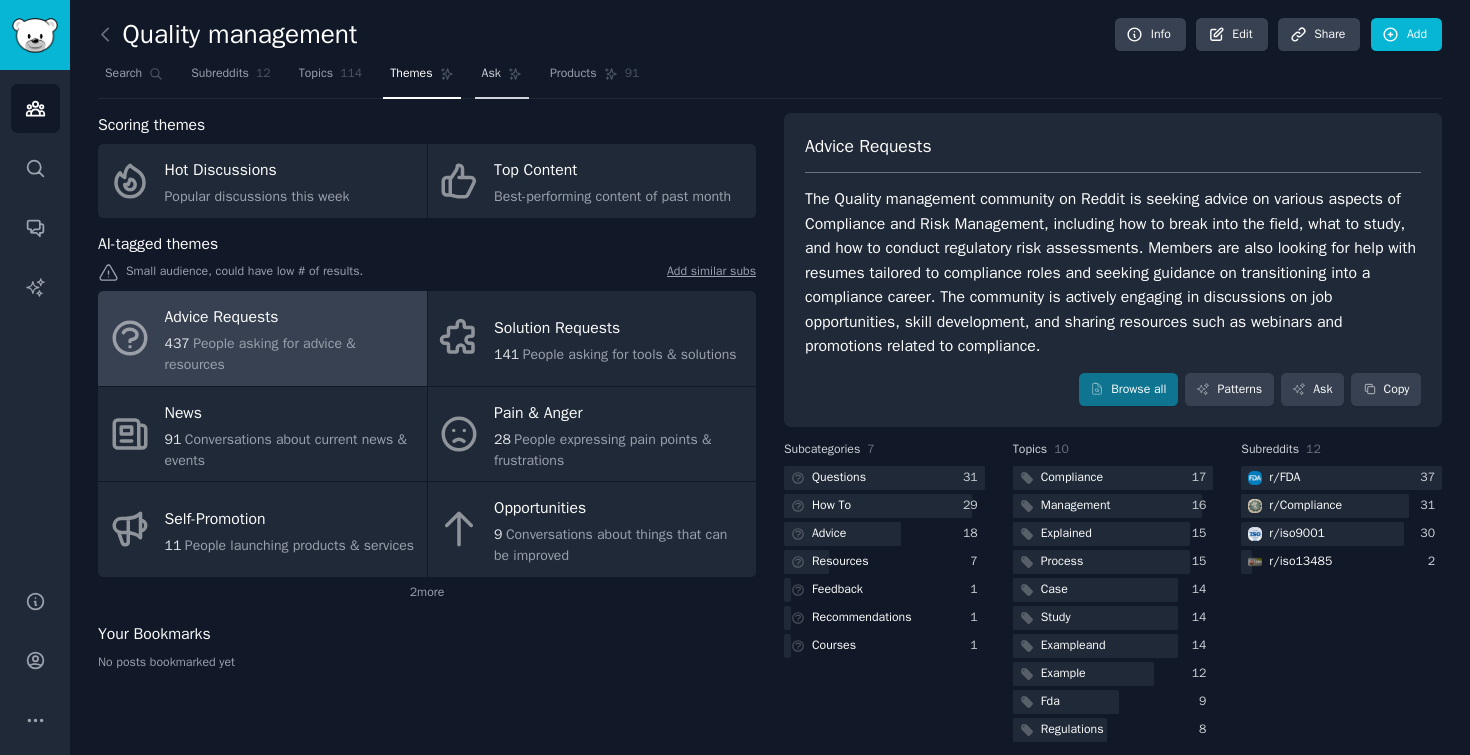 click on "Ask" at bounding box center [502, 78] 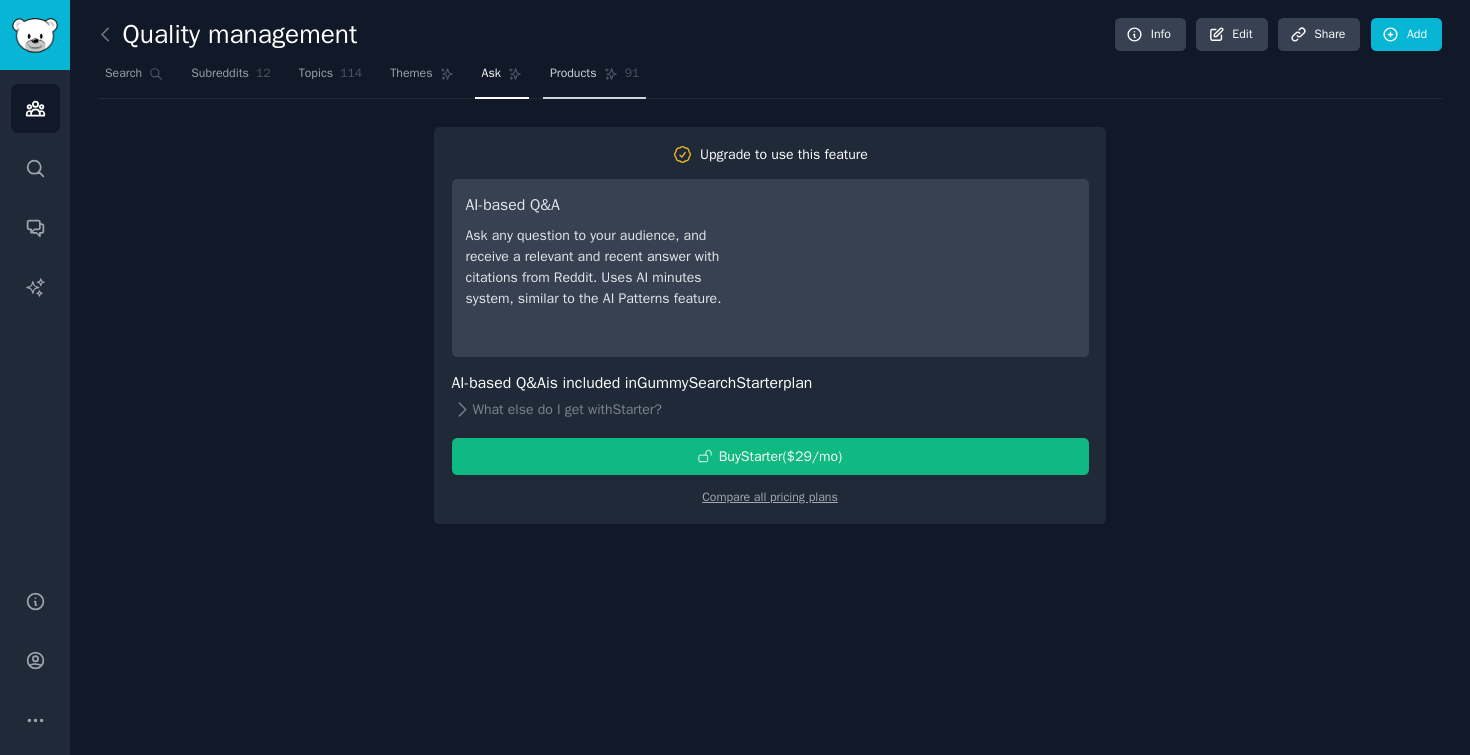 click on "Products" at bounding box center (573, 74) 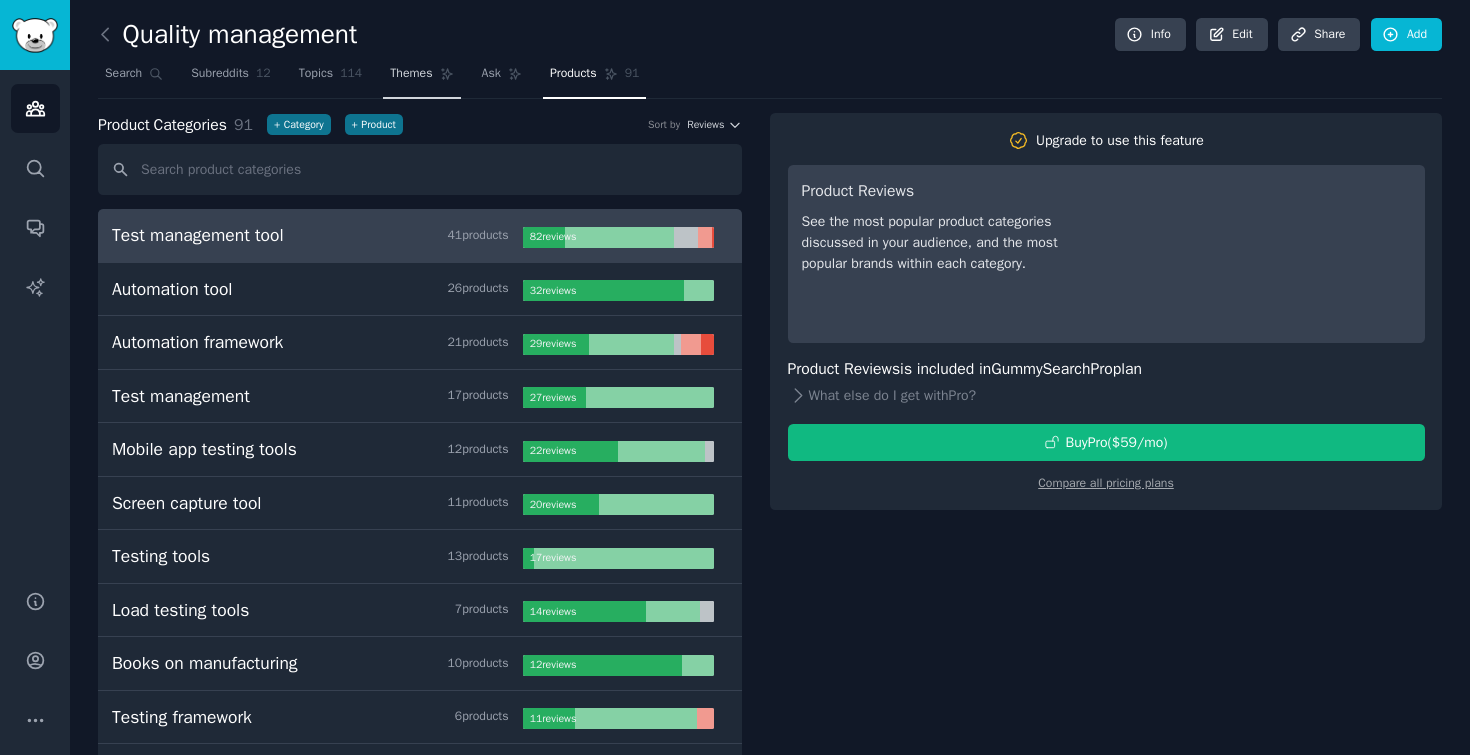 click on "Themes" at bounding box center [411, 74] 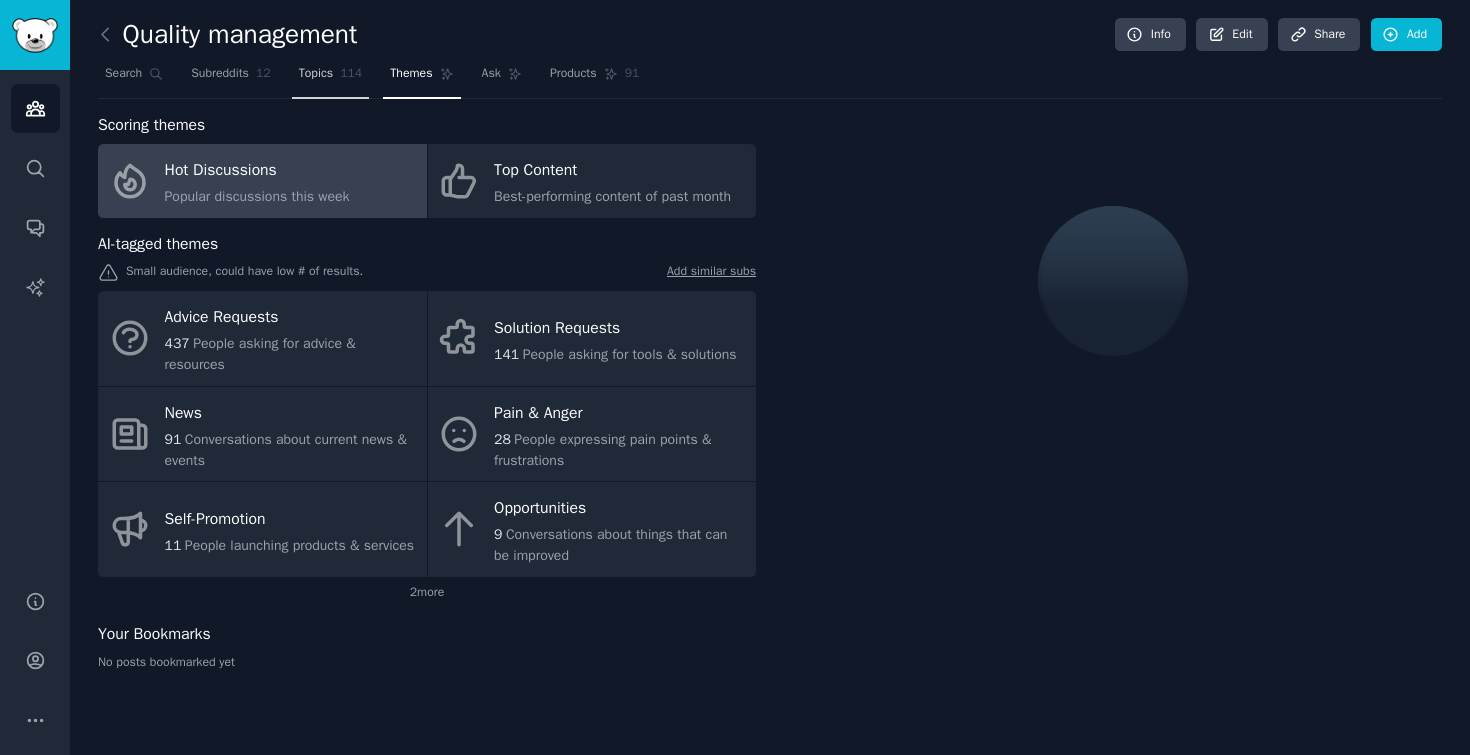 click on "Topics" at bounding box center (316, 74) 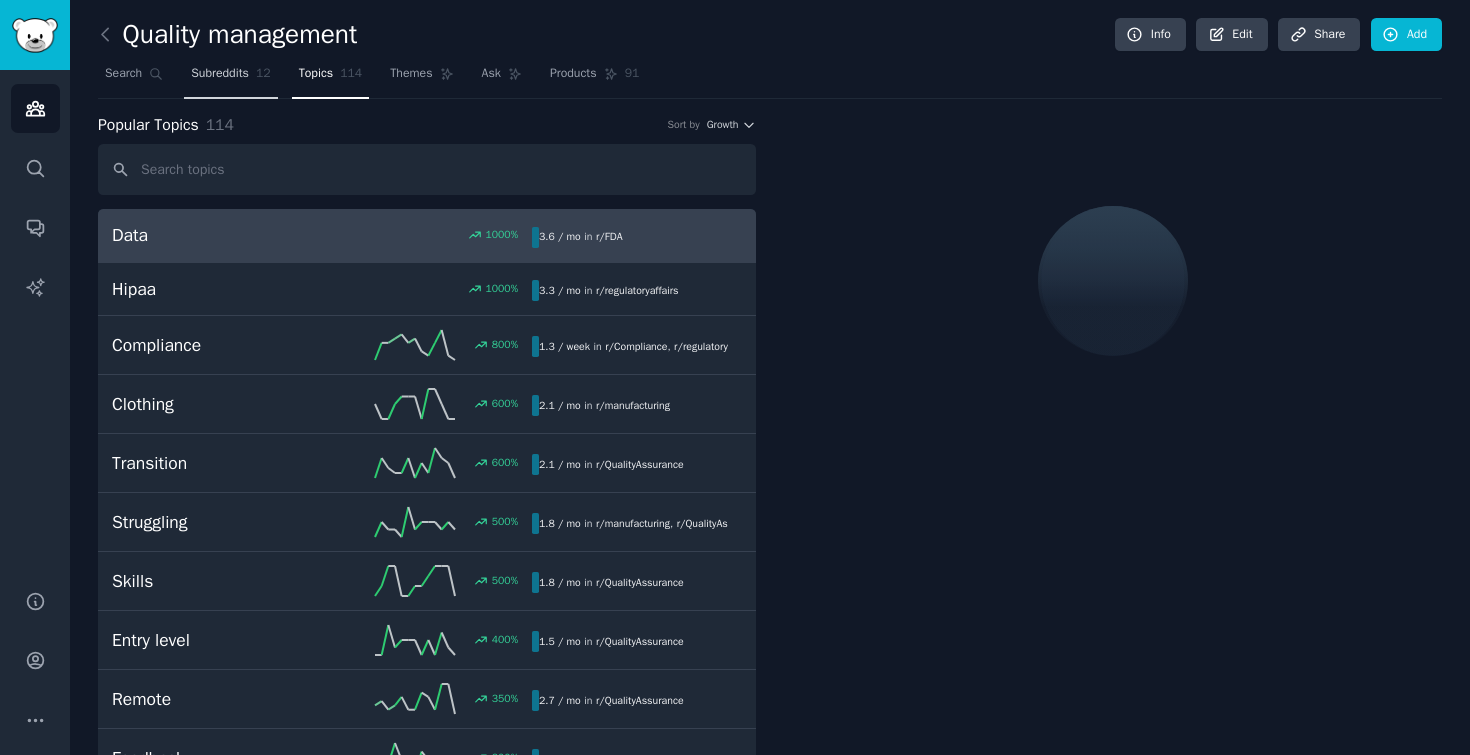 click on "12" 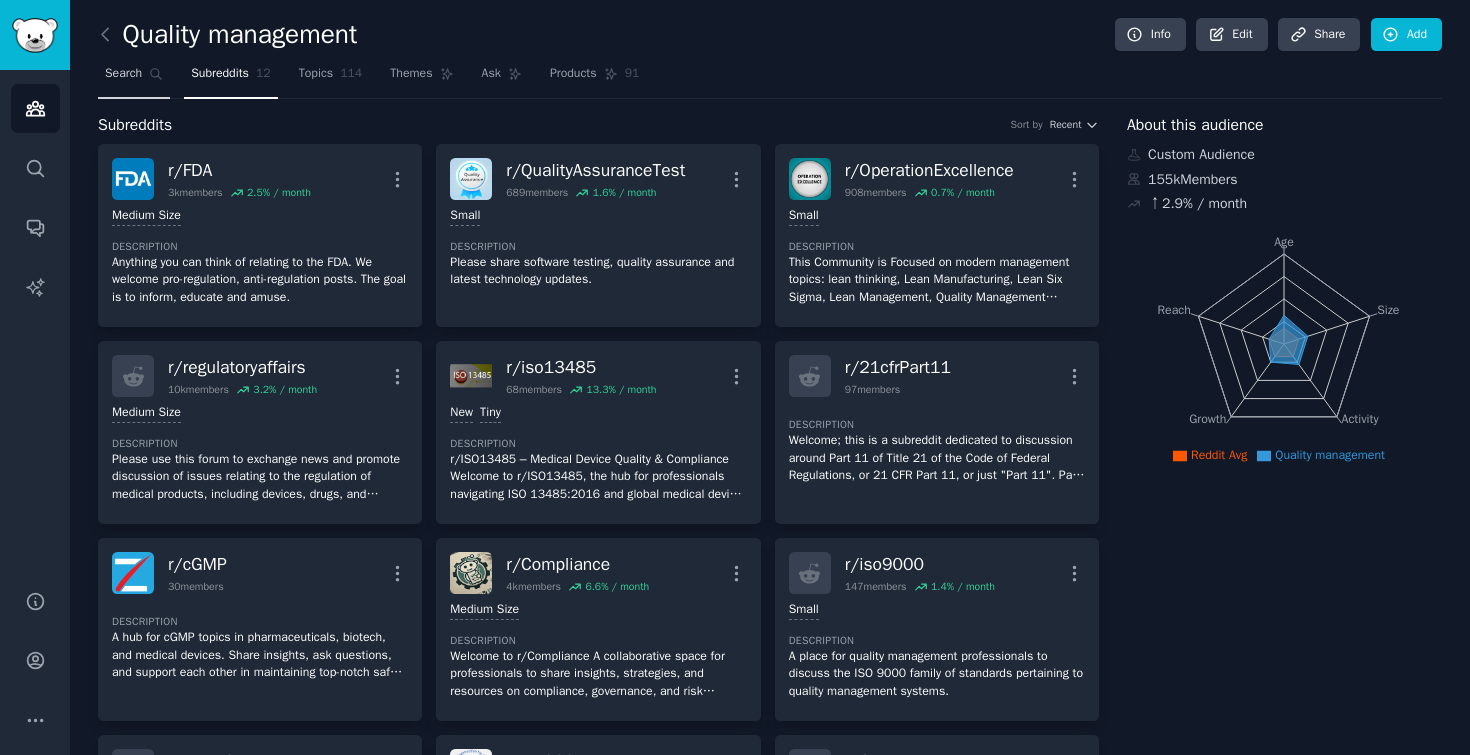 click on "Search" at bounding box center [134, 78] 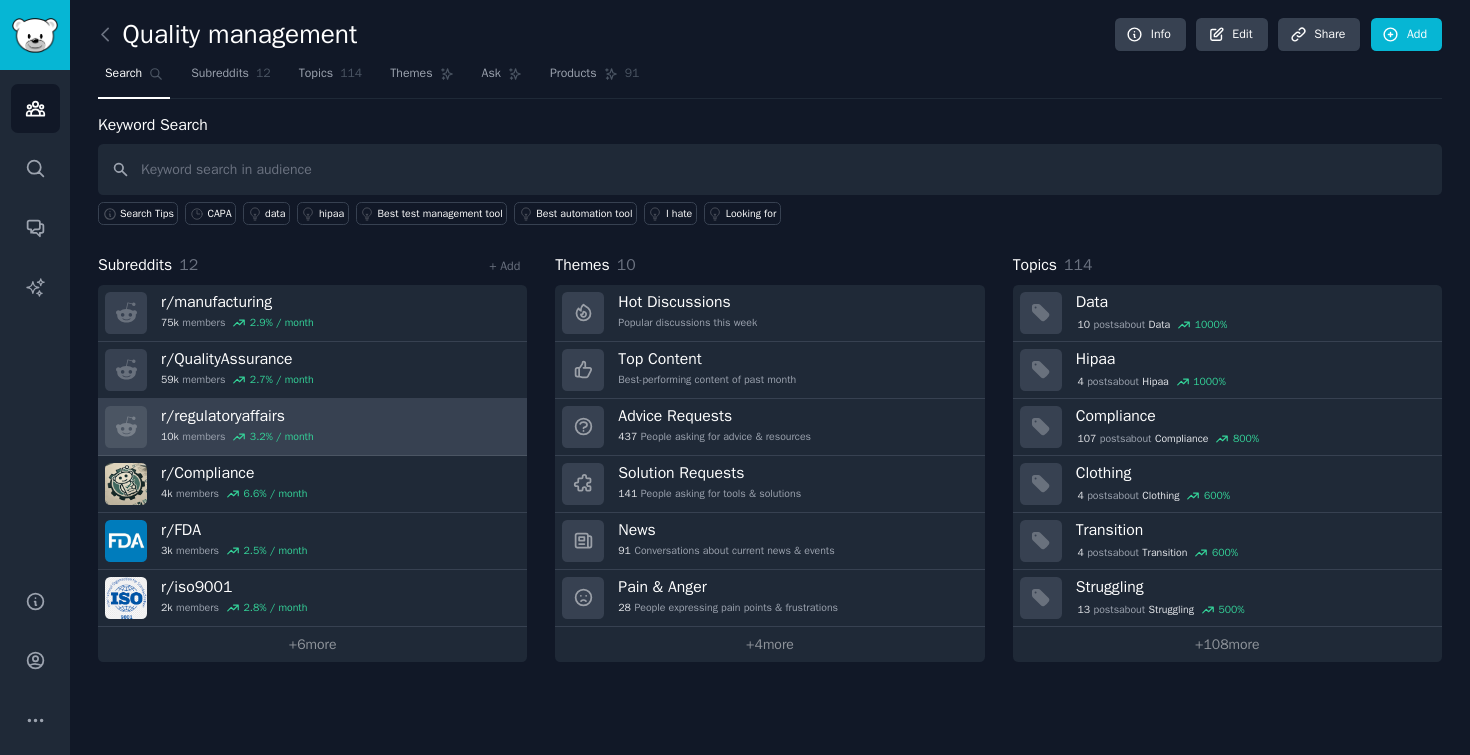 click on "r/ regulatoryaffairs 10k  members 3.2 % / month" at bounding box center (312, 427) 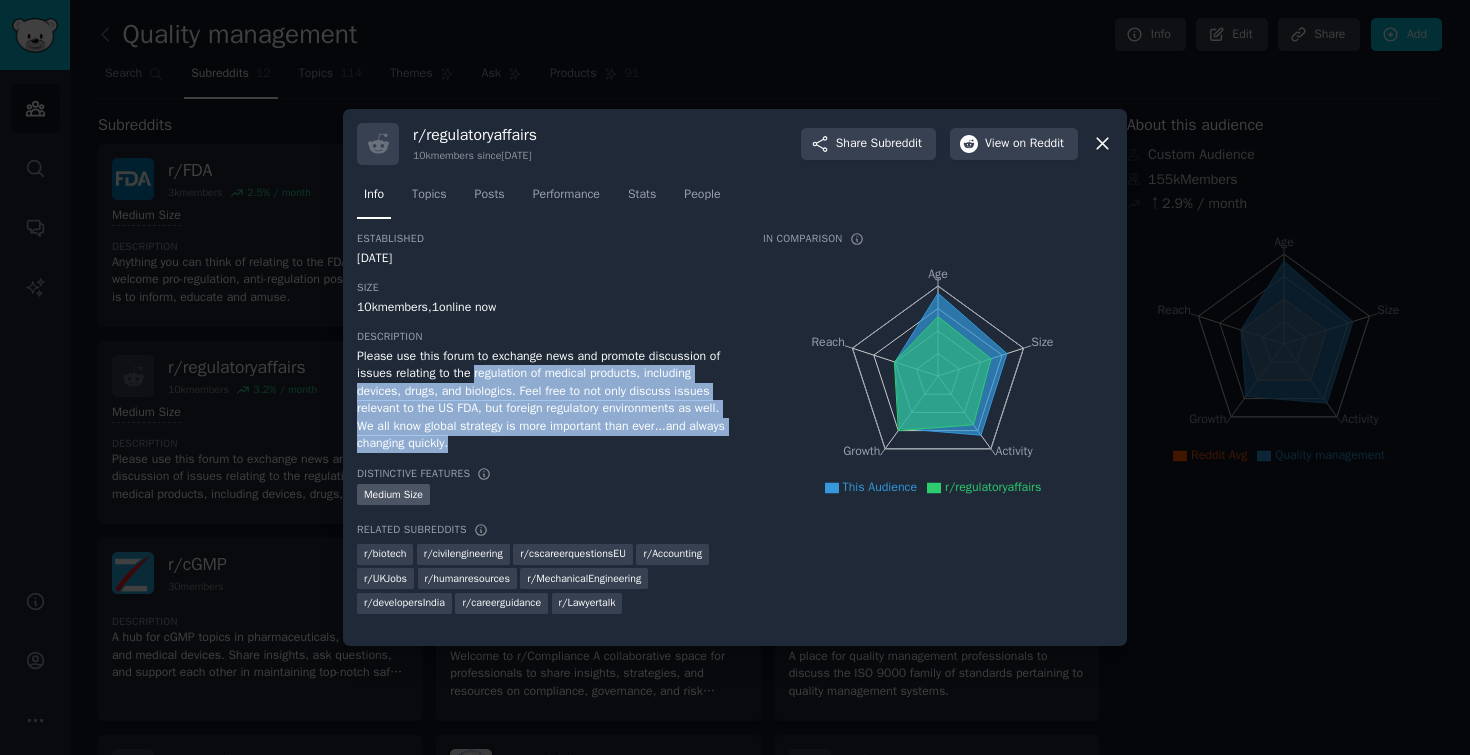 drag, startPoint x: 497, startPoint y: 368, endPoint x: 601, endPoint y: 428, distance: 120.06665 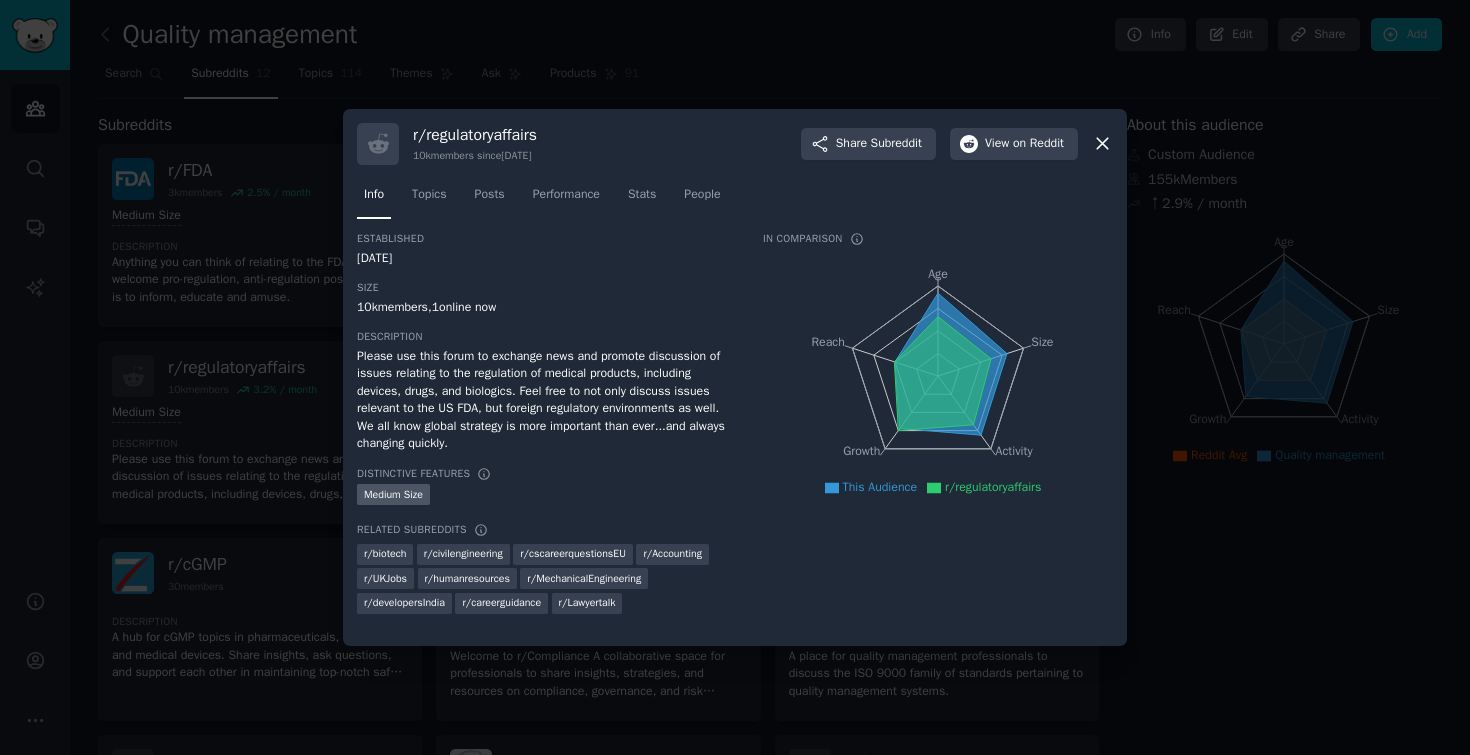 click on "Share Subreddit View on Reddit Info Topics Posts Performance Stats People Established [DATE] Size [NUMBER] members, [NUMBER] online now Description Please use this forum to exchange news and promote discussion of issues relating to the regulation of medical products, including devices, drugs, and biologics. Feel free to not only discuss issues relevant to the US FDA, but foreign regulatory environments as well. We all know global strategy is more important than ever...and always changing quickly. Distinctive Features Medium Size Related Subreddits r/ biotech r/ civilengineering r/ cscareerquestionsEU r/ Accounting r/ UKJobs r/ humanresources r/ MechanicalEngineering r/ developersIndia r/ careerguidance r/ Lawyertalk In Comparison Age Size Activity Growth Reach This Audience r/regulatoryaffairs" at bounding box center [735, 378] 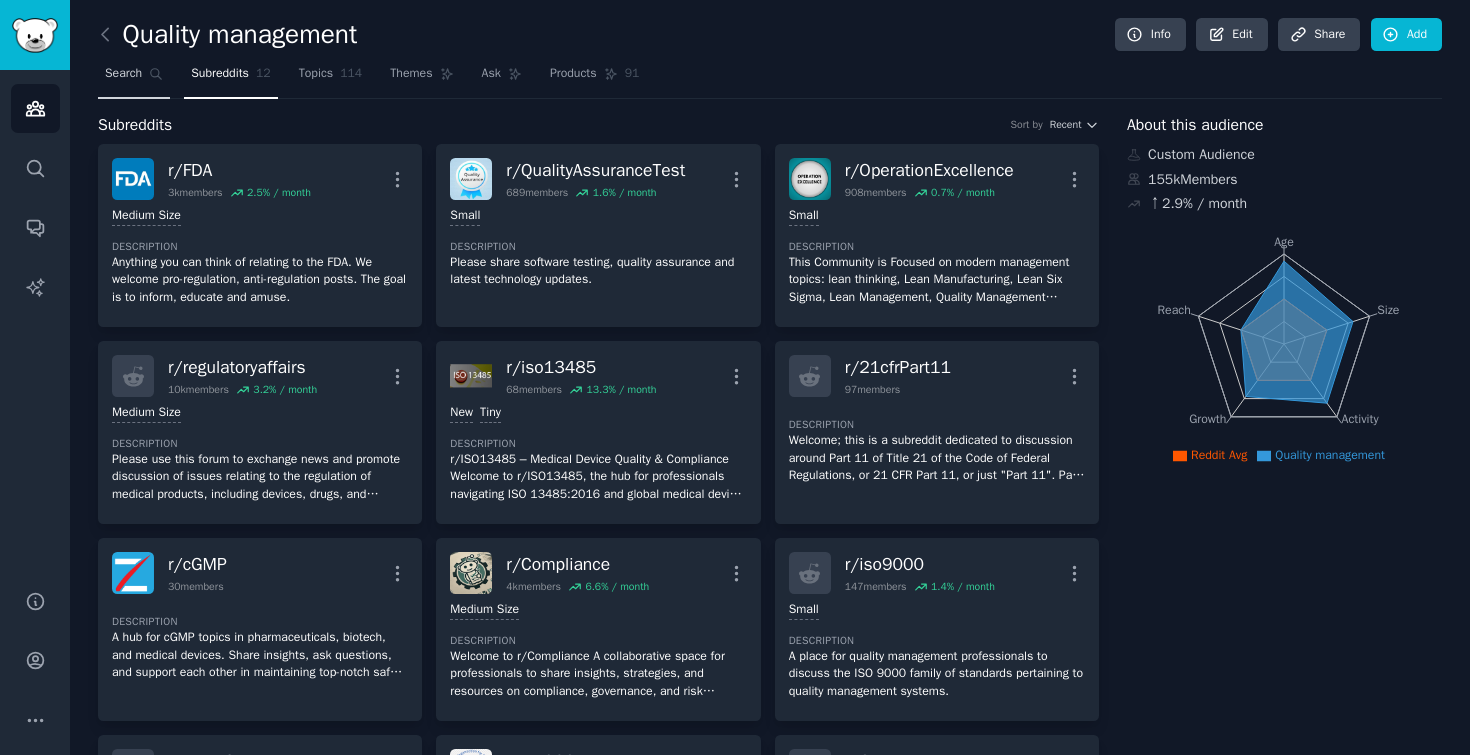 click on "Search" at bounding box center (123, 74) 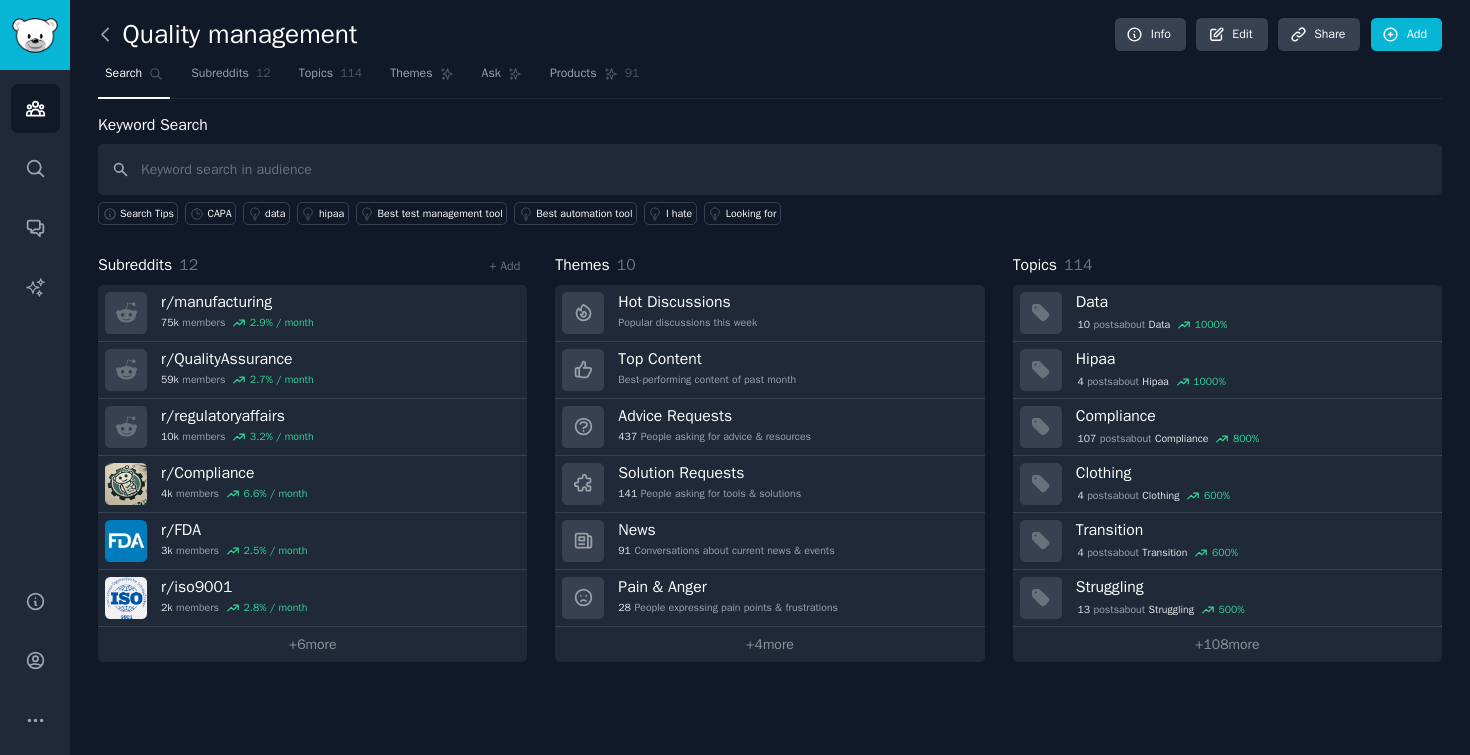 click 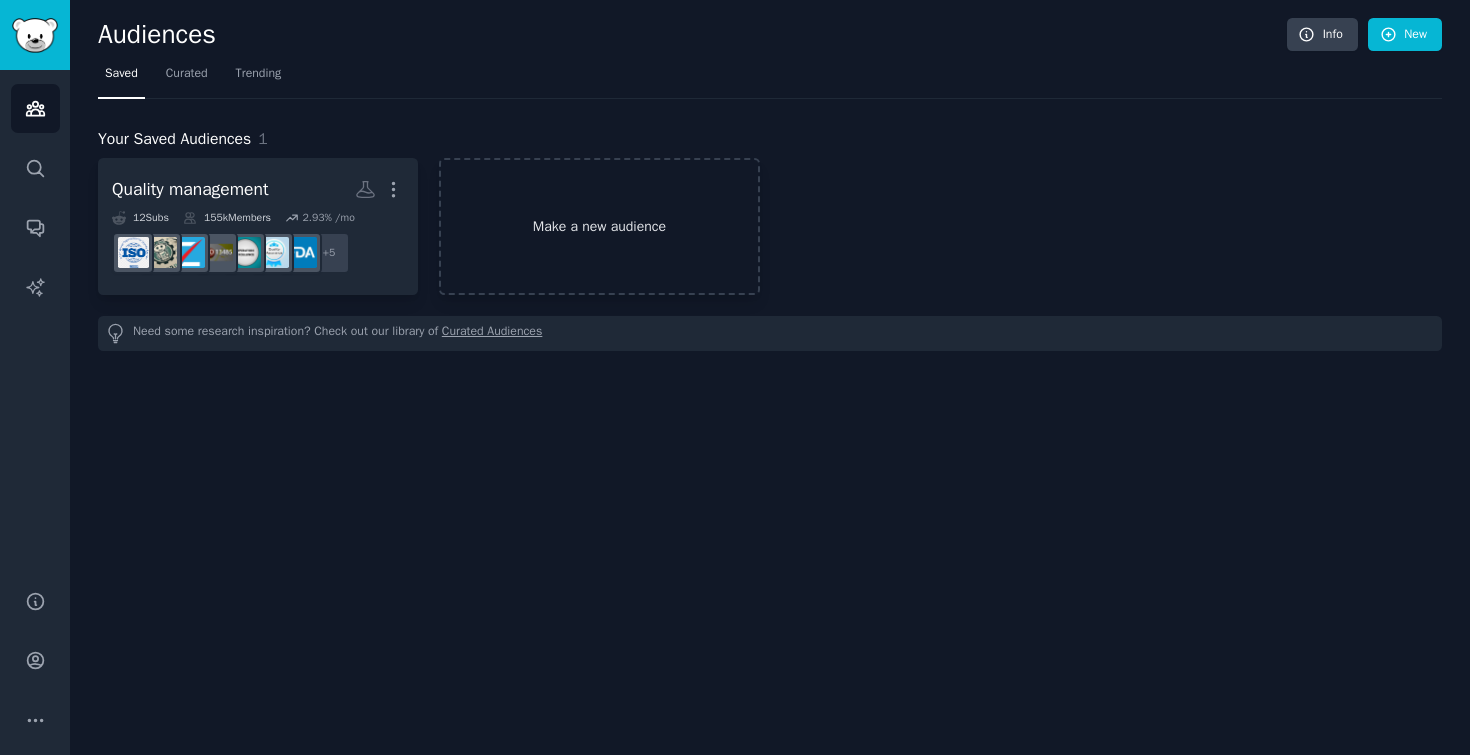 click on "Make a new audience" at bounding box center [599, 226] 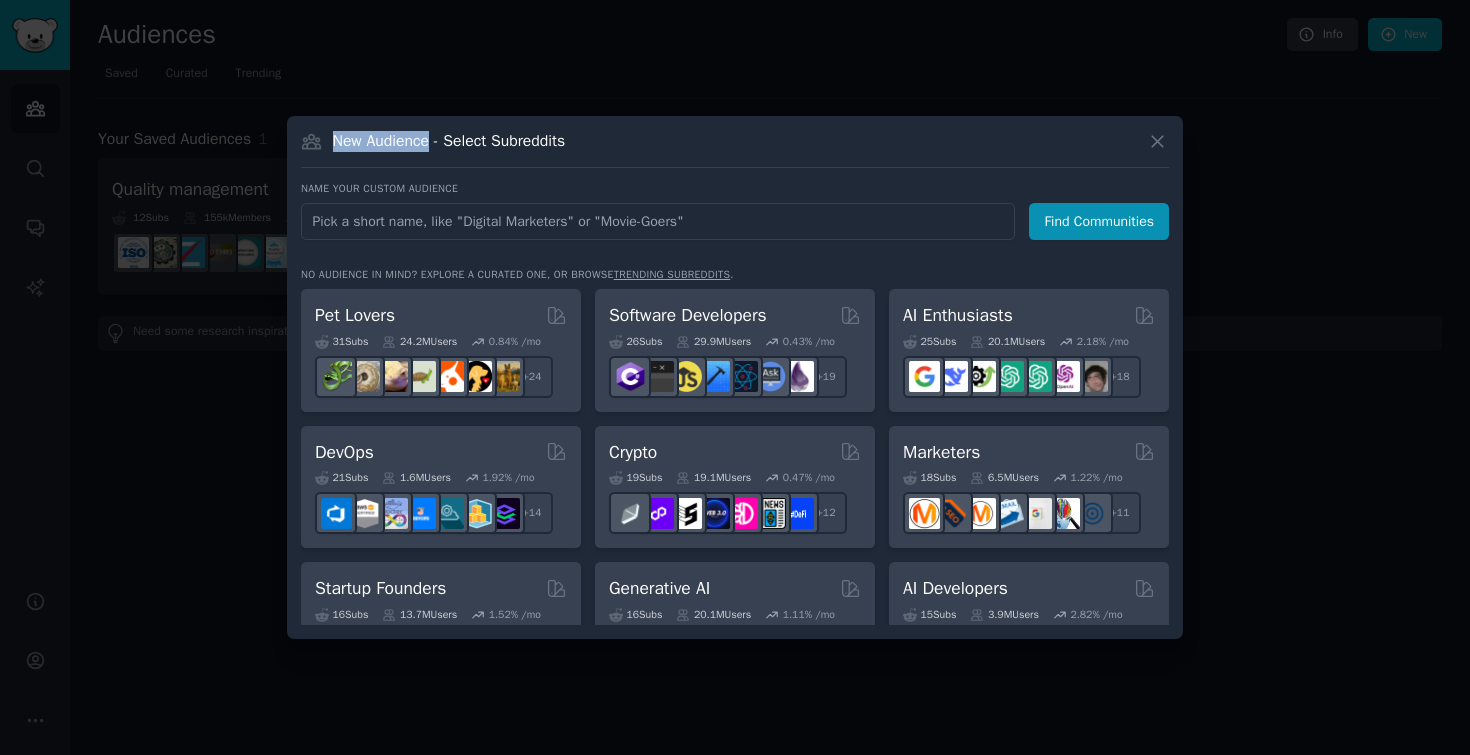 drag, startPoint x: 333, startPoint y: 140, endPoint x: 437, endPoint y: 149, distance: 104.388695 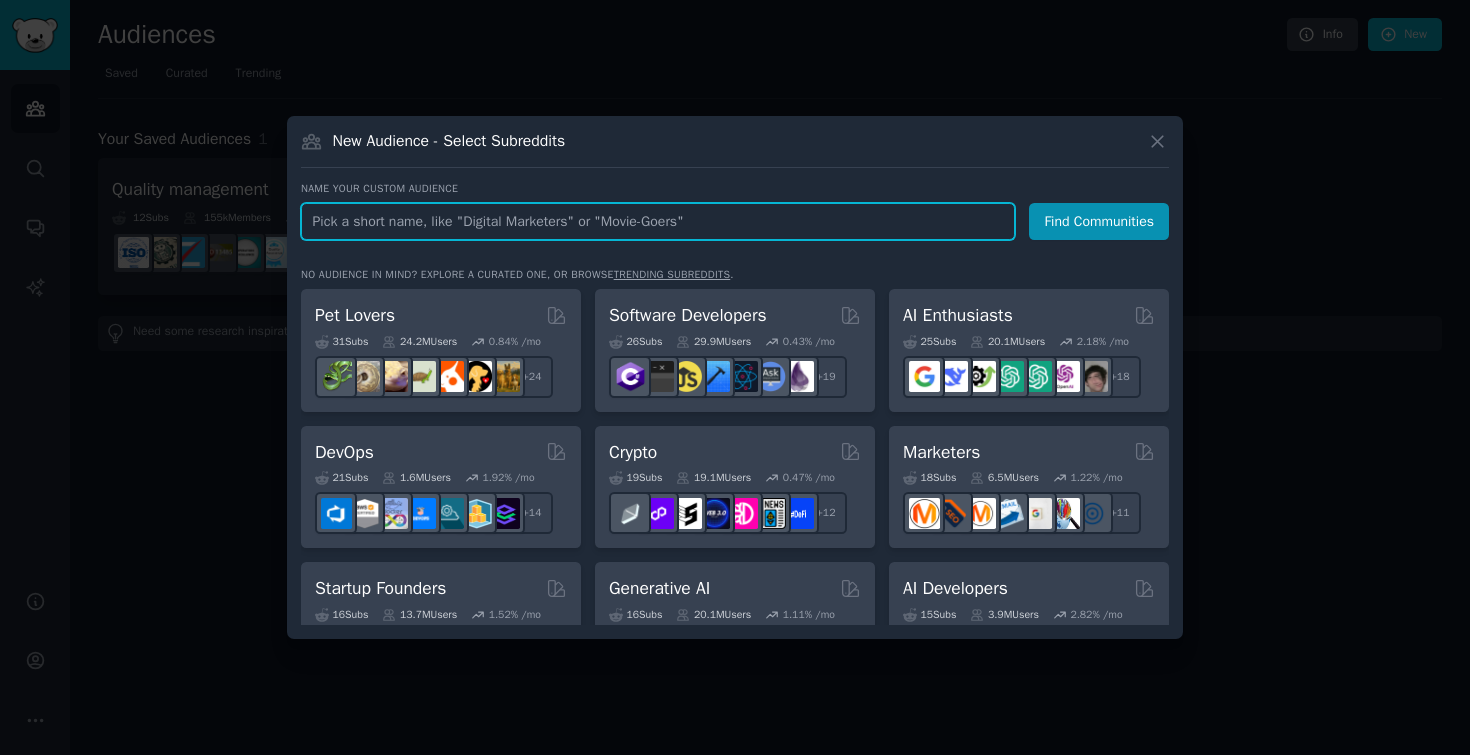 click at bounding box center (658, 221) 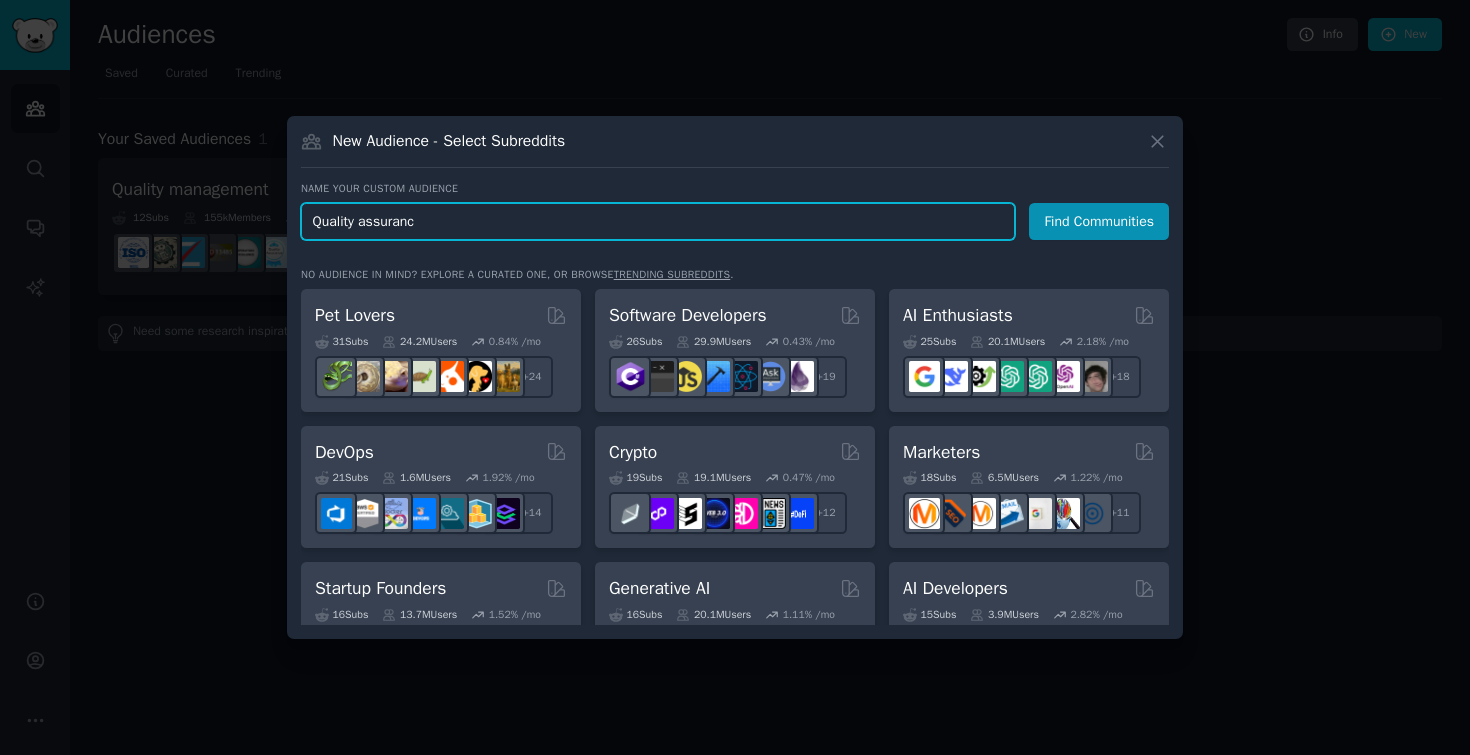type on "Quality assurance" 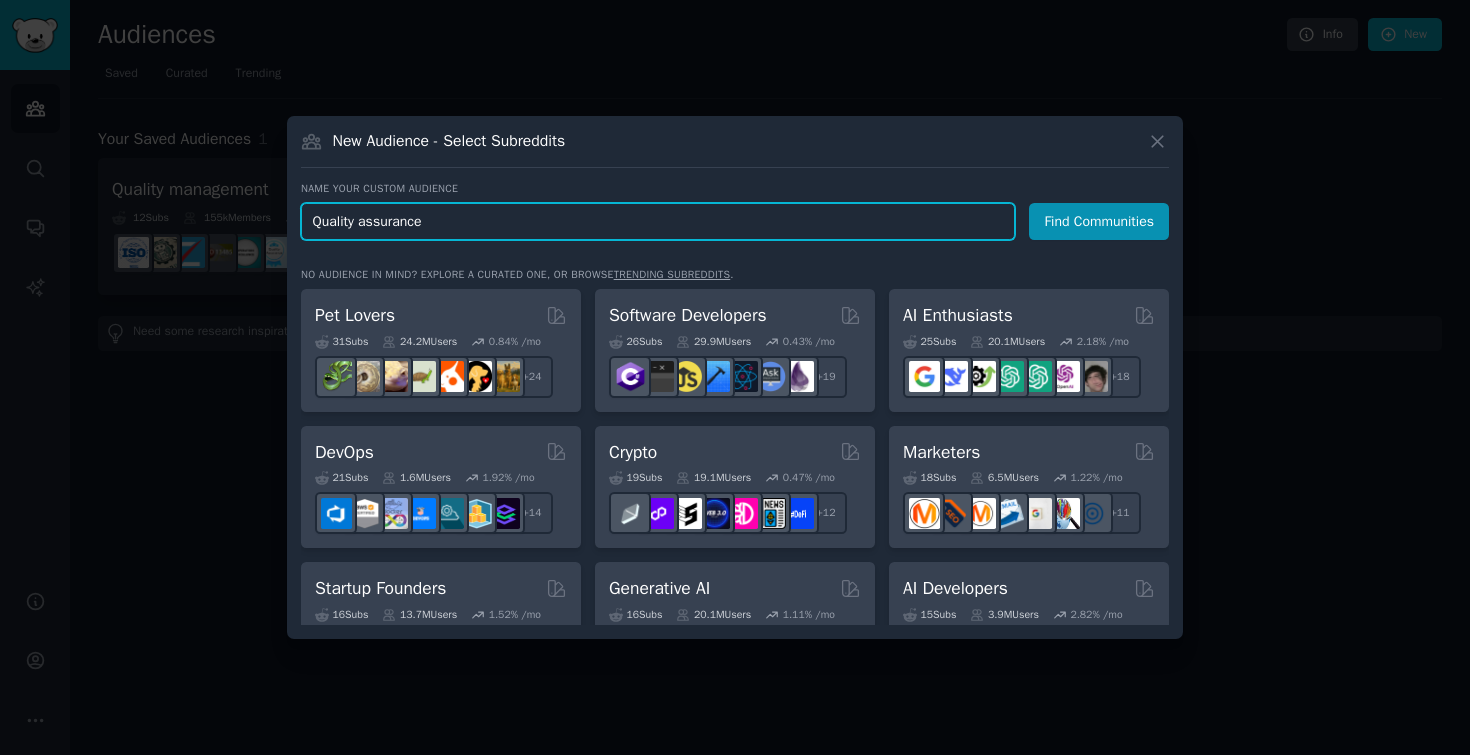click on "Find Communities" at bounding box center (1099, 221) 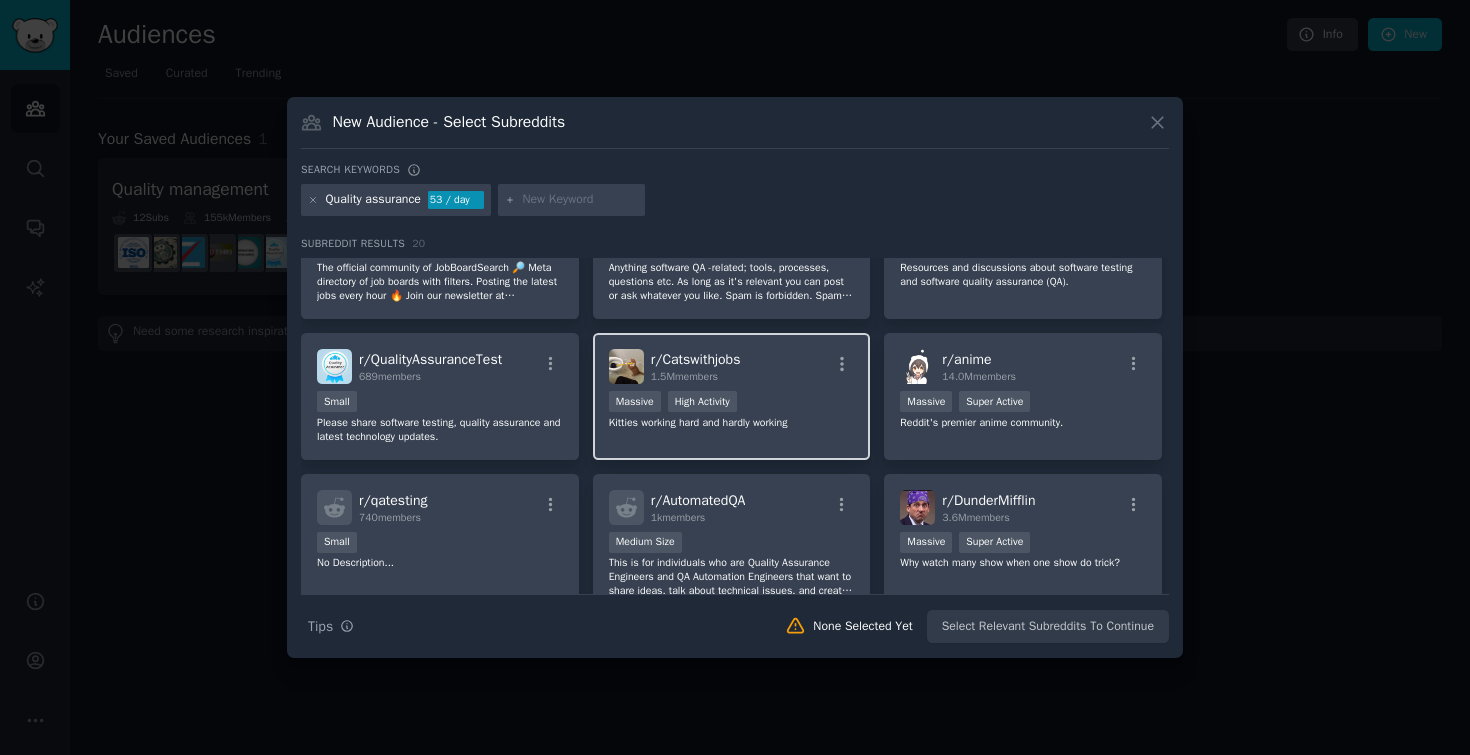 scroll, scrollTop: 0, scrollLeft: 0, axis: both 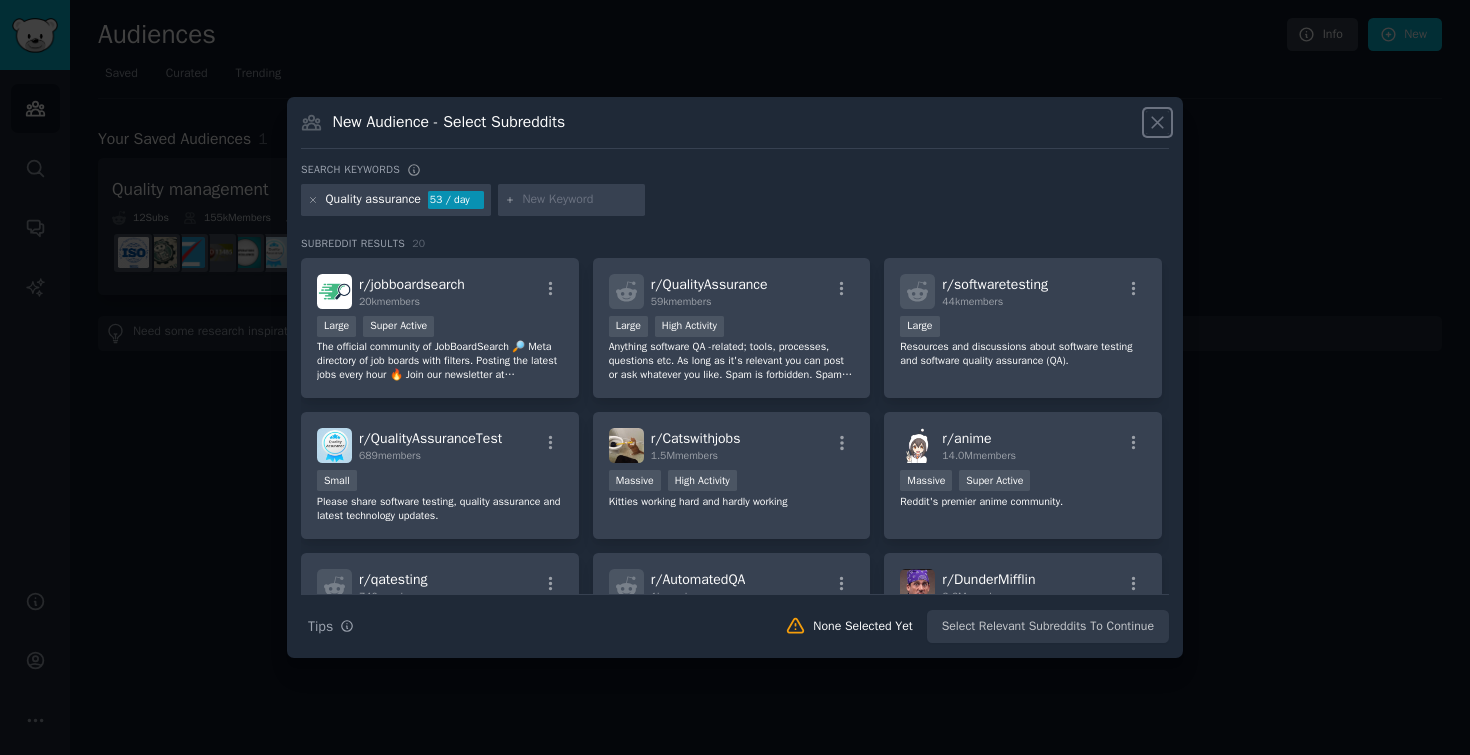 click 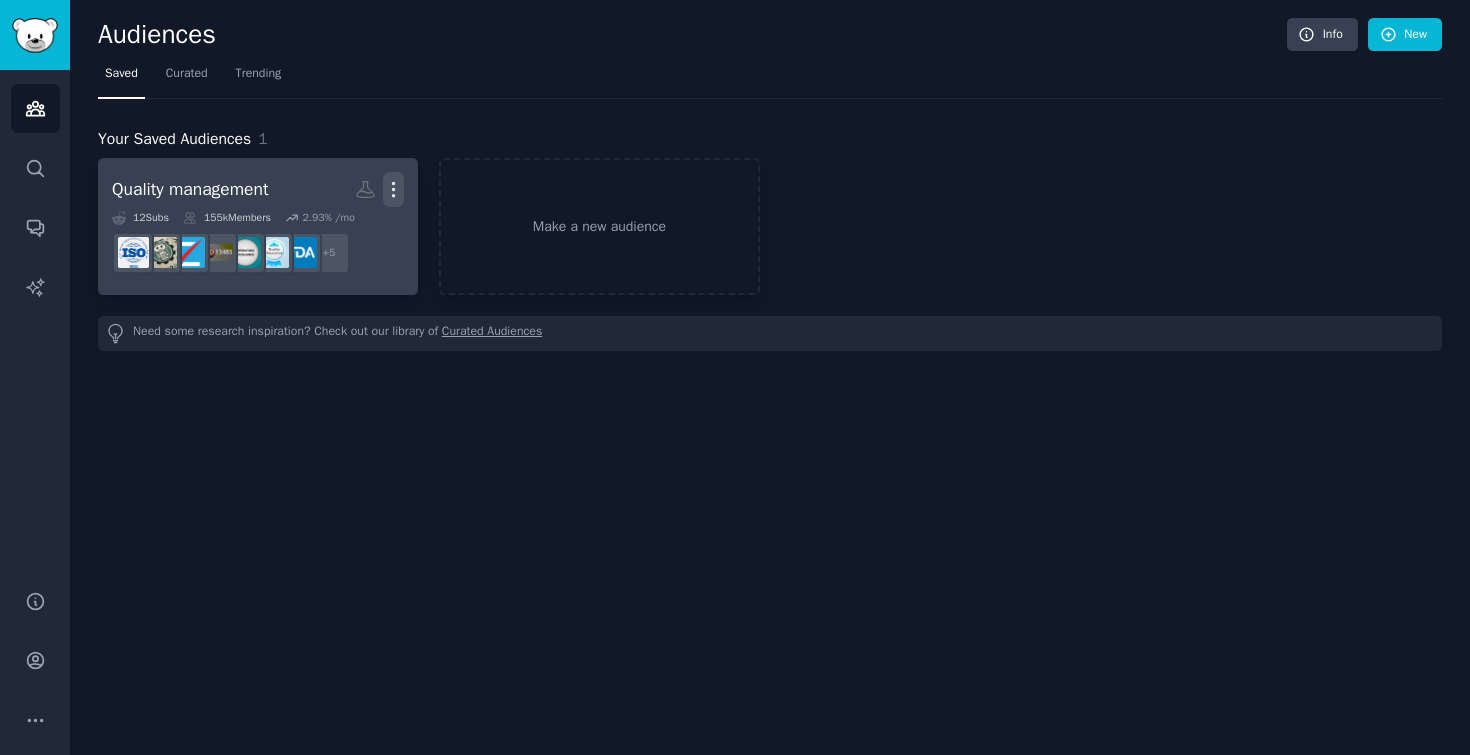 click 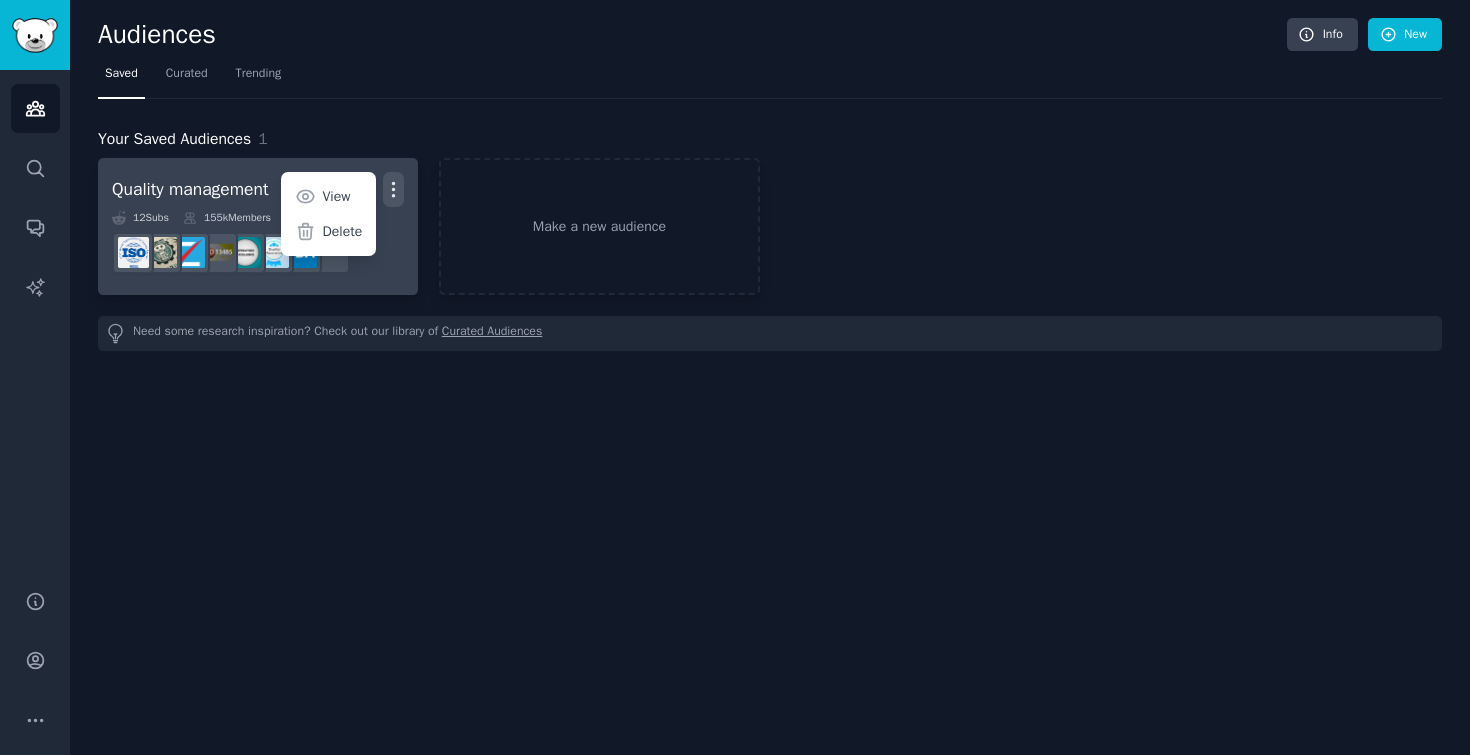 click 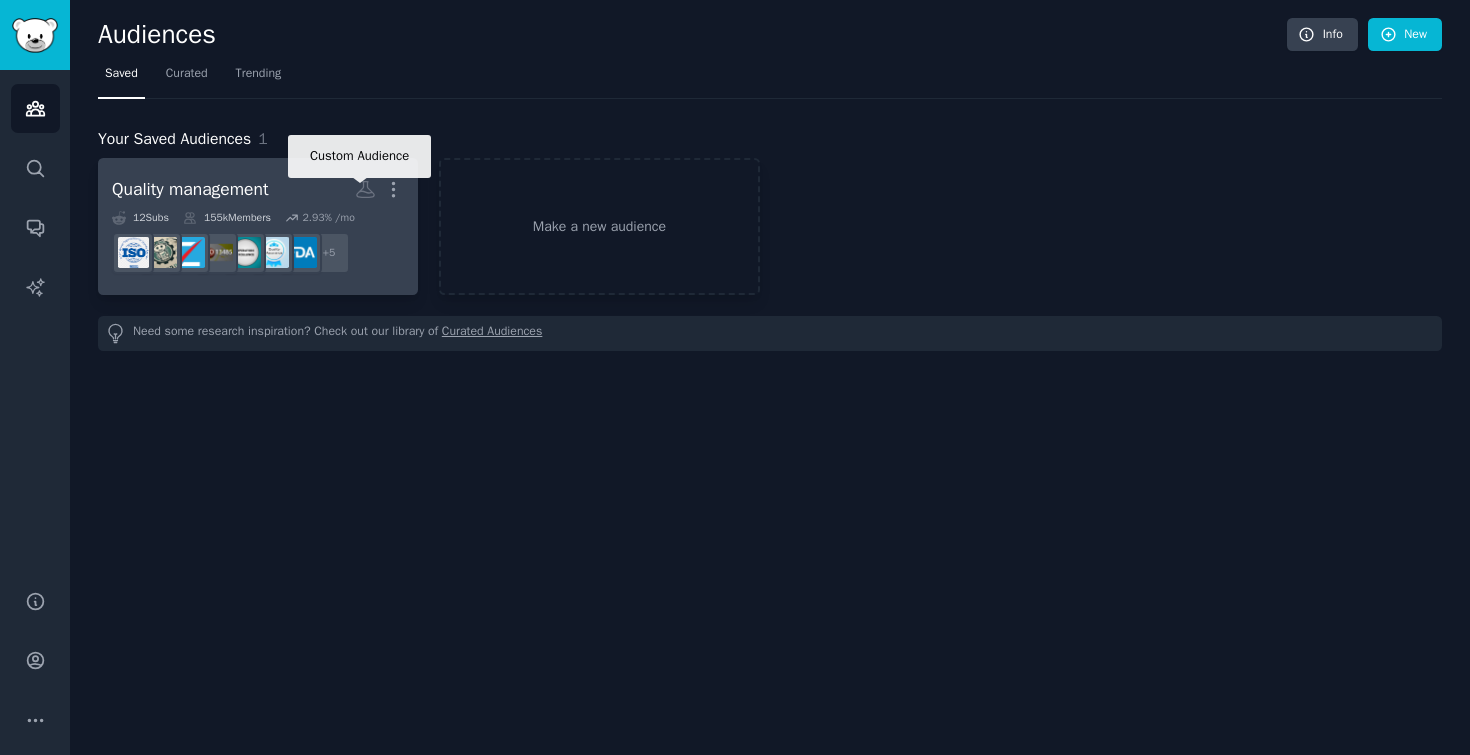 click 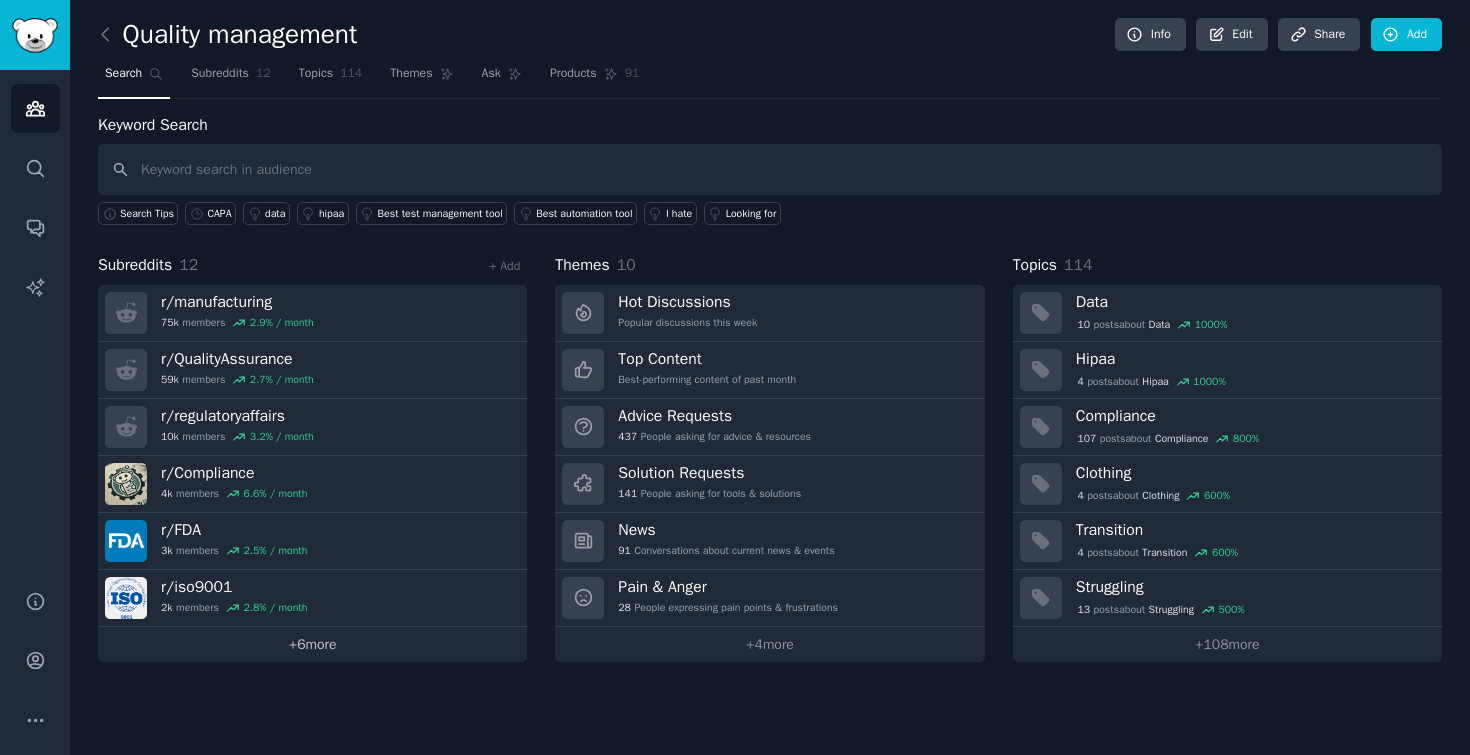 click on "+  6  more" at bounding box center (312, 644) 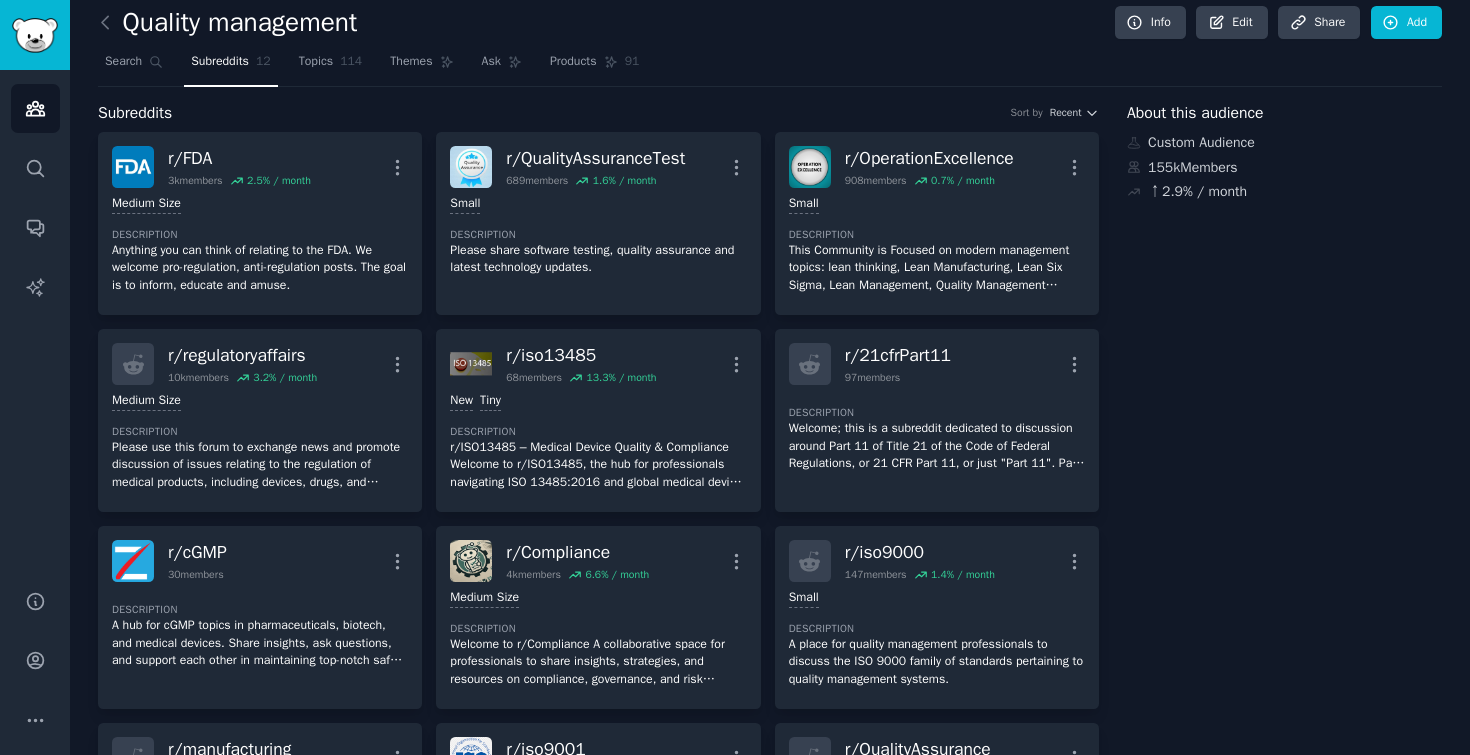 scroll, scrollTop: 0, scrollLeft: 0, axis: both 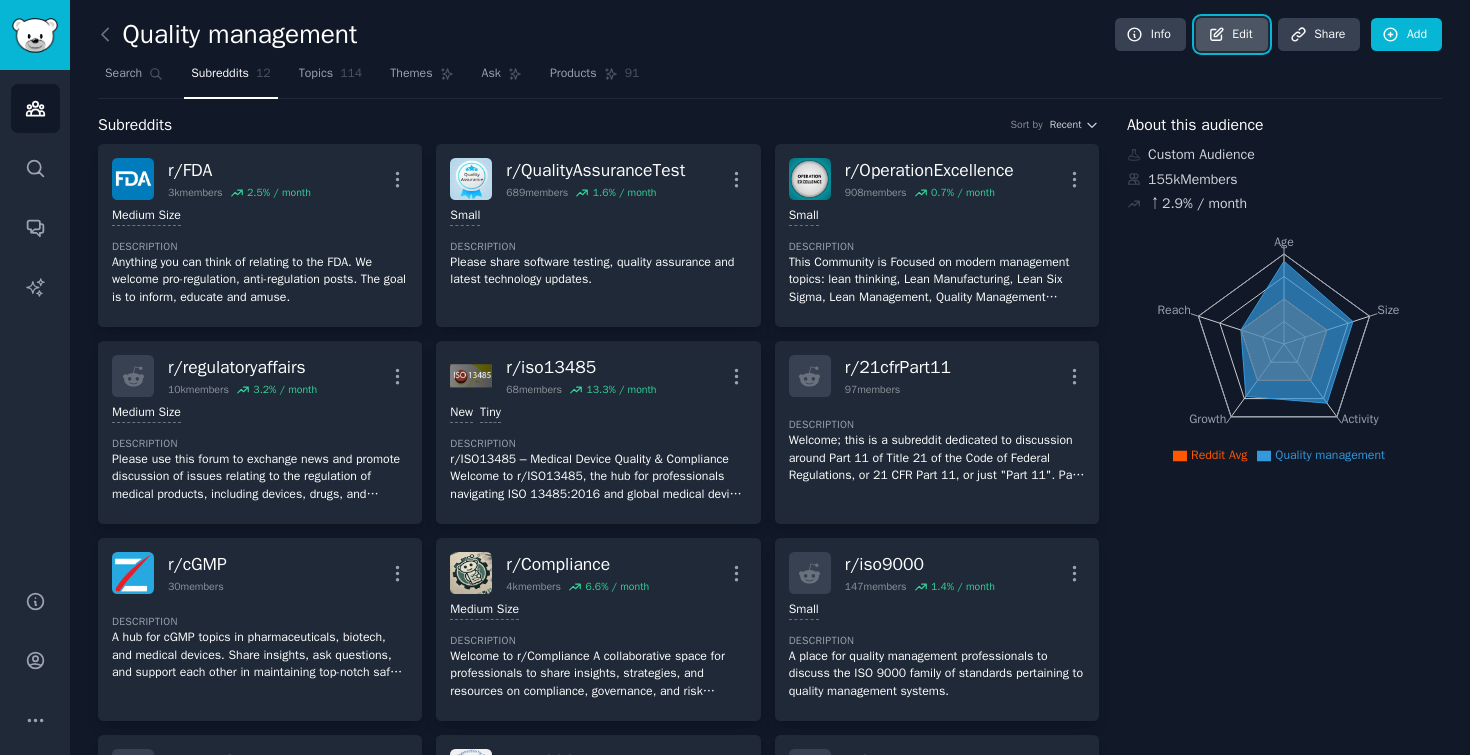click on "Edit" at bounding box center (1231, 35) 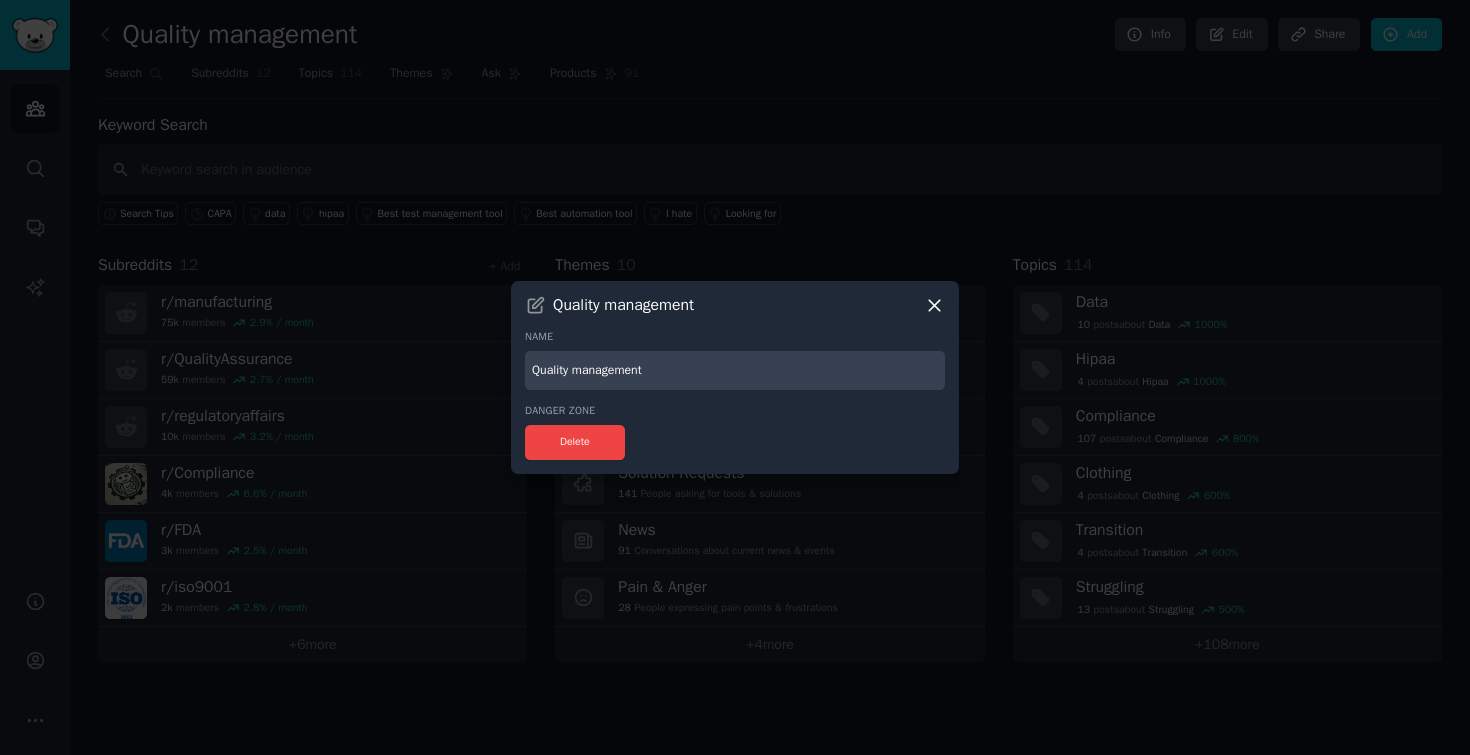 click 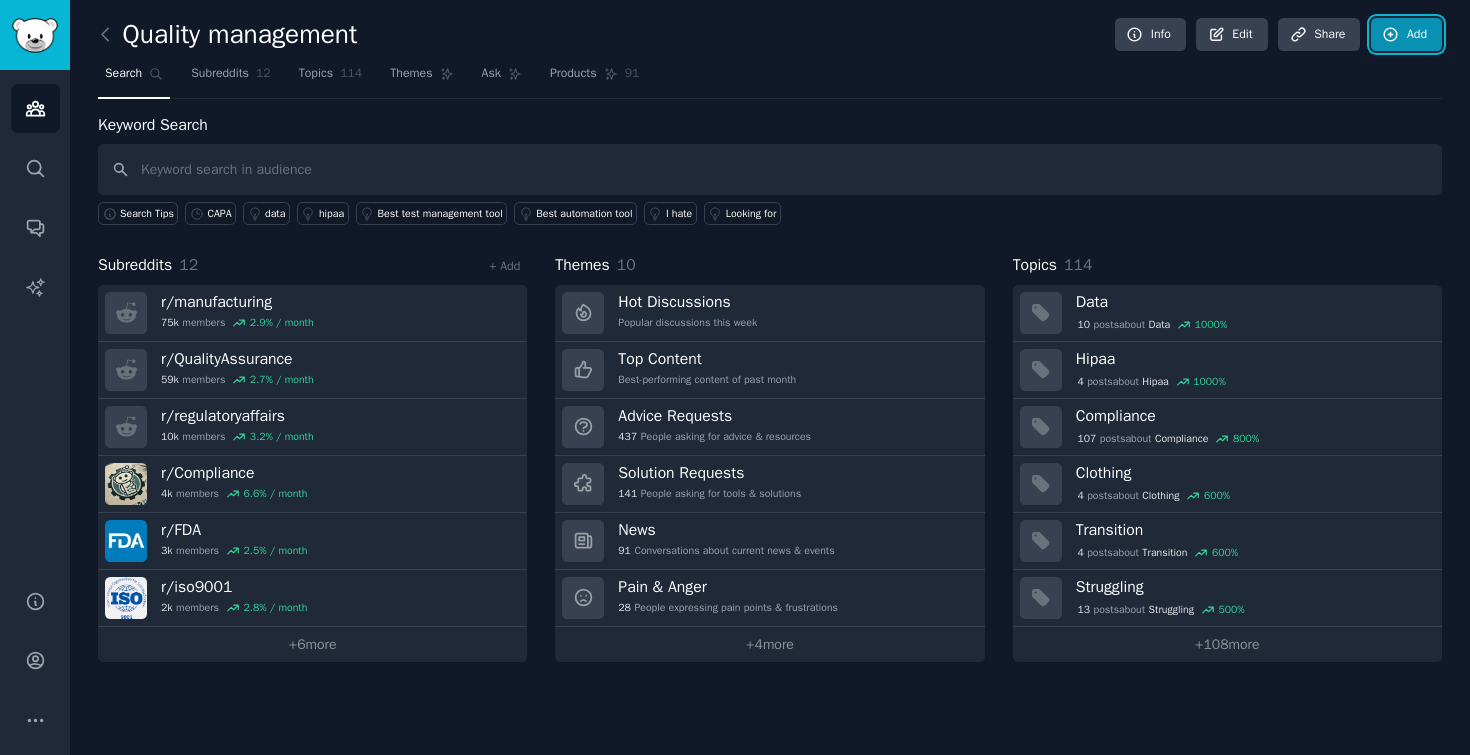 click on "Add" at bounding box center (1406, 35) 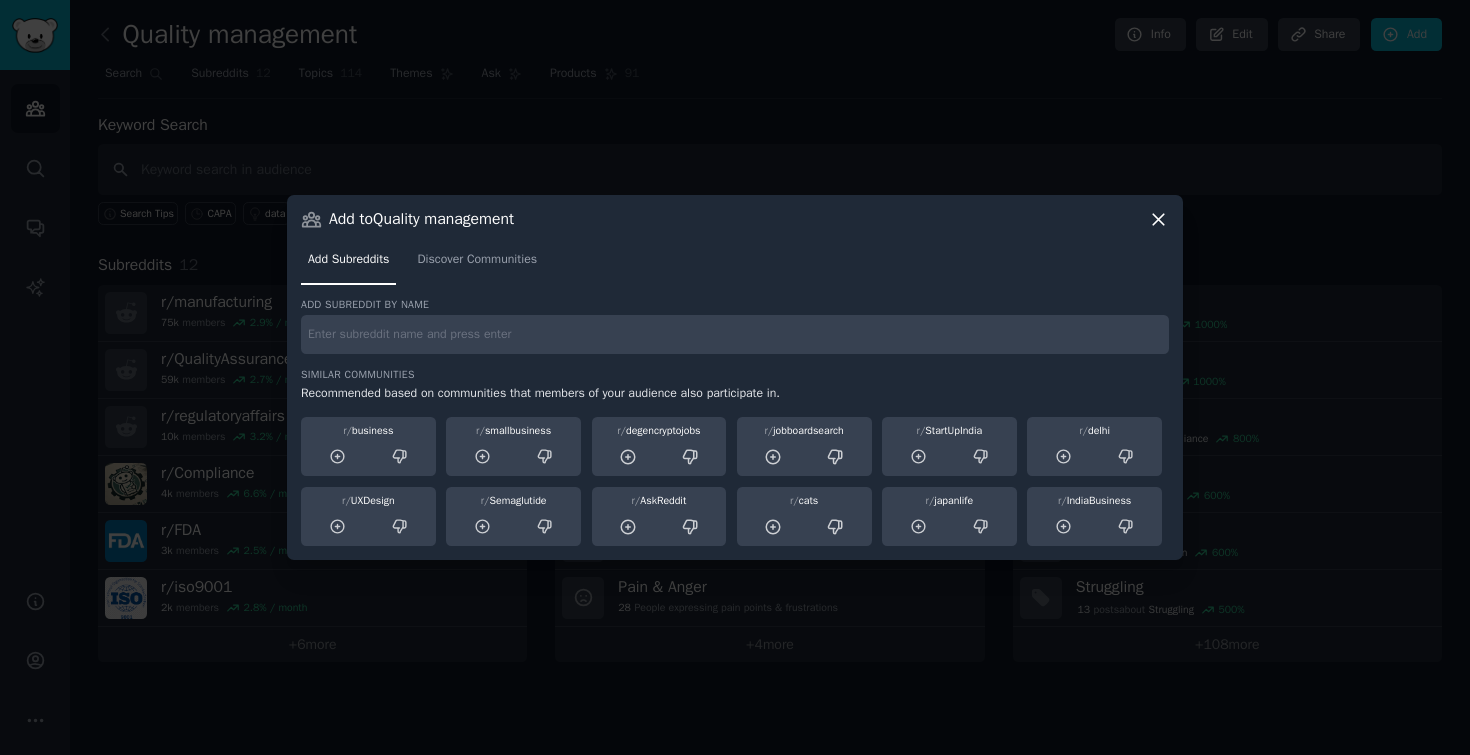 click at bounding box center (735, 334) 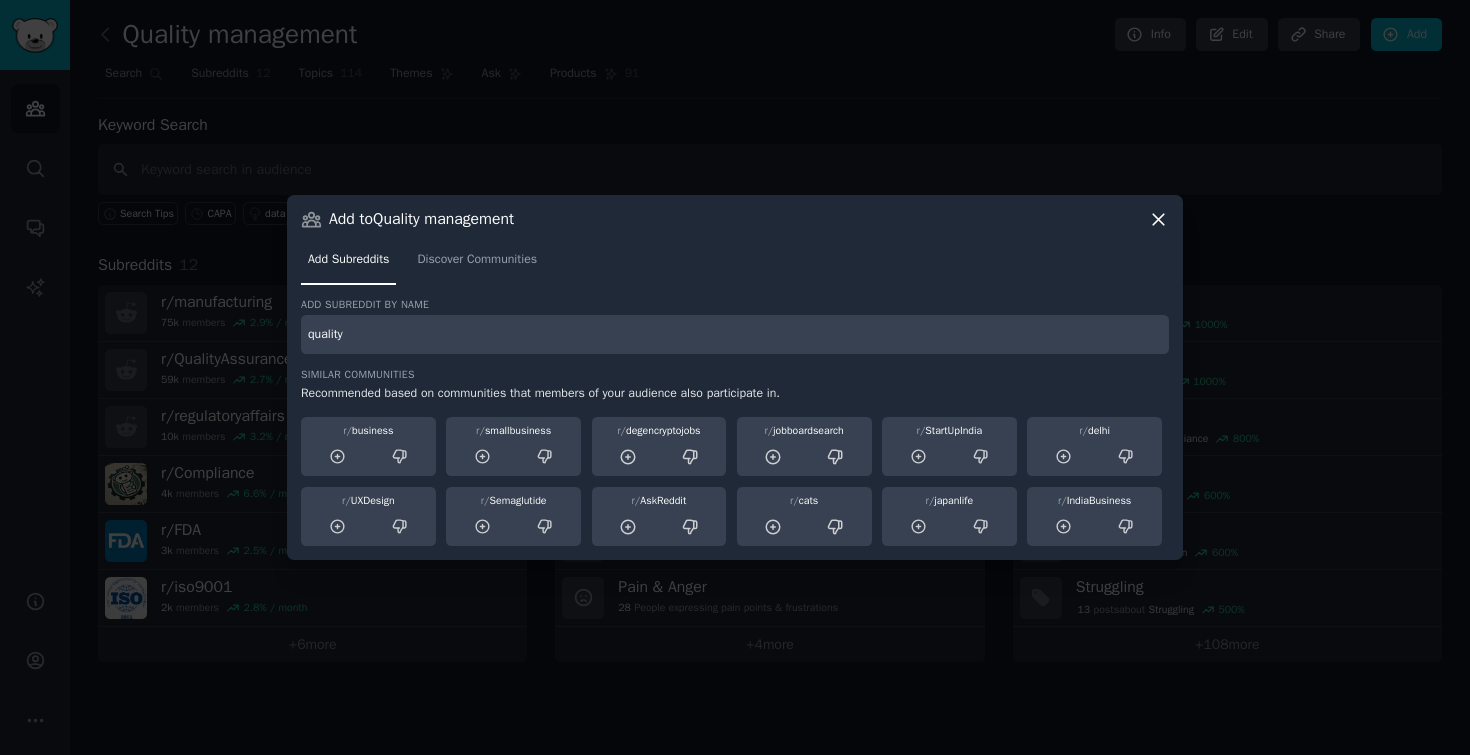 type on "quality" 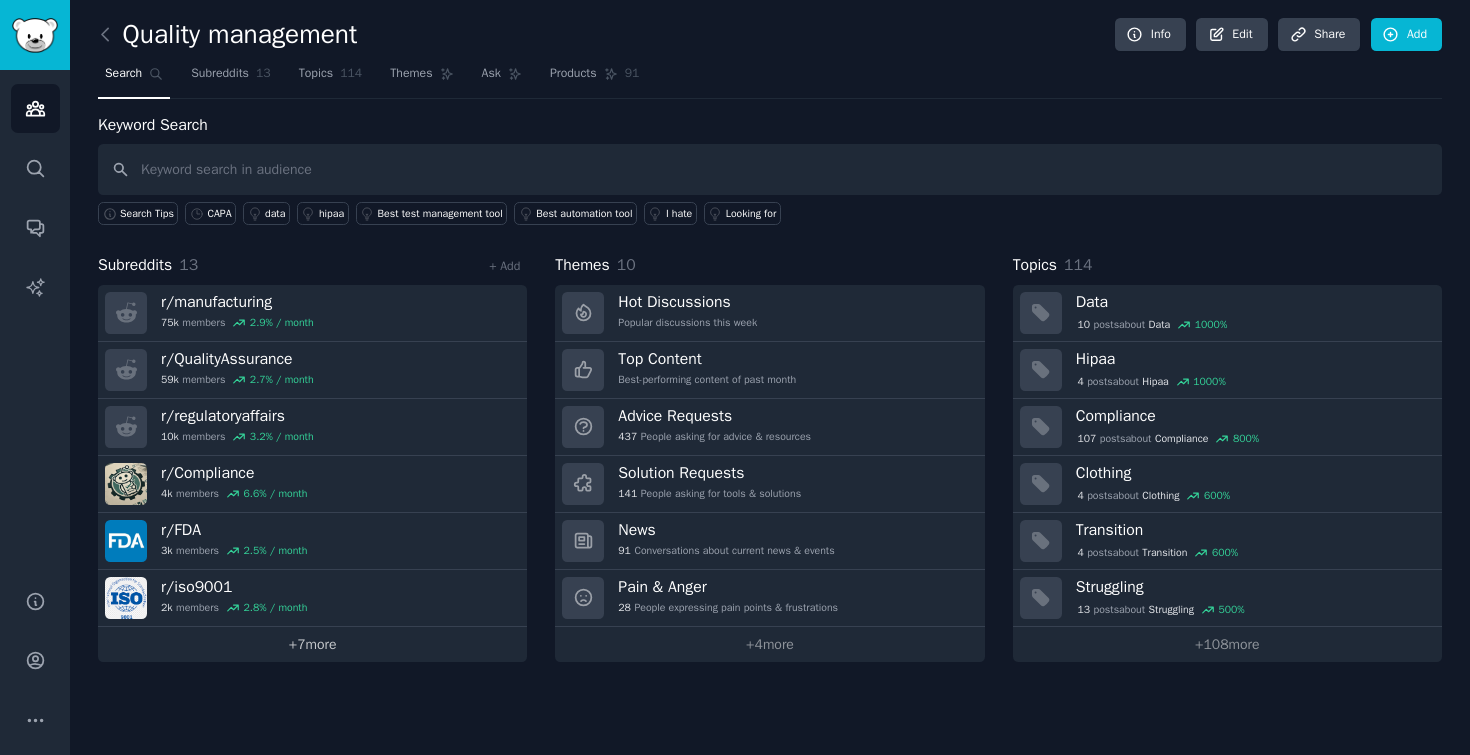 click on "+  7  more" at bounding box center [312, 644] 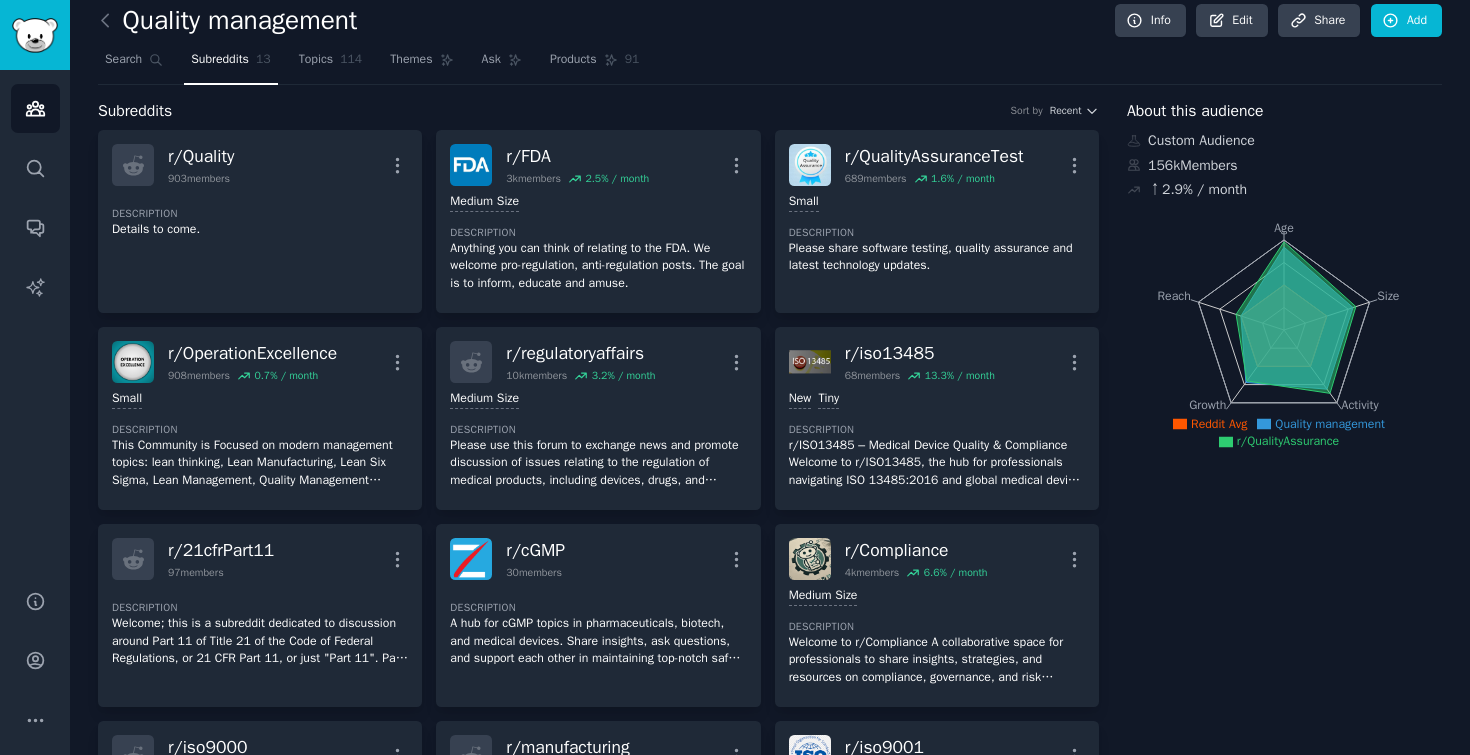 scroll, scrollTop: 0, scrollLeft: 0, axis: both 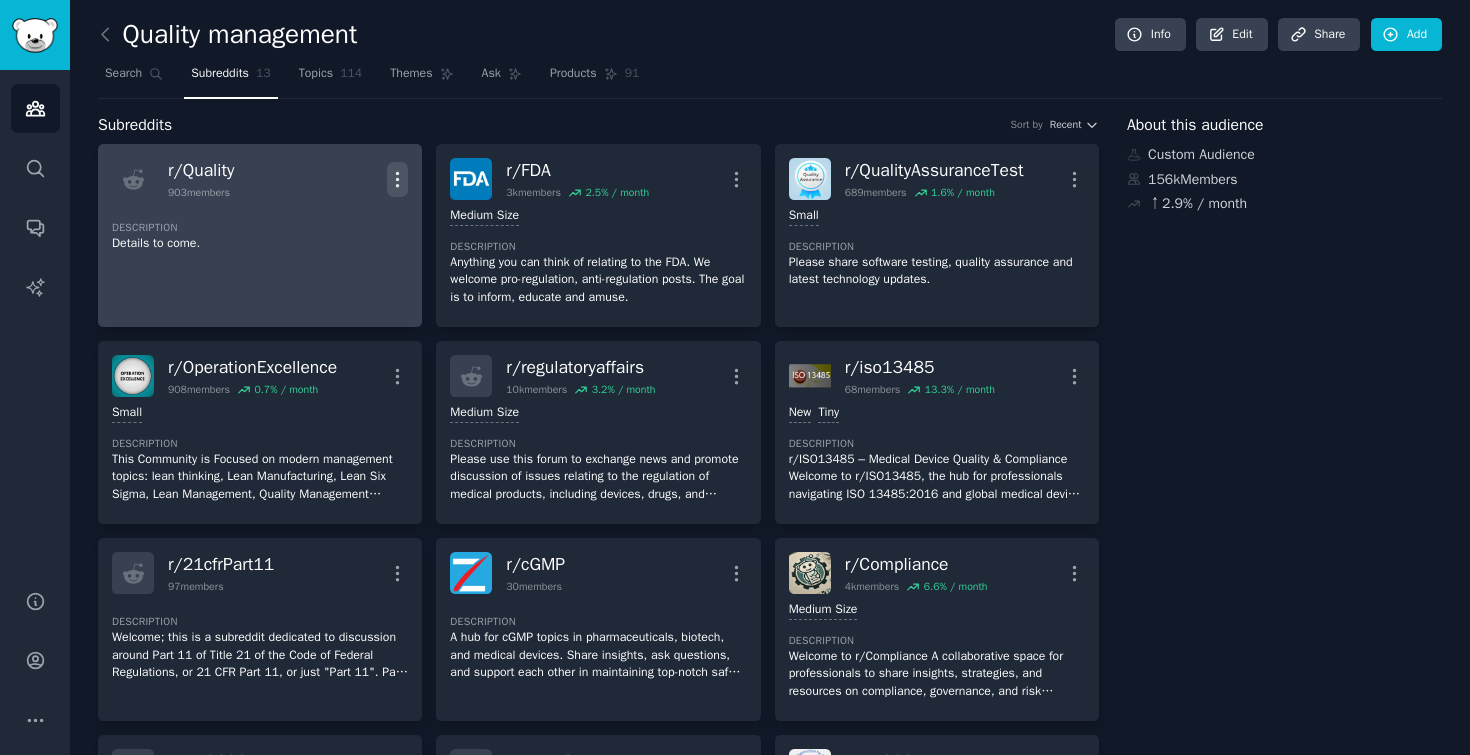 click 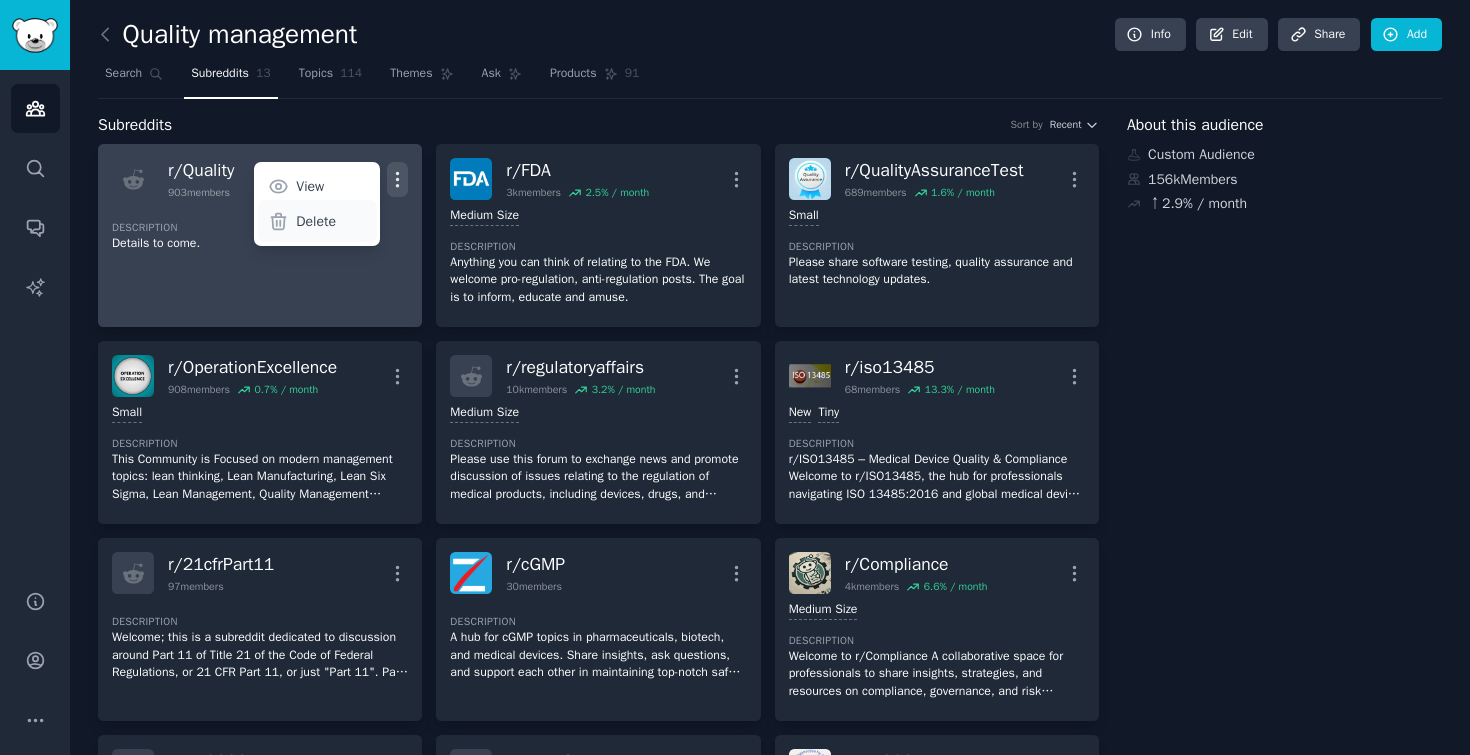 click on "Delete" at bounding box center [316, 221] 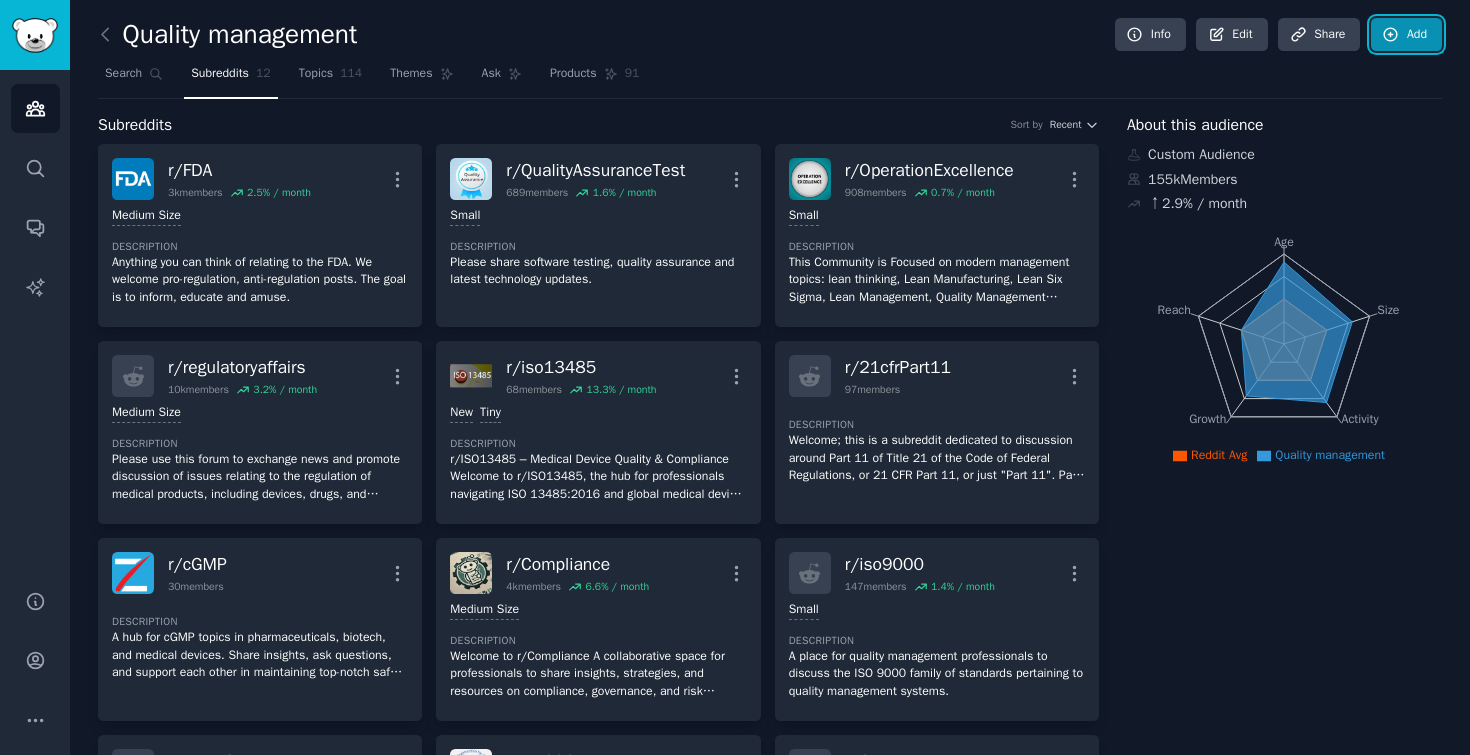 click on "Add" at bounding box center [1406, 35] 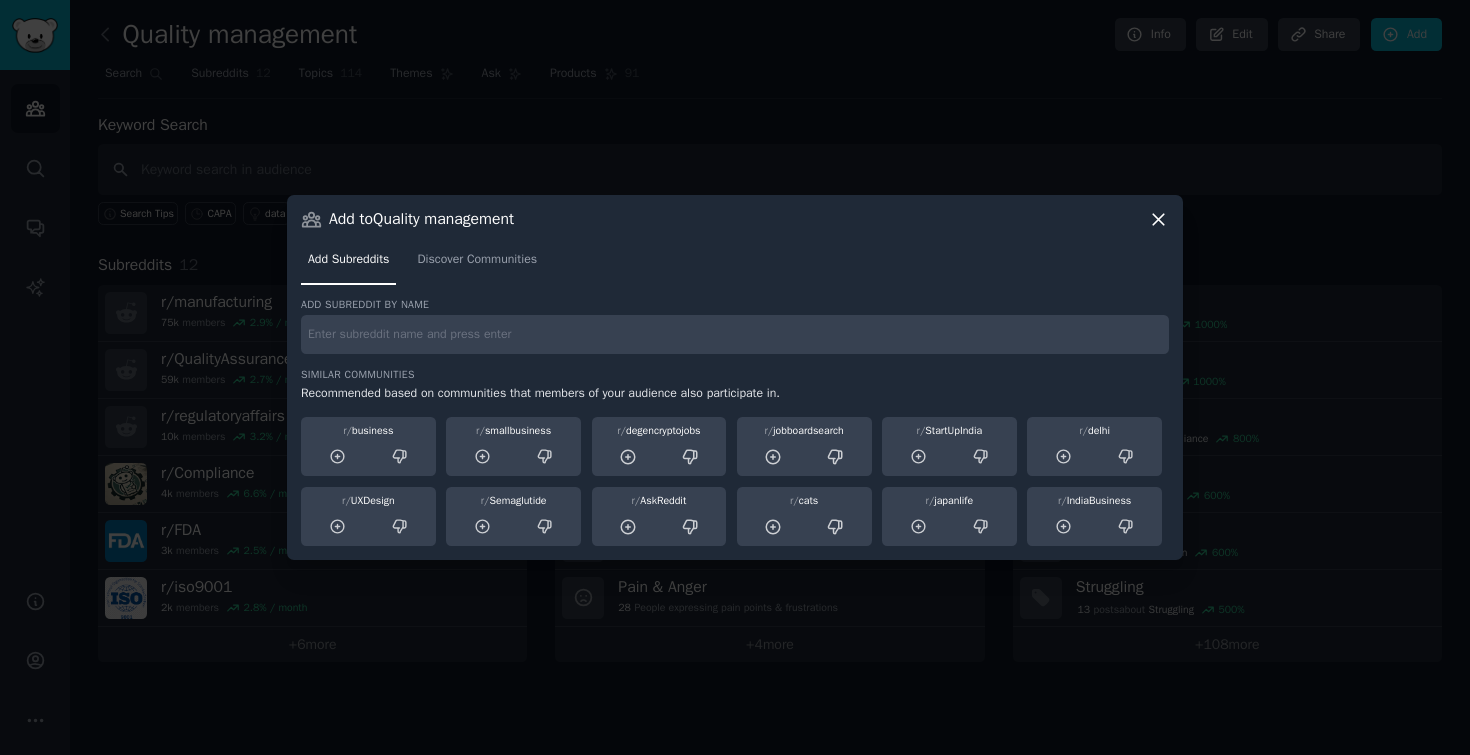 click on "Add to  Quality management Add Subreddits Discover Communities Add subreddit by name Similar Communities Recommended based on communities that members of your audience also participate in. r/ business r/ smallbusiness r/ degencryptojobs r/ jobboardsearch r/ StartUpIndia r/ [CITY] r/ UXDesign r/ Semaglutide r/ AskReddit r/ cats r/ japanlife r/ IndiaBusiness" at bounding box center (735, 377) 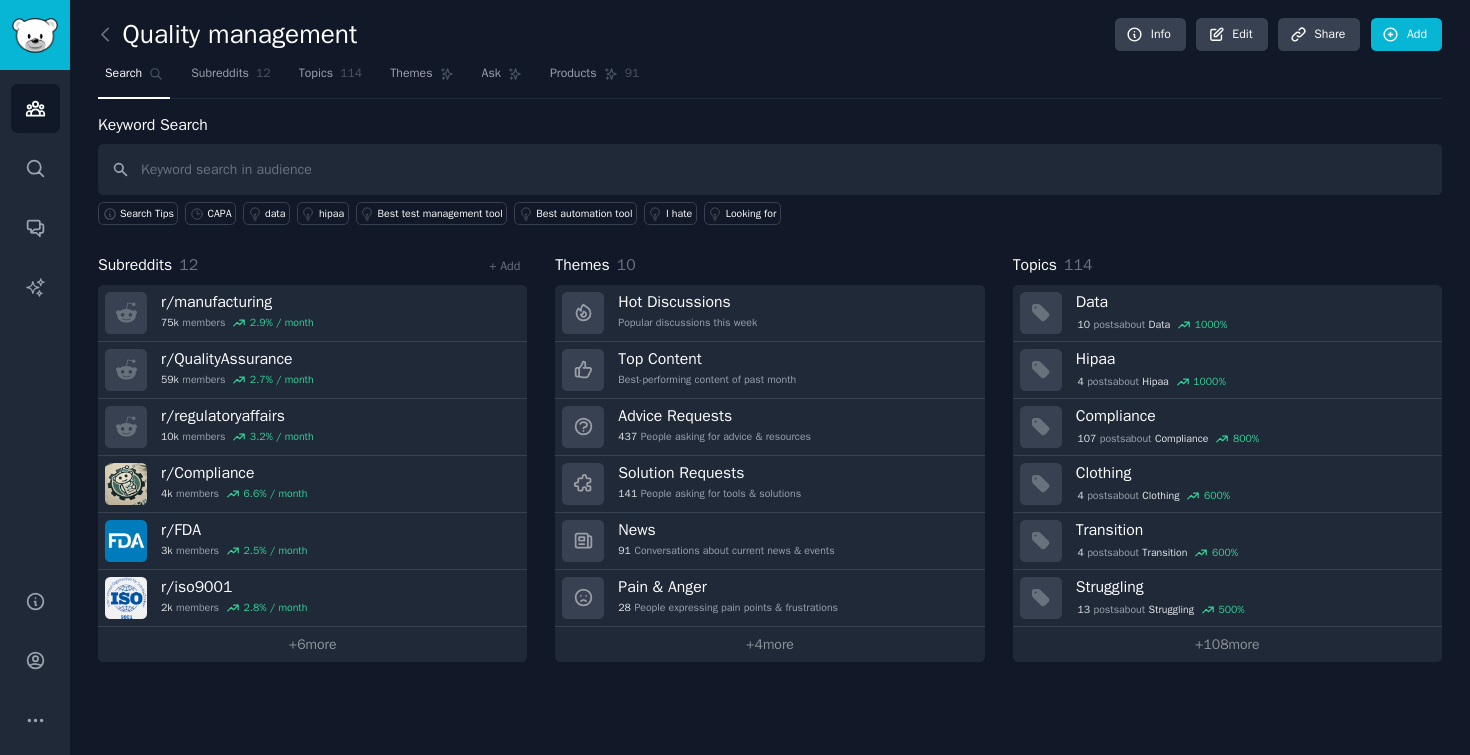click on "Quality management Info Edit Share Add Search Subreddits 12 Topics 114 Themes Ask Products 91 Keyword Search Search Tips CAPA data hipaa Best test management tool Best automation tool I hate Looking for Subreddits 12 + Add r/ manufacturing 75k  members 2.9 % / month r/ QualityAssurance 59k  members 2.7 % / month r/ regulatoryaffairs 10k  members 3.2 % / month r/ Compliance 4k  members 6.6 % / month r/ FDA 3k  members 2.5 % / month r/ iso9001 2k  members 2.8 % / month +  6  more Themes 10 Hot Discussions Popular discussions this week Top Content Best-performing content of past month Advice Requests 437 People asking for advice & resources Solution Requests 141 People asking for tools & solutions News 91 Conversations about current news & events Pain & Anger 28 People expressing pain points & frustrations +  4  more Topics 114 Data 10  post s  about  Data 1000 % Hipaa 4  post s  about  Hipaa 1000 % Compliance 107  post s  about  Compliance 800 % Clothing 4  post s  about  Clothing 600 % Transition 4  post s 600" 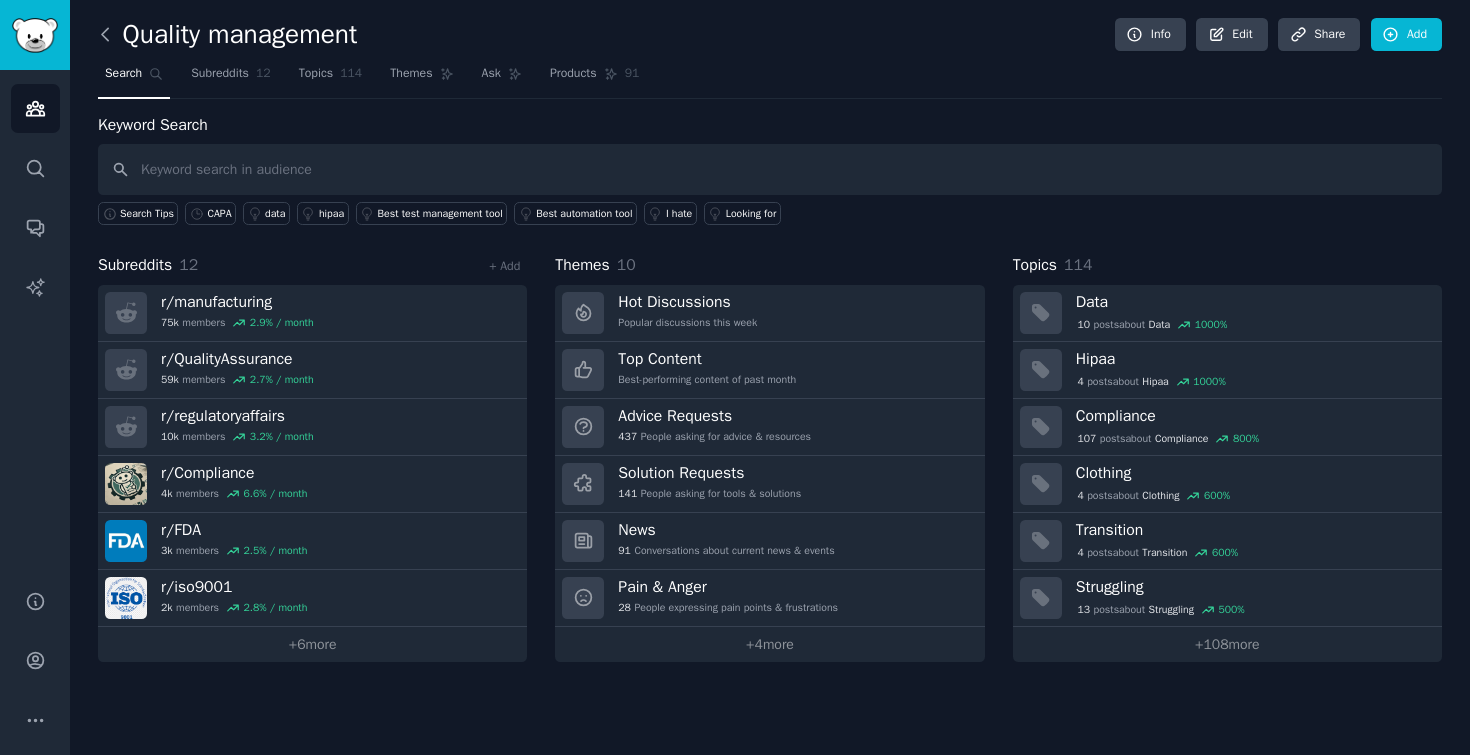 click 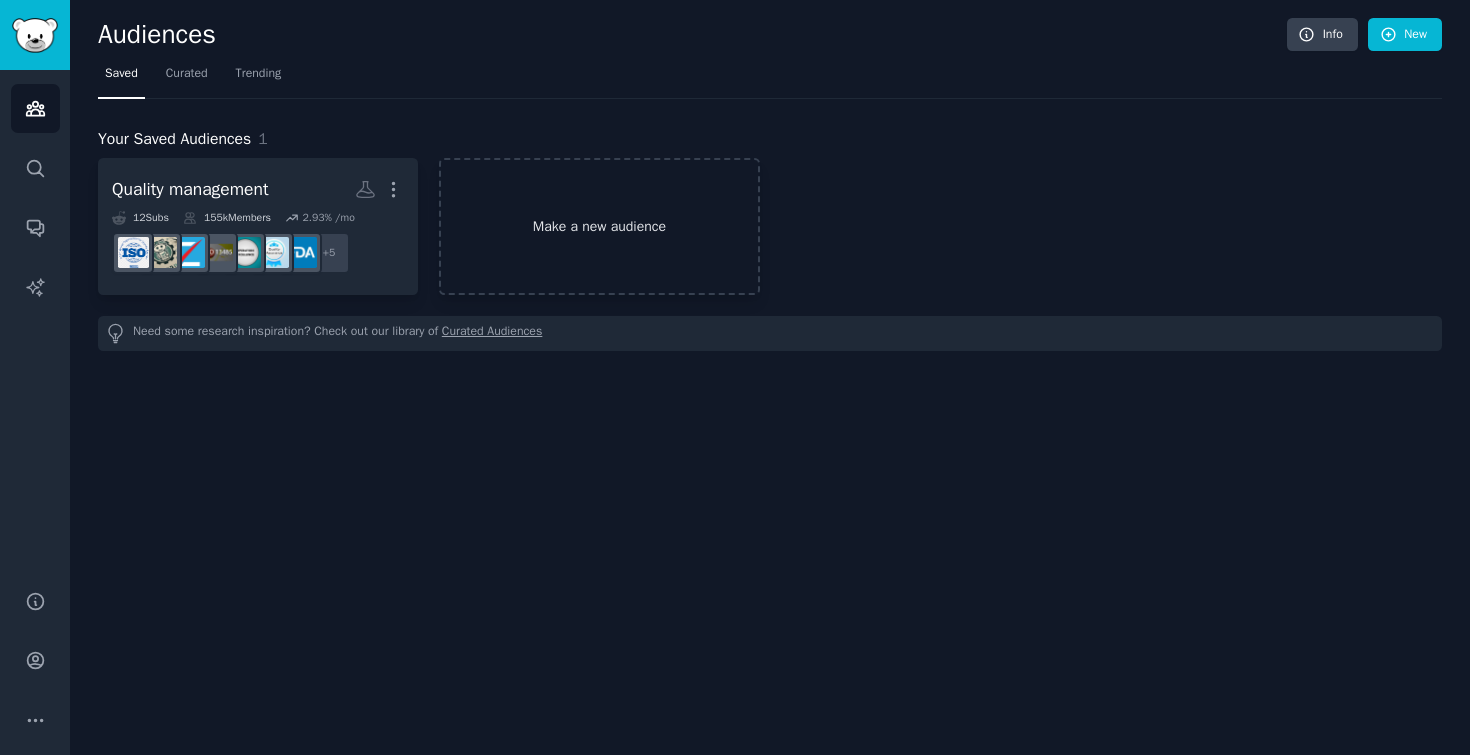click on "Make a new audience" at bounding box center [599, 226] 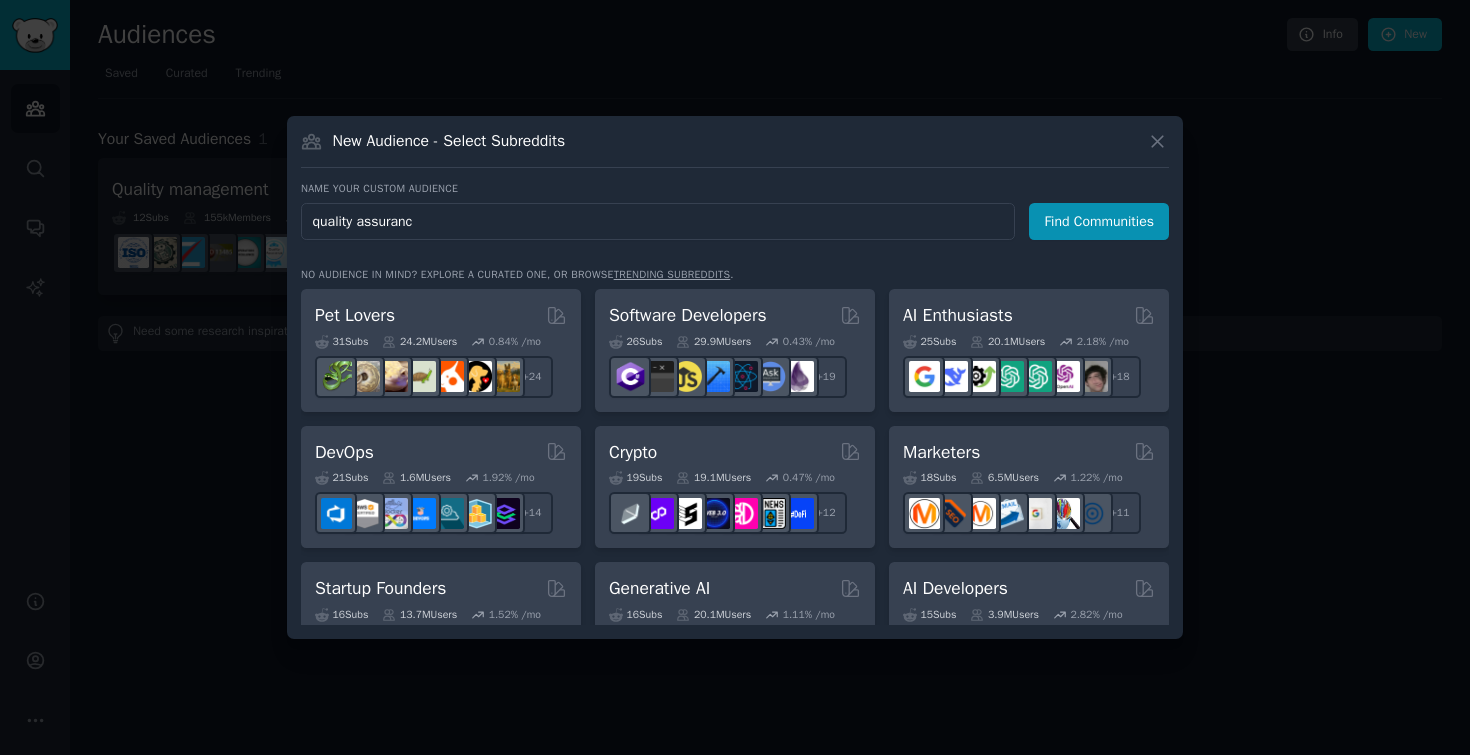 type on "quality assurance" 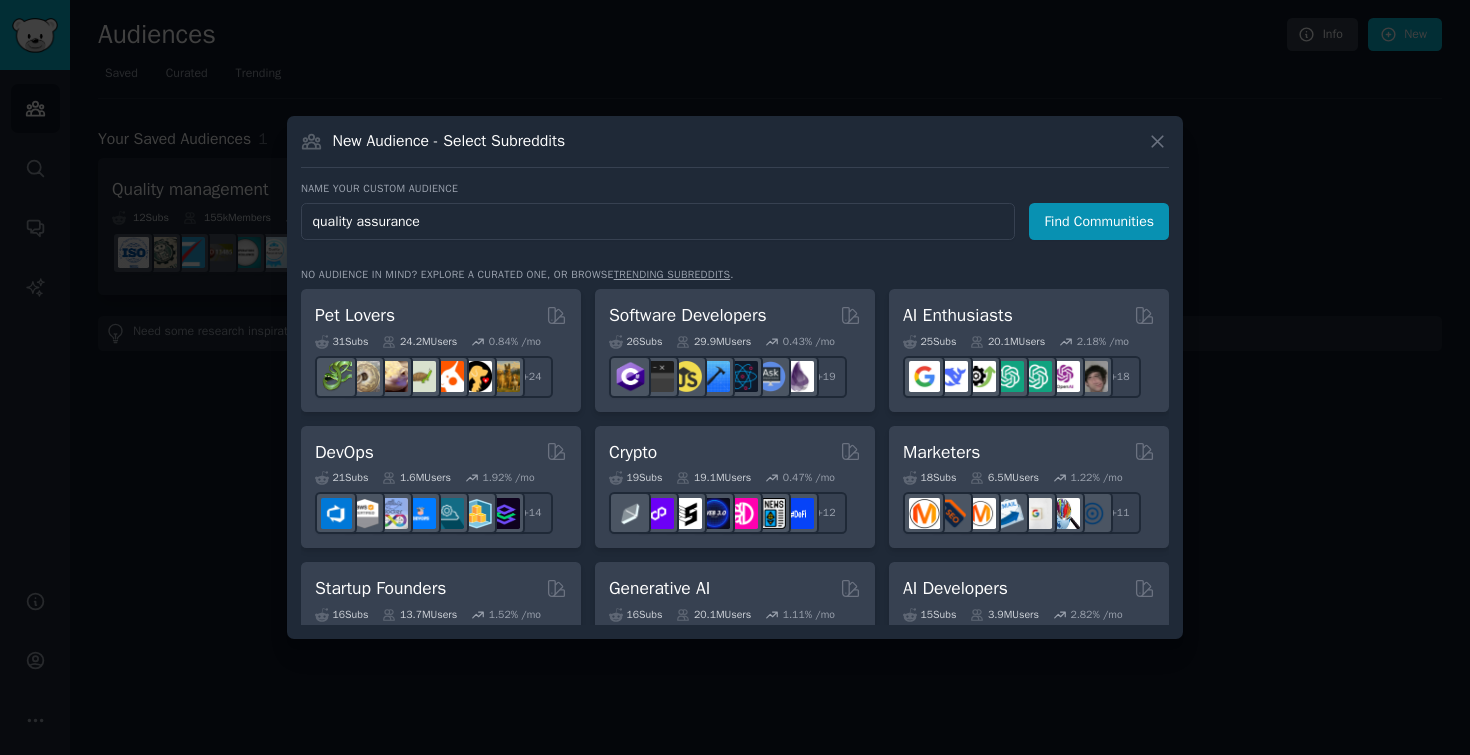 click on "Find Communities" at bounding box center [1099, 221] 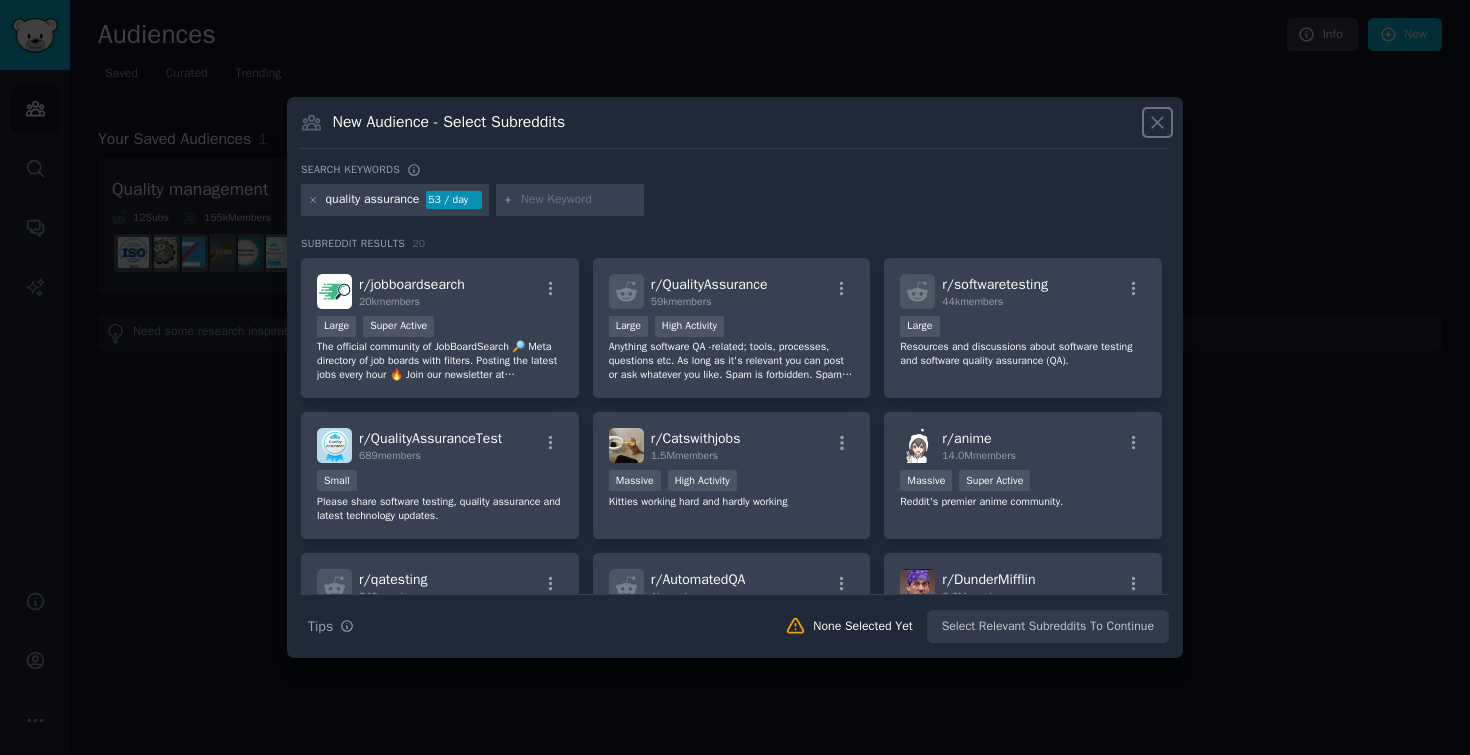 click 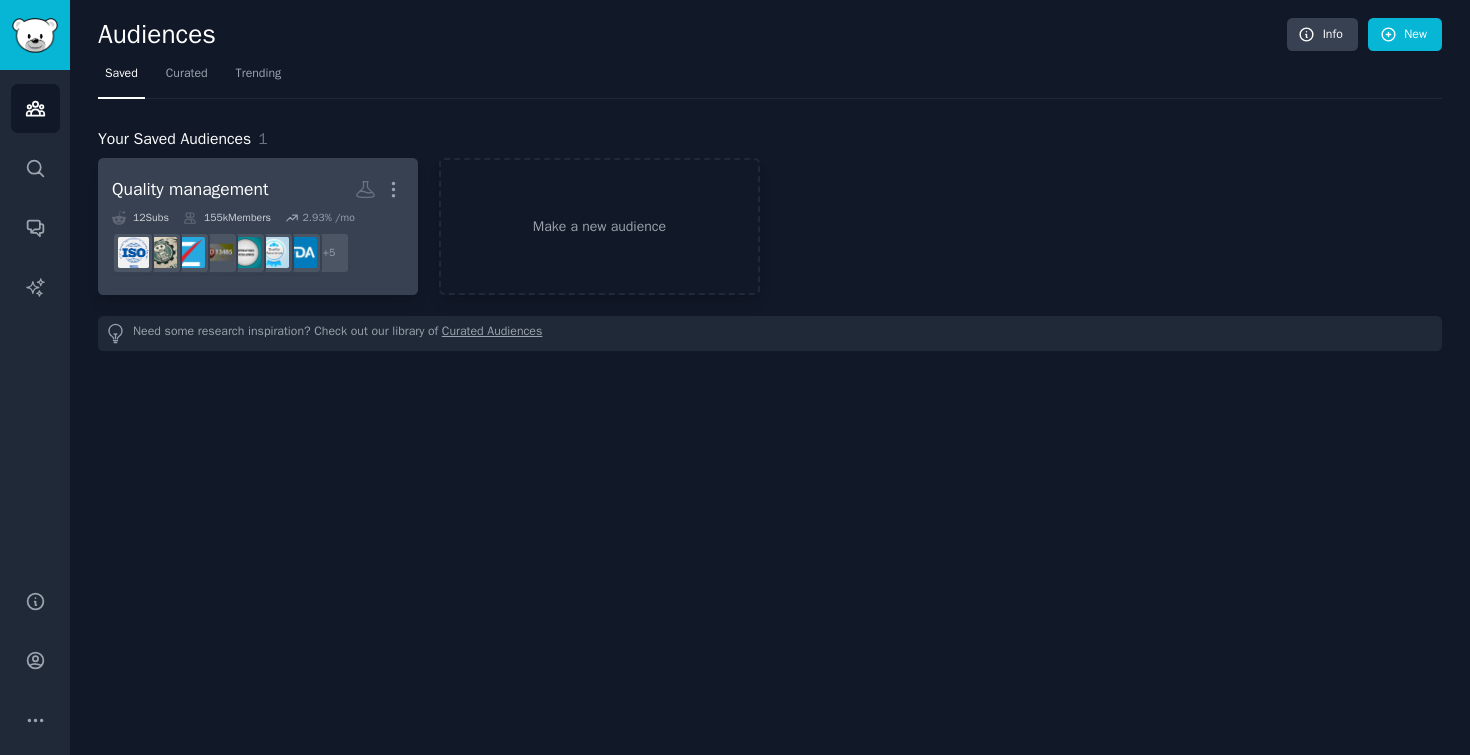 click on "Quality management" at bounding box center (190, 189) 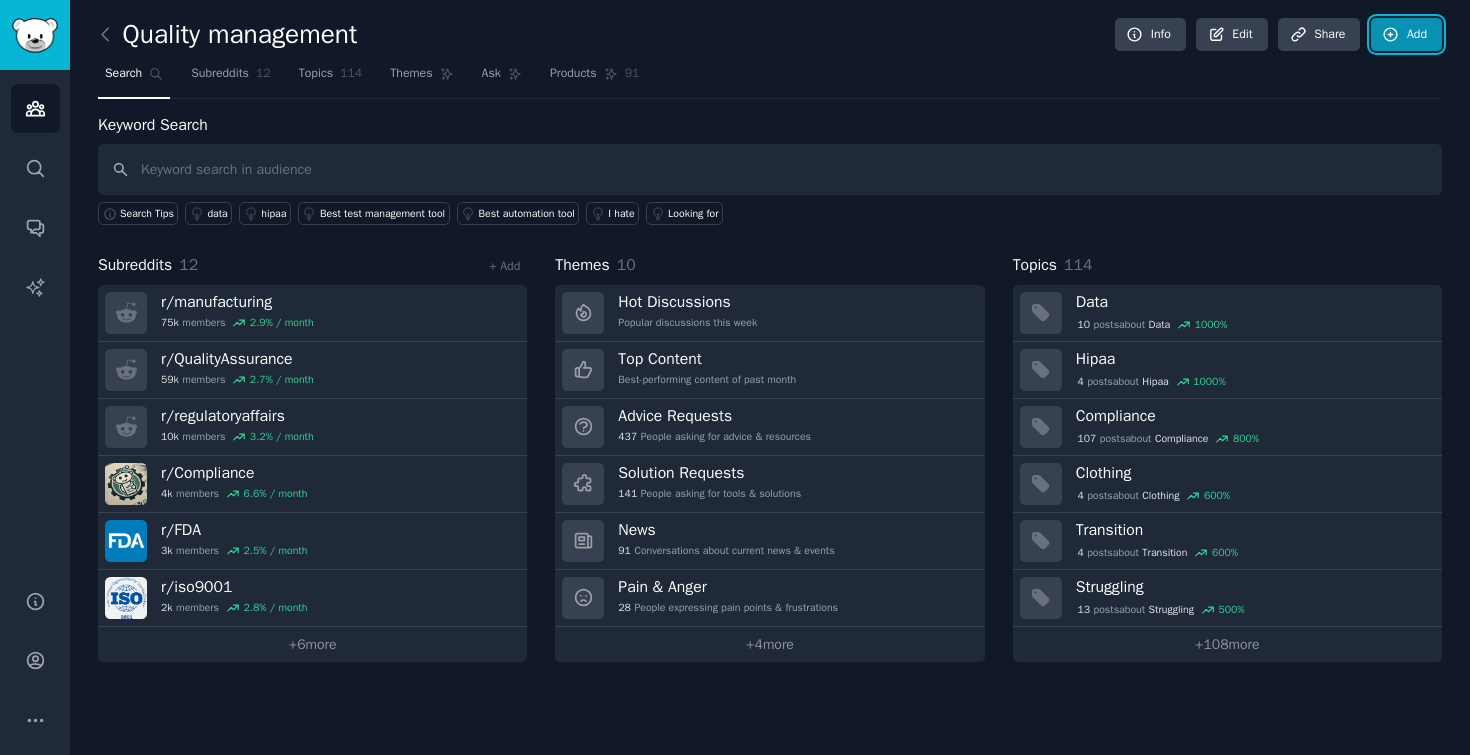 click on "Add" at bounding box center [1406, 35] 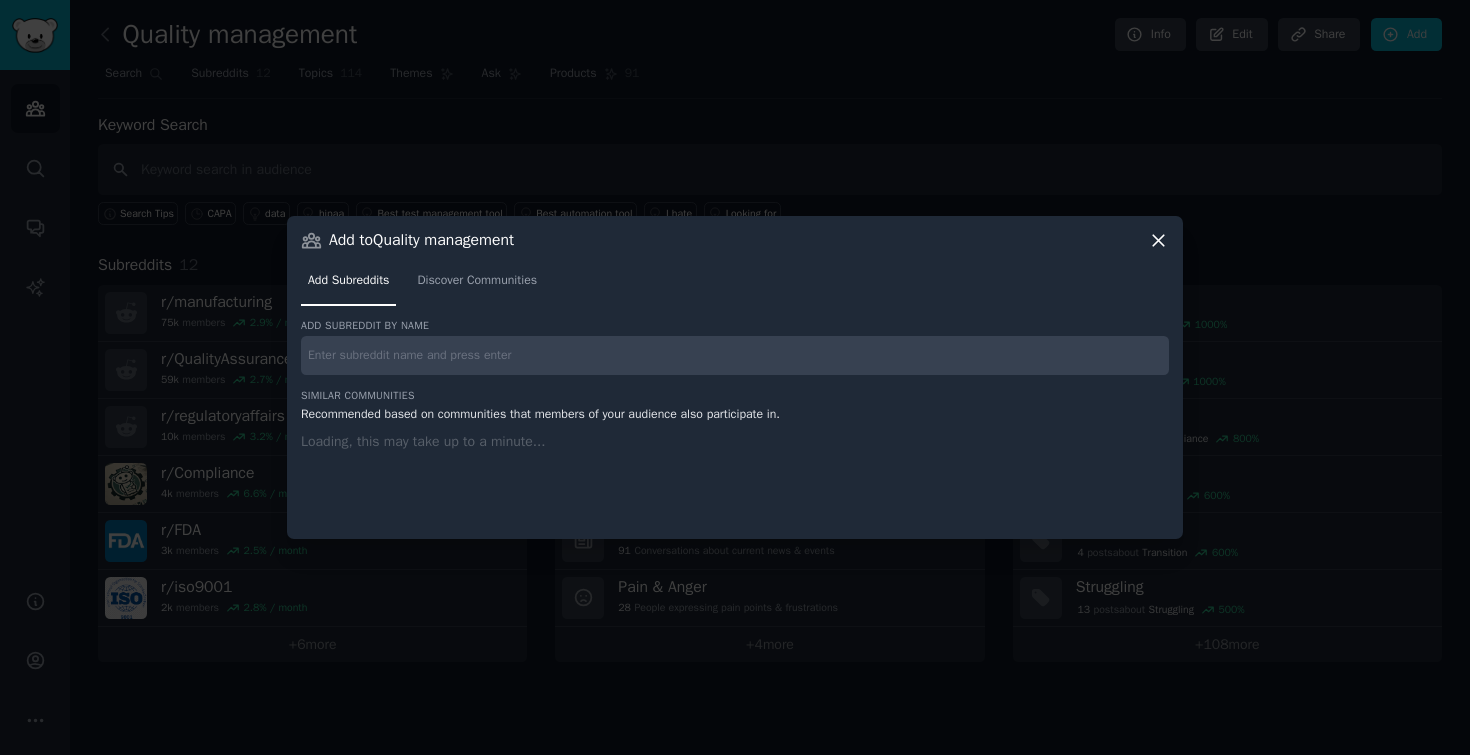 click on "Add subreddit by name Similar Communities Recommended based on communities that members of your audience also participate in. Loading, this may take up to a minute..." at bounding box center (735, 417) 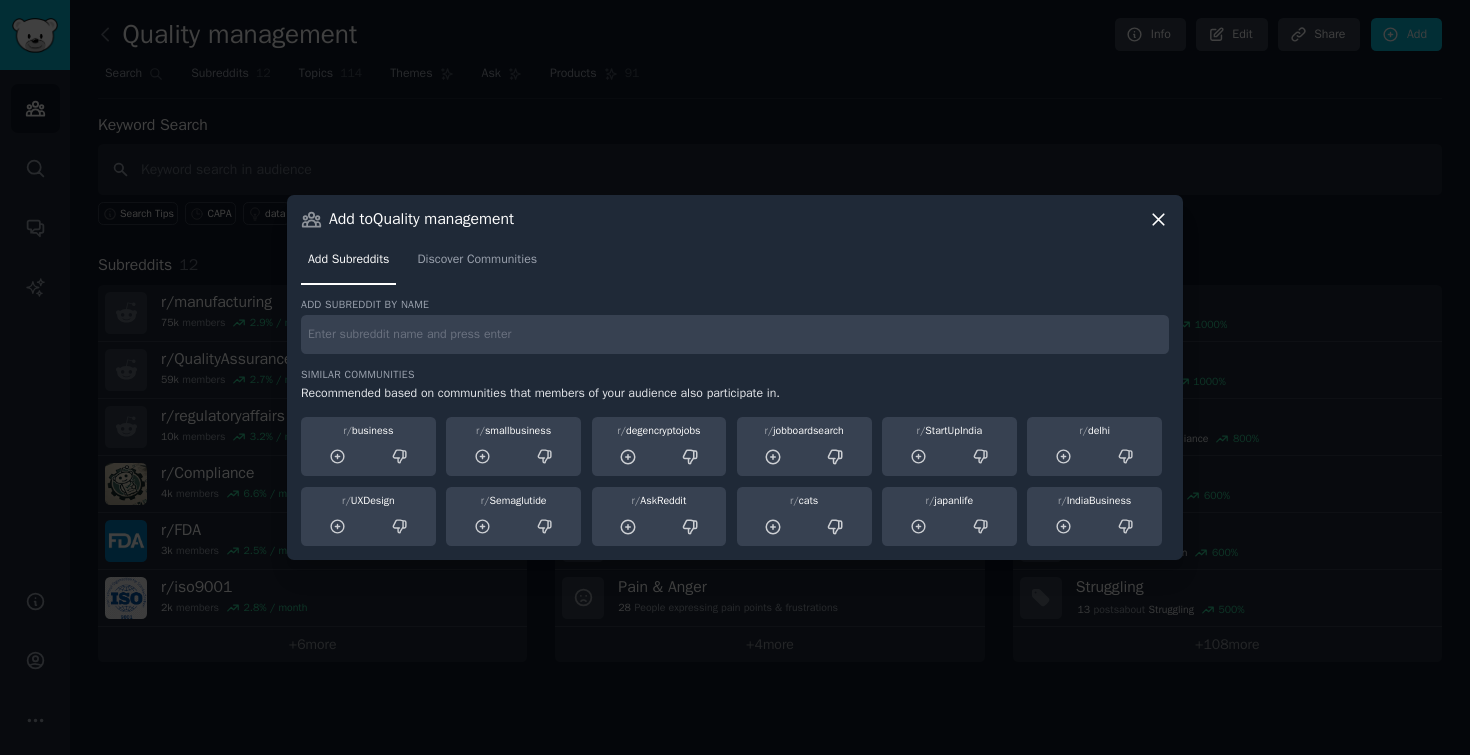 click at bounding box center [735, 334] 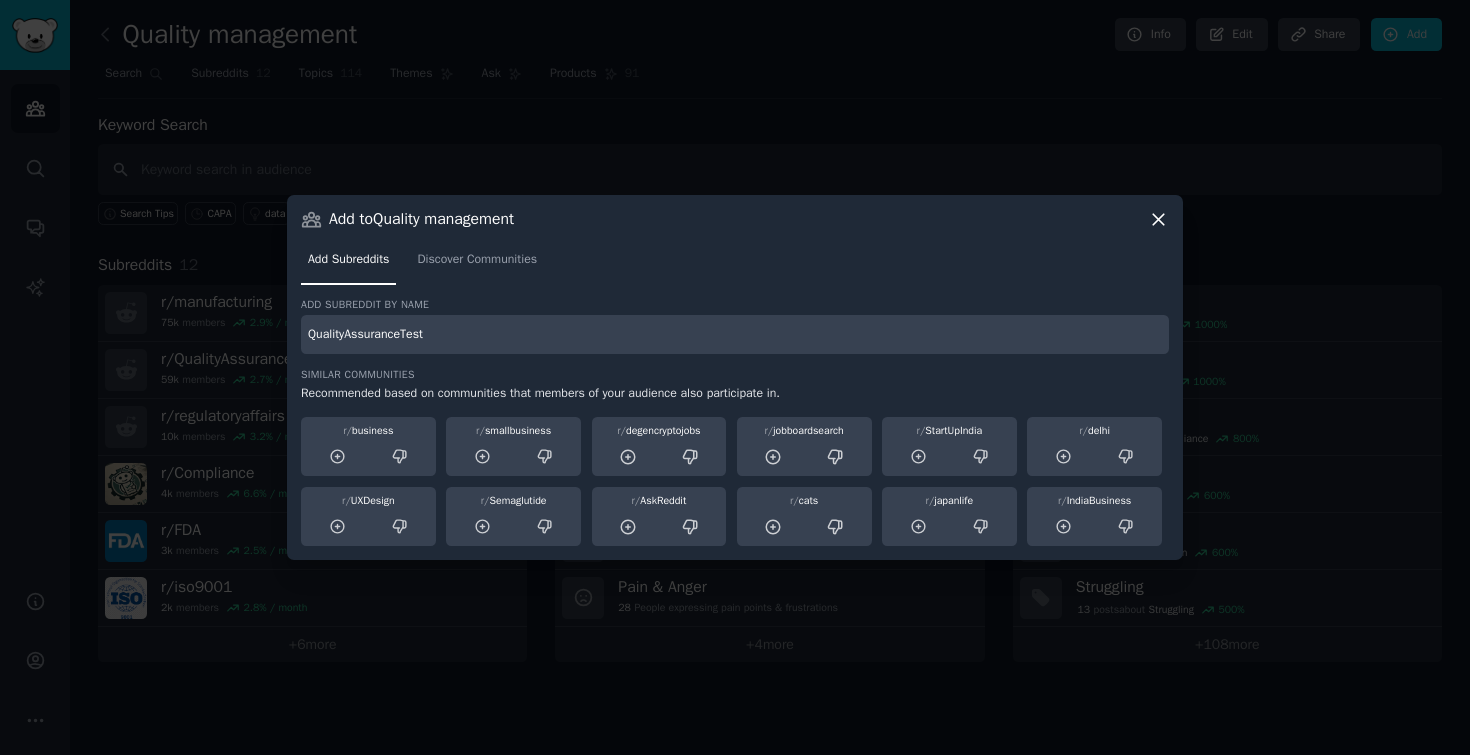 type on "QualityAssuranceTest" 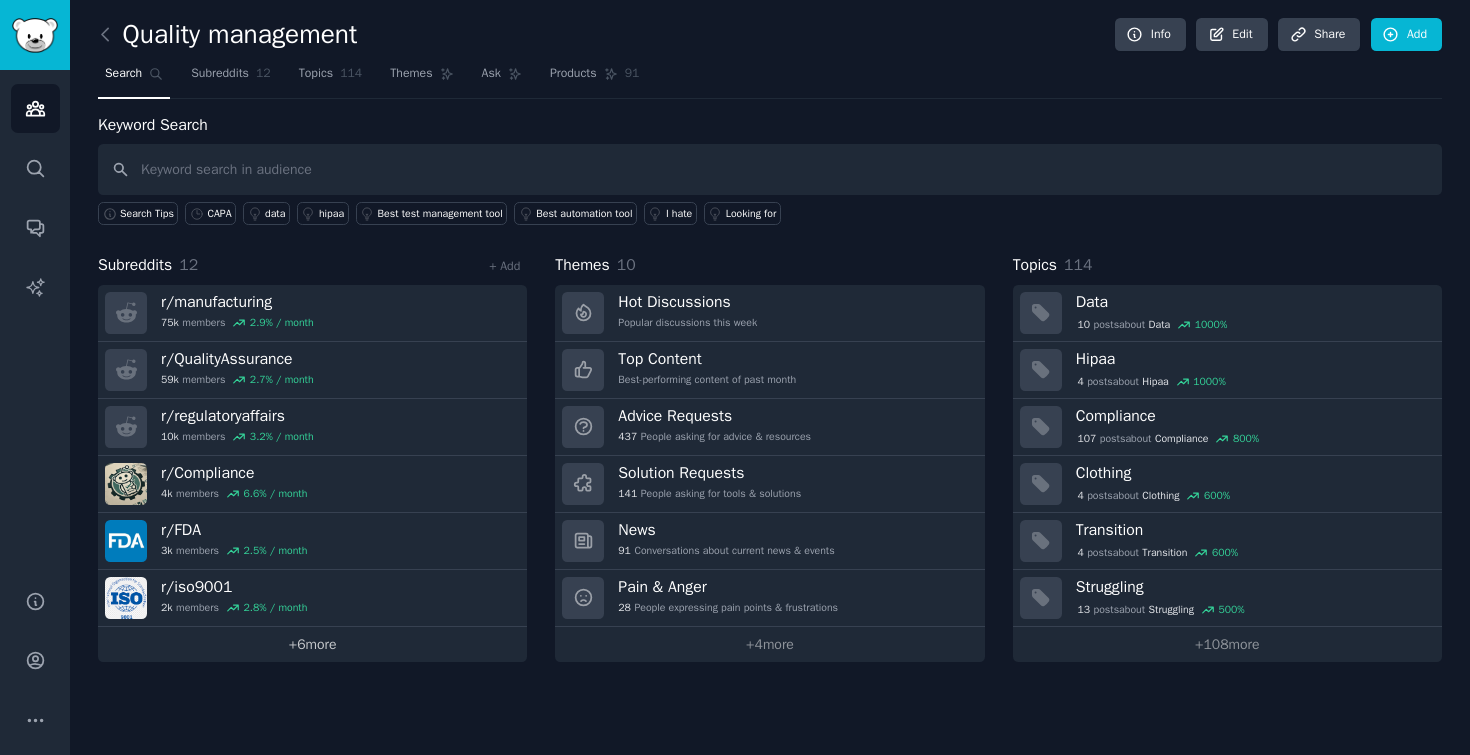 click on "+  6  more" at bounding box center [312, 644] 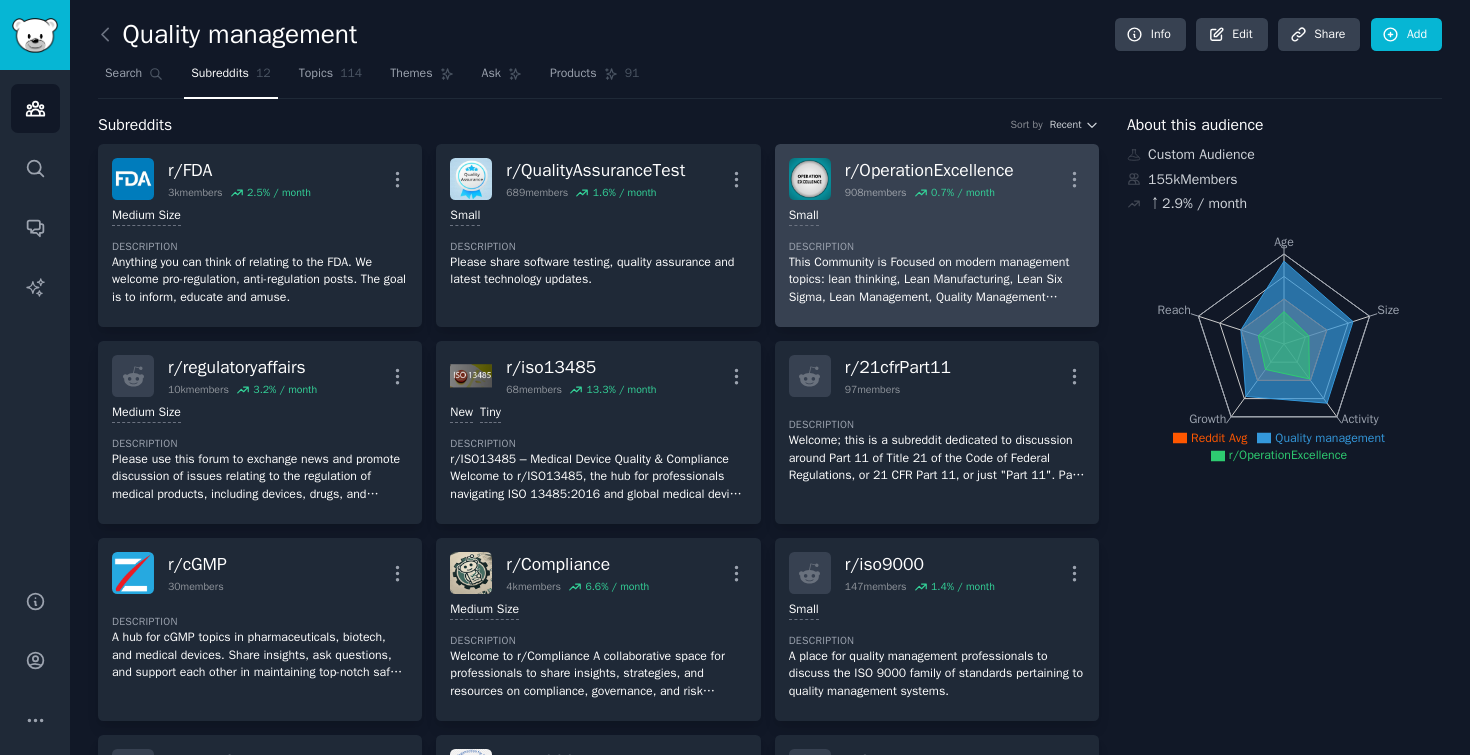 click on "This Community is Focused on modern management topics: lean thinking, Lean Manufacturing, Lean Six Sigma, Lean Management, Quality Management Systems, Deming, innovation, customer focus, Six Sigma, continual improvement, agile software development, and related topics focused on viewing the organization as a system, evidence-based management and respect for people." at bounding box center (937, 280) 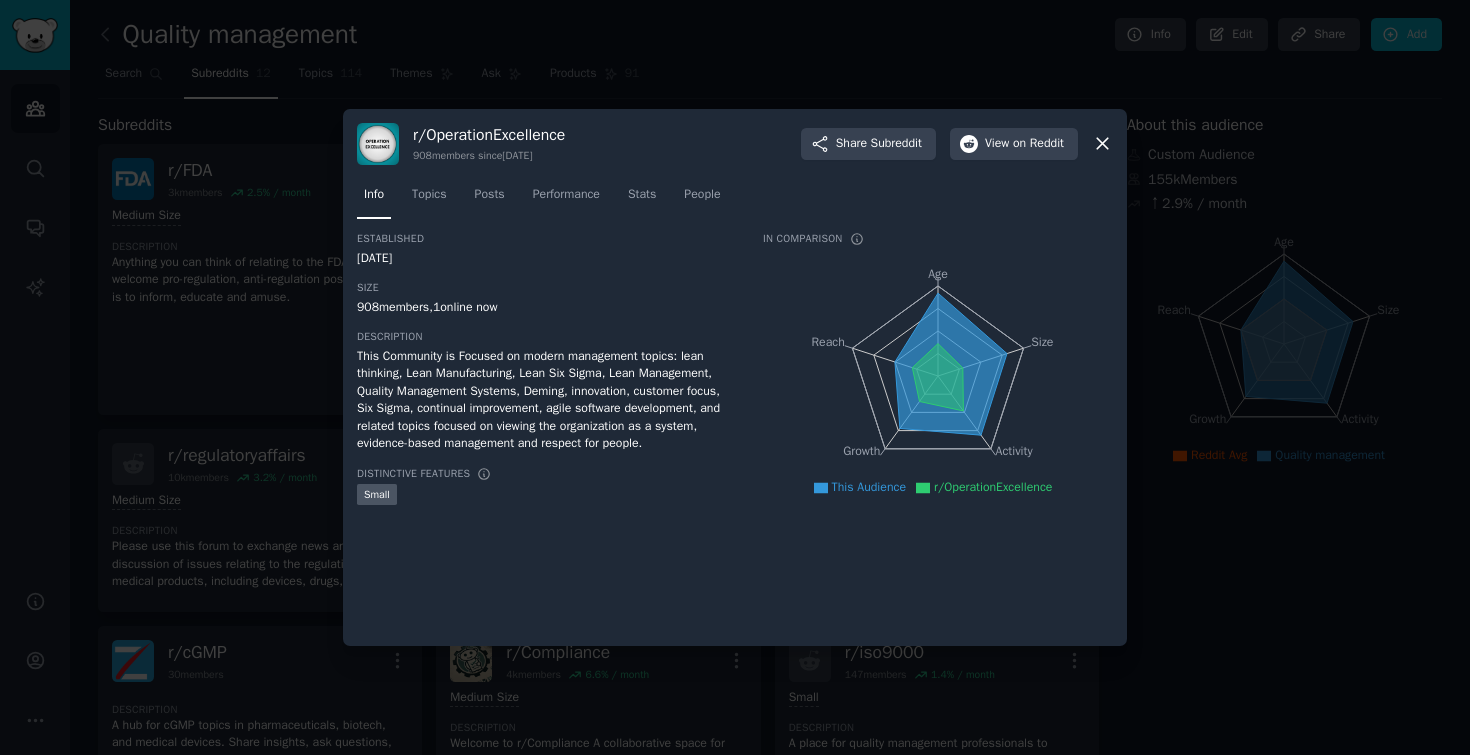 click 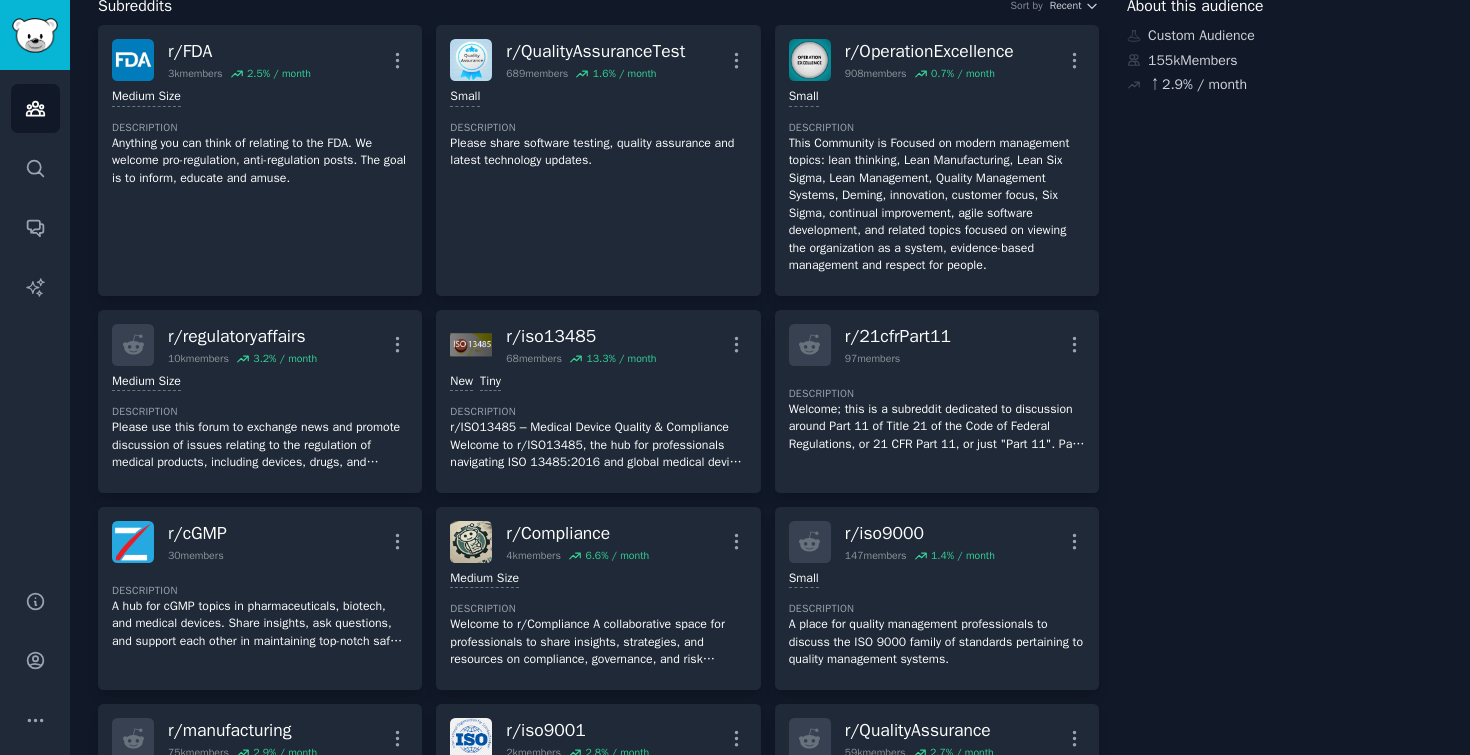 scroll, scrollTop: 0, scrollLeft: 0, axis: both 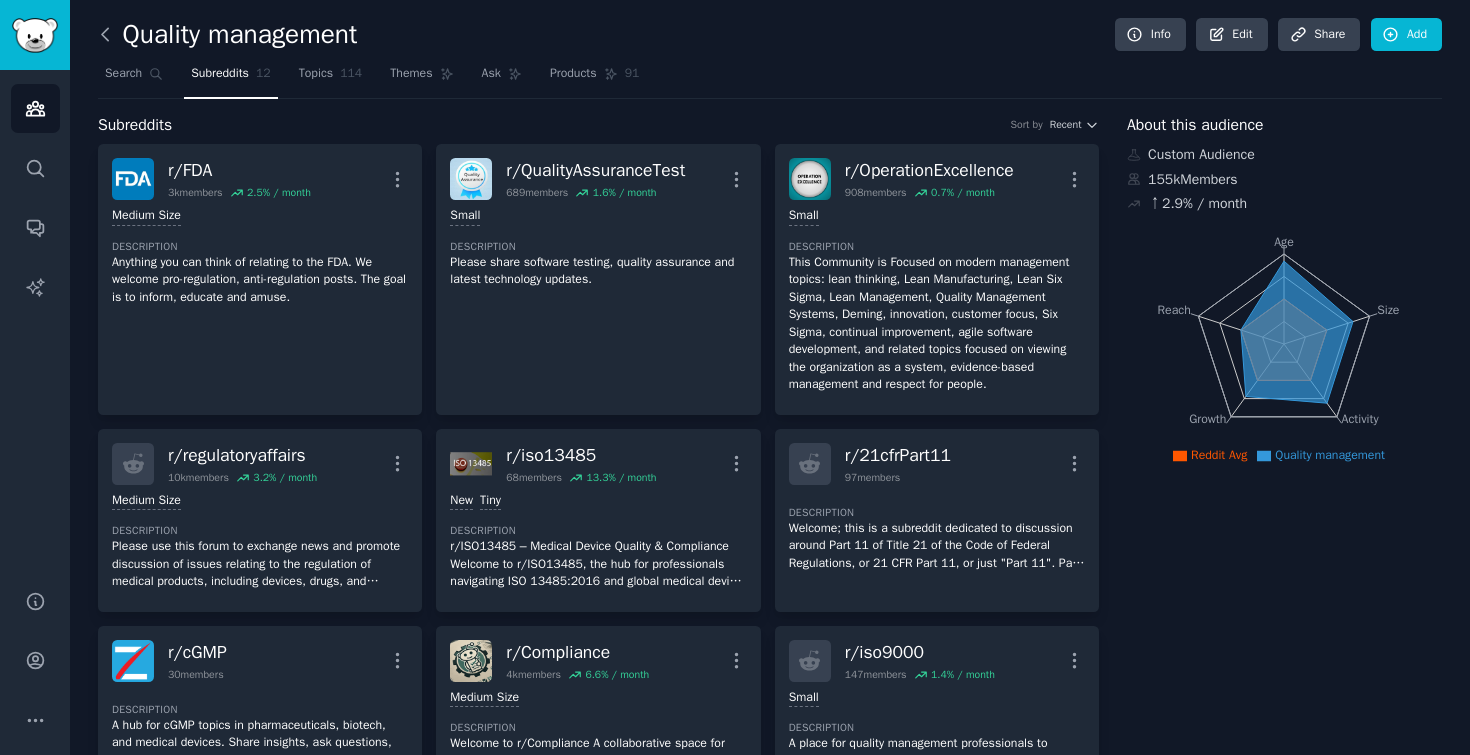 click 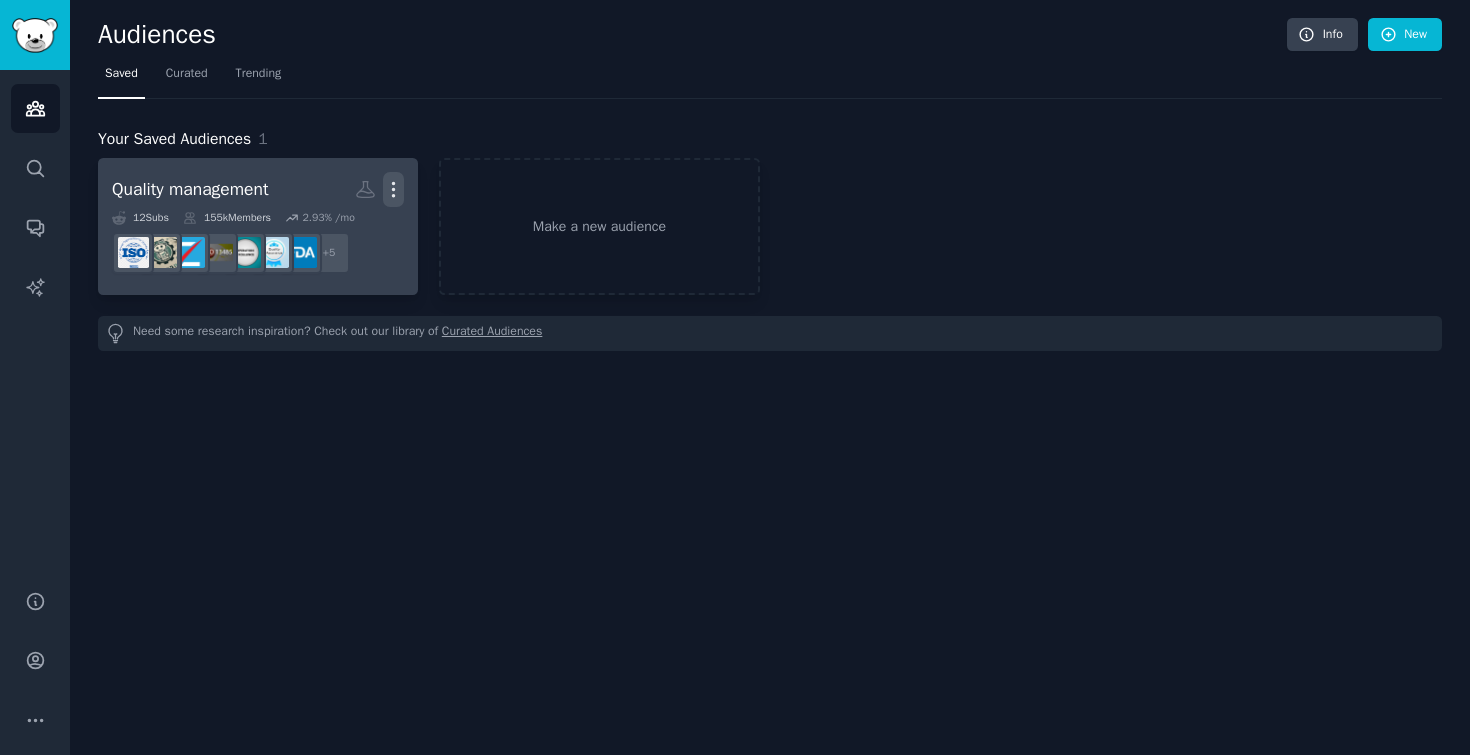 click 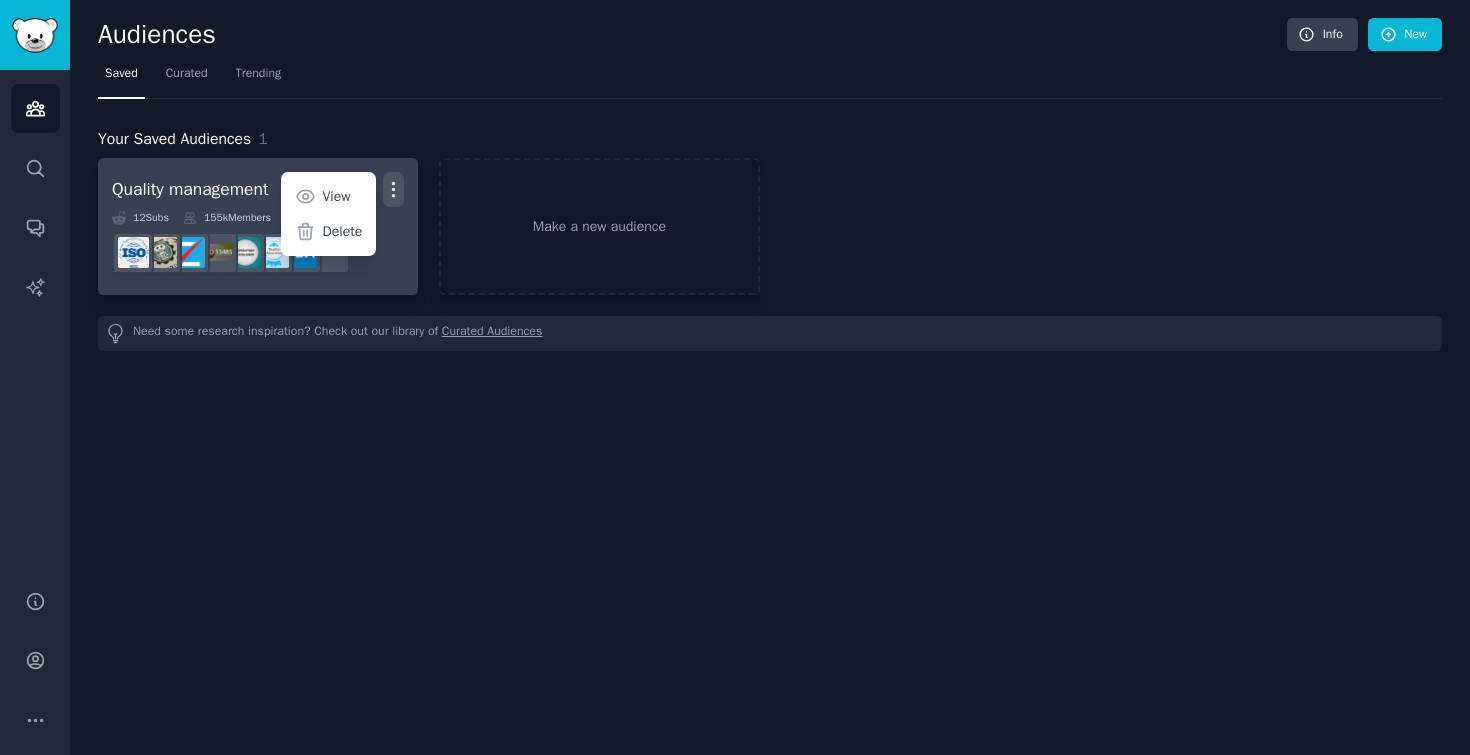 click on "Quality management More View Delete 12  Sub s 155k  Members 2.93 % /mo + 5" at bounding box center (258, 226) 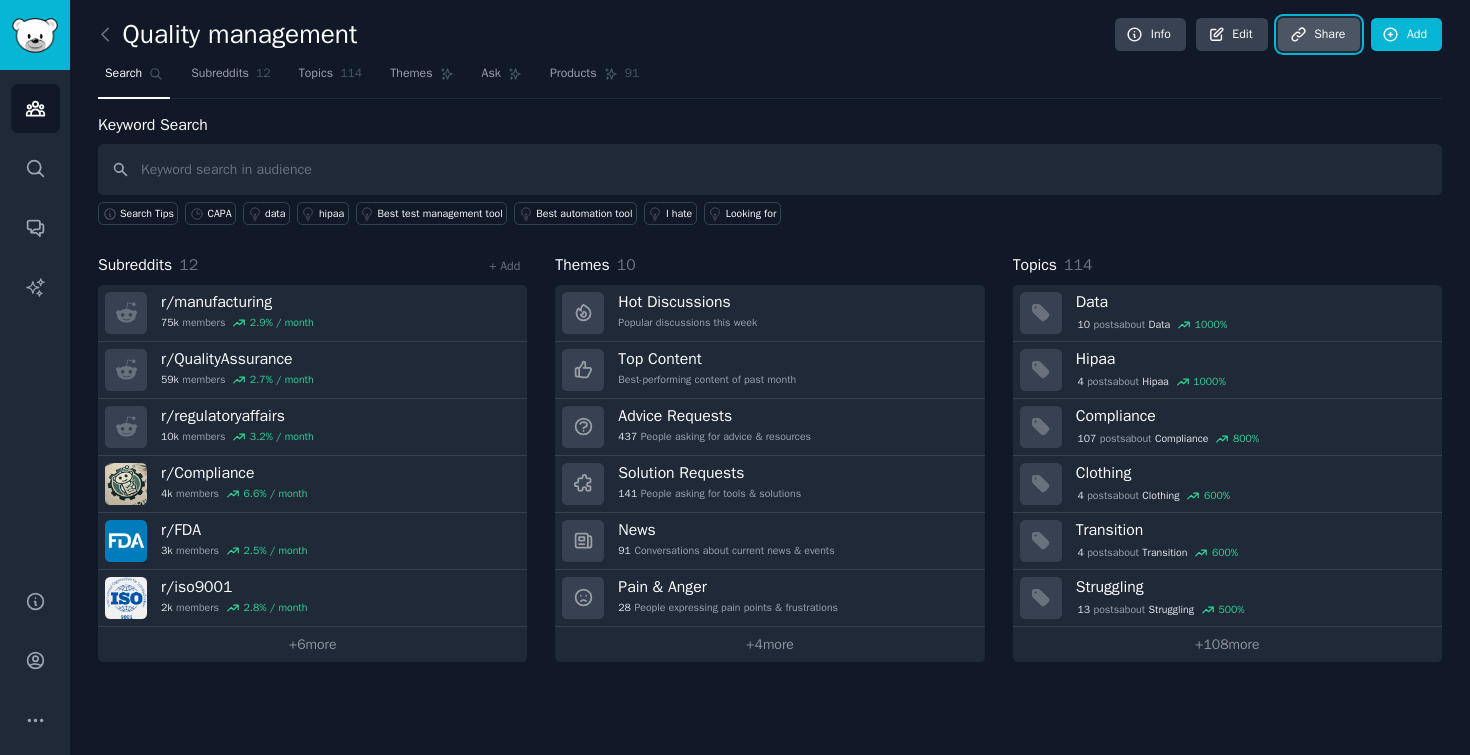 click on "Share" at bounding box center (1319, 35) 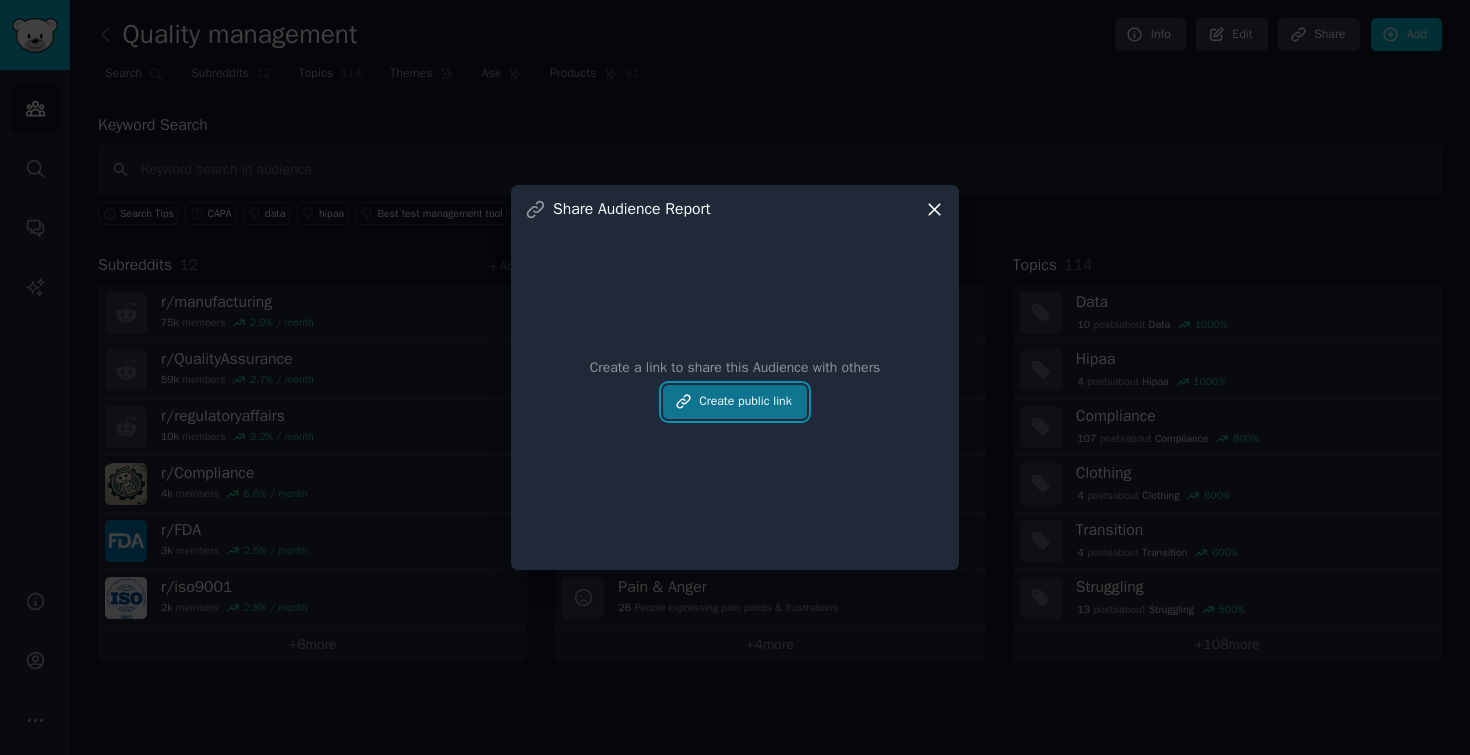 click on "Create public link" at bounding box center (735, 402) 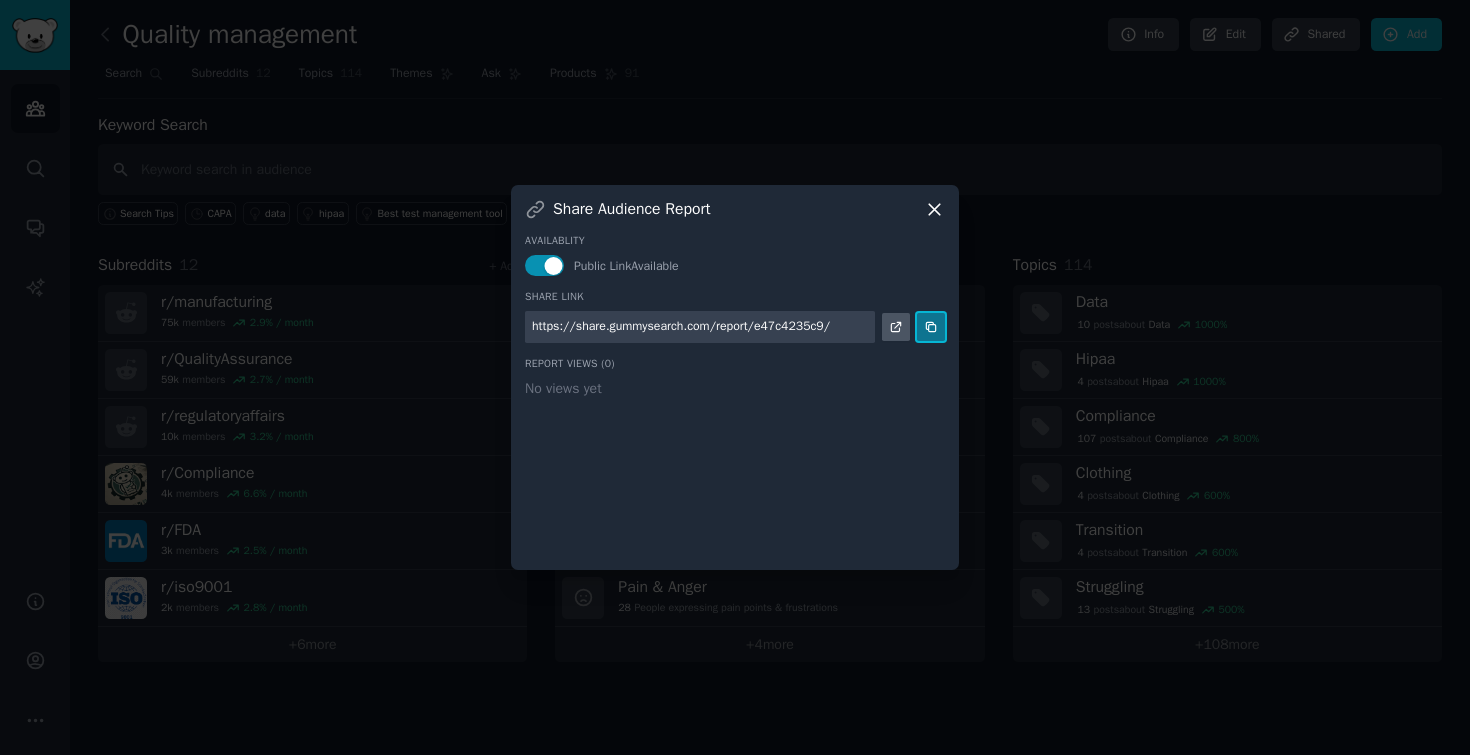click at bounding box center [931, 327] 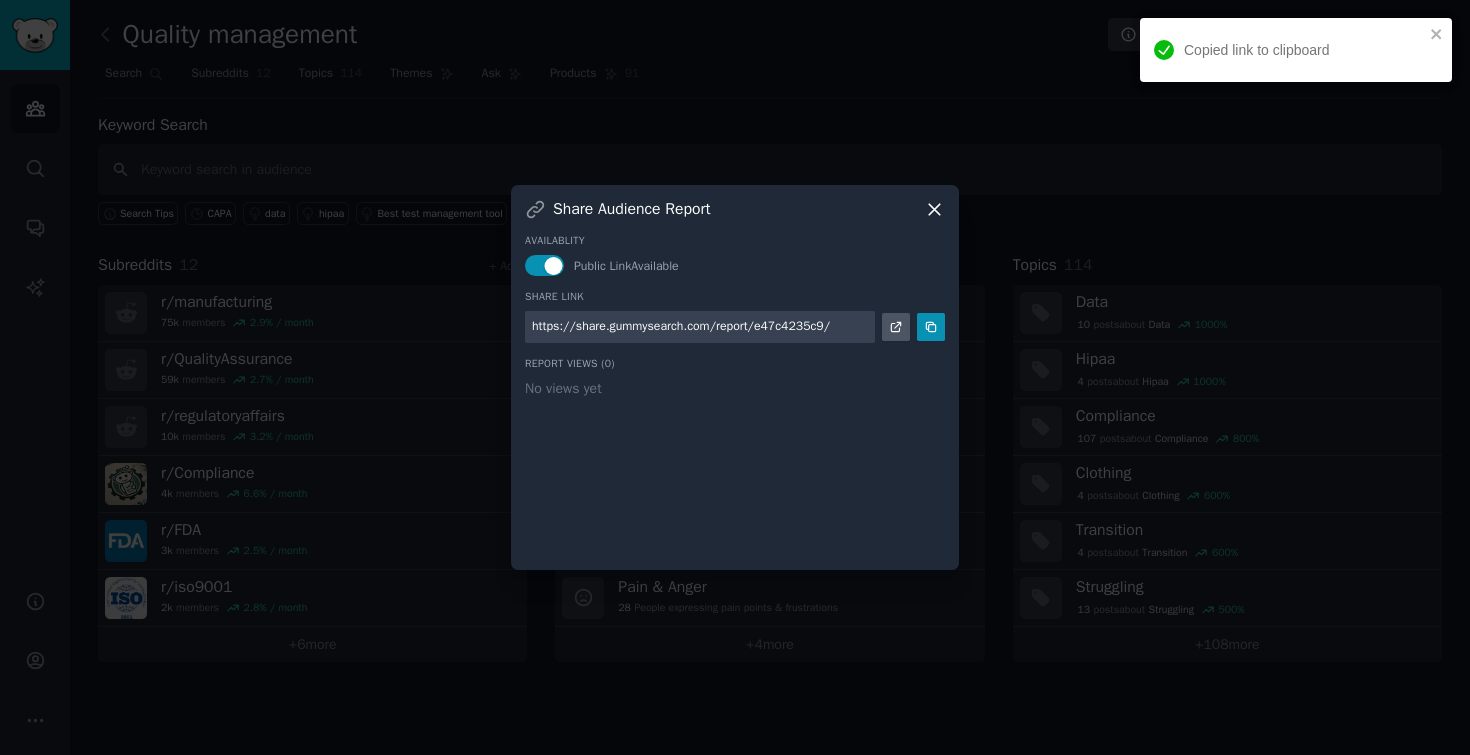 click 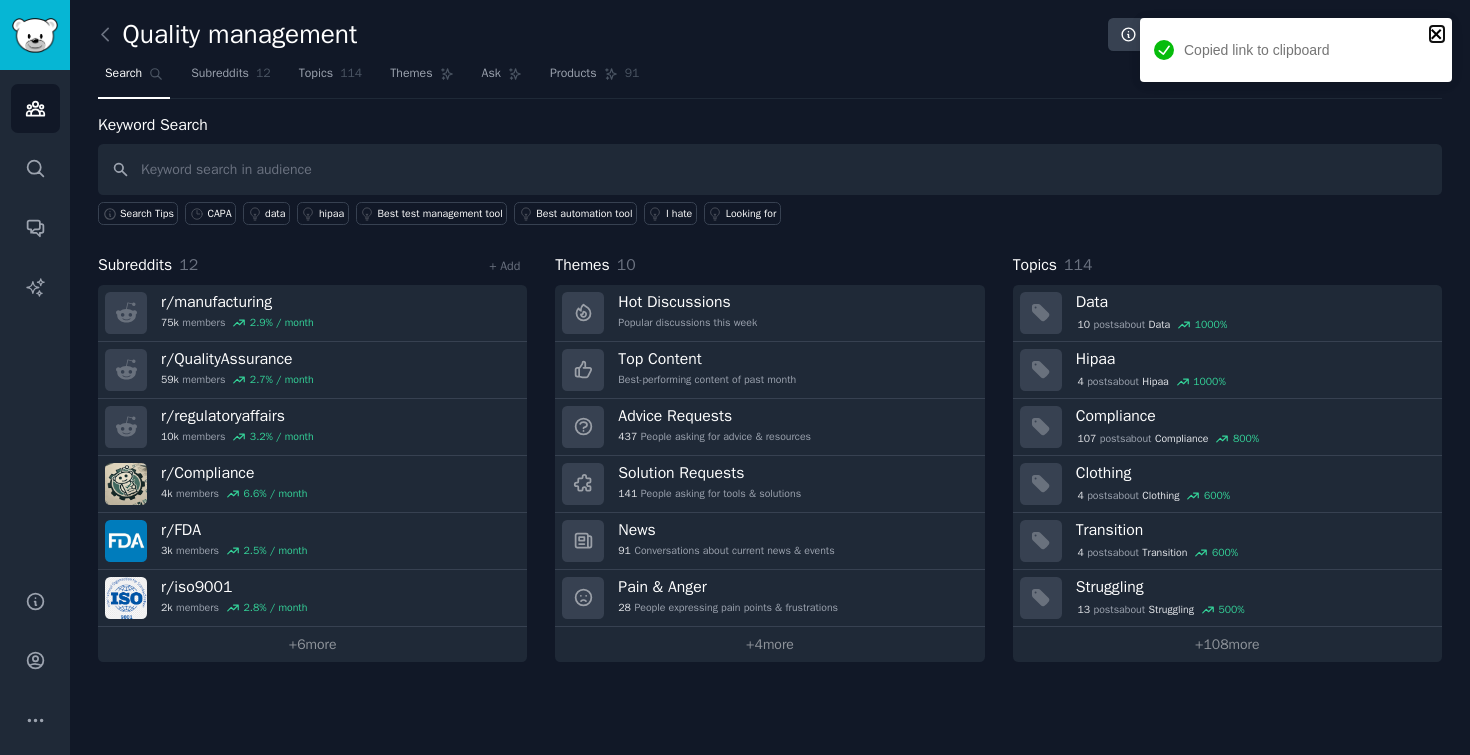 click 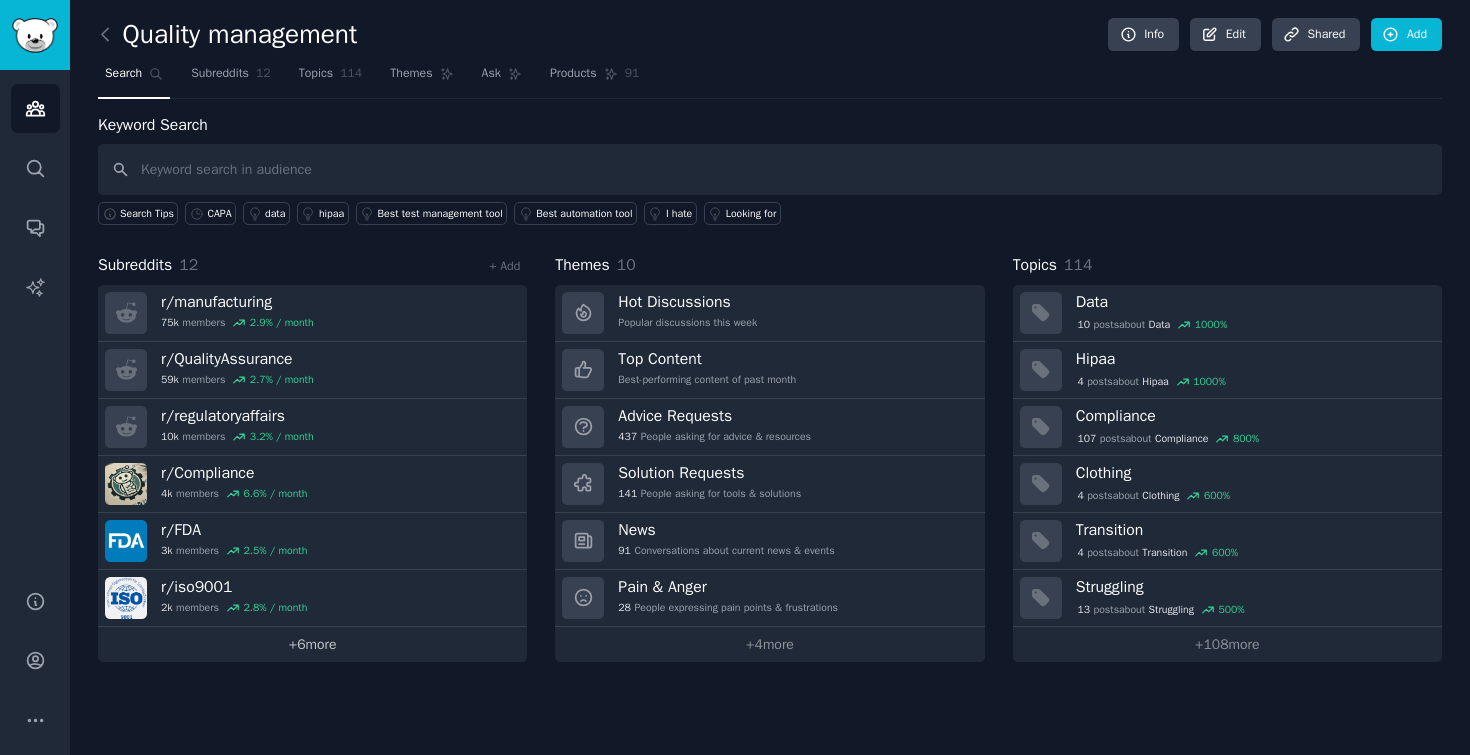 click on "+  6  more" at bounding box center (312, 644) 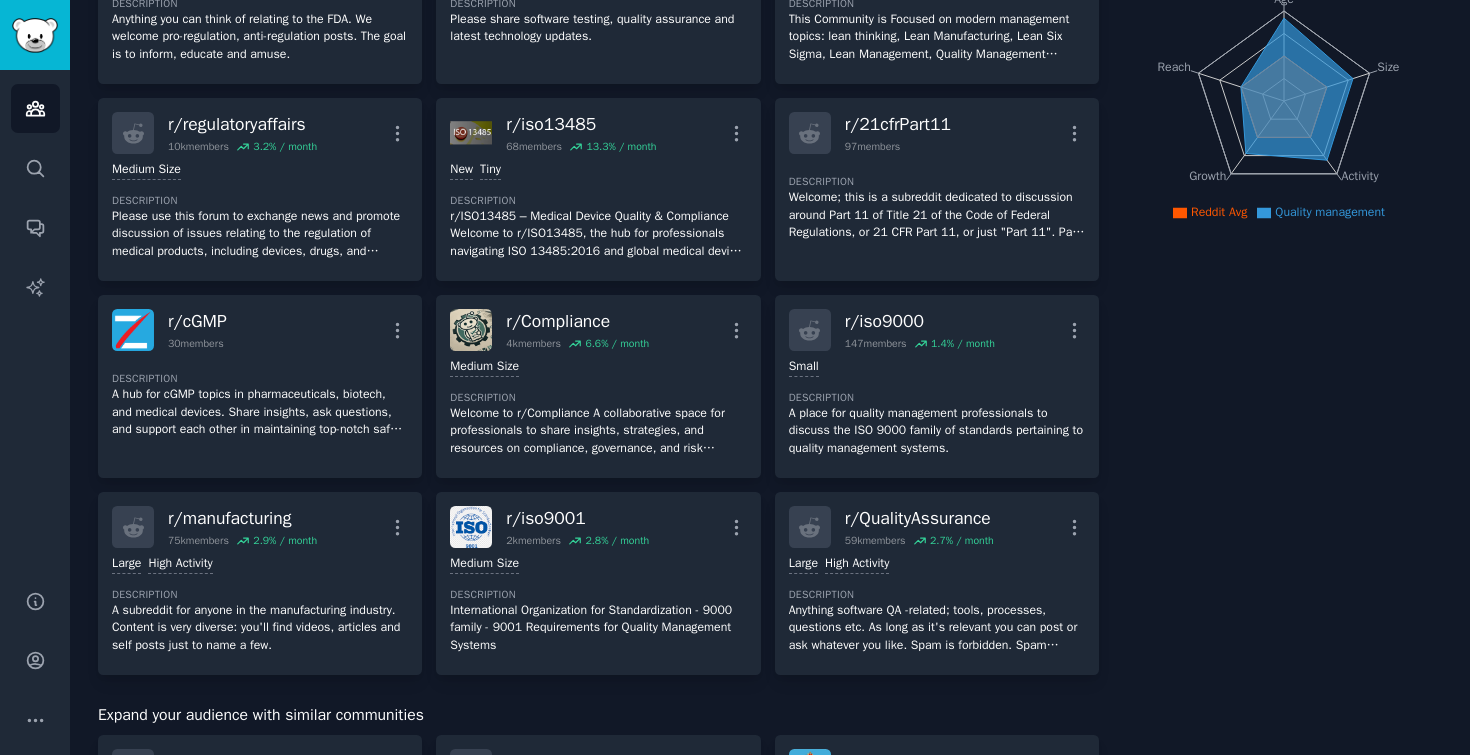 scroll, scrollTop: 246, scrollLeft: 0, axis: vertical 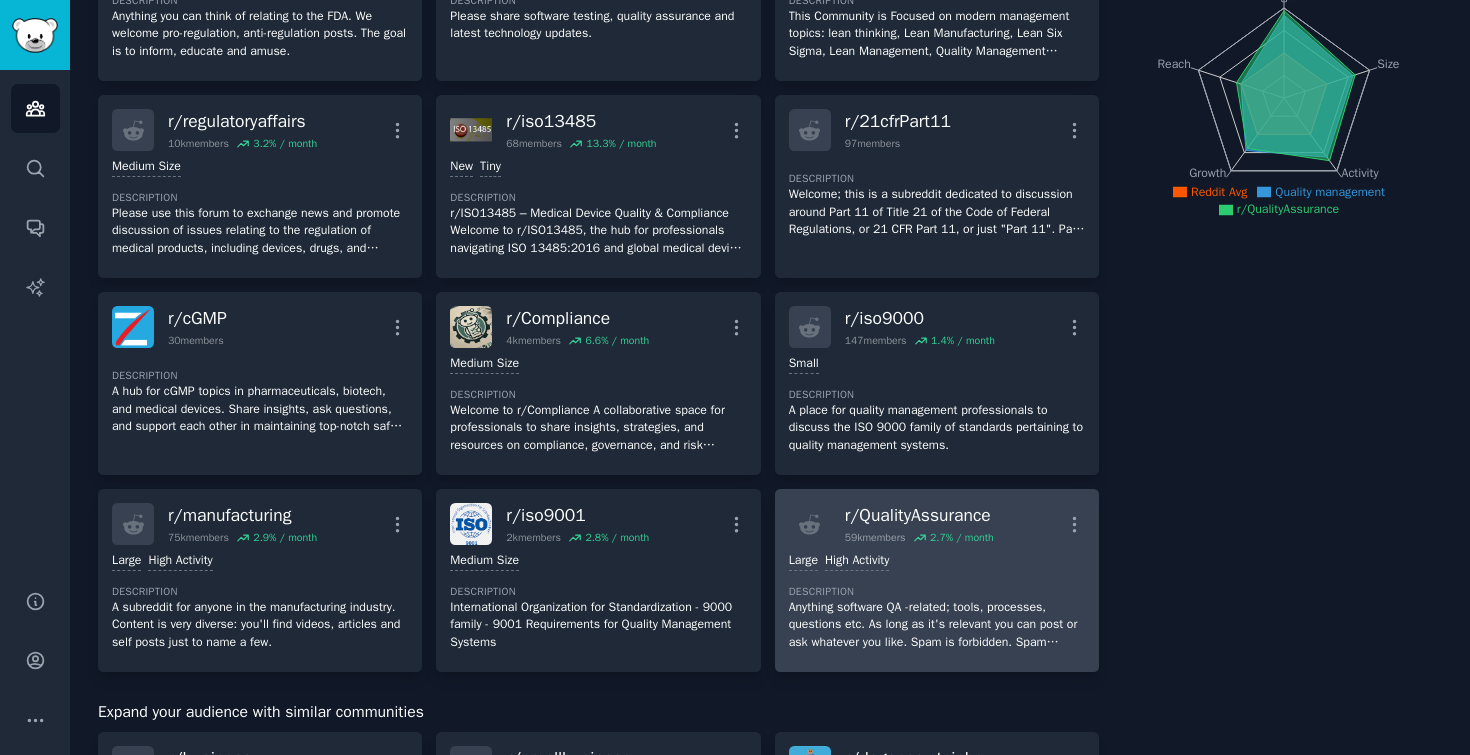 click 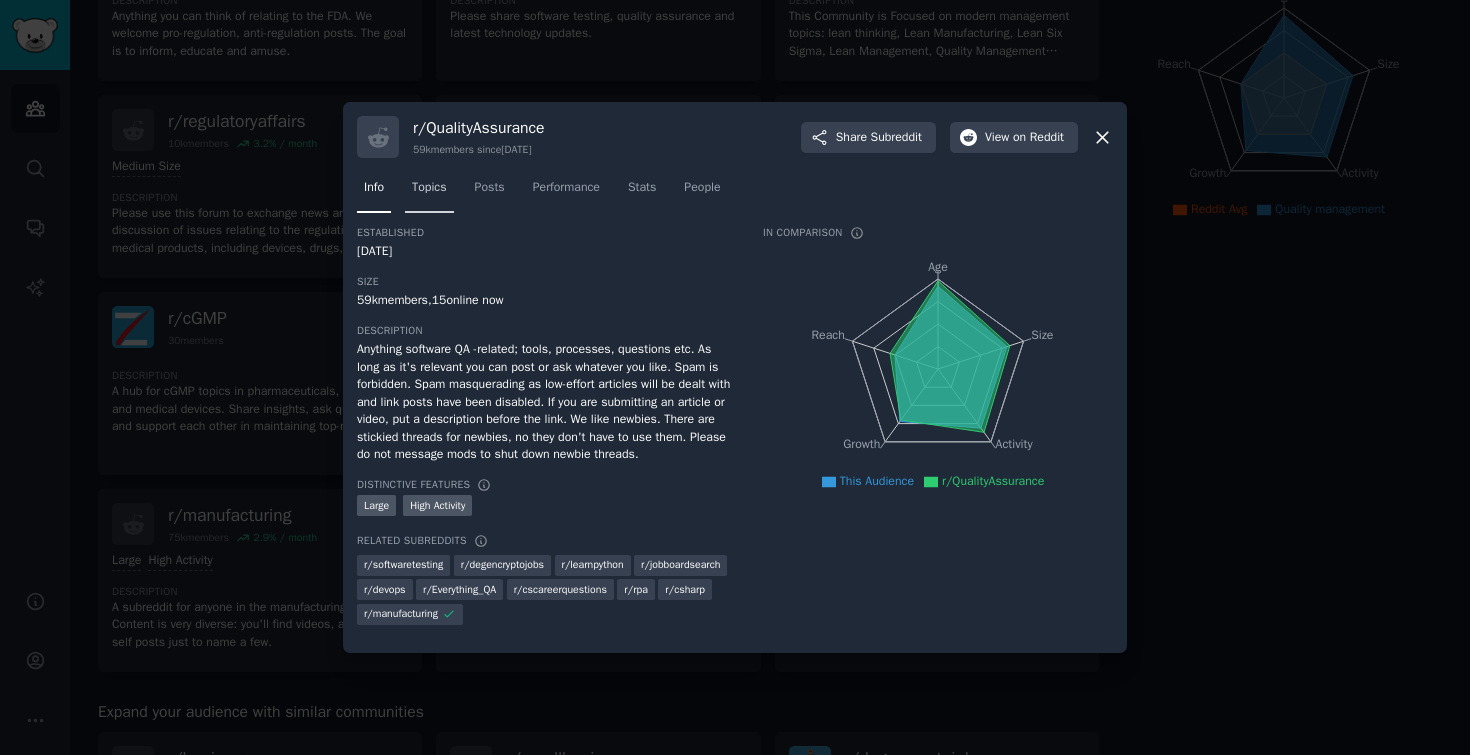 click on "Topics" at bounding box center (429, 188) 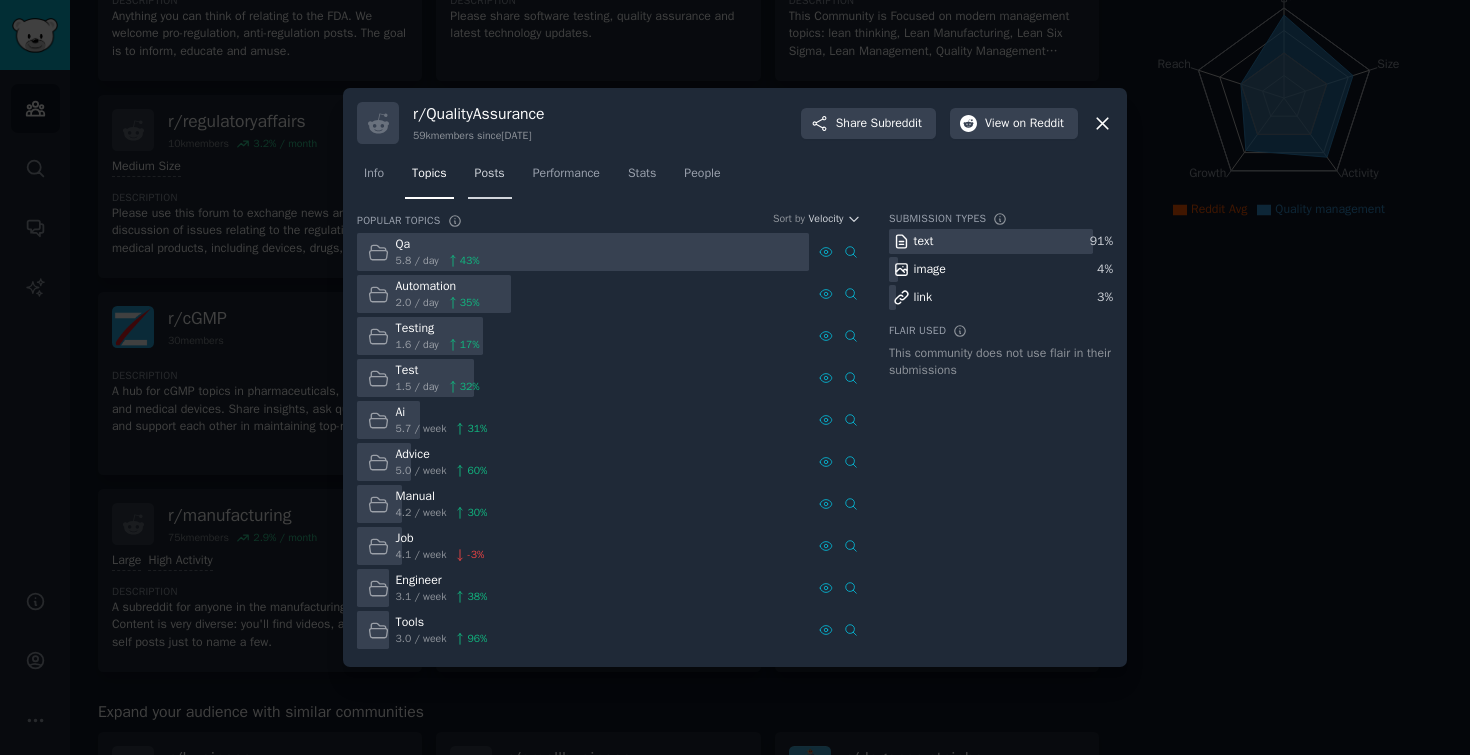 click on "Posts" at bounding box center [490, 178] 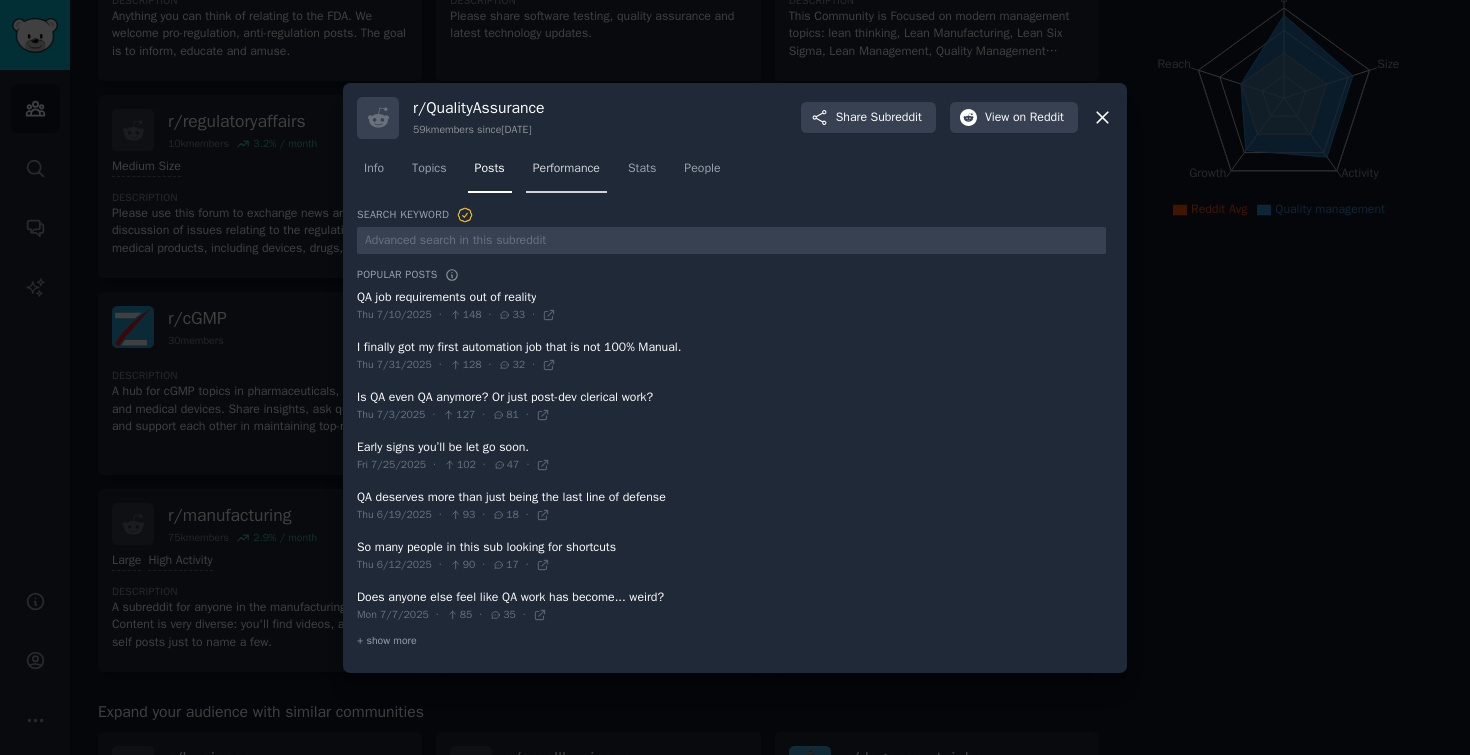 click on "Performance" at bounding box center [566, 173] 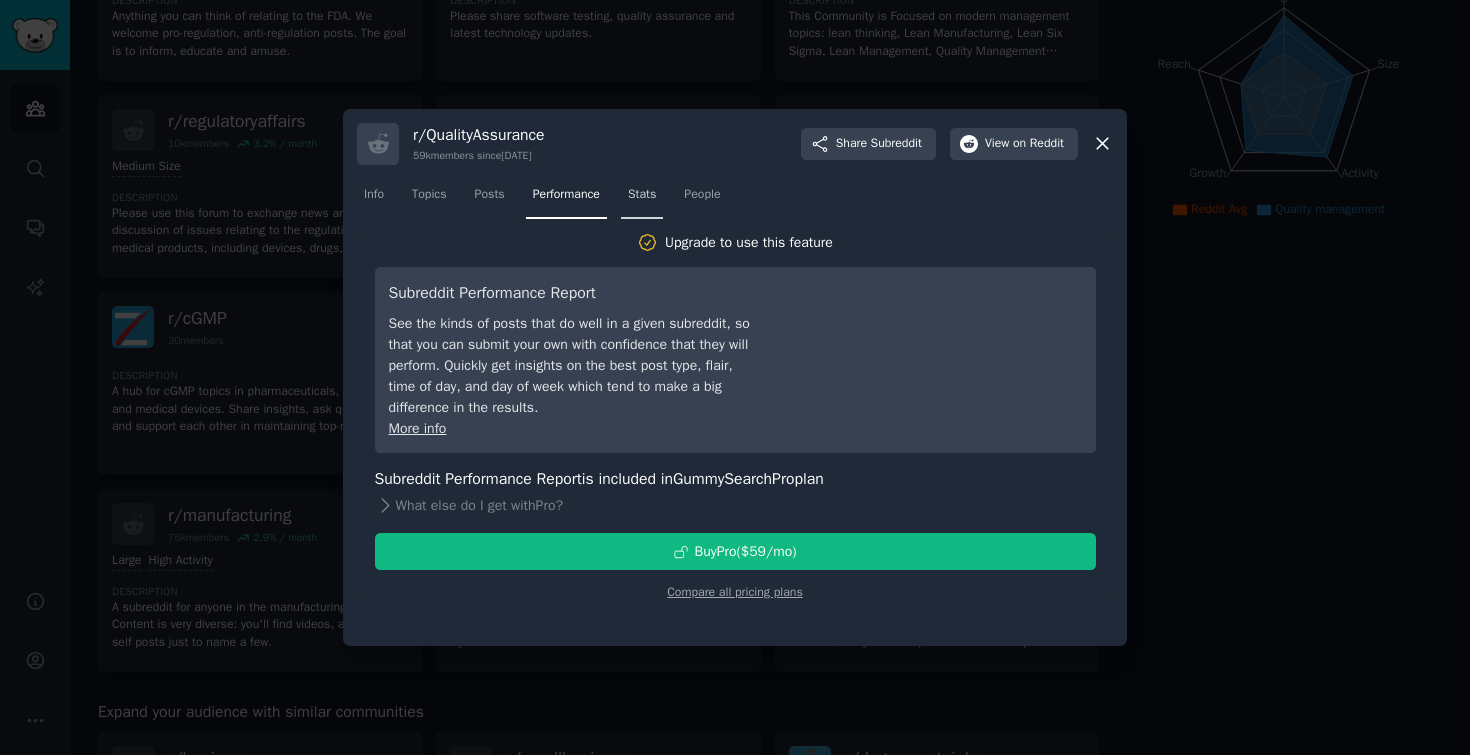 click on "Stats" at bounding box center [642, 199] 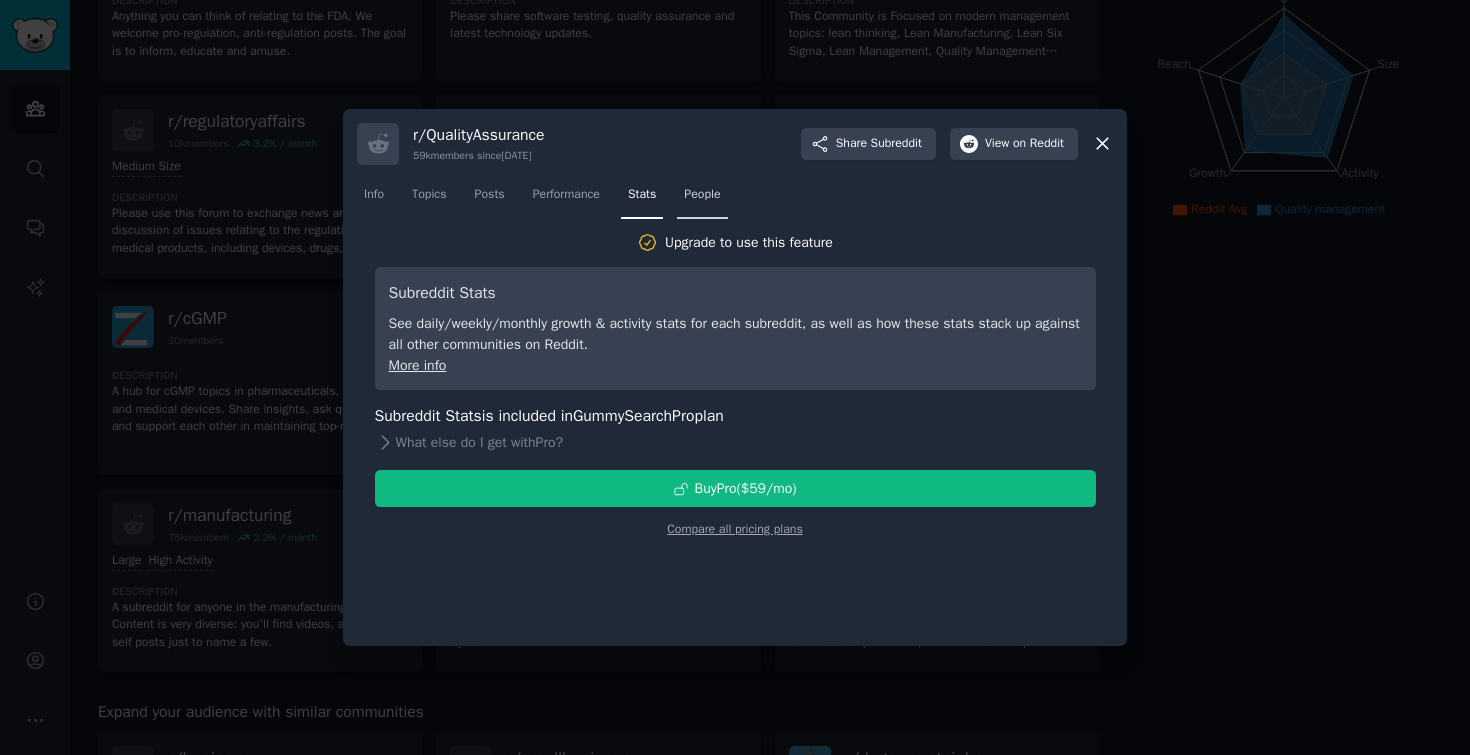click on "People" at bounding box center (702, 199) 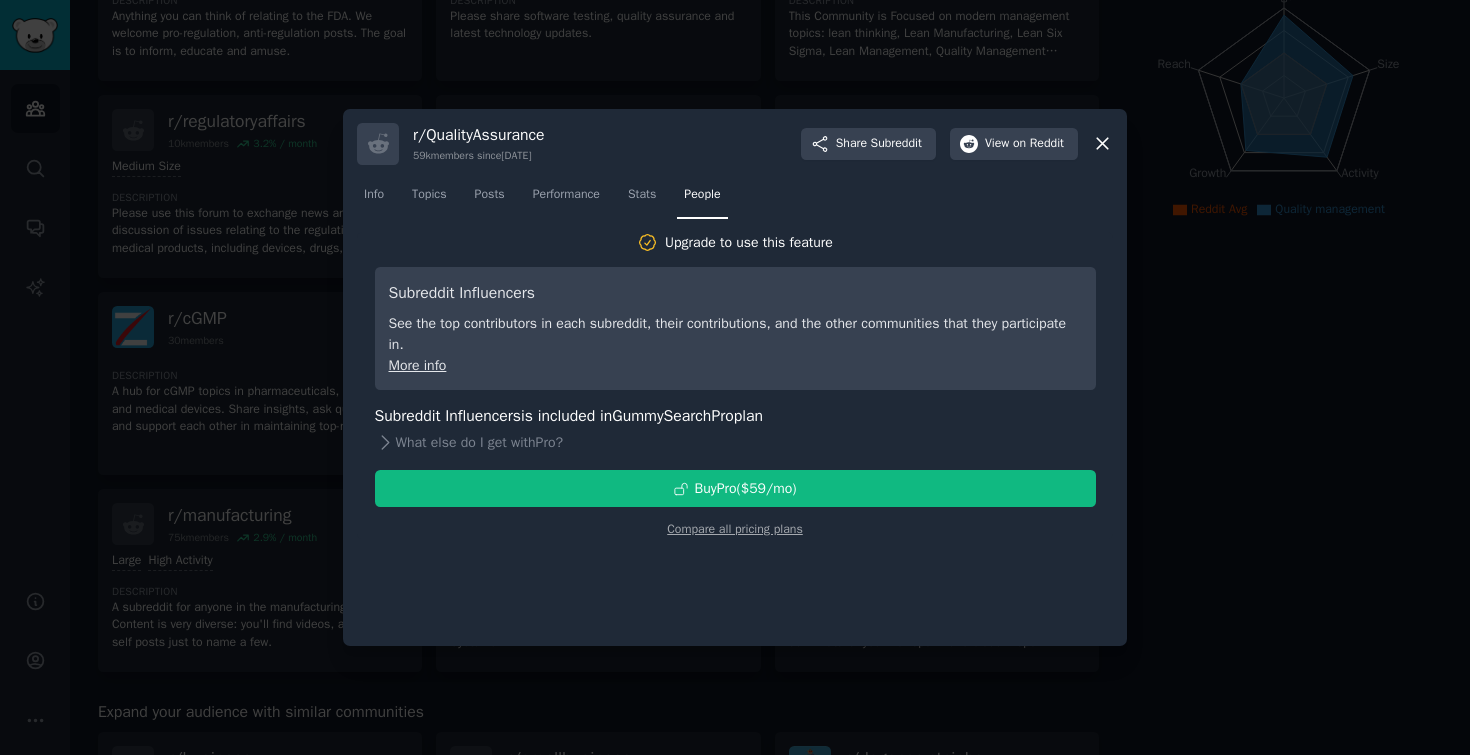 click on "People" at bounding box center (702, 199) 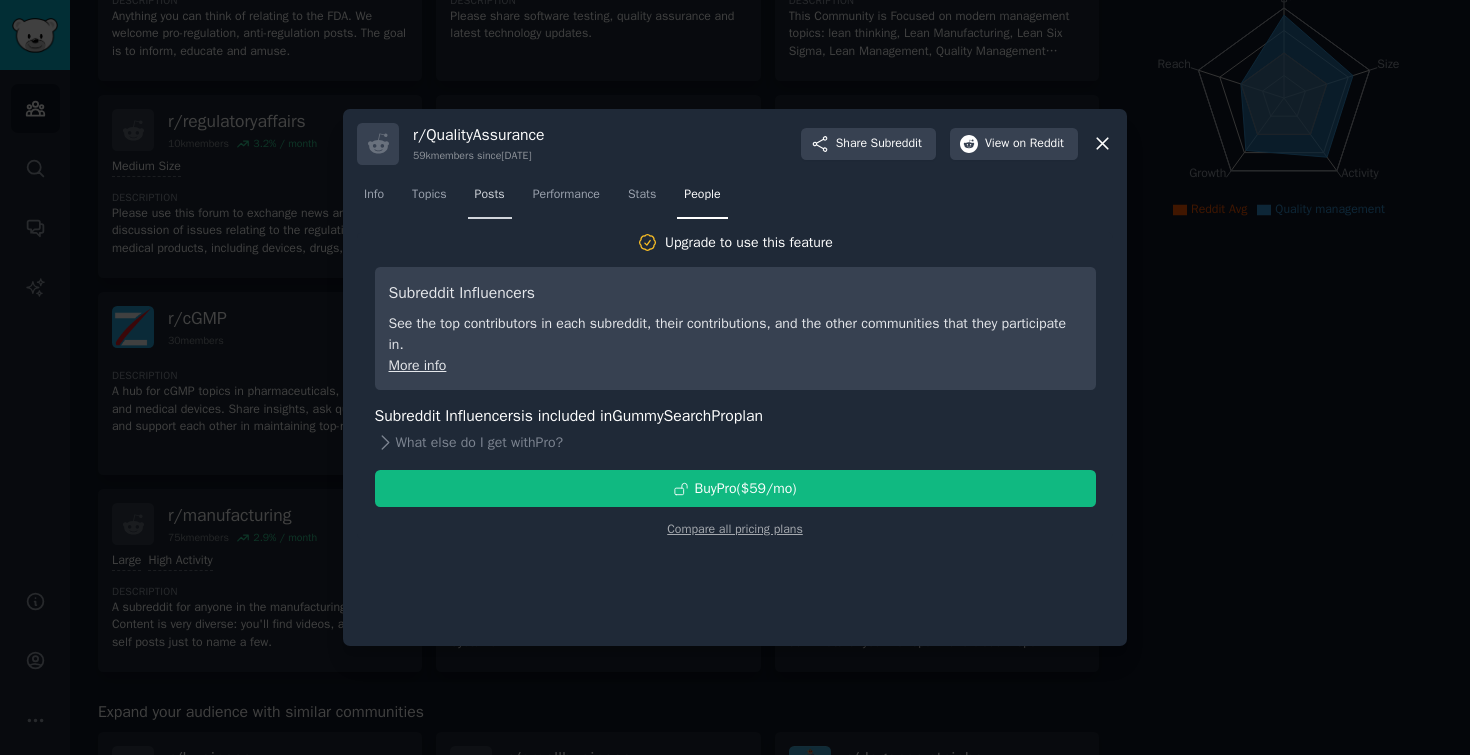 click on "Posts" at bounding box center (490, 199) 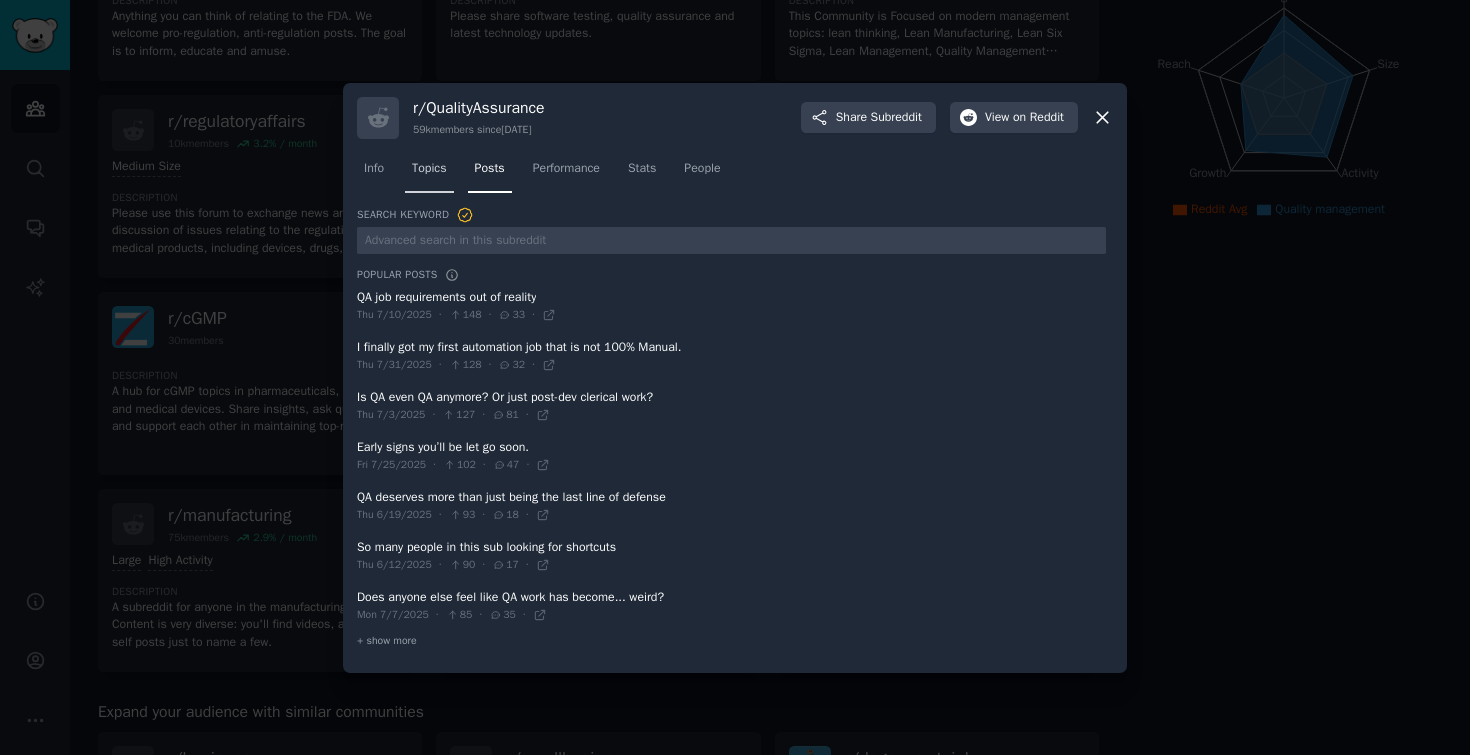 click on "Topics" at bounding box center [429, 169] 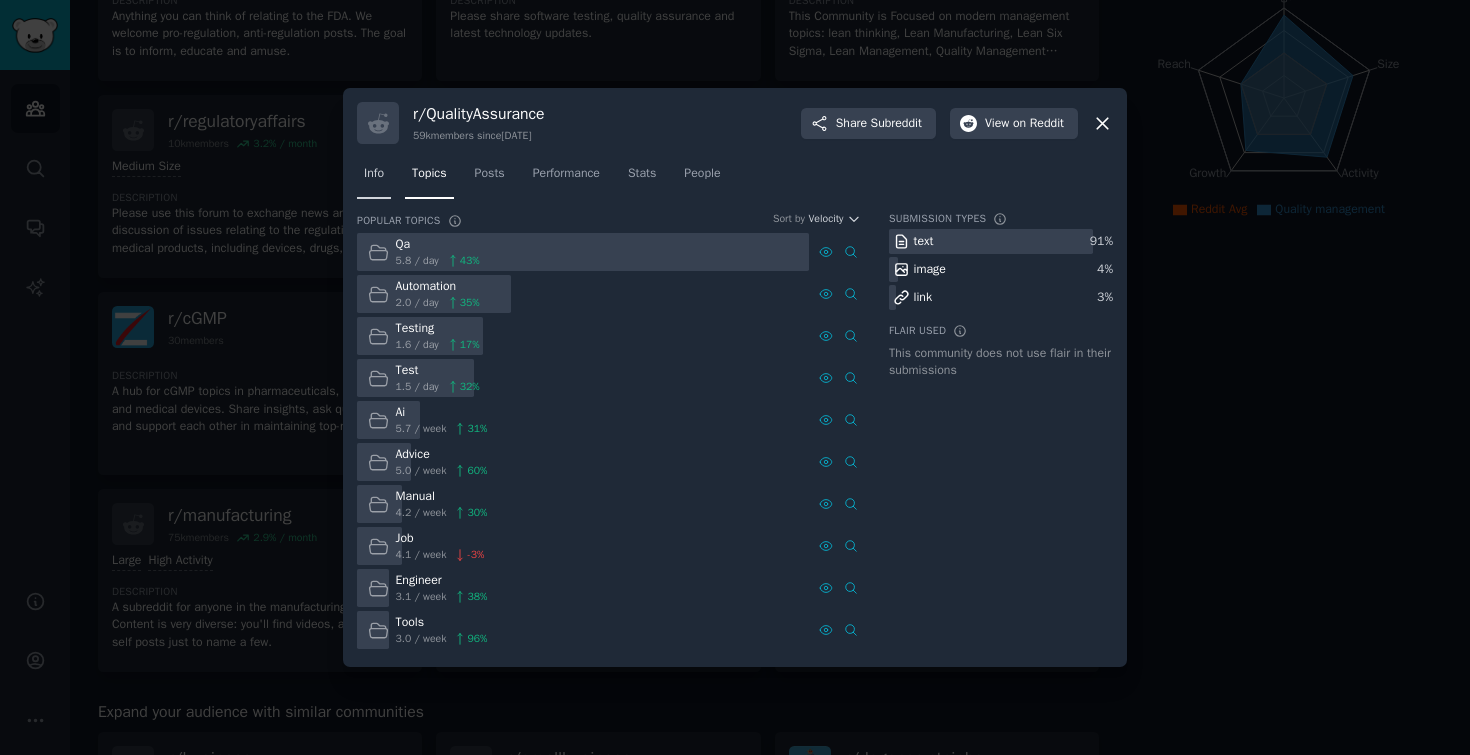 click on "Info" at bounding box center (374, 174) 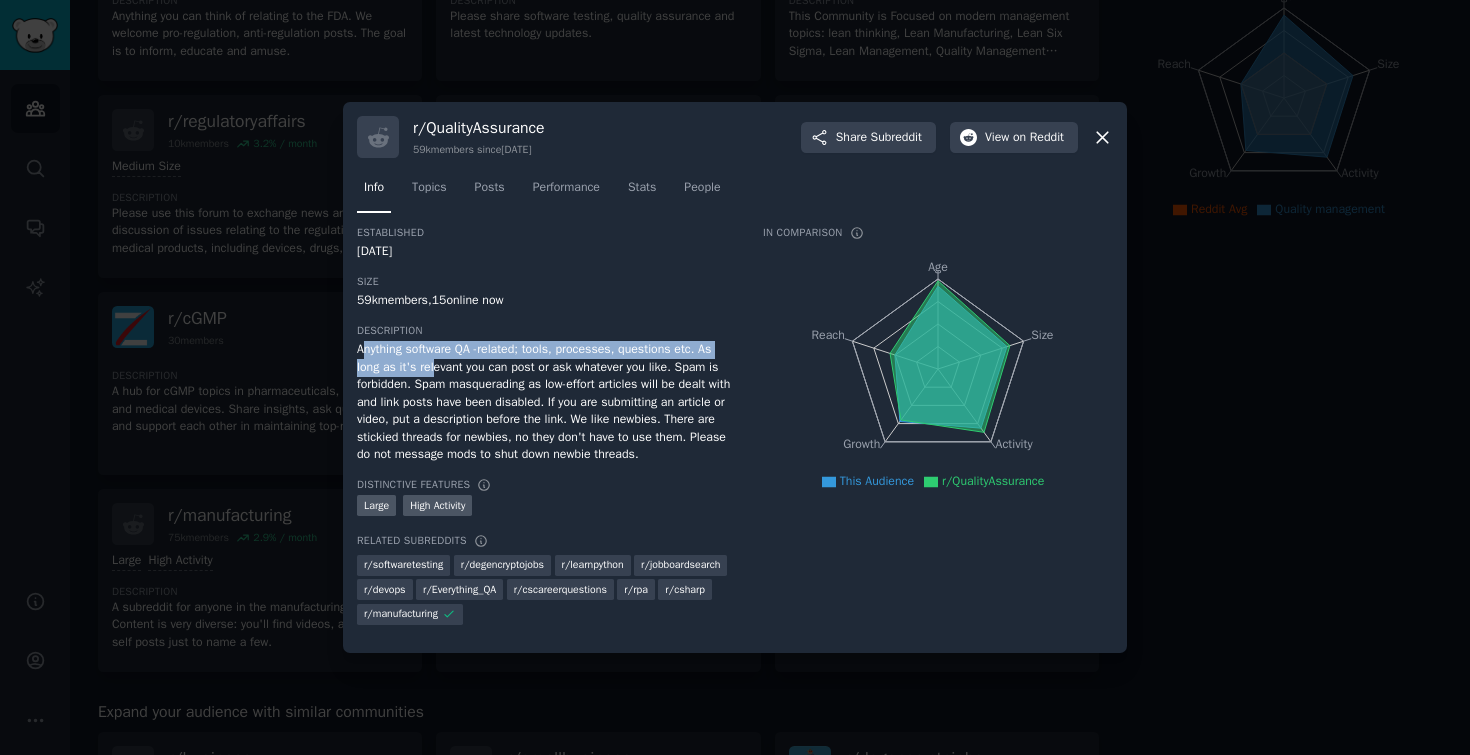 drag, startPoint x: 363, startPoint y: 341, endPoint x: 454, endPoint y: 359, distance: 92.76314 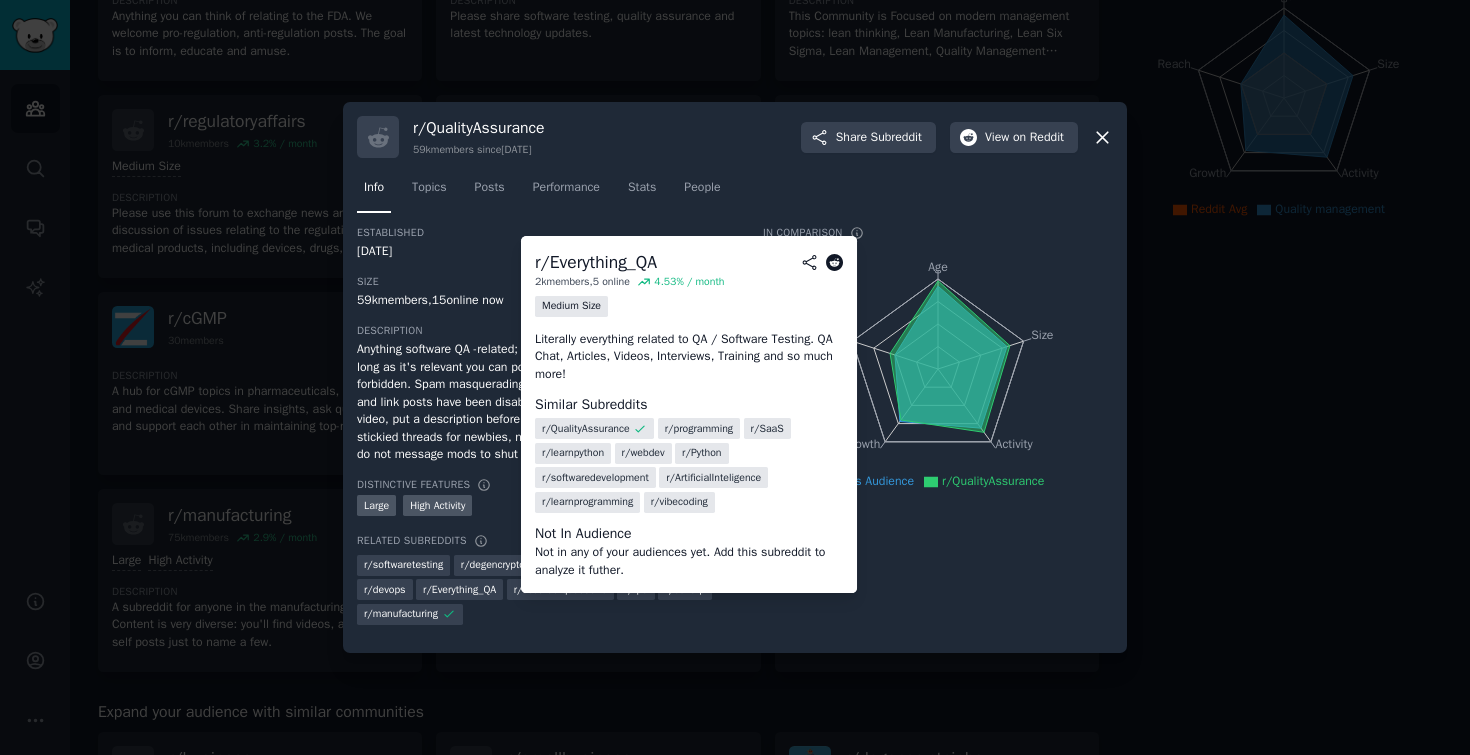 click on "r/ Everything_QA" at bounding box center (459, 590) 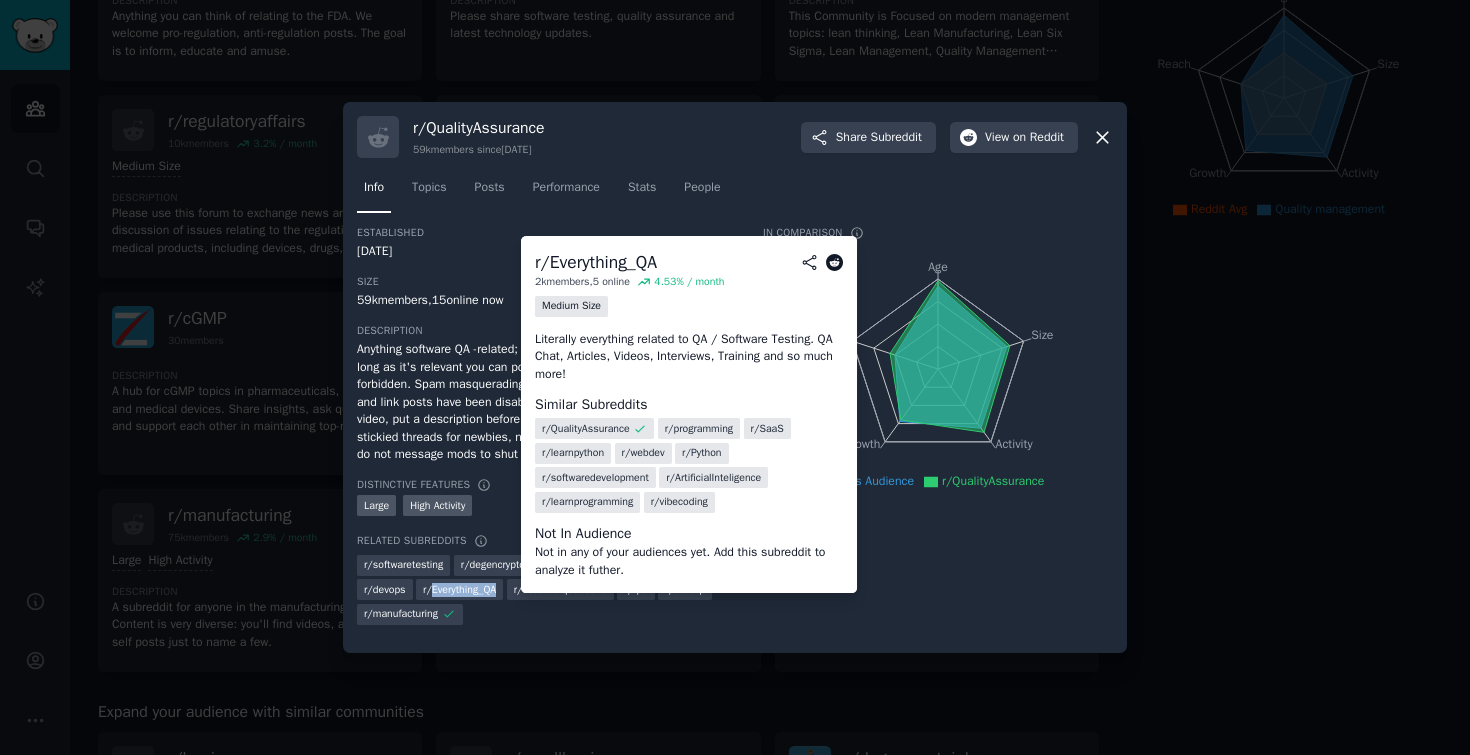 click on "r/ Everything_QA" at bounding box center (459, 590) 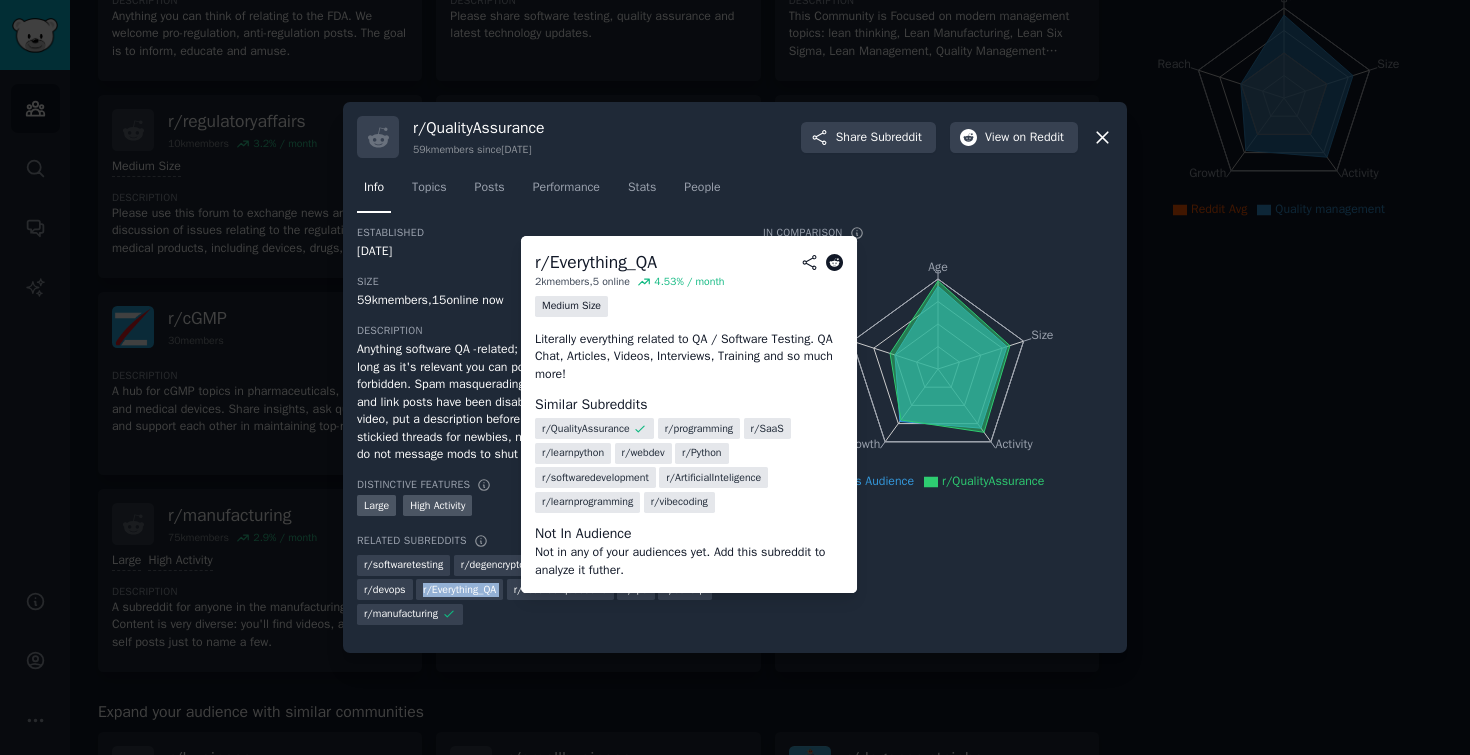 click on "r/ Everything_QA" at bounding box center [459, 590] 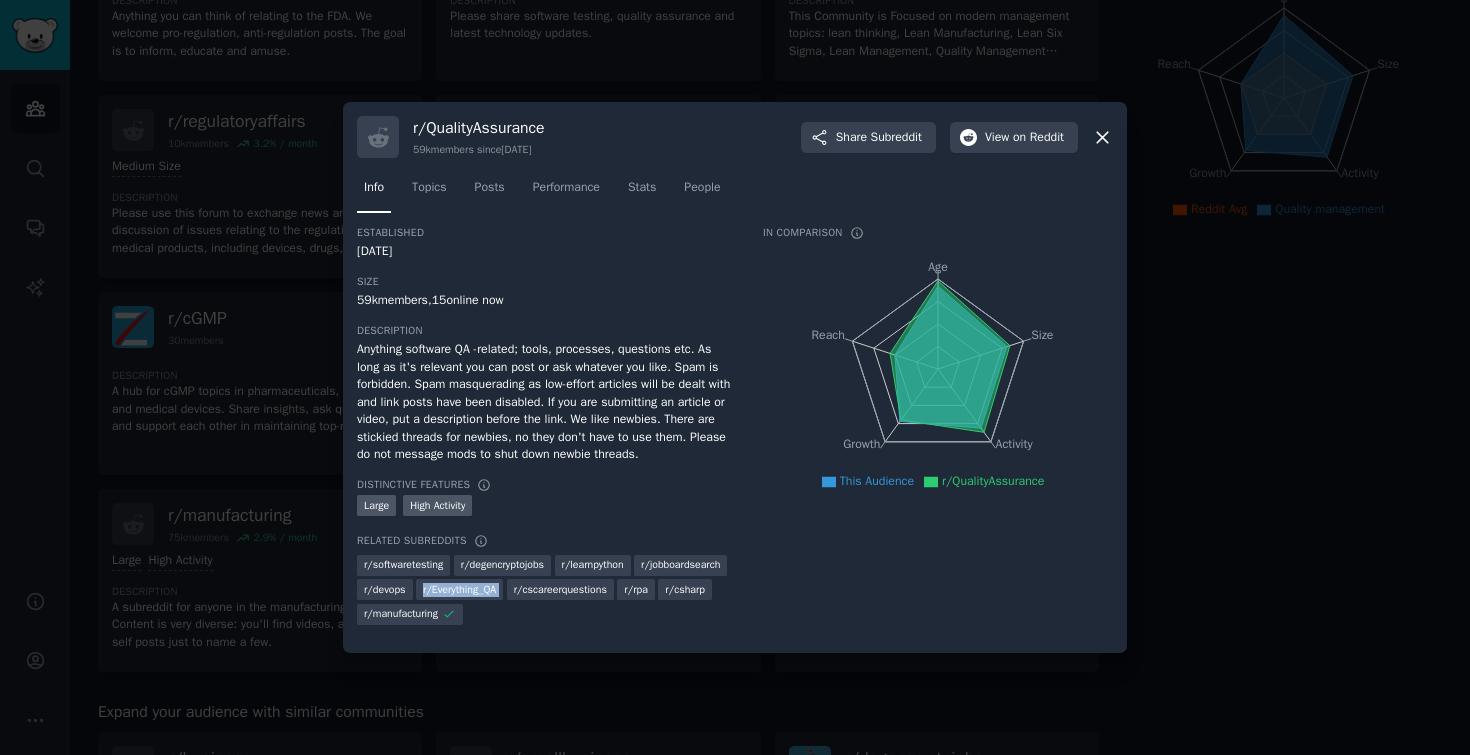 click 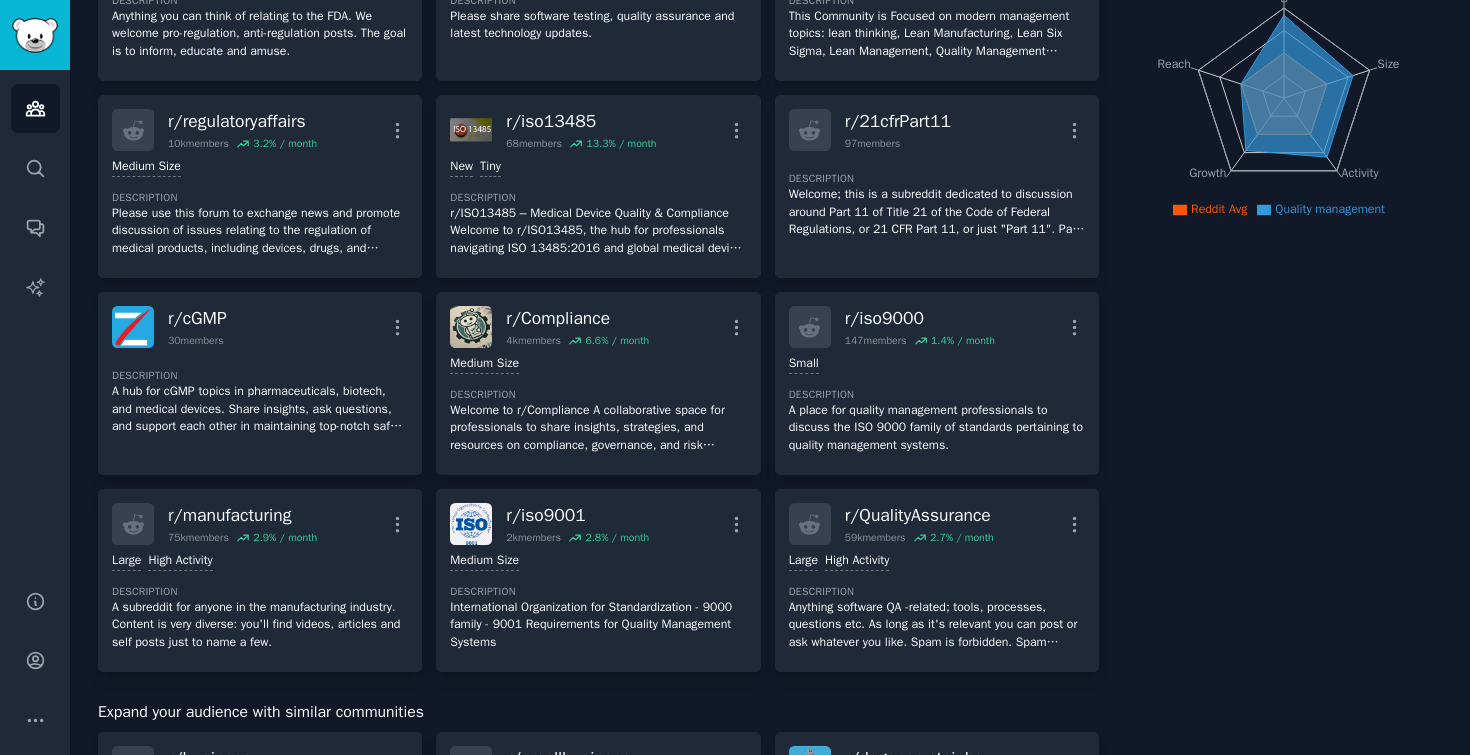 scroll, scrollTop: 0, scrollLeft: 0, axis: both 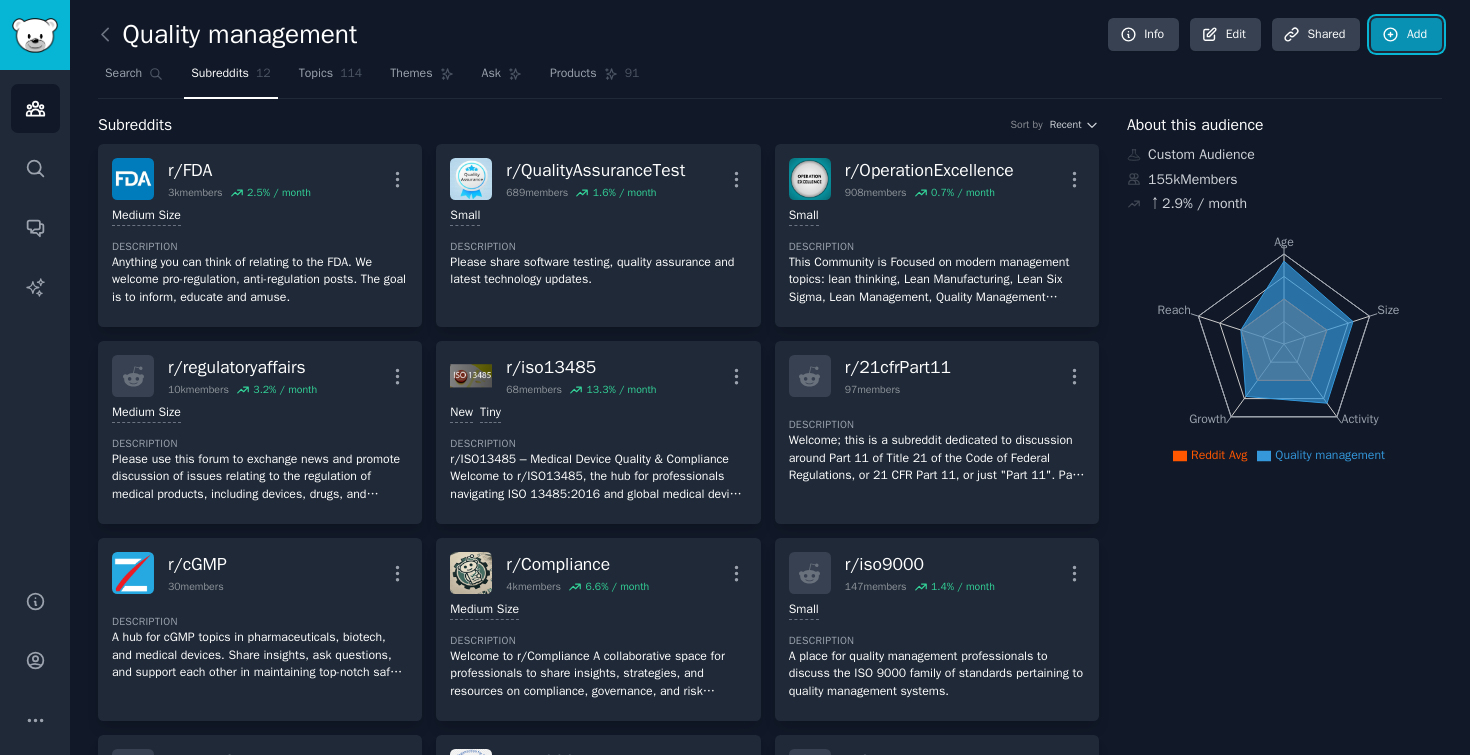 click on "Add" at bounding box center (1406, 35) 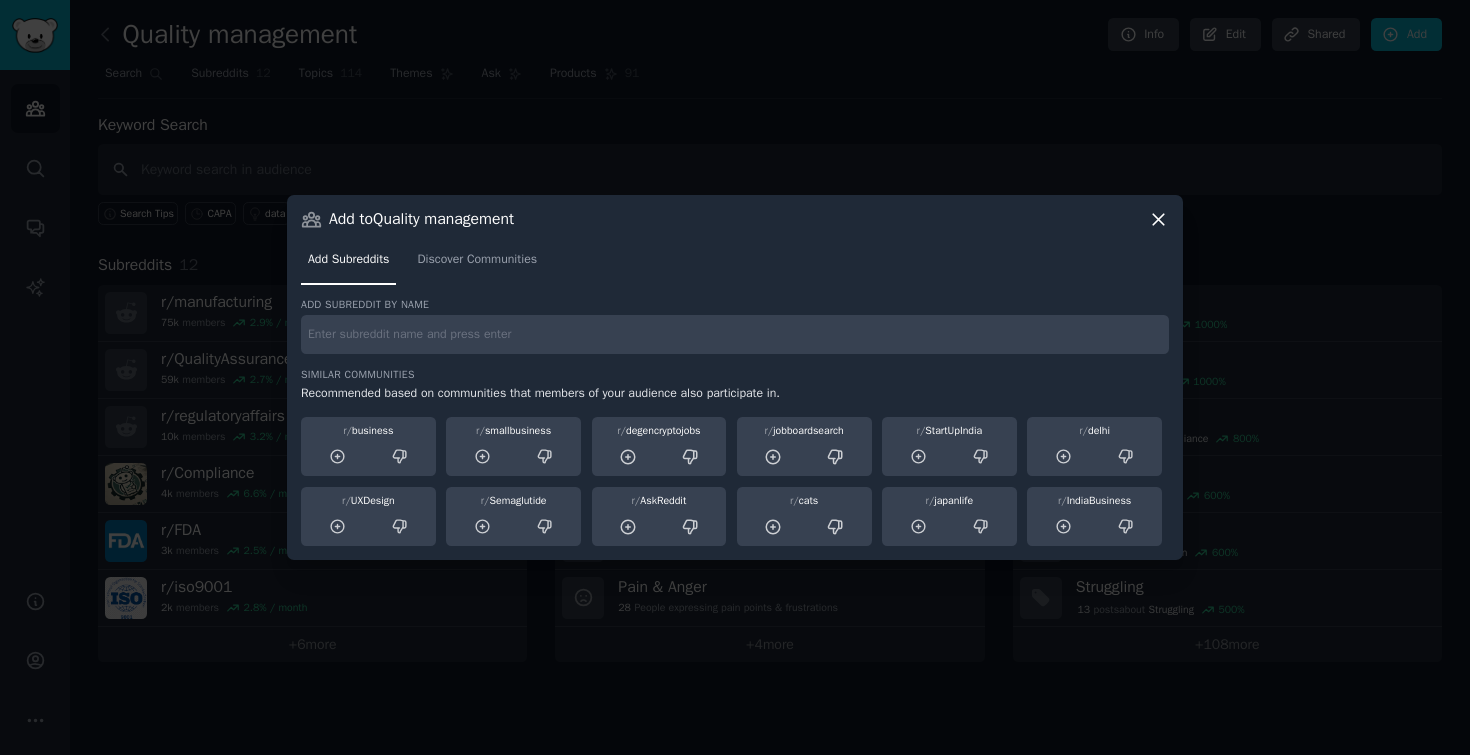 click at bounding box center [735, 334] 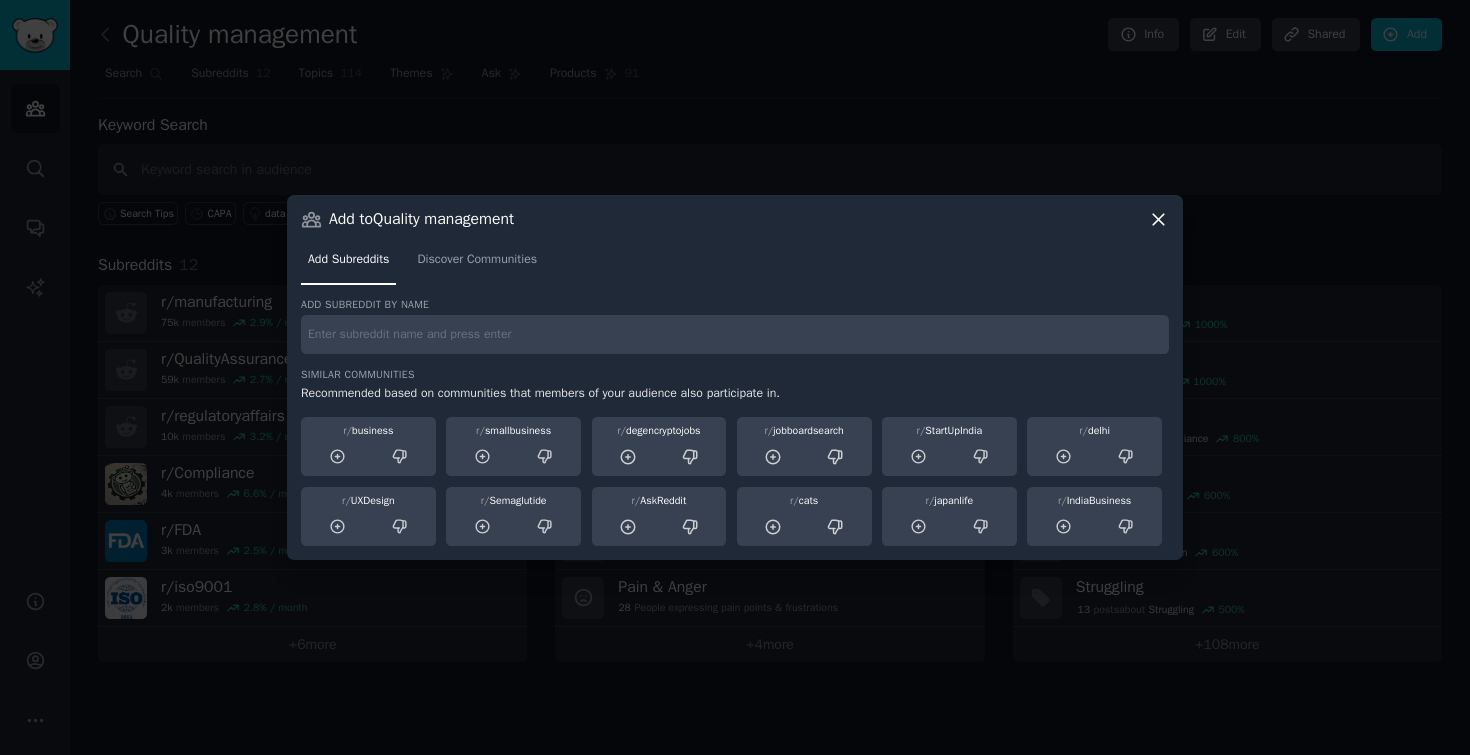 paste on "r/Everything_QA" 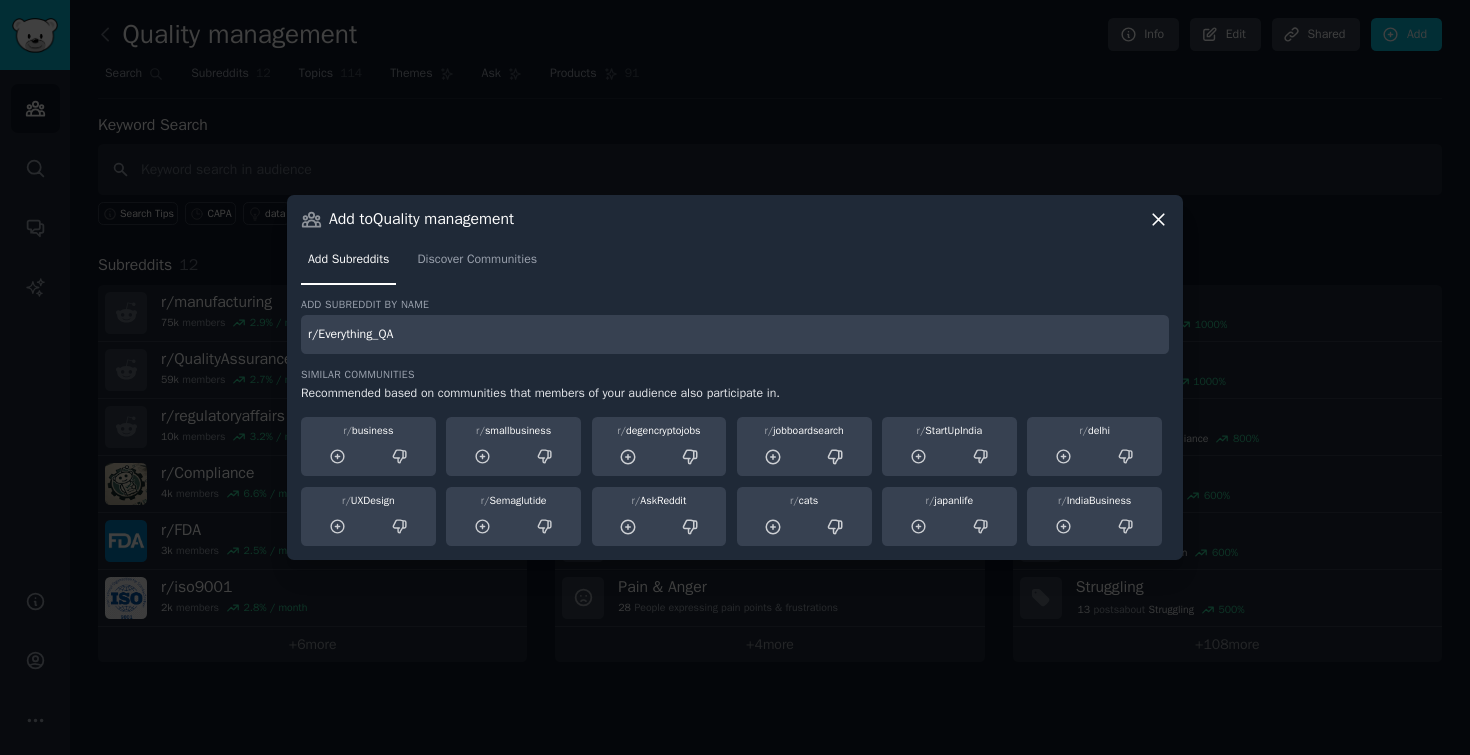 type on "r/Everything_QA" 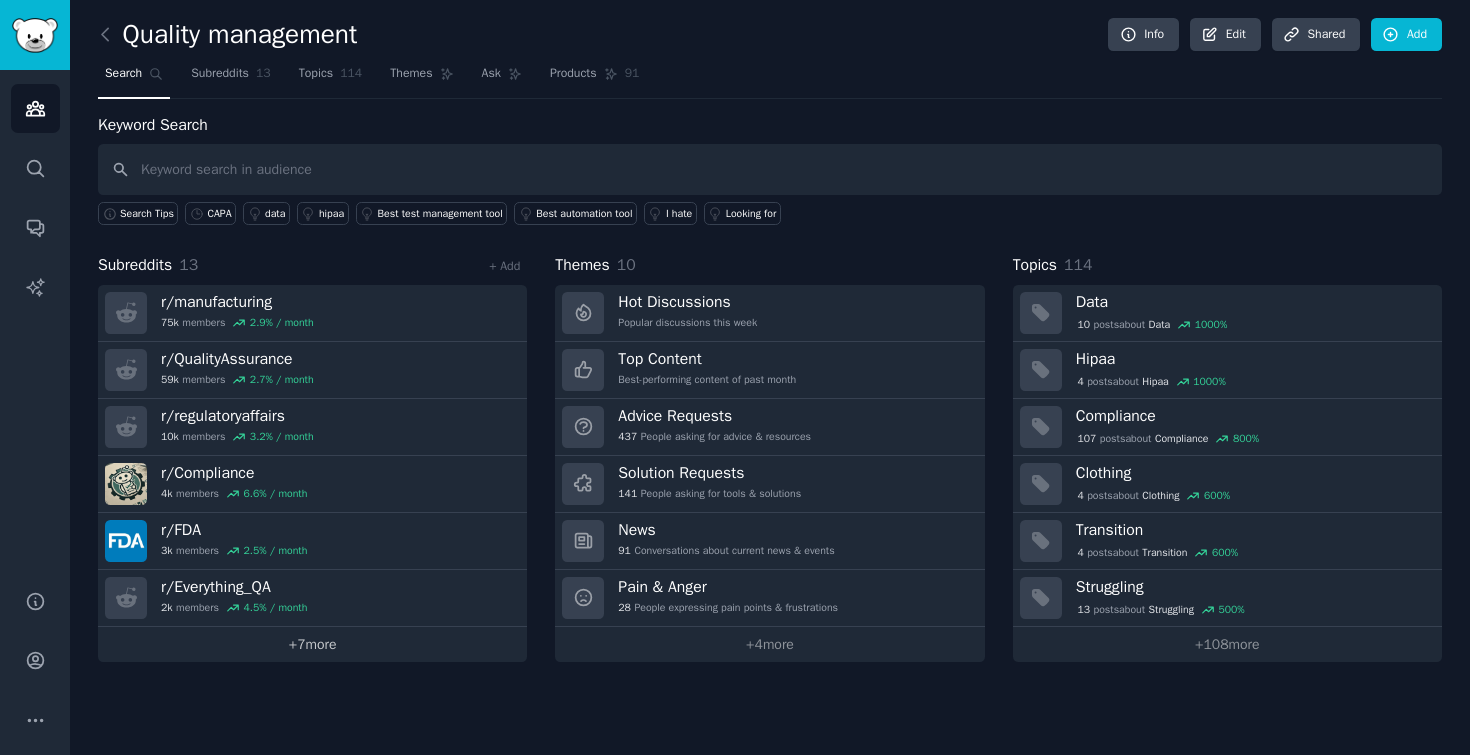 click on "+  7  more" at bounding box center [312, 644] 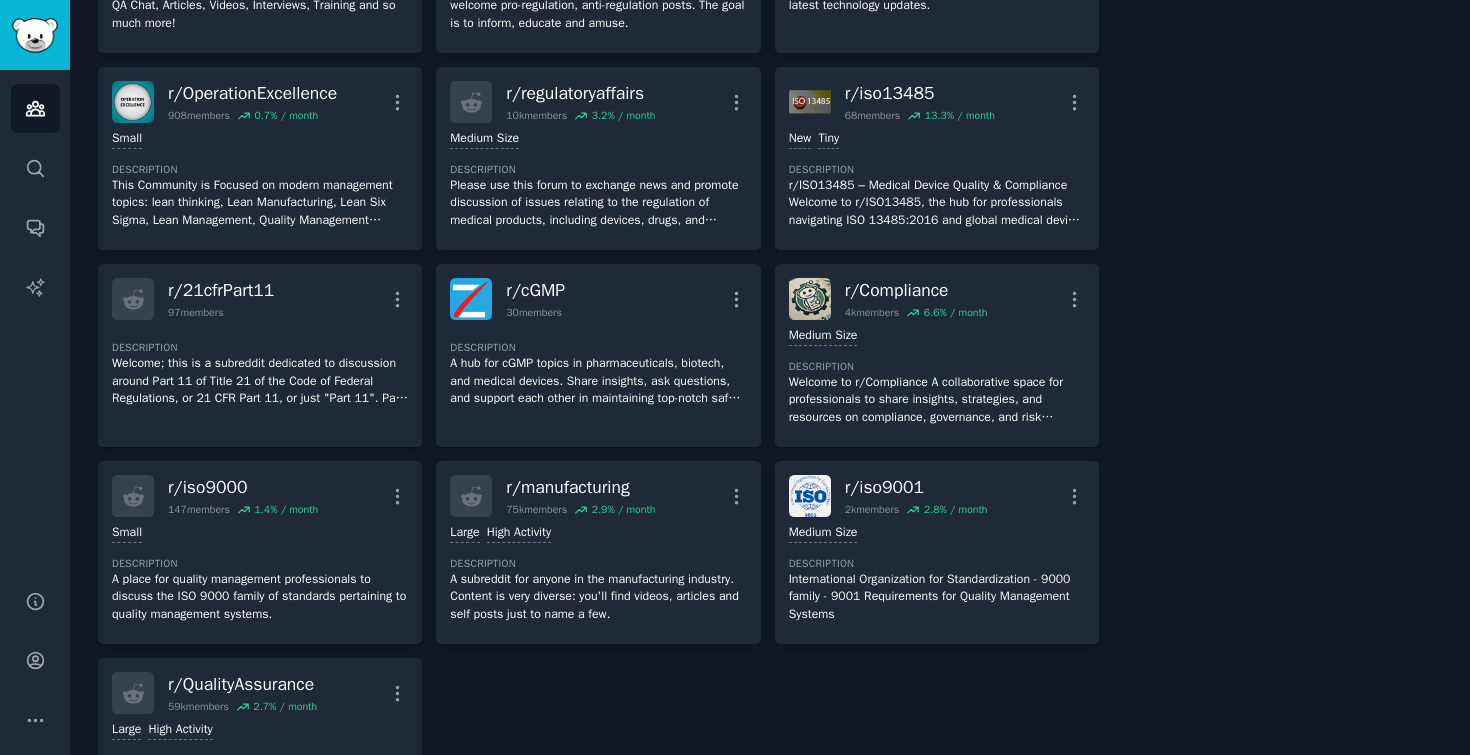 scroll, scrollTop: 274, scrollLeft: 0, axis: vertical 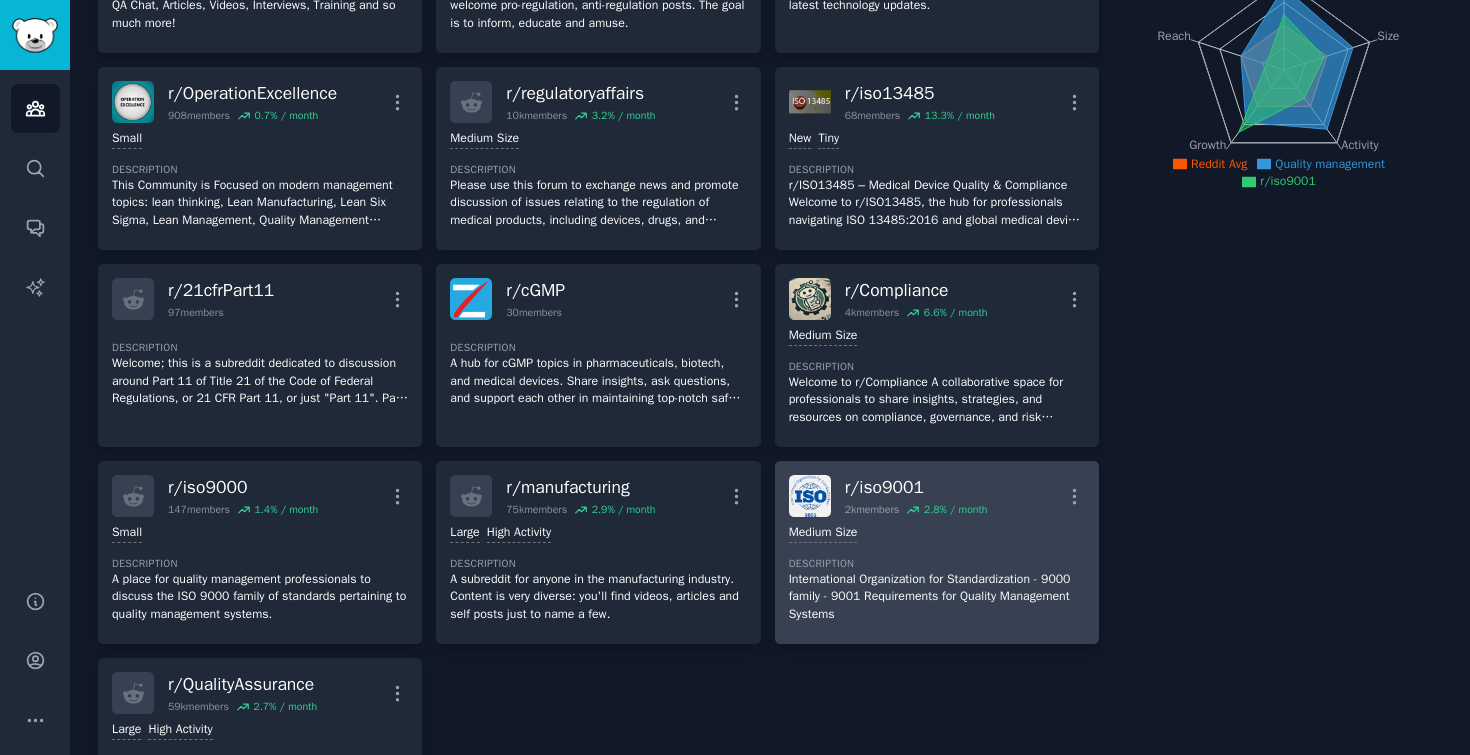click on "Medium Size" at bounding box center (937, 533) 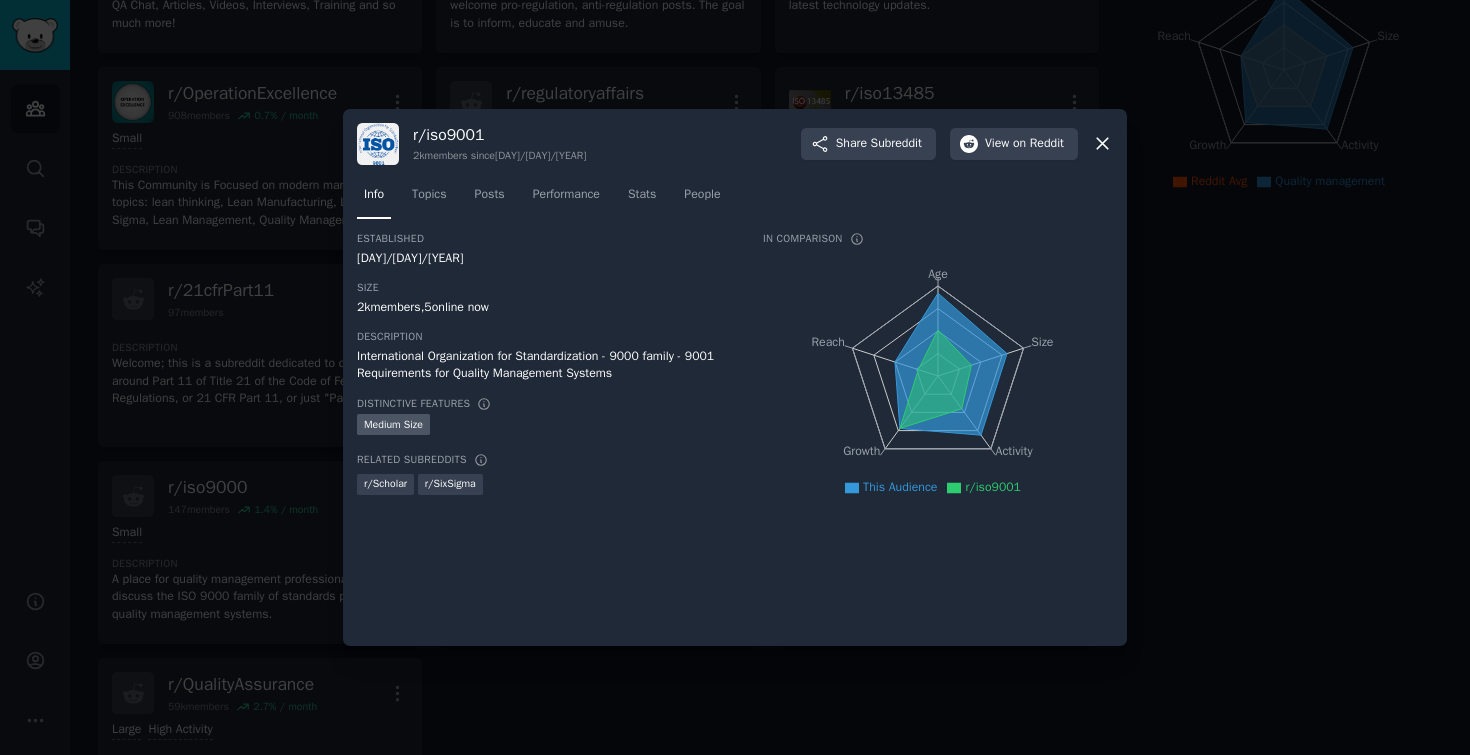 click at bounding box center [735, 377] 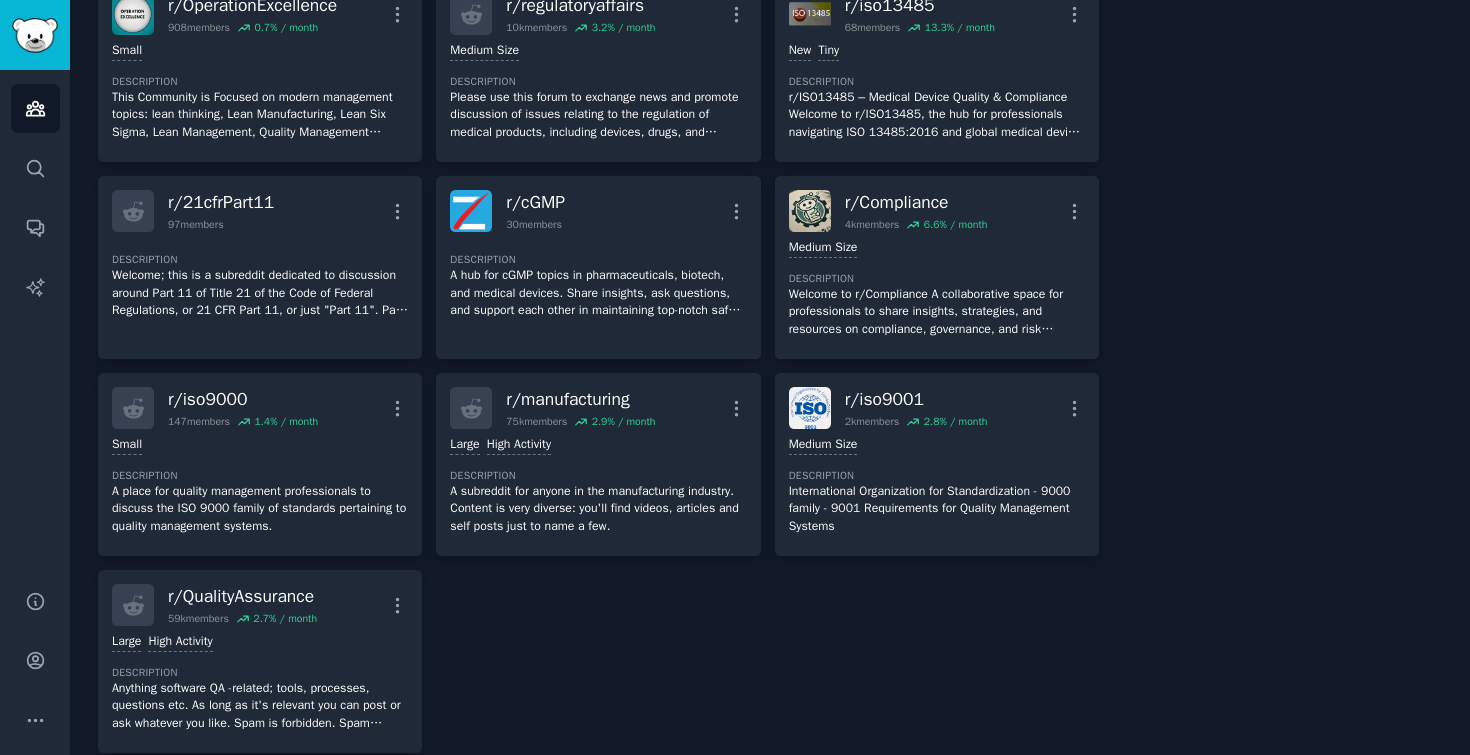 scroll, scrollTop: 382, scrollLeft: 0, axis: vertical 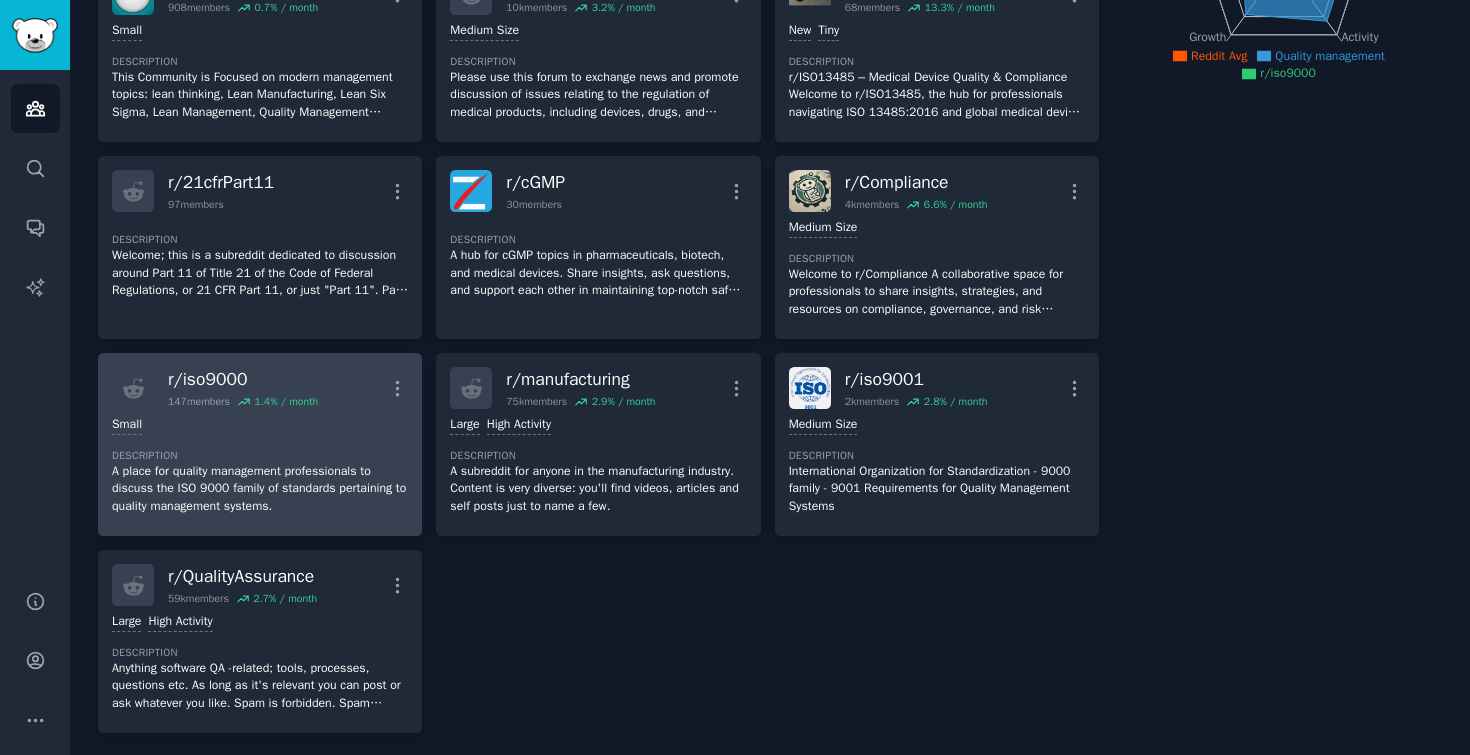 click on "Small Description A place for quality management professionals to discuss the ISO 9000 family of standards pertaining to quality management systems." at bounding box center [260, 465] 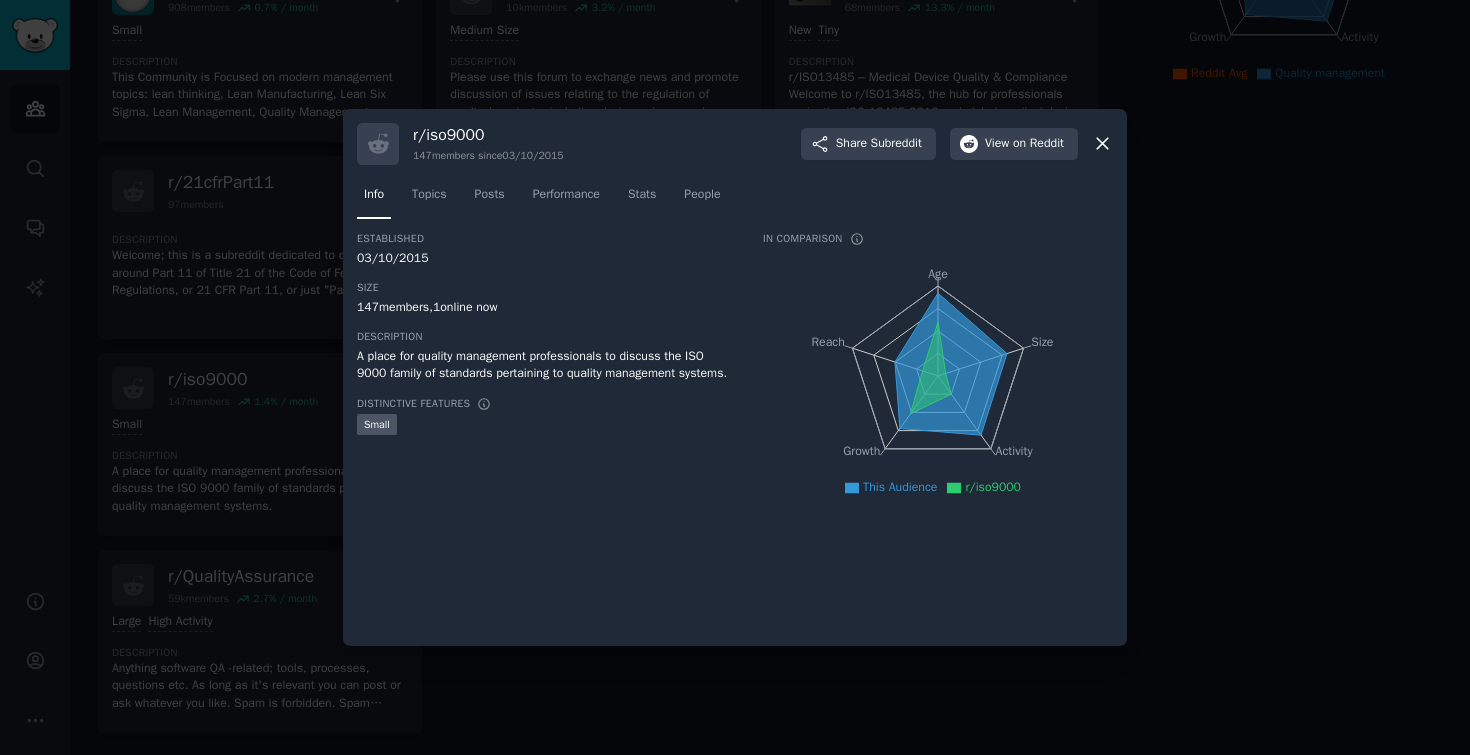click at bounding box center (735, 377) 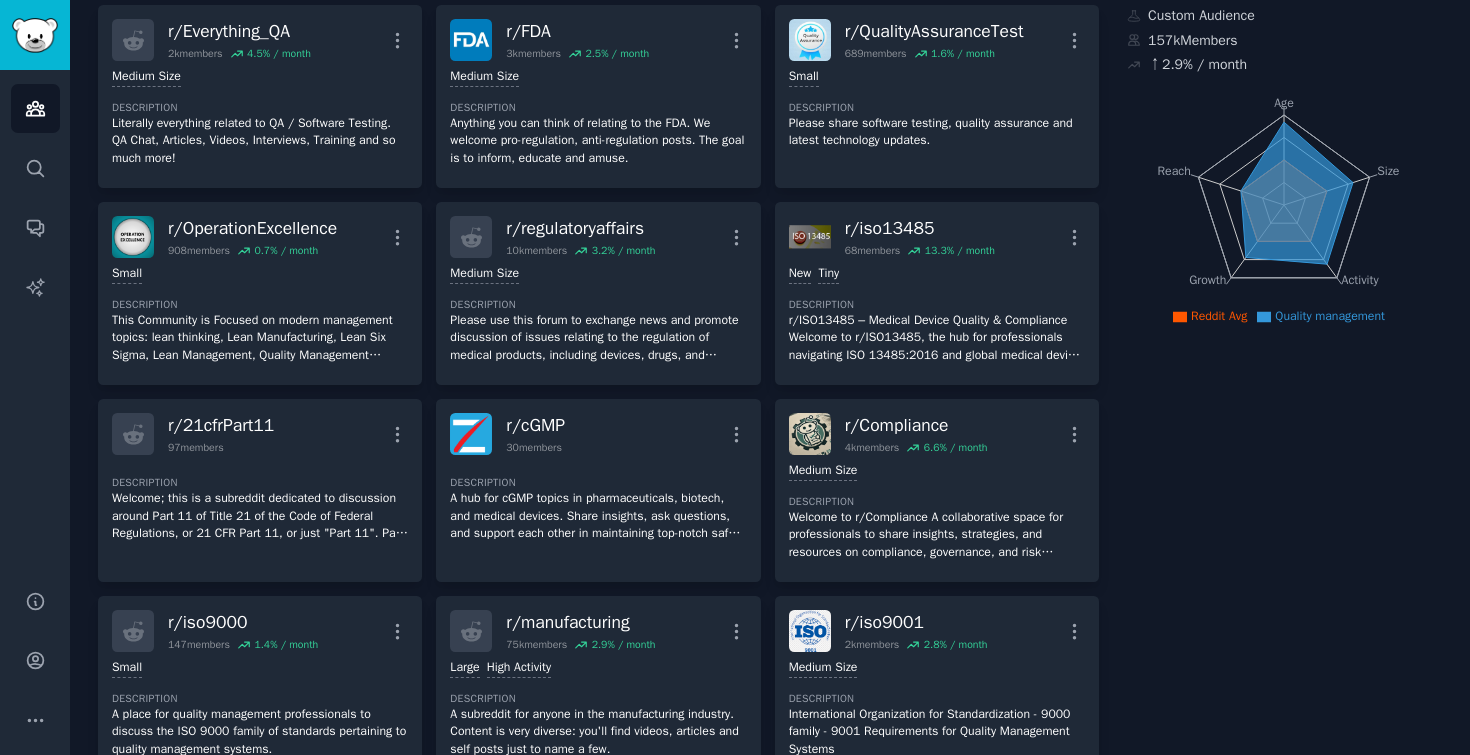 scroll, scrollTop: 133, scrollLeft: 0, axis: vertical 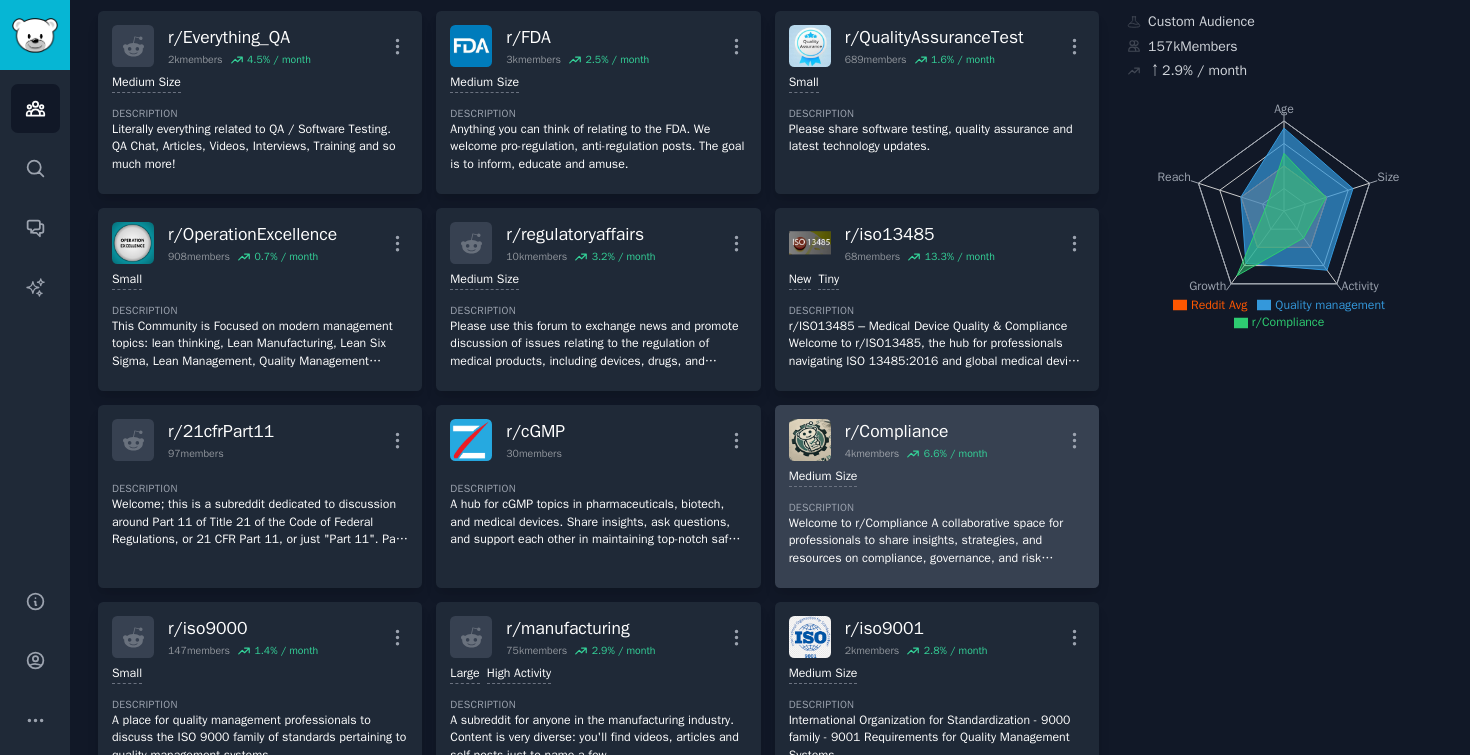 click on "Medium Size" at bounding box center (937, 477) 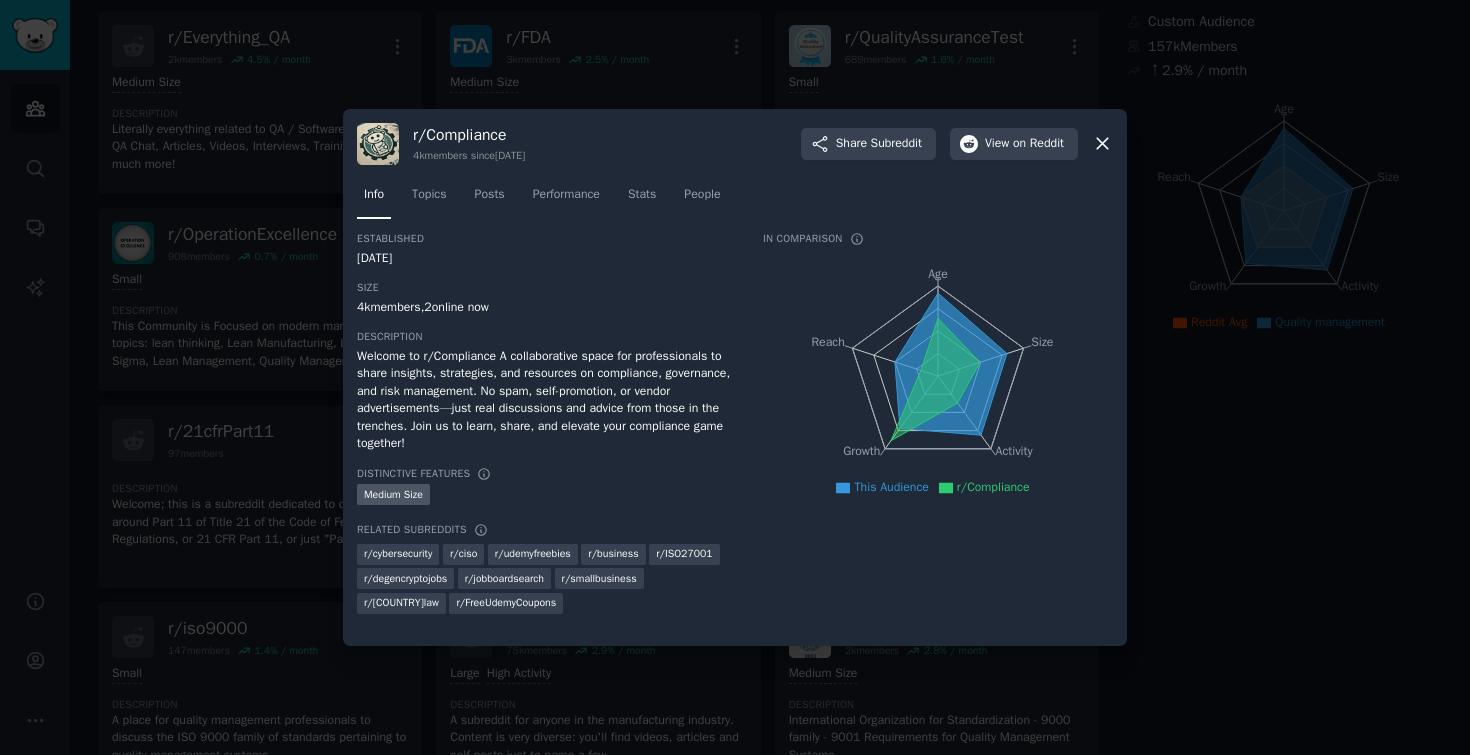 click at bounding box center (735, 377) 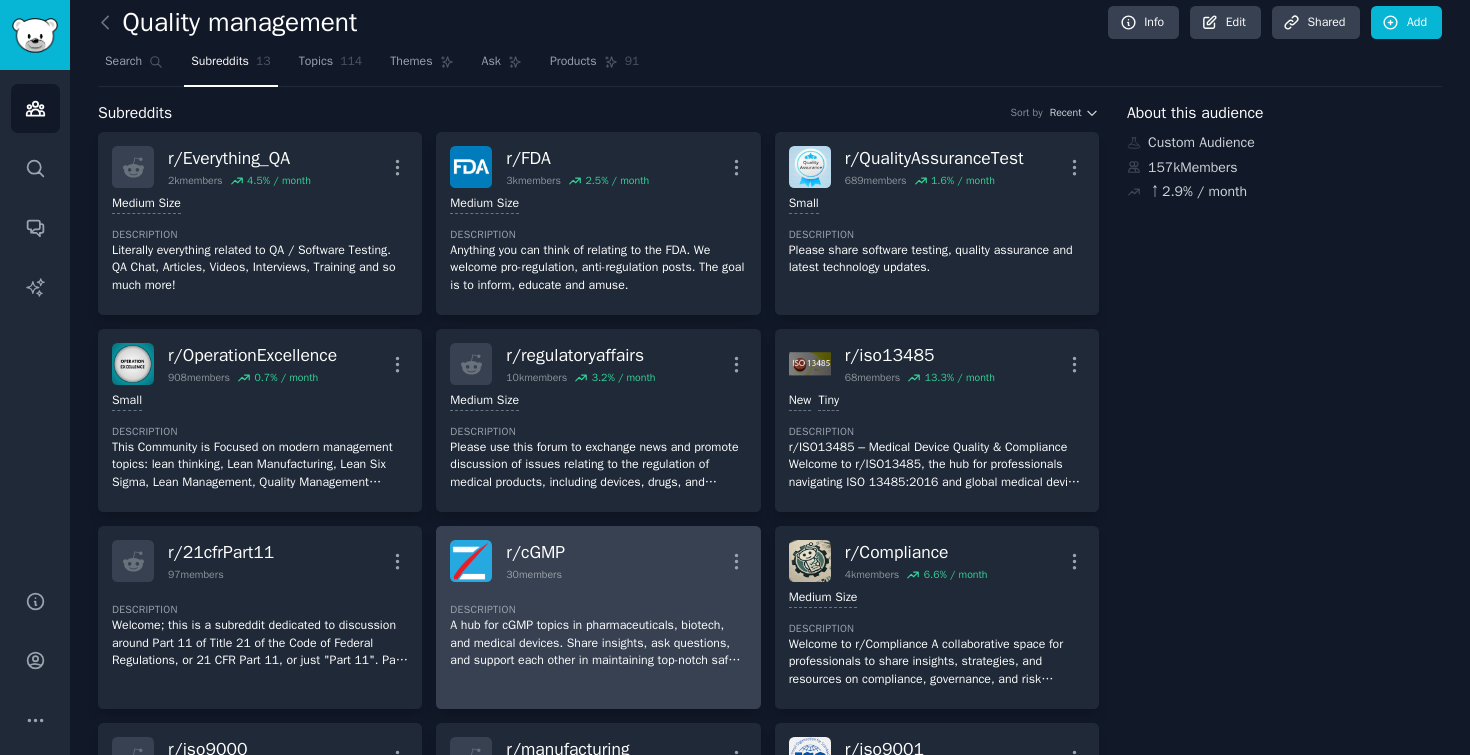 scroll, scrollTop: 0, scrollLeft: 0, axis: both 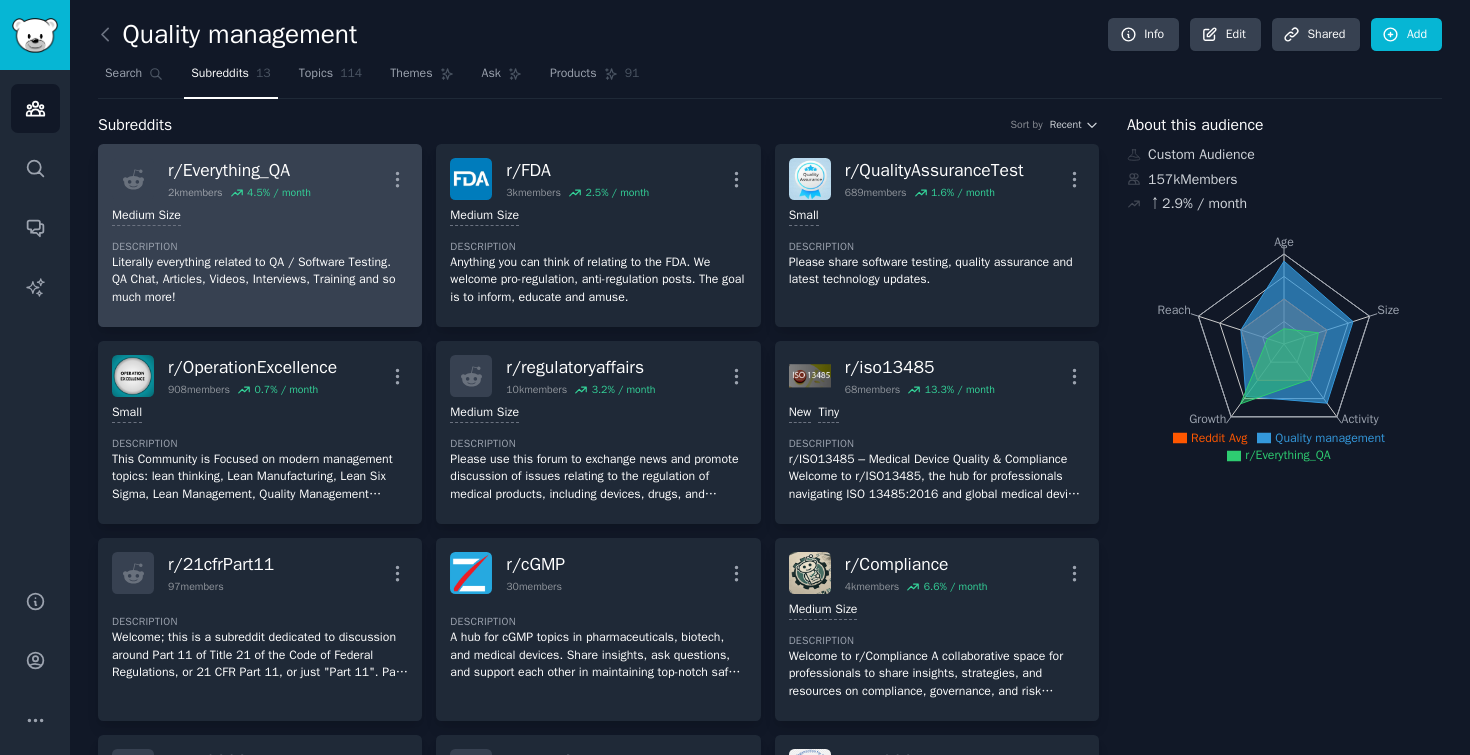 click on "4.5 % / month" at bounding box center [279, 193] 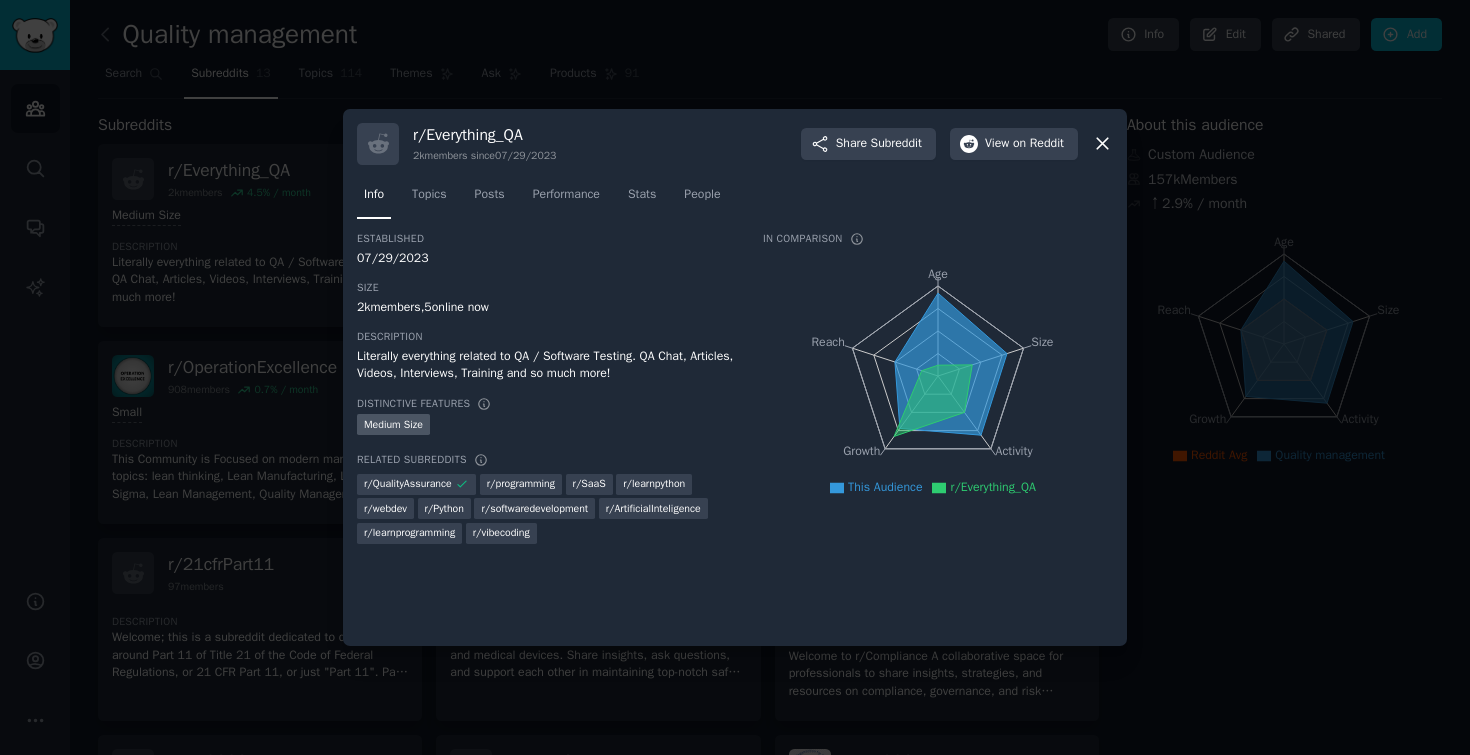 click 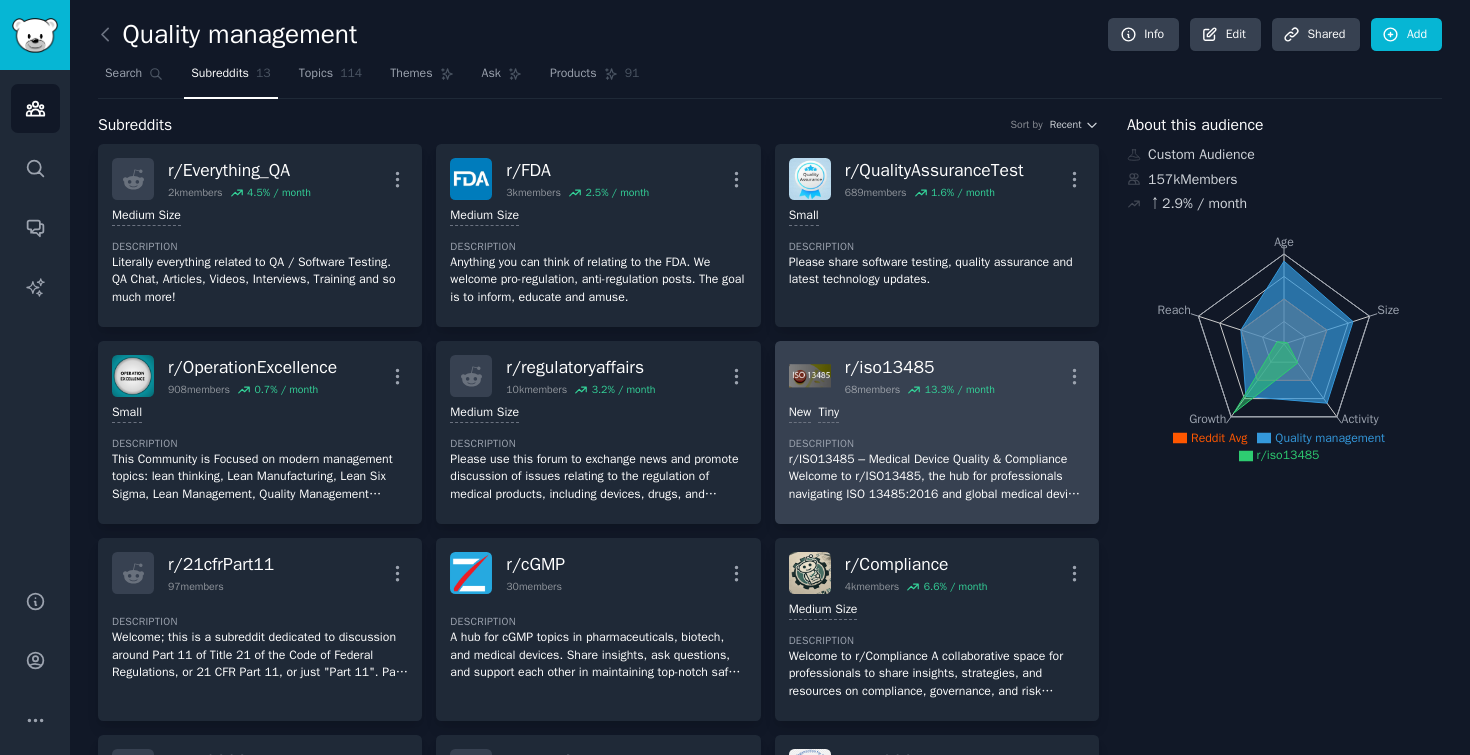 scroll, scrollTop: 7, scrollLeft: 0, axis: vertical 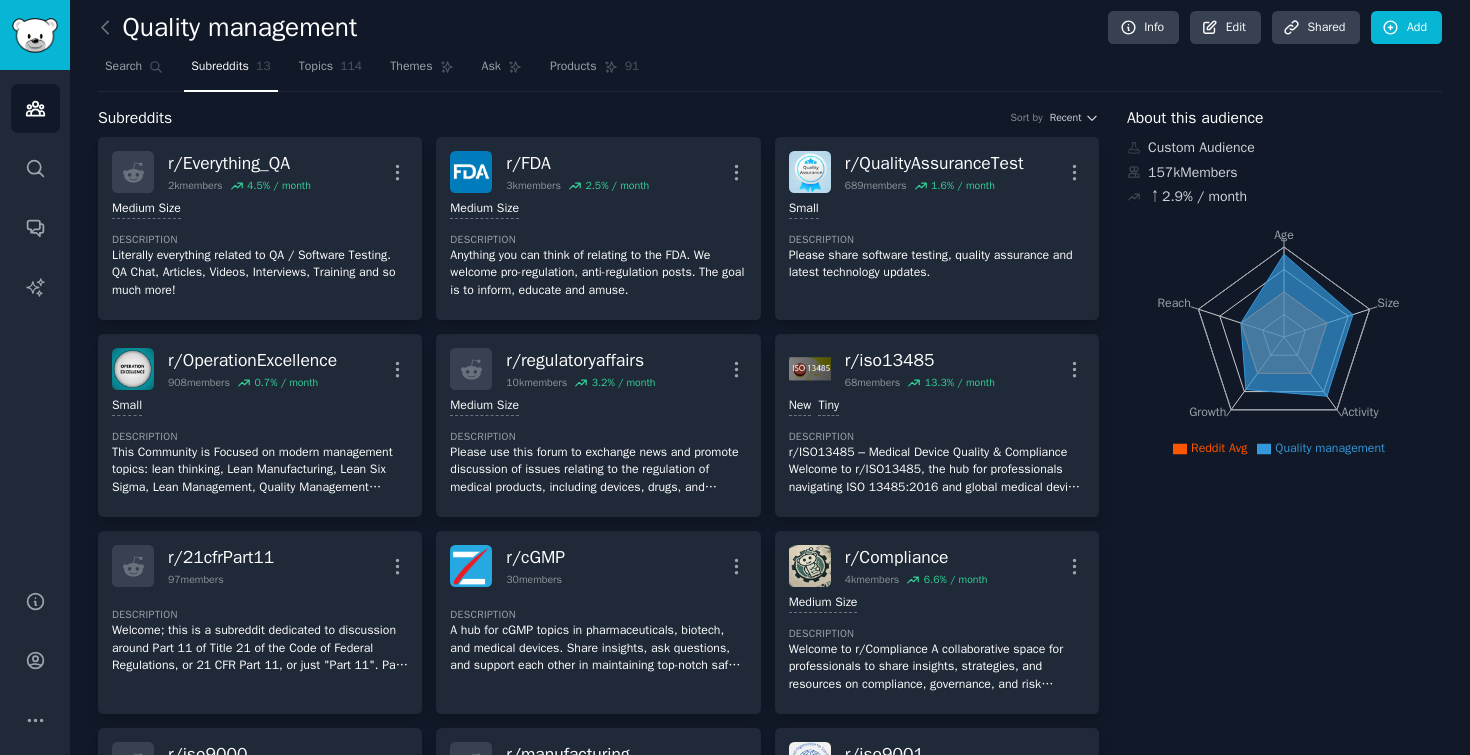 click on "Reddit Avg" at bounding box center (1219, 448) 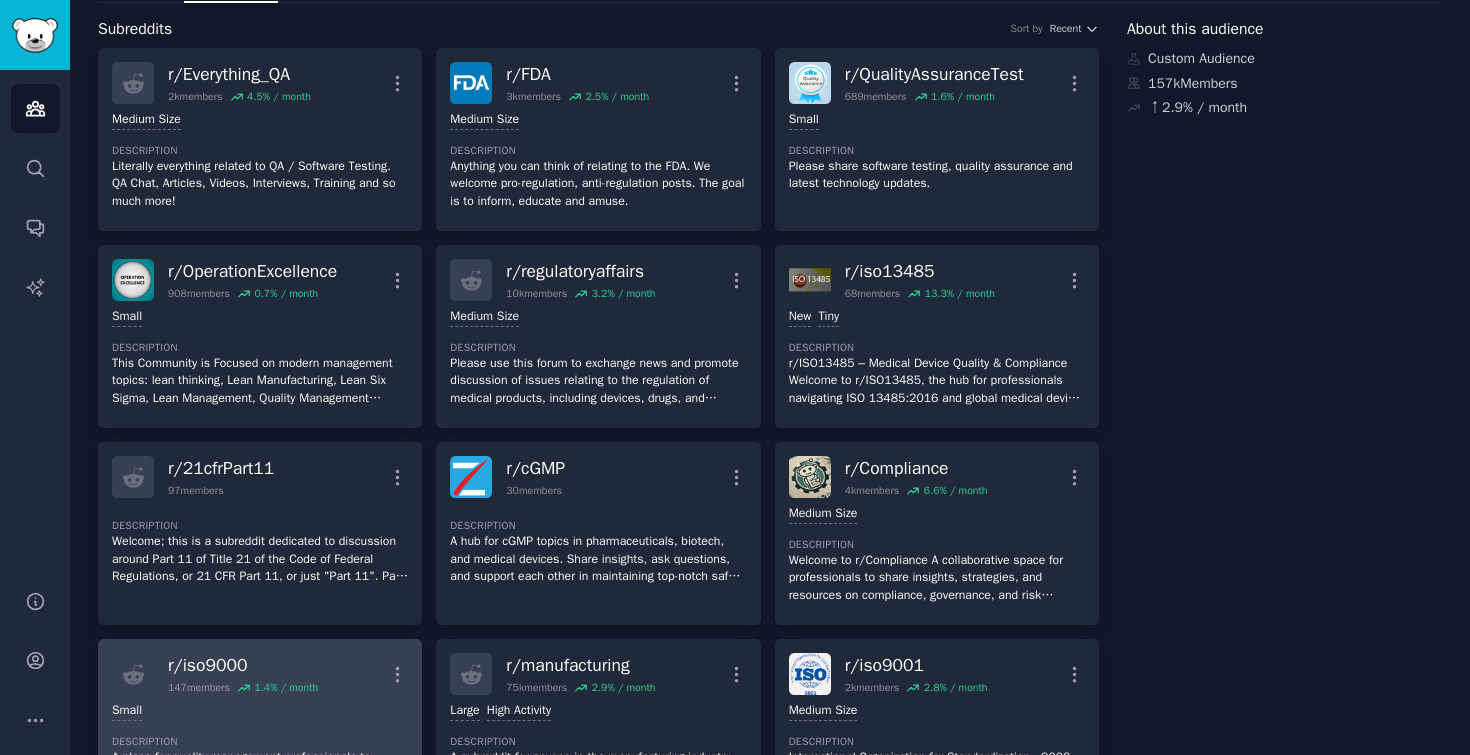 scroll, scrollTop: 0, scrollLeft: 0, axis: both 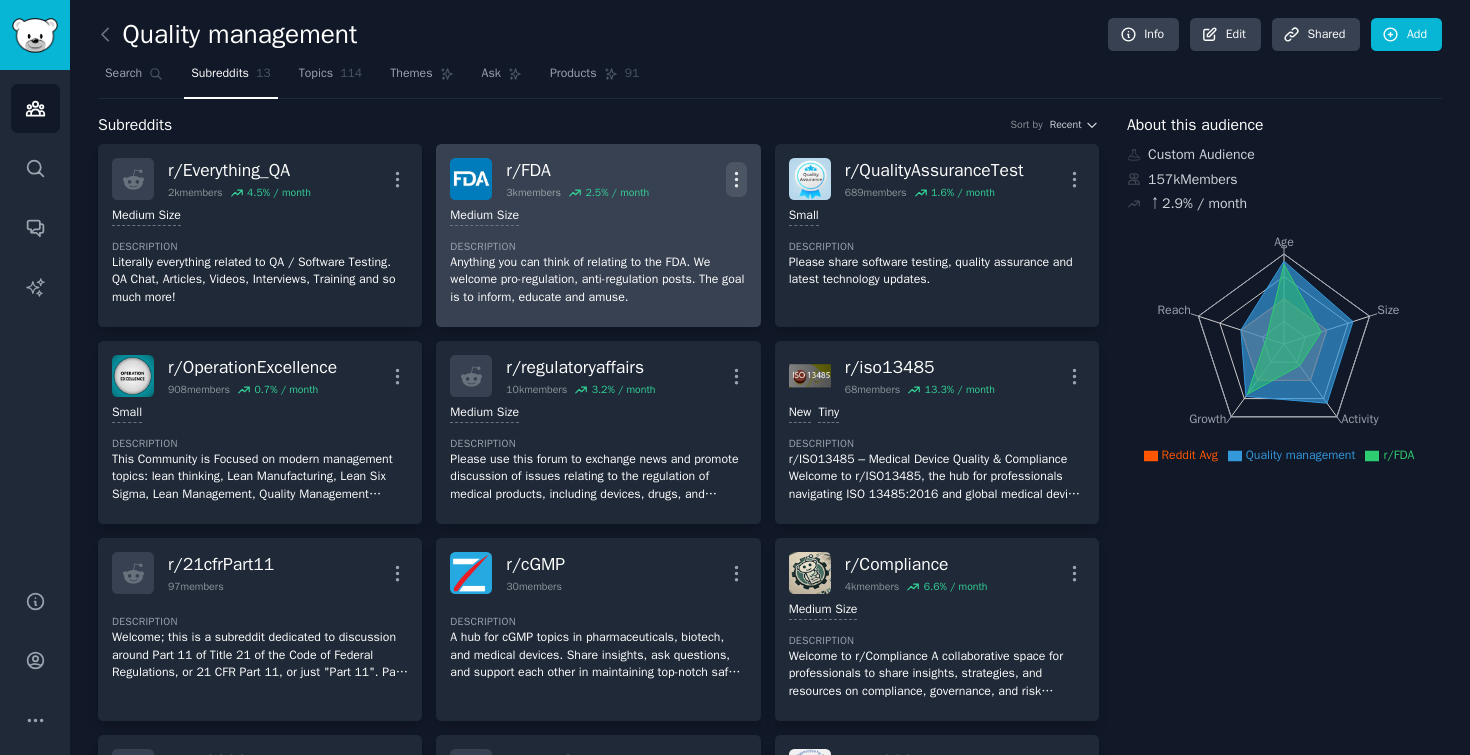 click 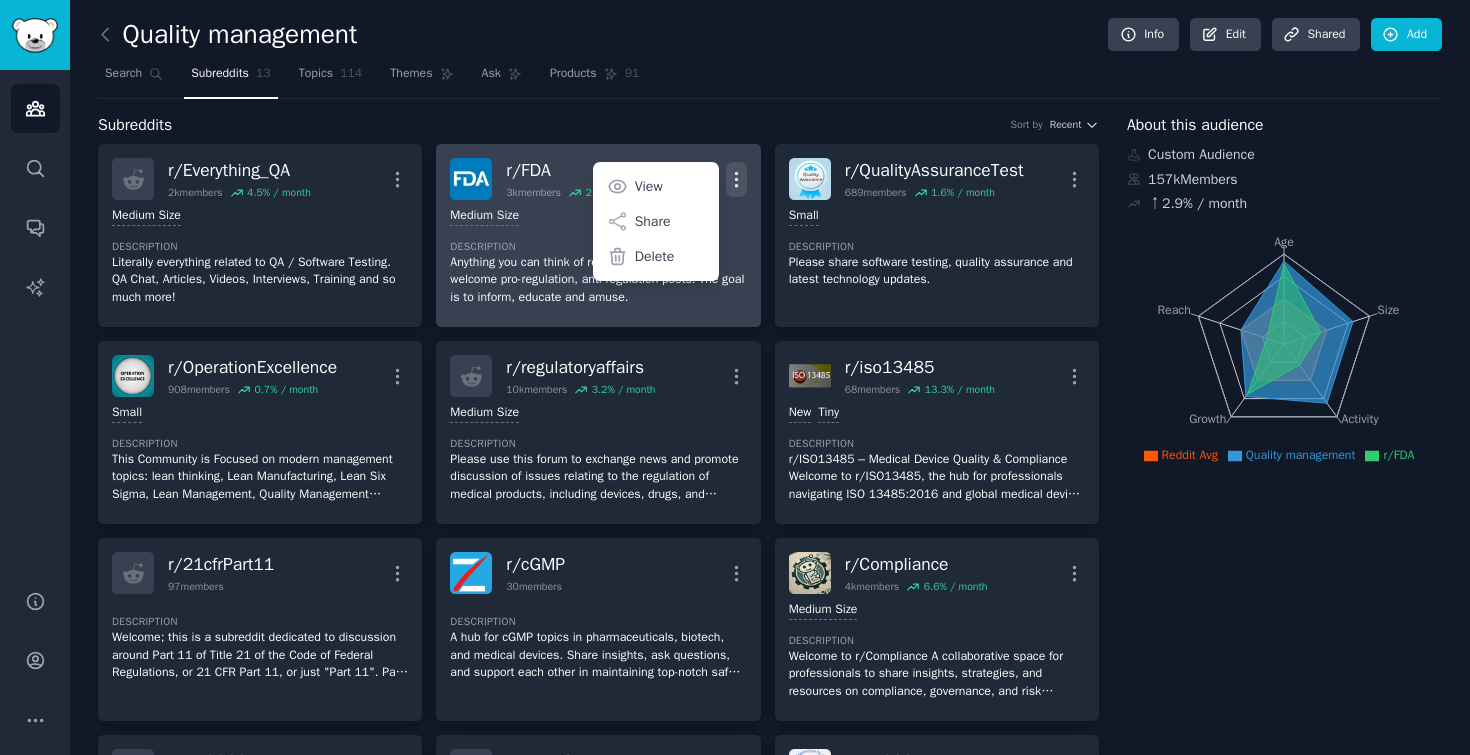 click on "Anything you can think of relating to the FDA.  We welcome pro-regulation, anti-regulation posts.  The goal is to inform, educate and amuse." at bounding box center (598, 280) 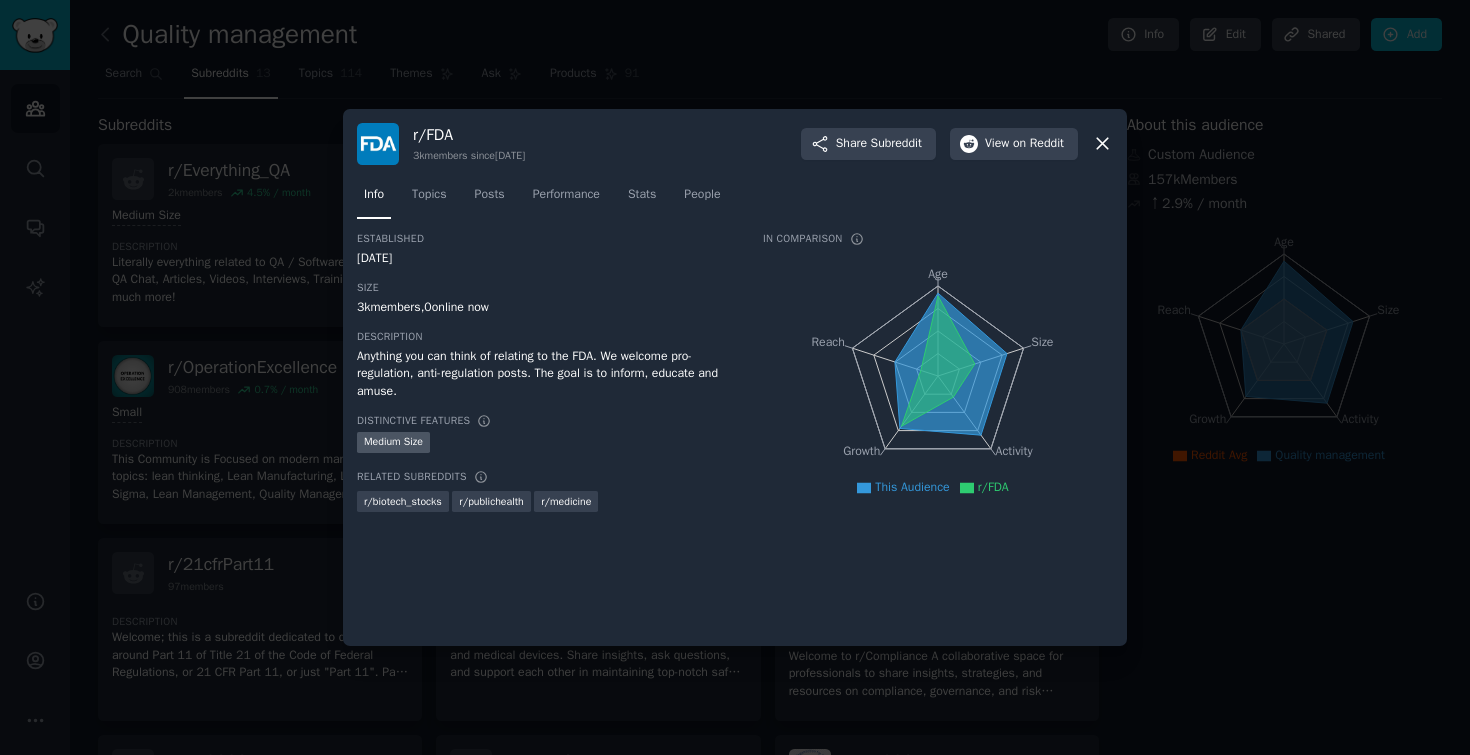 click at bounding box center [735, 377] 